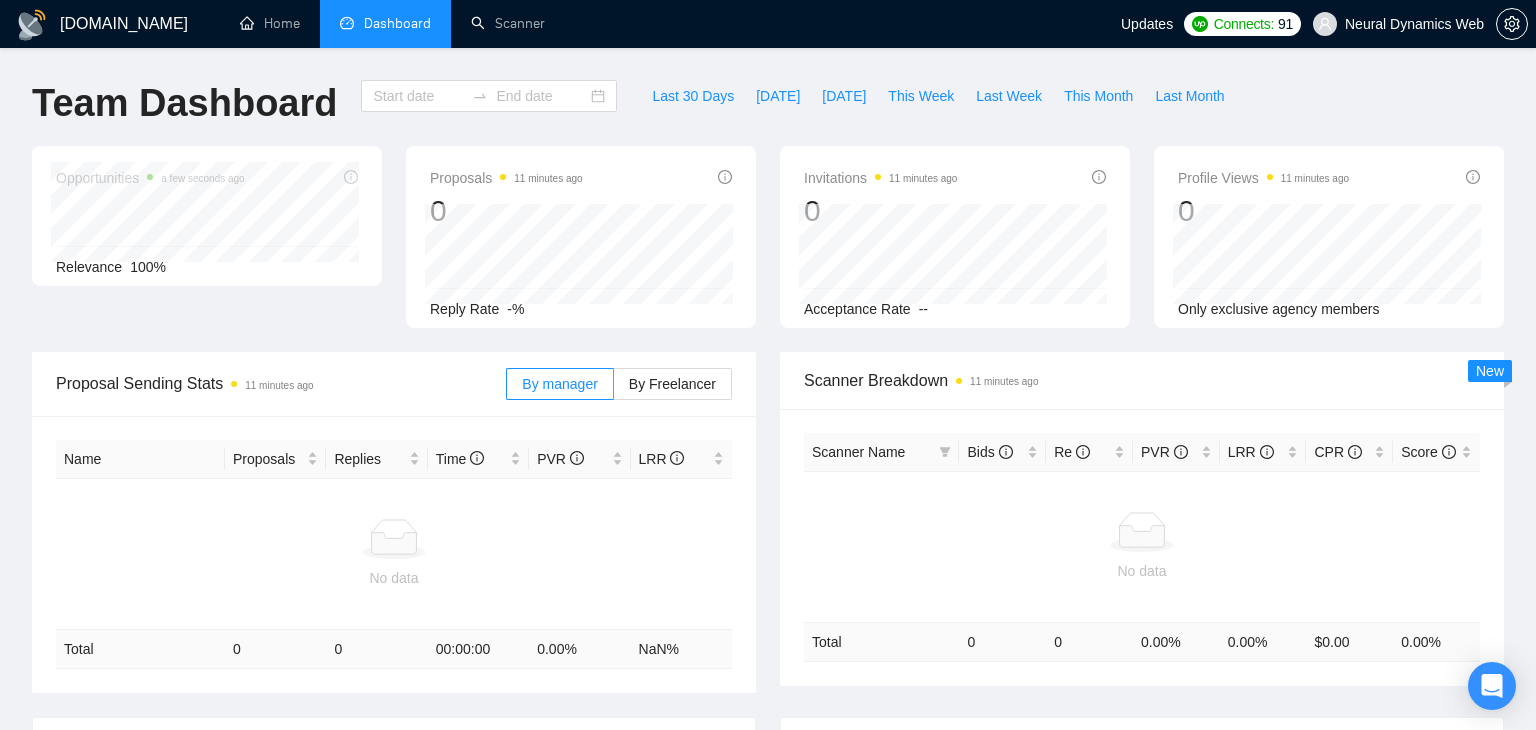 type on "2025-06-07" 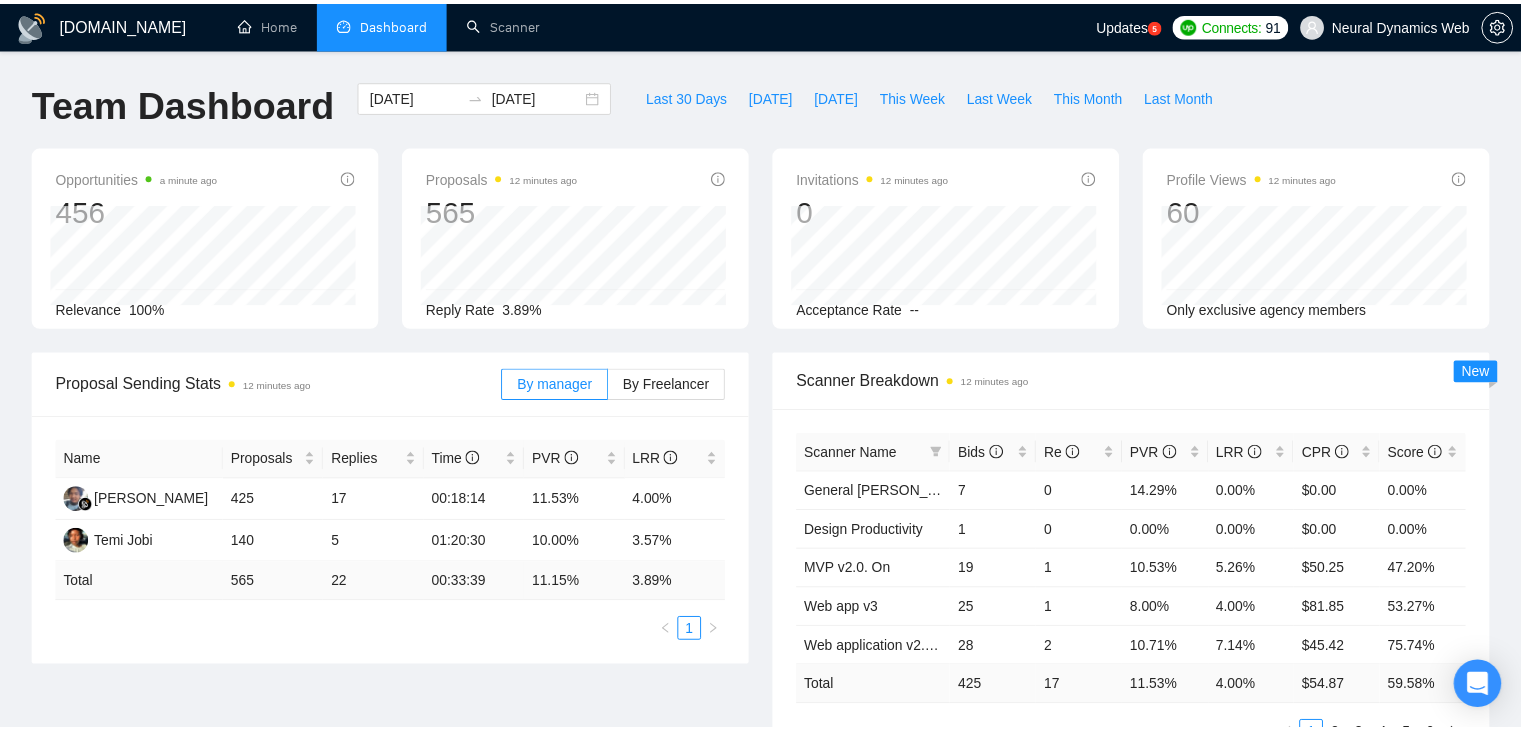 scroll, scrollTop: 0, scrollLeft: 0, axis: both 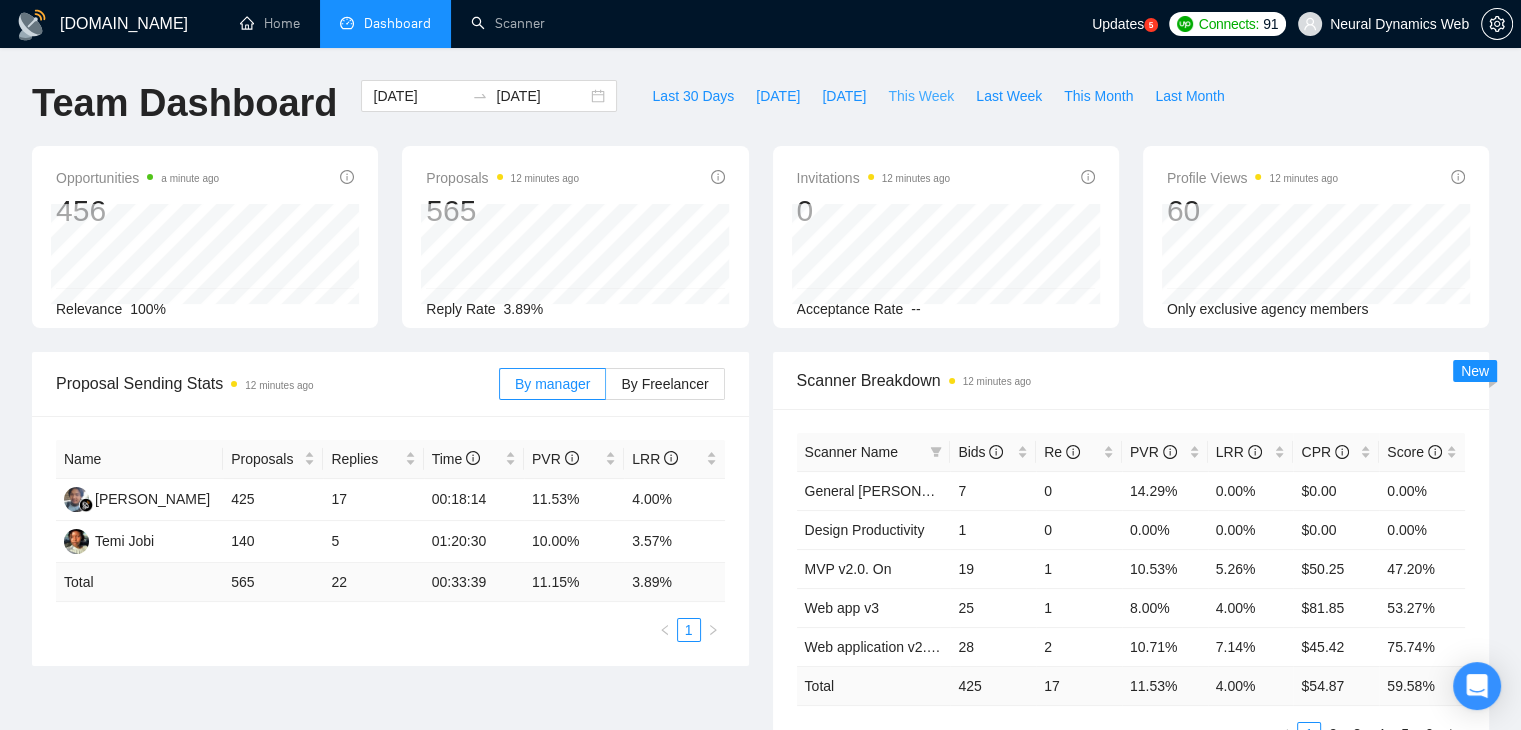 click on "This Week" at bounding box center [921, 96] 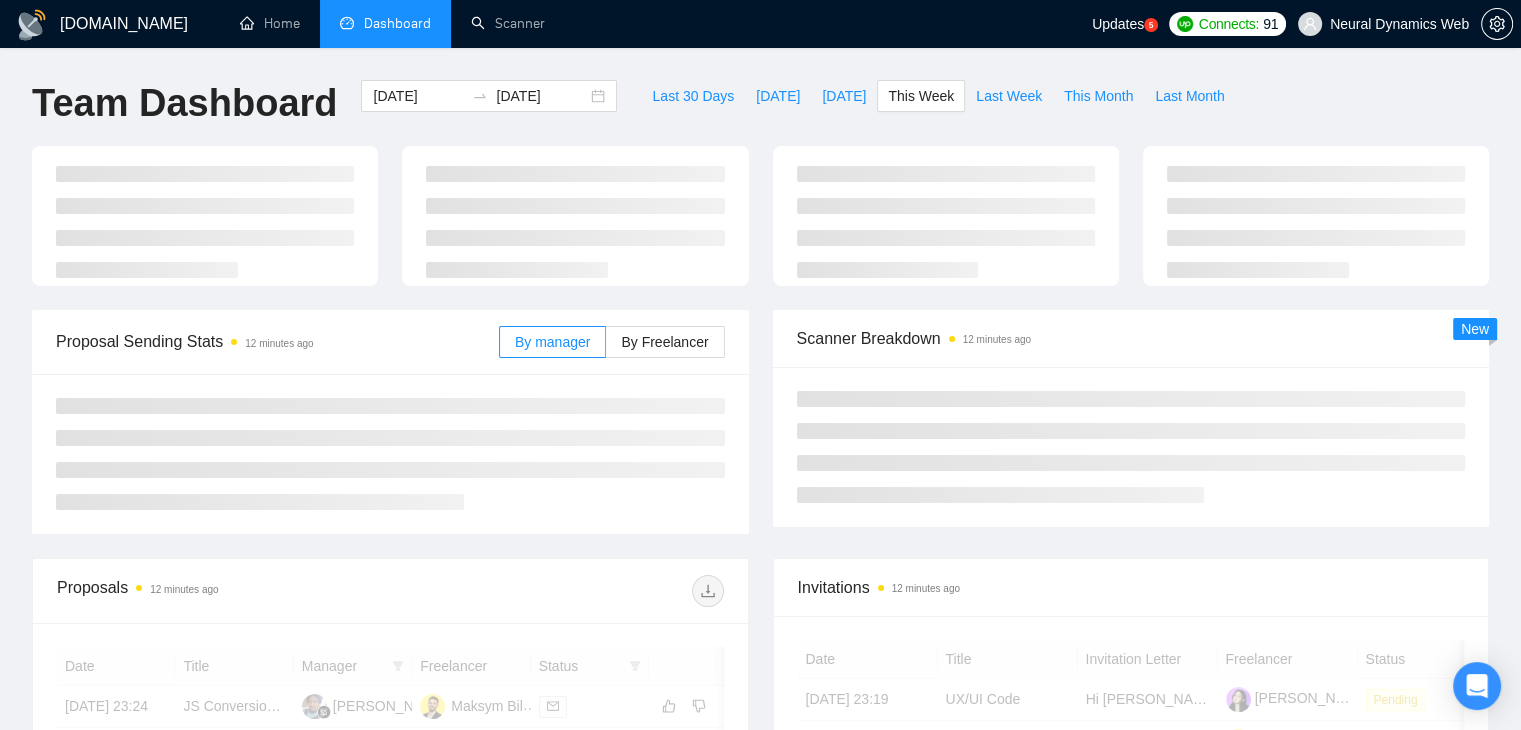 type on "2025-07-07" 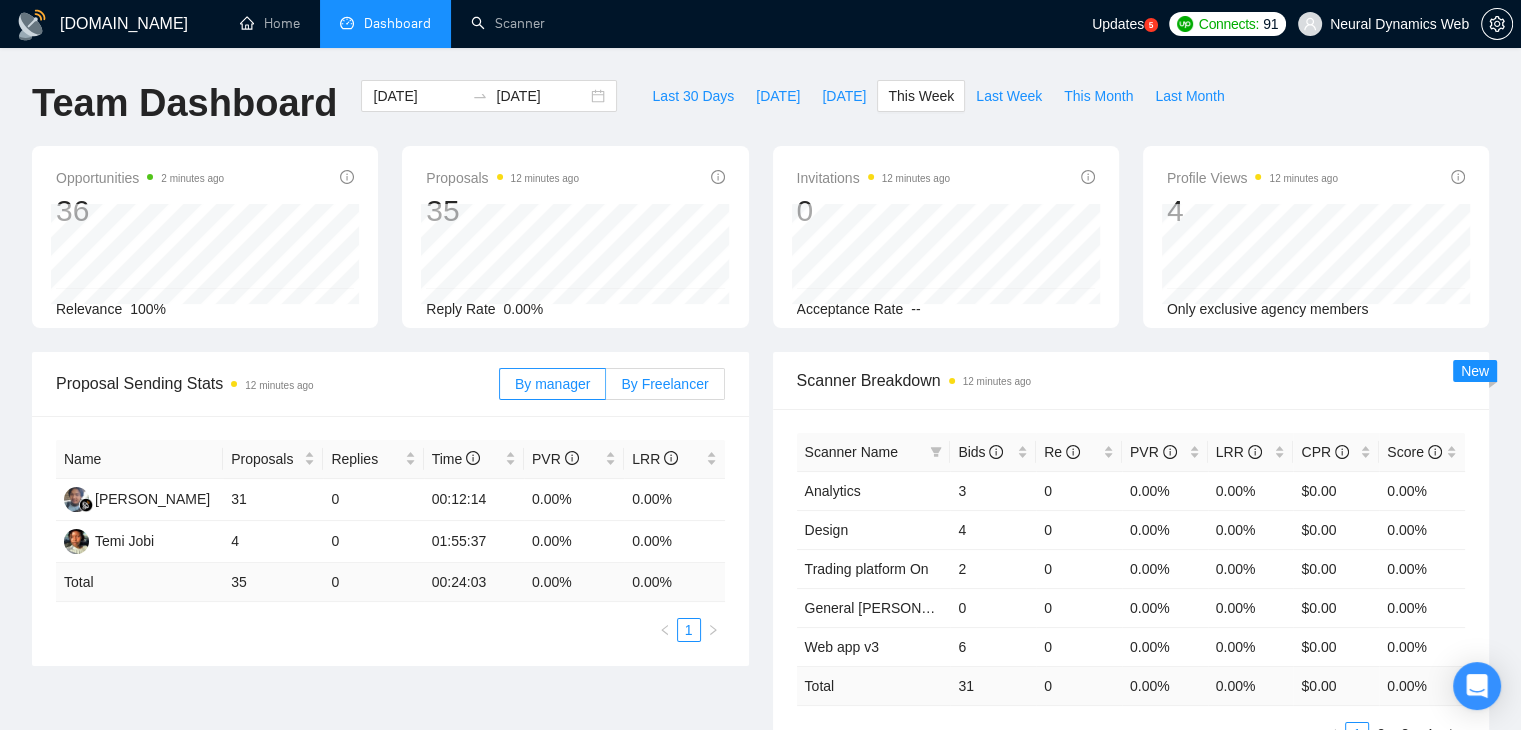 click on "By Freelancer" at bounding box center (664, 384) 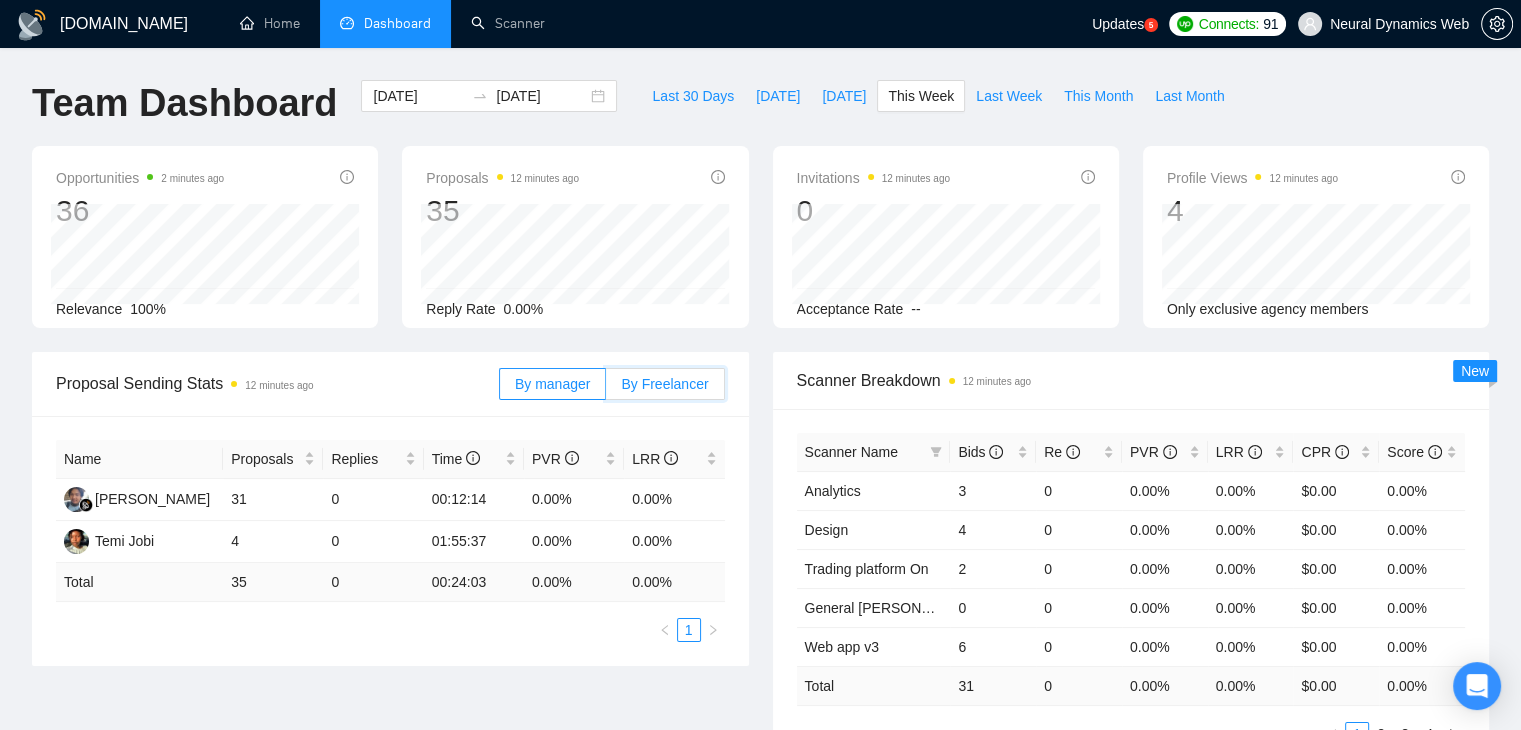 click on "By Freelancer" at bounding box center (606, 389) 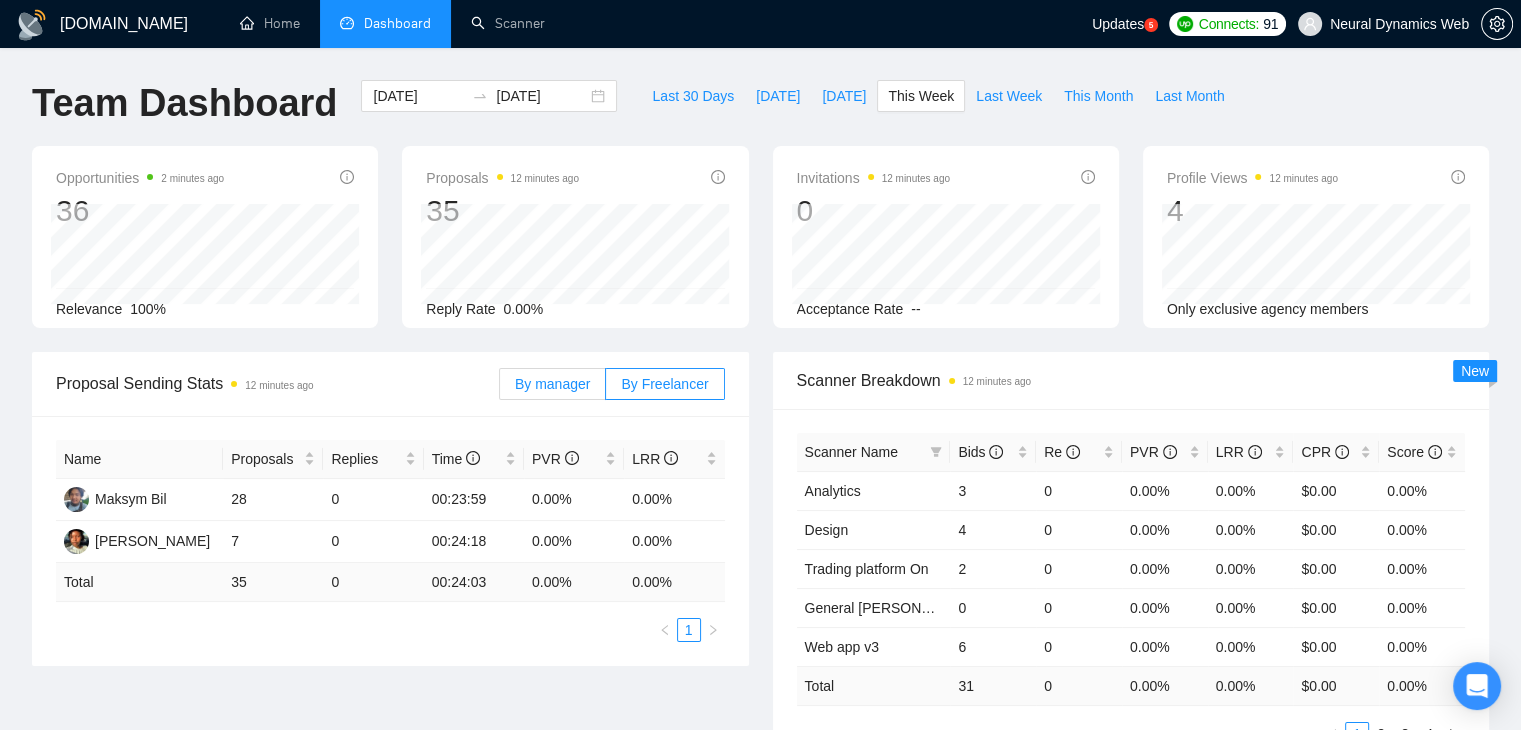 click on "By manager" at bounding box center [552, 384] 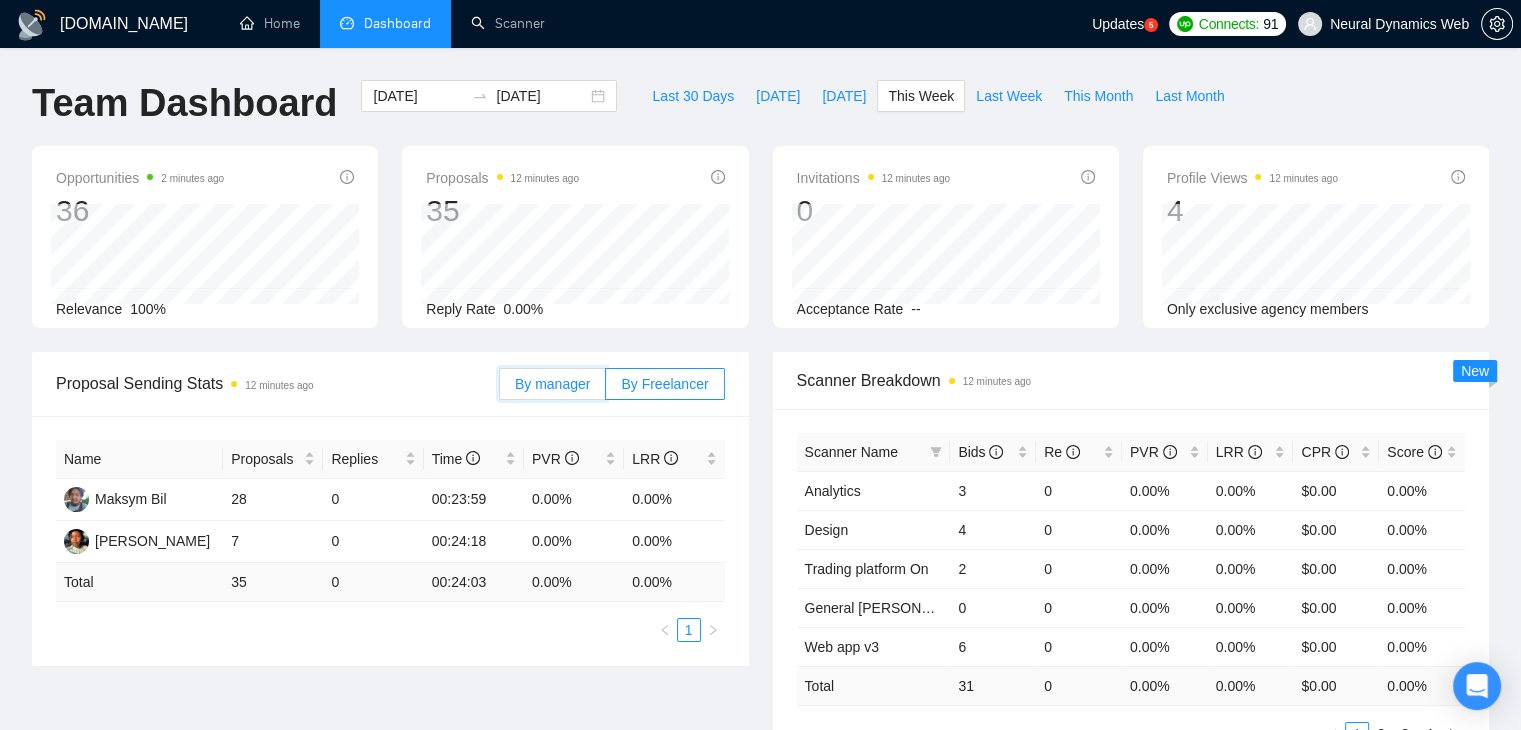 click on "By manager" at bounding box center (500, 389) 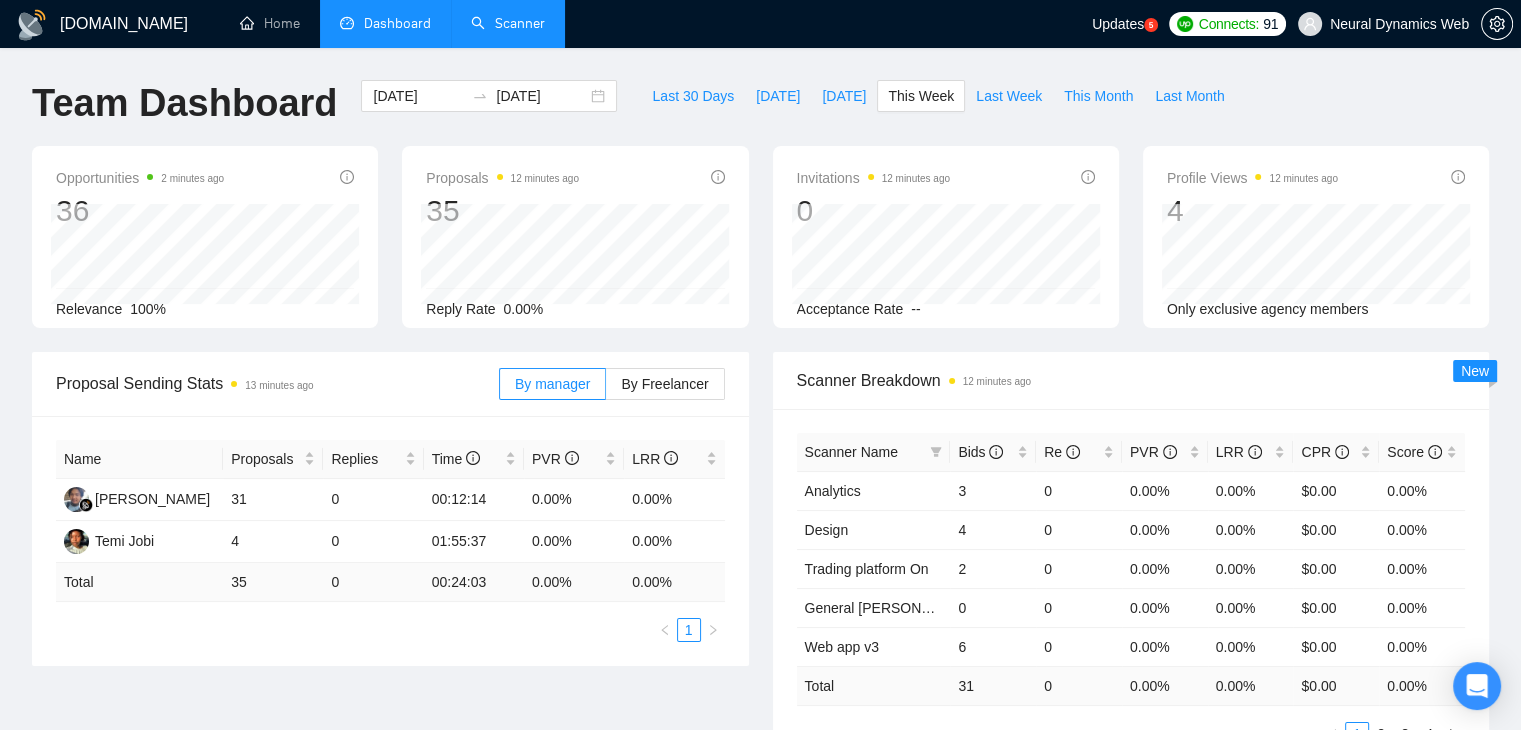 click on "Scanner" at bounding box center [508, 23] 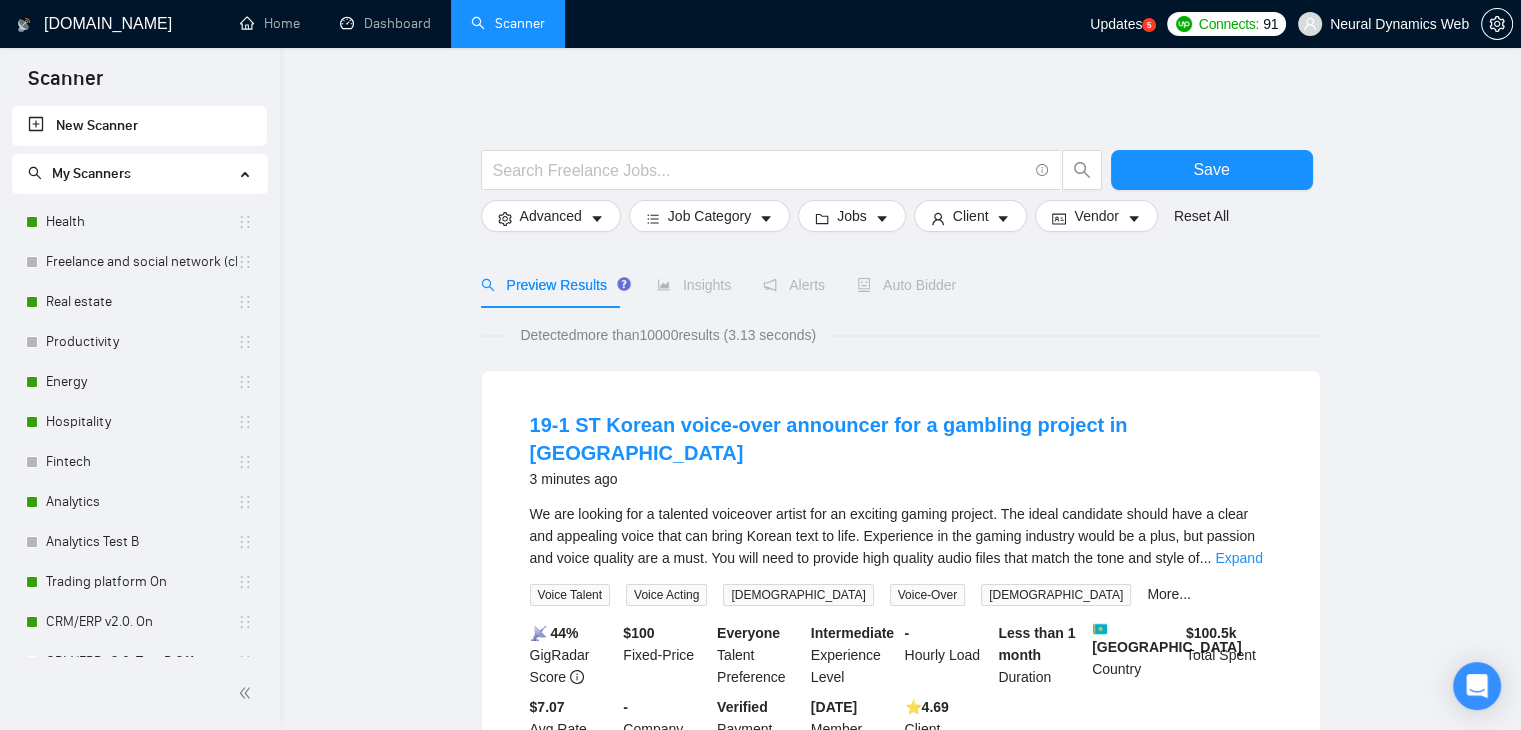 click on "Health" at bounding box center (141, 222) 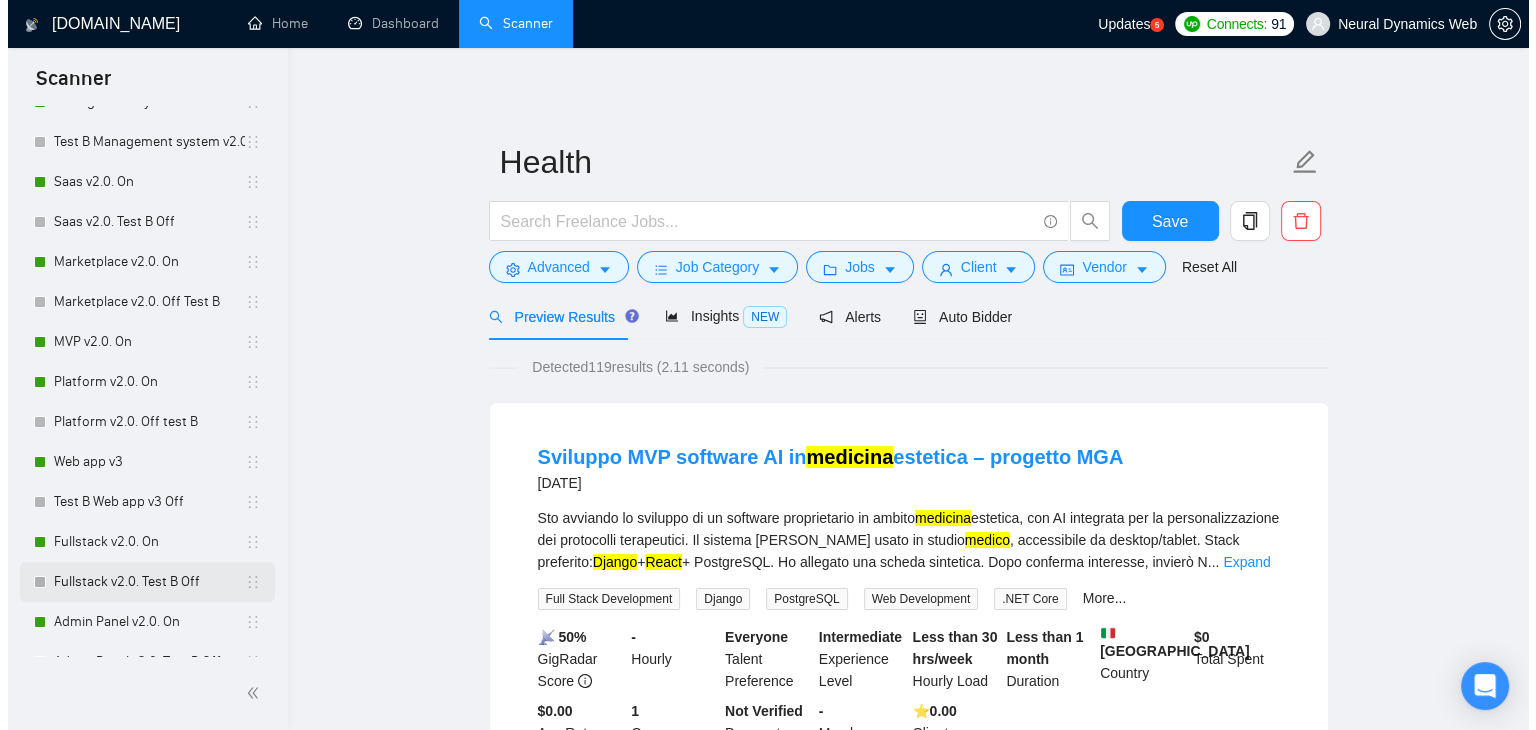 scroll, scrollTop: 700, scrollLeft: 0, axis: vertical 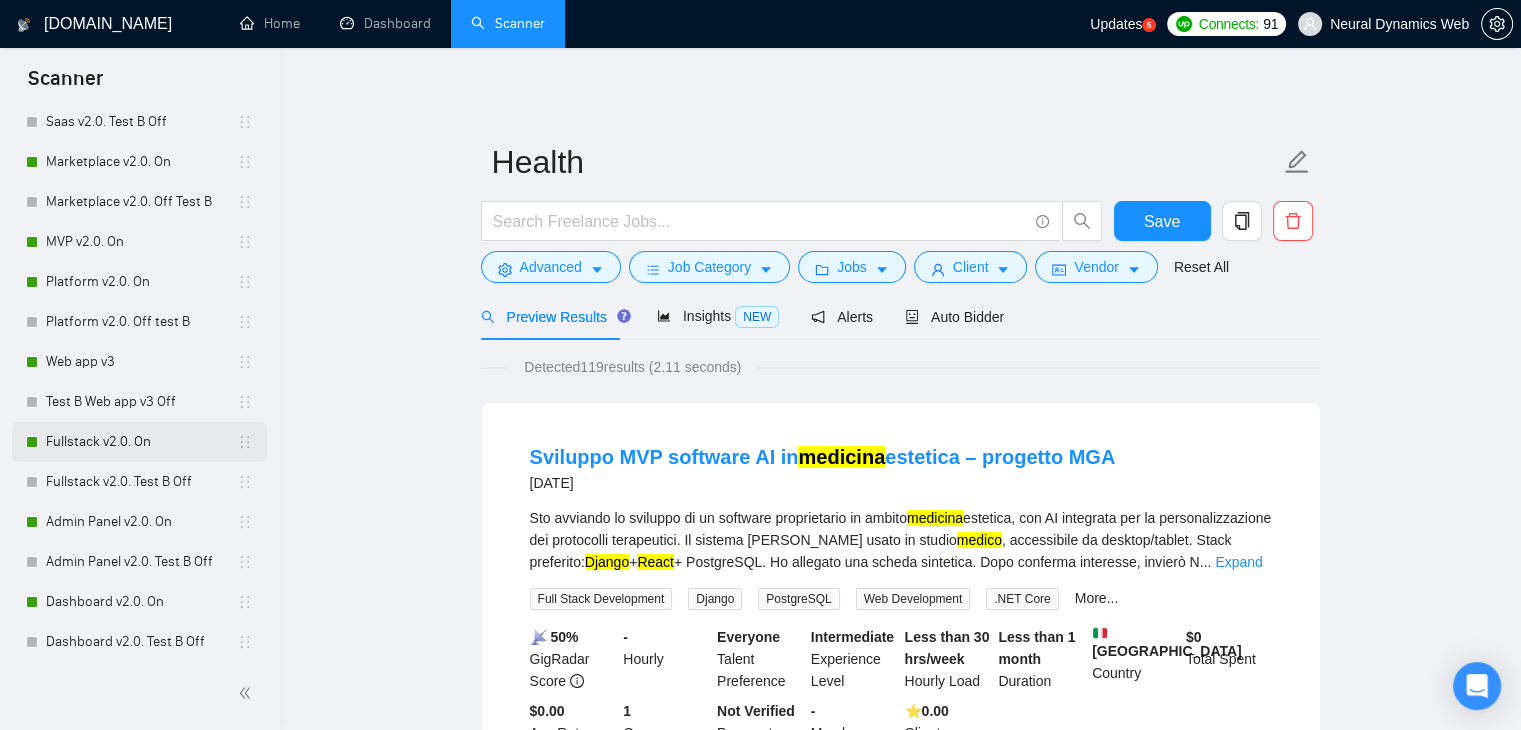 click on "Fullstack v2.0. On" at bounding box center (141, 442) 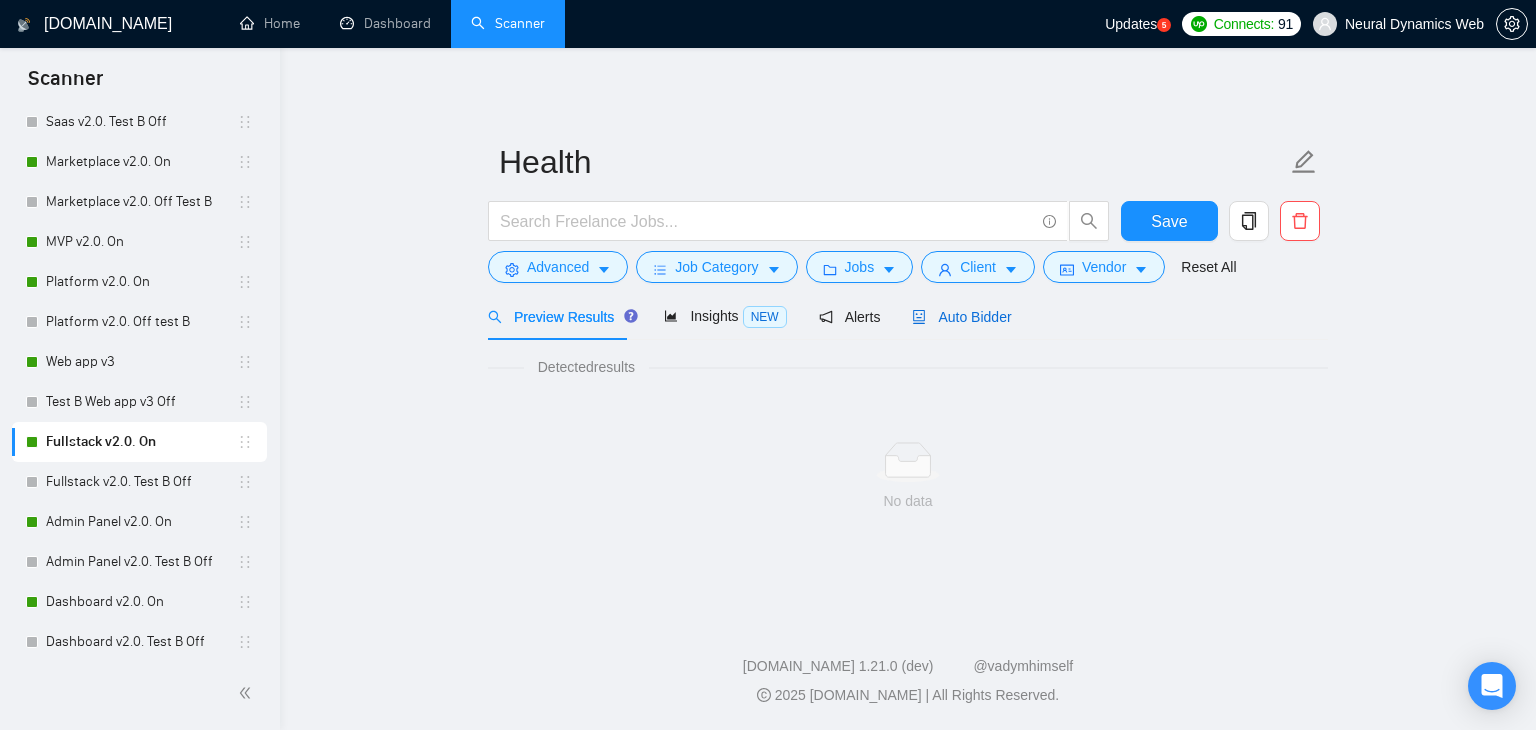 click on "Auto Bidder" at bounding box center [961, 317] 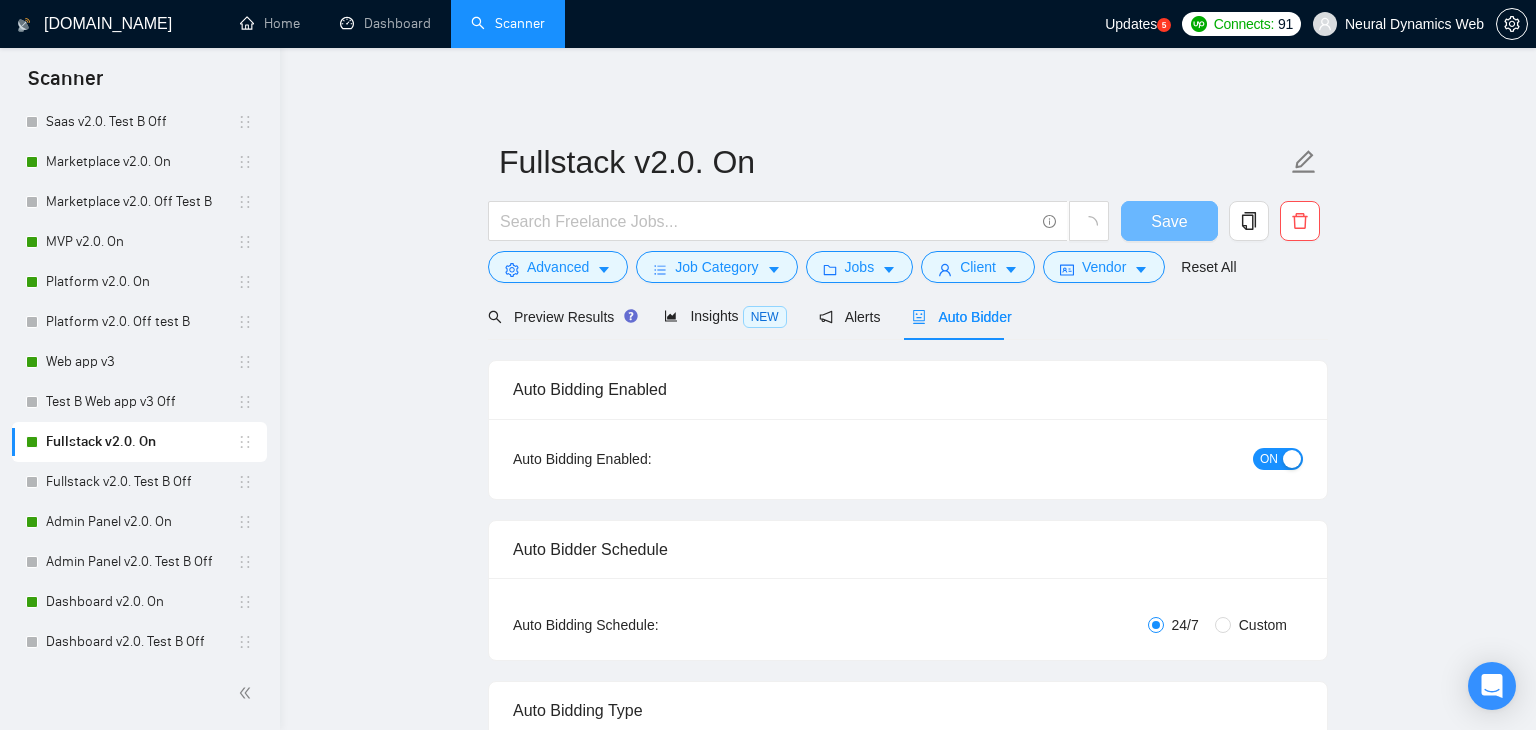 type 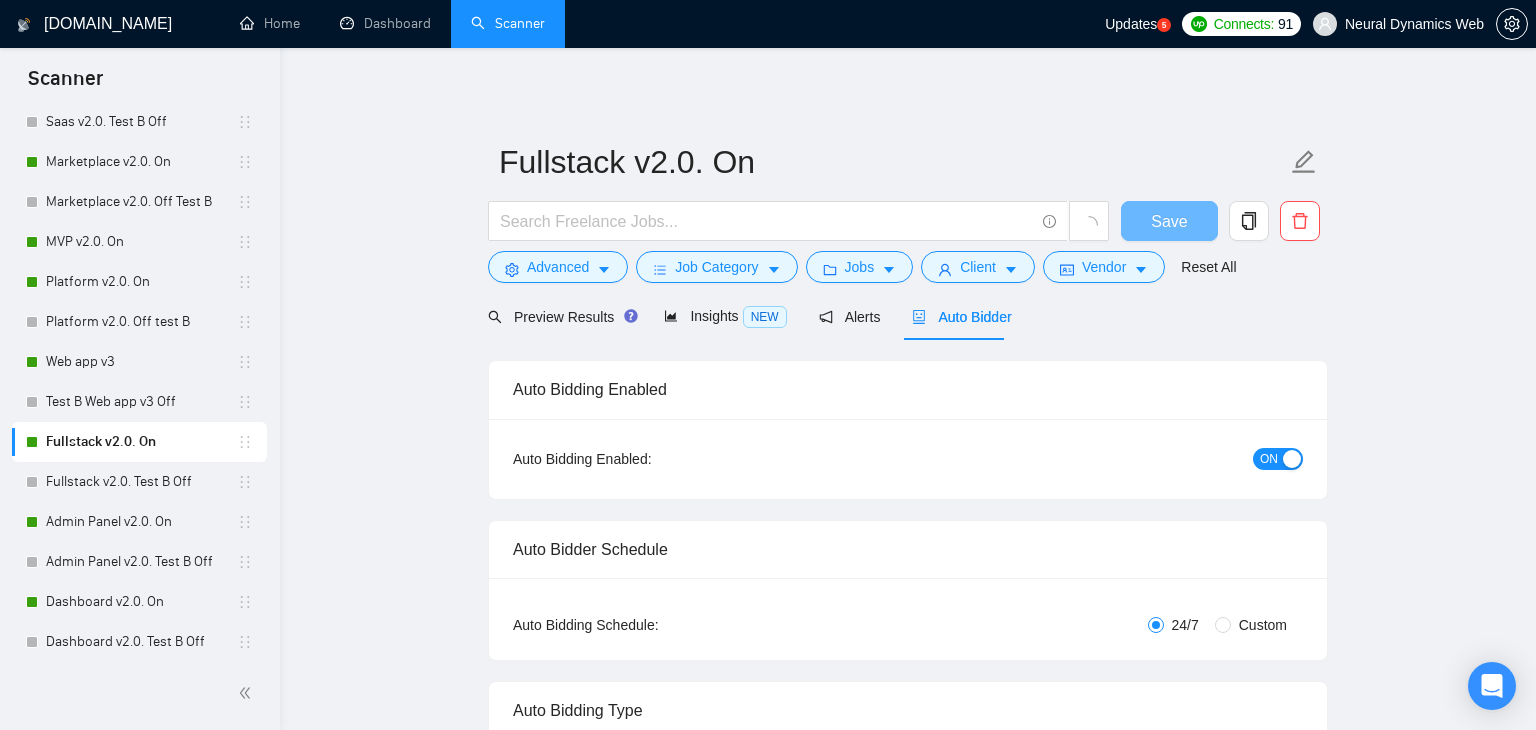 checkbox on "true" 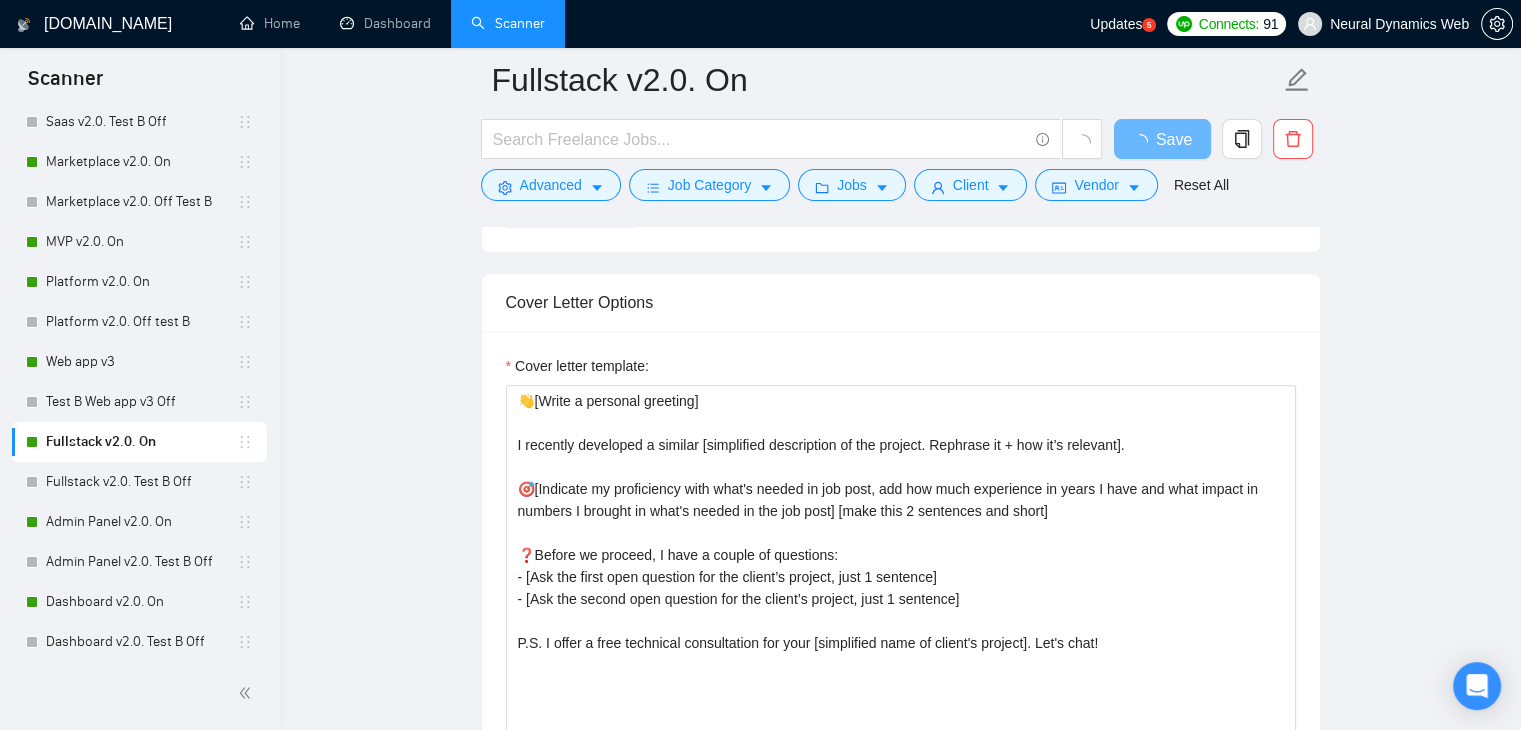 scroll, scrollTop: 1800, scrollLeft: 0, axis: vertical 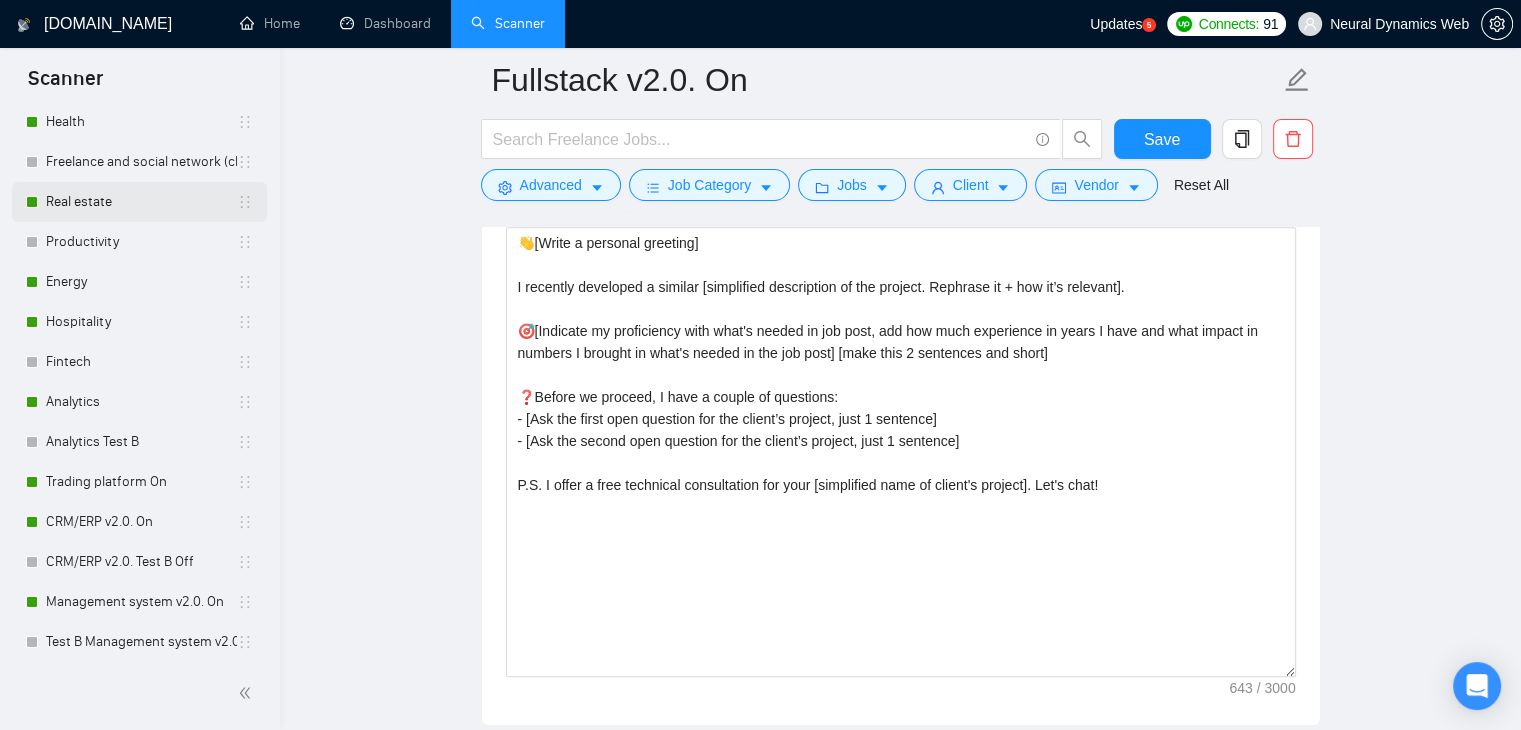 click on "Real estate" at bounding box center (141, 202) 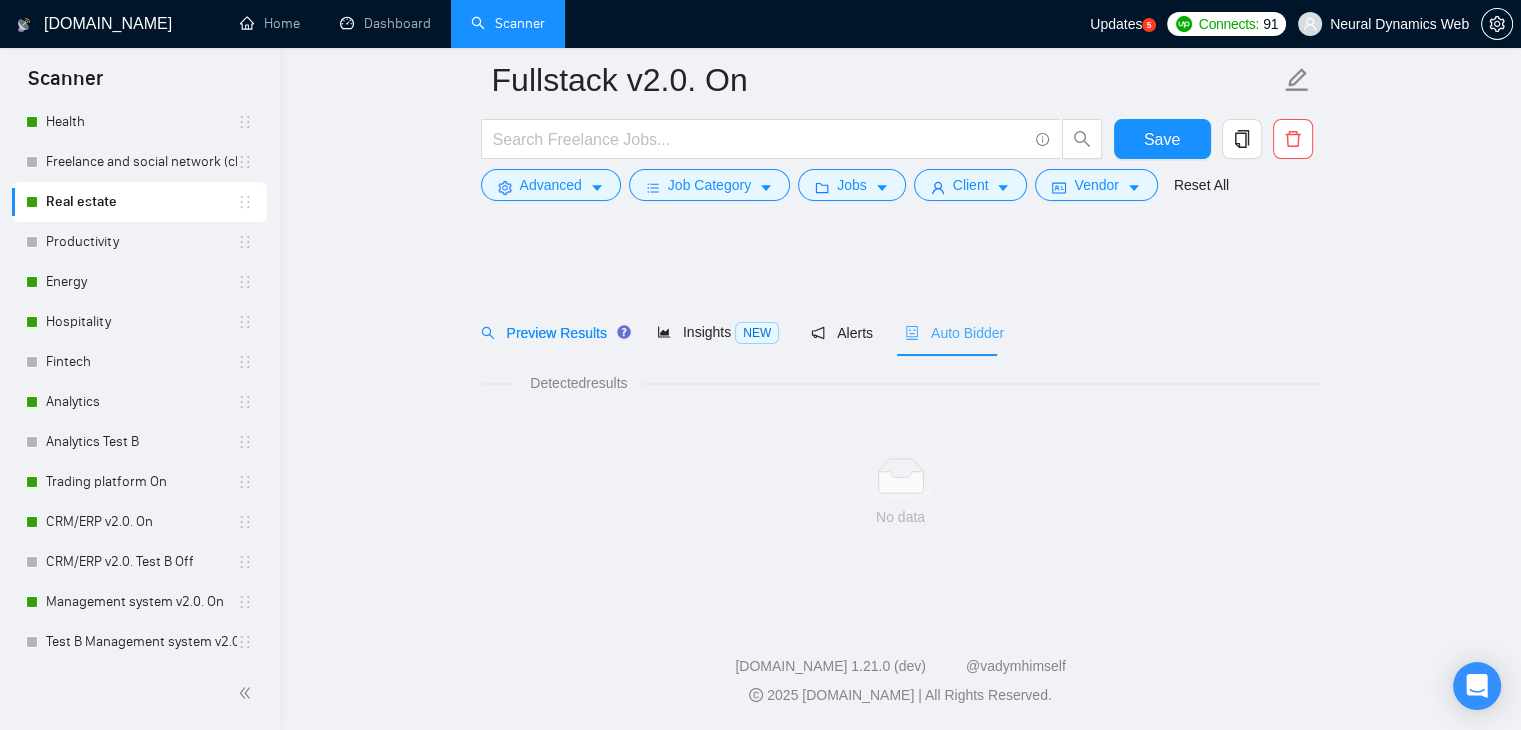 scroll, scrollTop: 0, scrollLeft: 0, axis: both 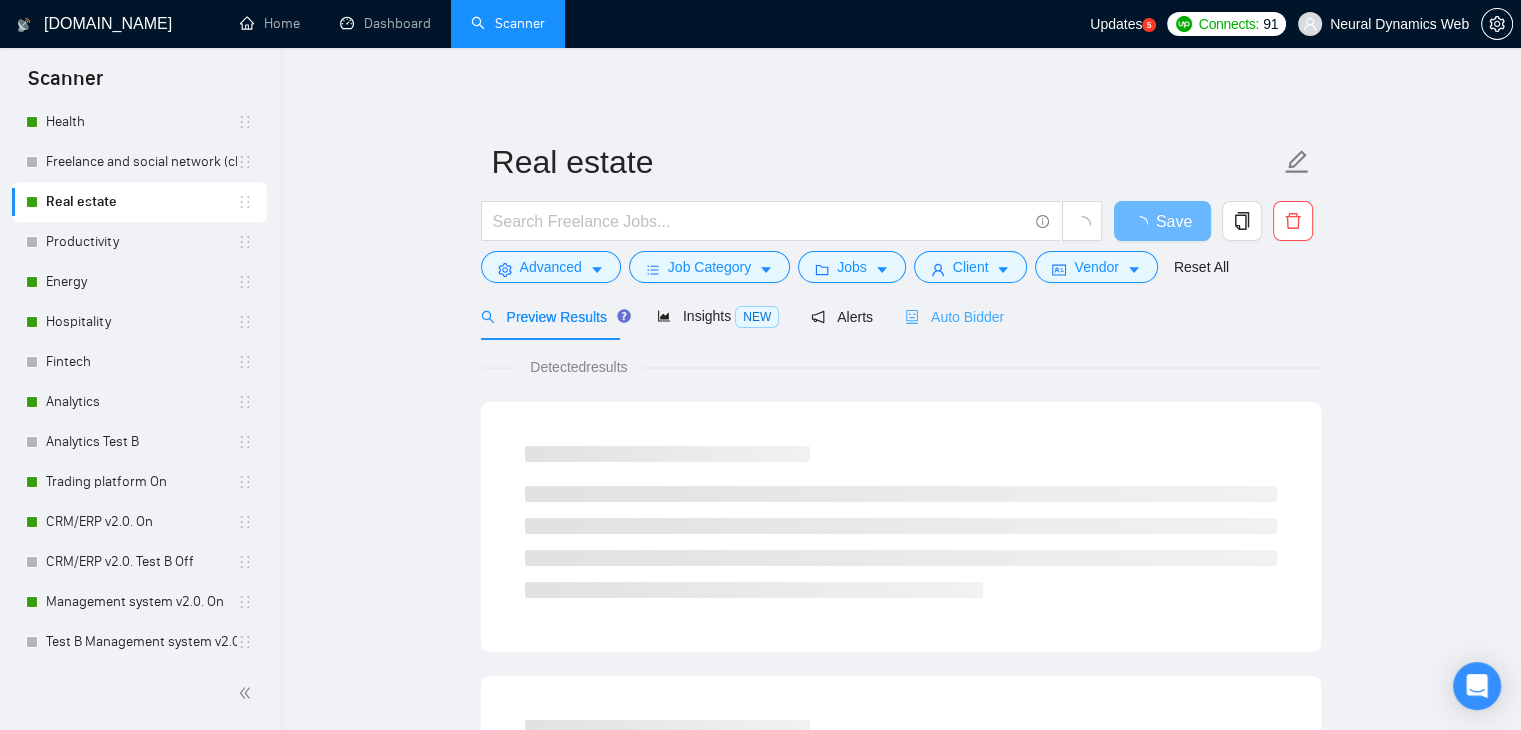 click on "Auto Bidder" at bounding box center (954, 316) 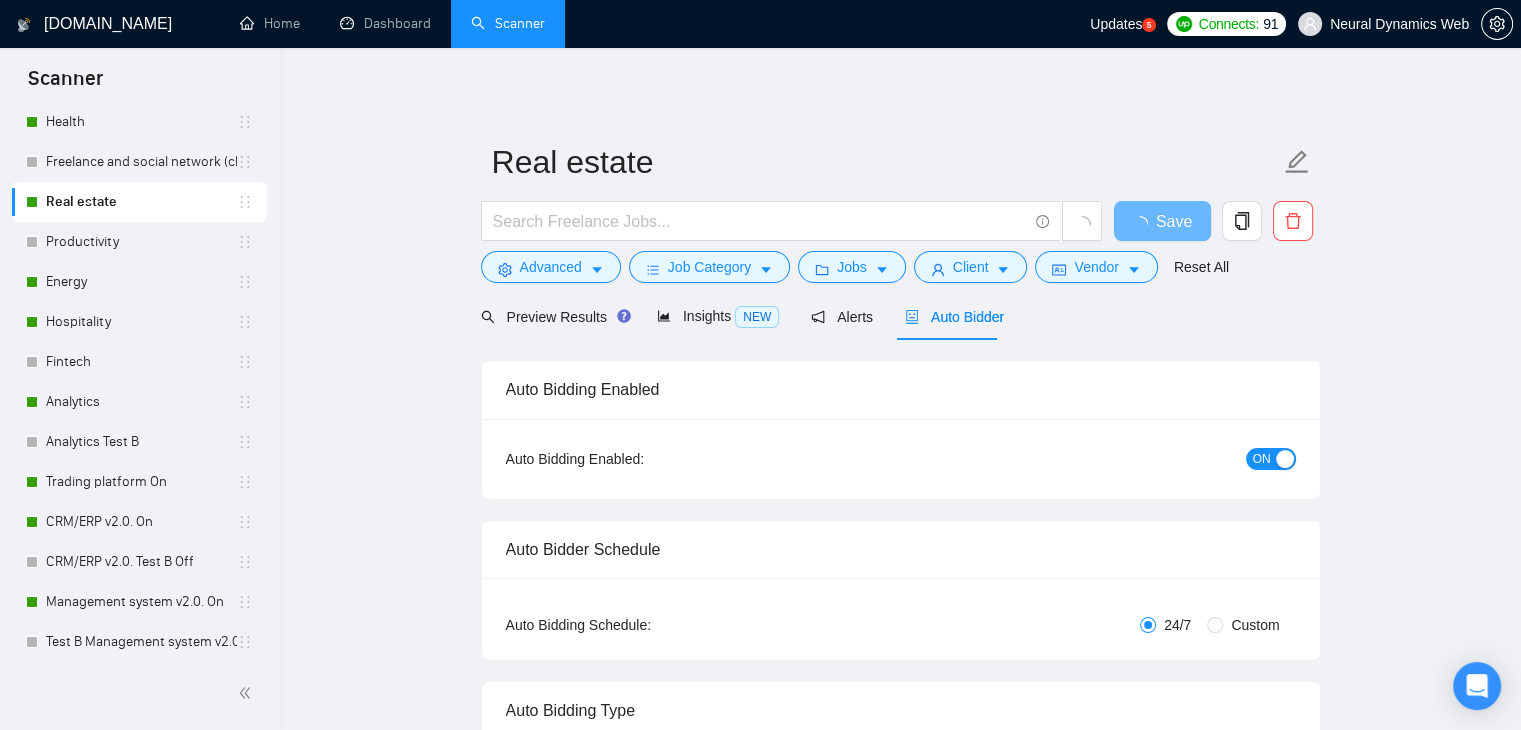 scroll, scrollTop: 3644, scrollLeft: 0, axis: vertical 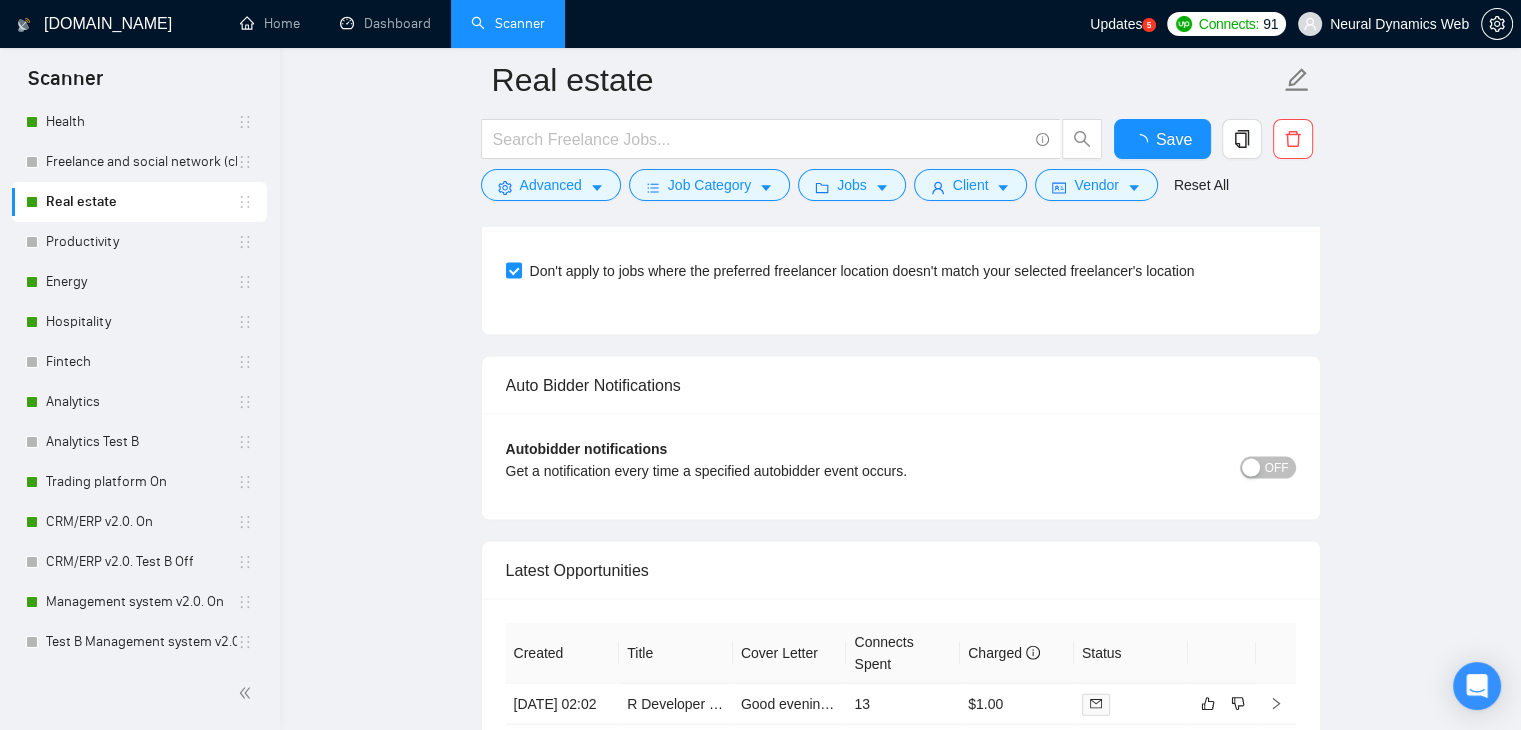 type 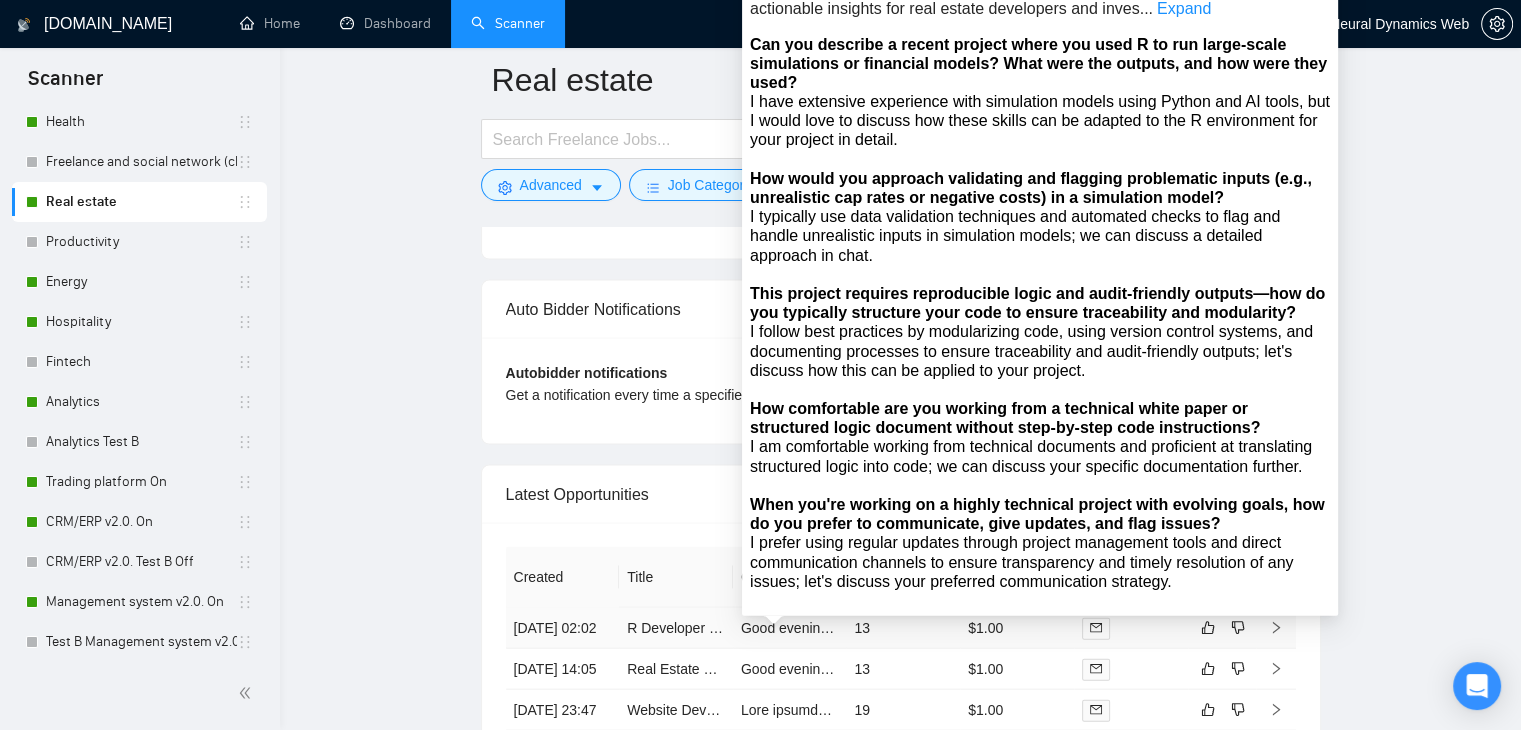 scroll, scrollTop: 4006, scrollLeft: 0, axis: vertical 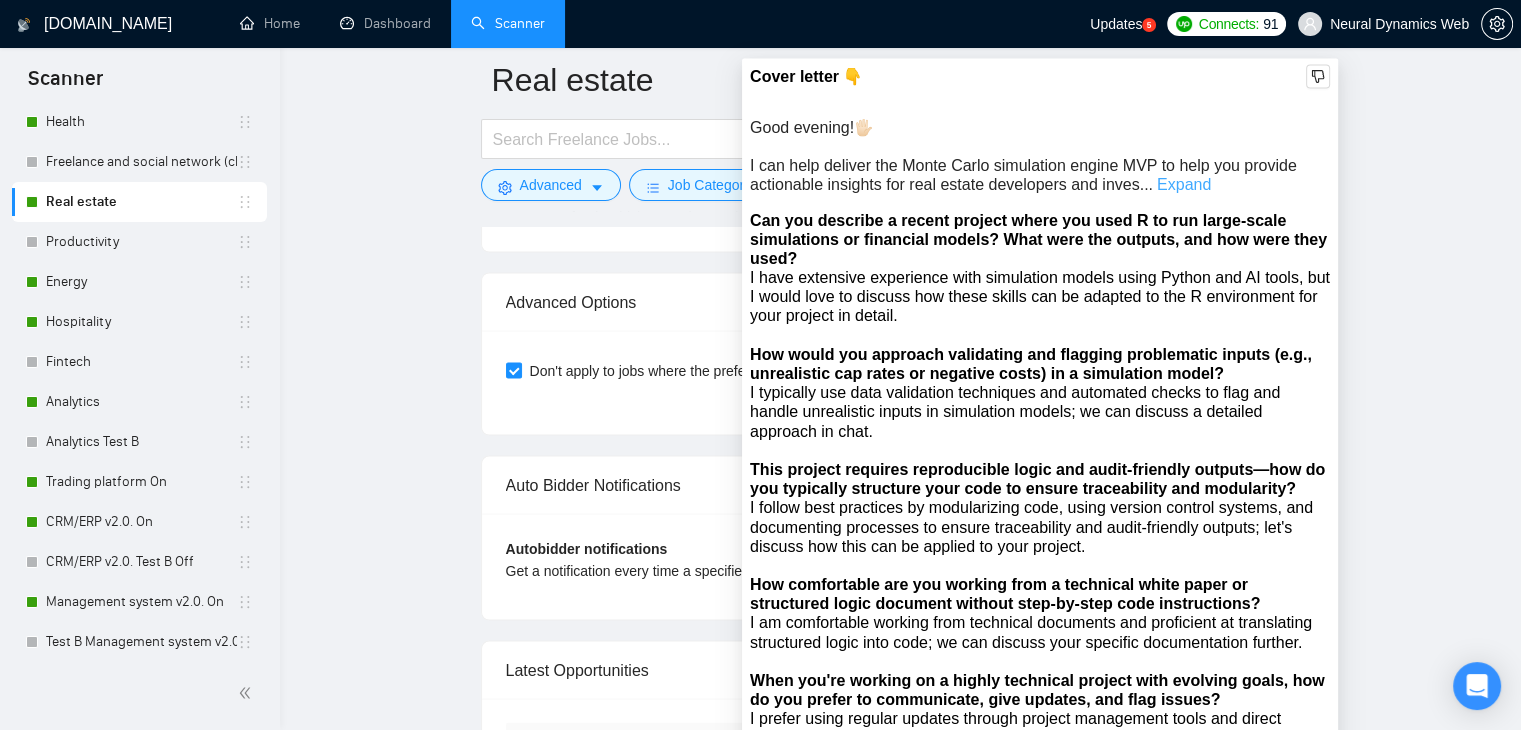 click on "Expand" at bounding box center [1184, 184] 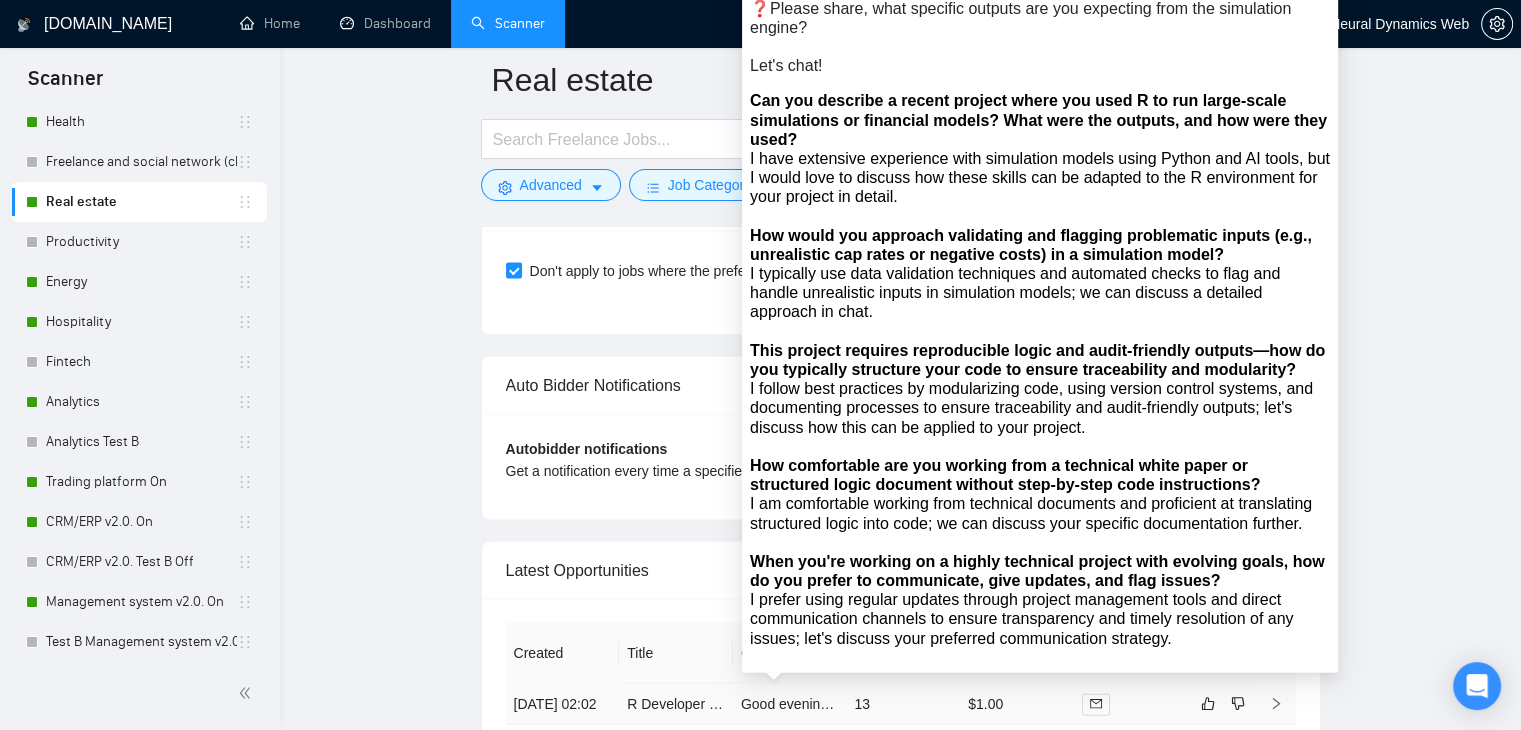scroll, scrollTop: 4306, scrollLeft: 0, axis: vertical 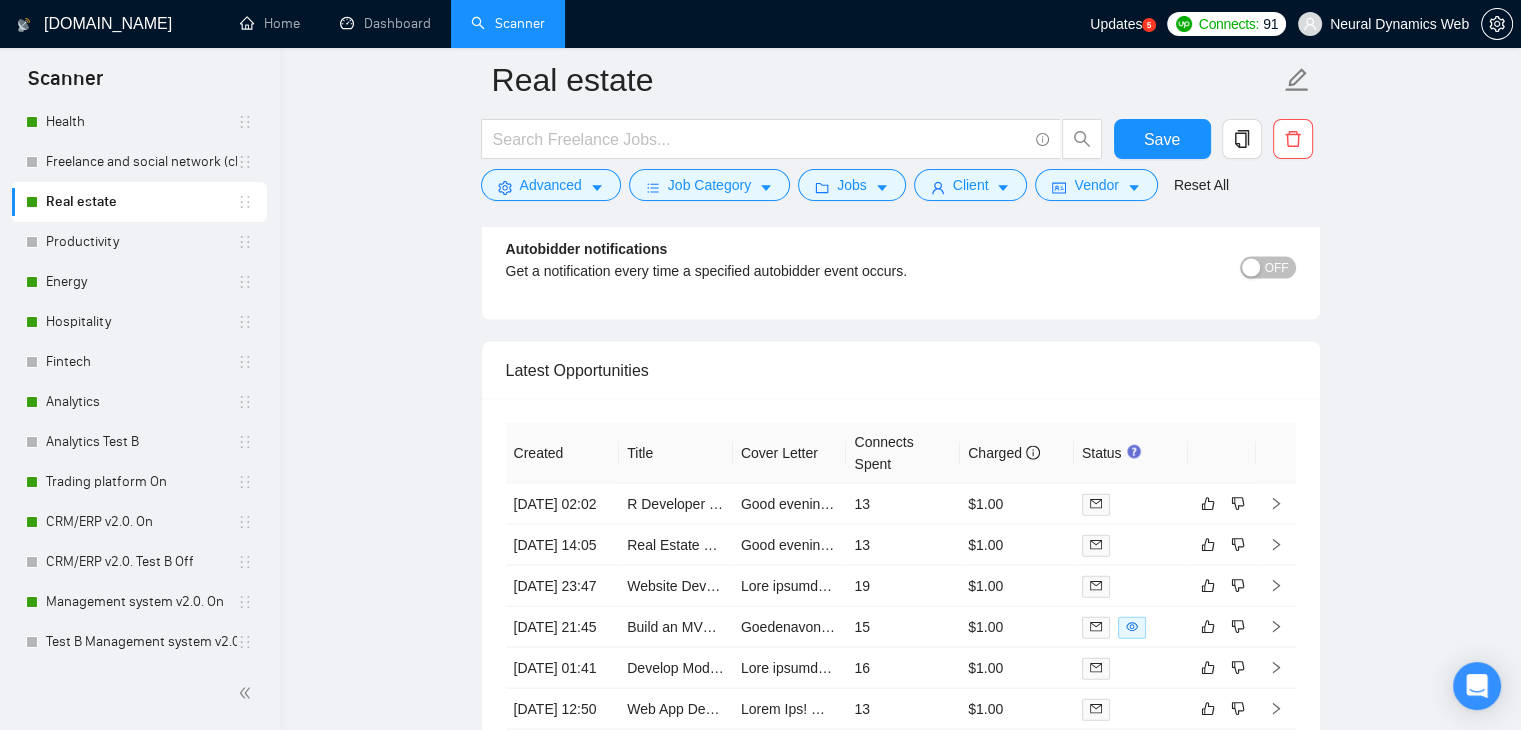 click on "Real estate Save Advanced   Job Category   Jobs   Client   Vendor   Reset All Preview Results Insights NEW Alerts Auto Bidder Auto Bidding Enabled Auto Bidding Enabled: ON Auto Bidder Schedule Auto Bidding Type: Automated (recommended) Semi-automated Auto Bidding Schedule: 24/7 Custom Custom Auto Bidder Schedule Repeat every week on Monday Tuesday Wednesday Thursday Friday Saturday Sunday Active Hours ( Europe/Kiev ): From: To: ( 24  hours) Europe/Kiev Auto Bidding Type Select your bidding algorithm: Choose the algorithm for you bidding. The price per proposal does not include your connects expenditure. Template Bidder Works great for narrow segments and short cover letters that don't change. 0.50  credits / proposal Sardor AI 🤖 Personalise your cover letter with ai [placeholders] 1.00  credits / proposal Experimental Laziza AI  👑   NEW   Learn more 2.00  credits / proposal 5.61 credits savings Team & Freelancer Select team: Neural Dynamics Web Select freelancer: Maksym Bil Select profile: 0 /20. 1" at bounding box center (900, -1634) 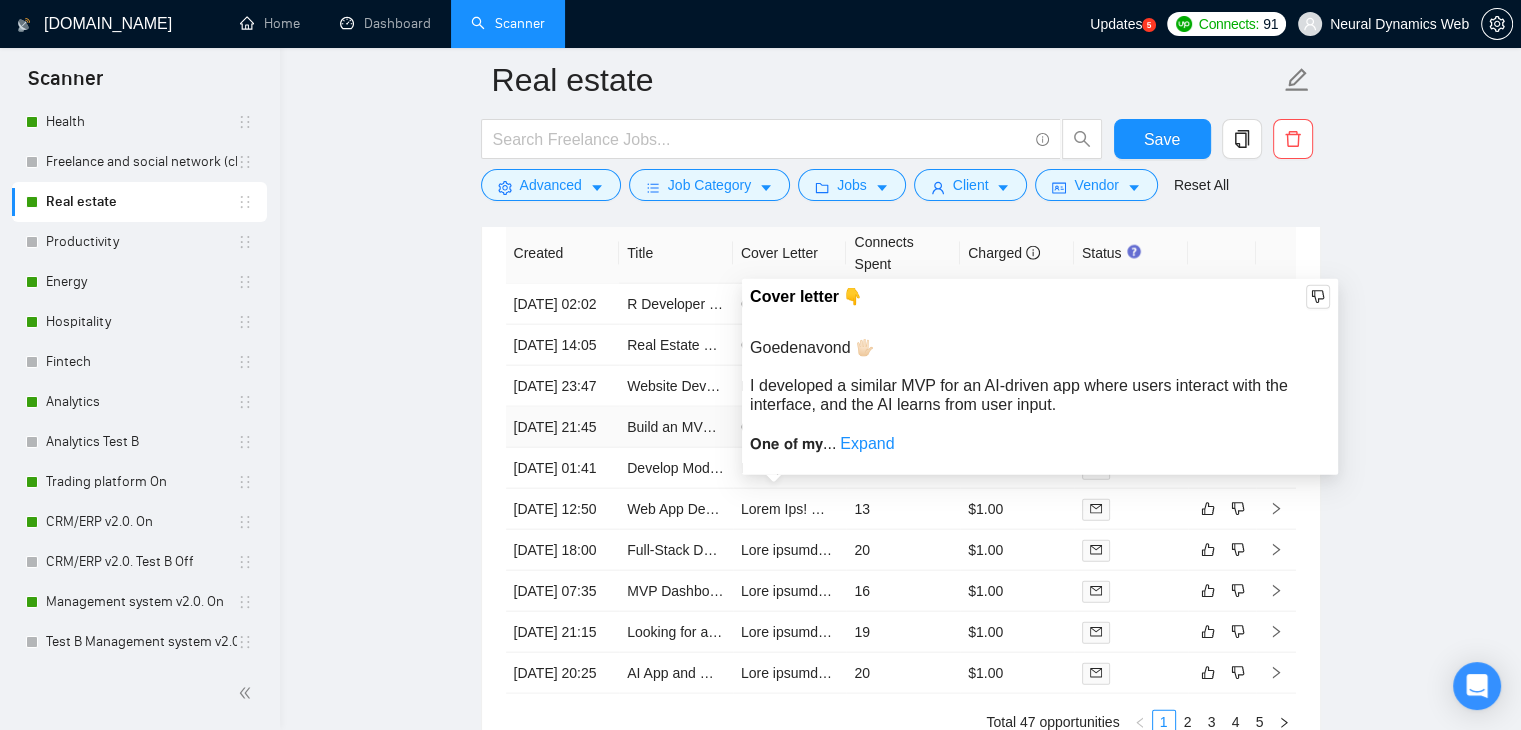 click on "Expand" at bounding box center [867, 443] 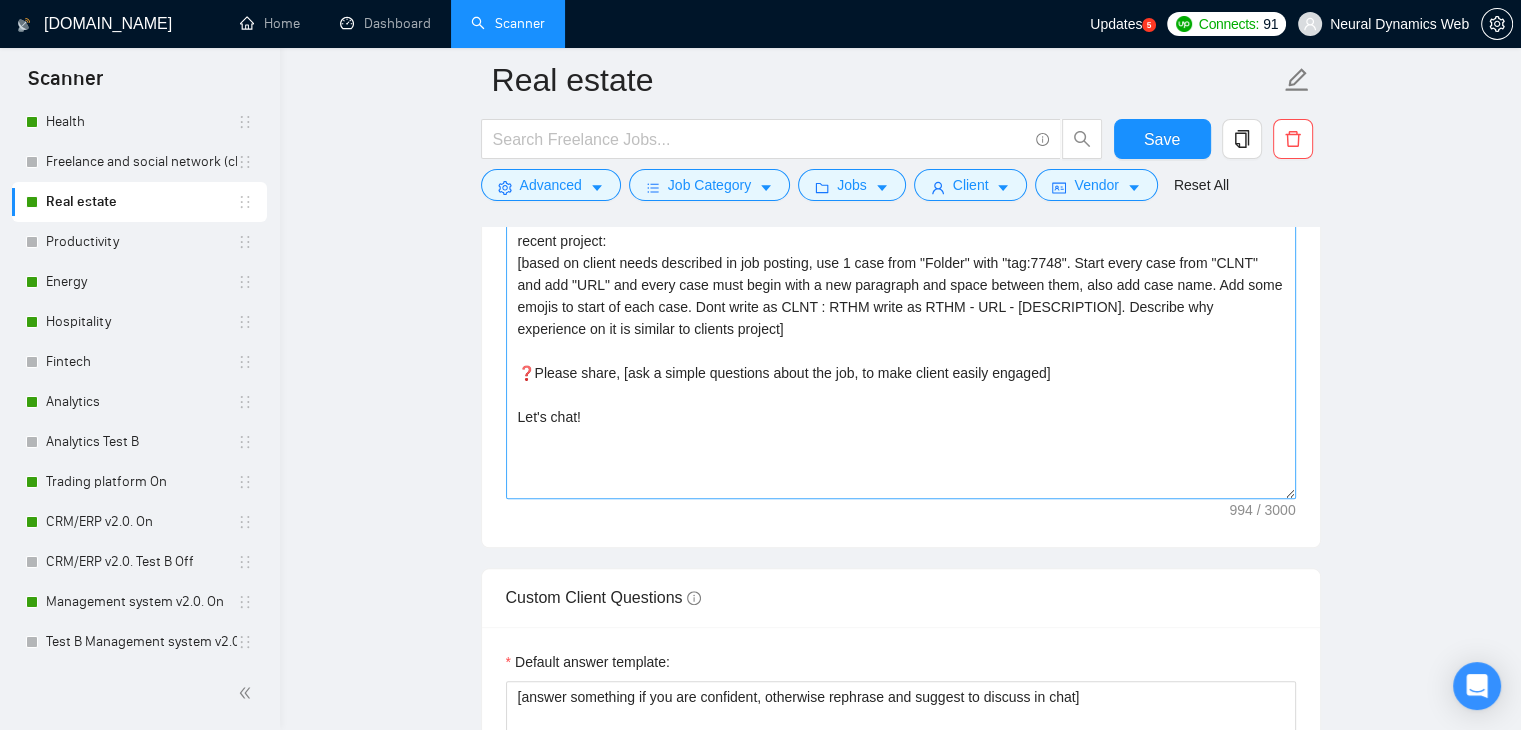 scroll, scrollTop: 1806, scrollLeft: 0, axis: vertical 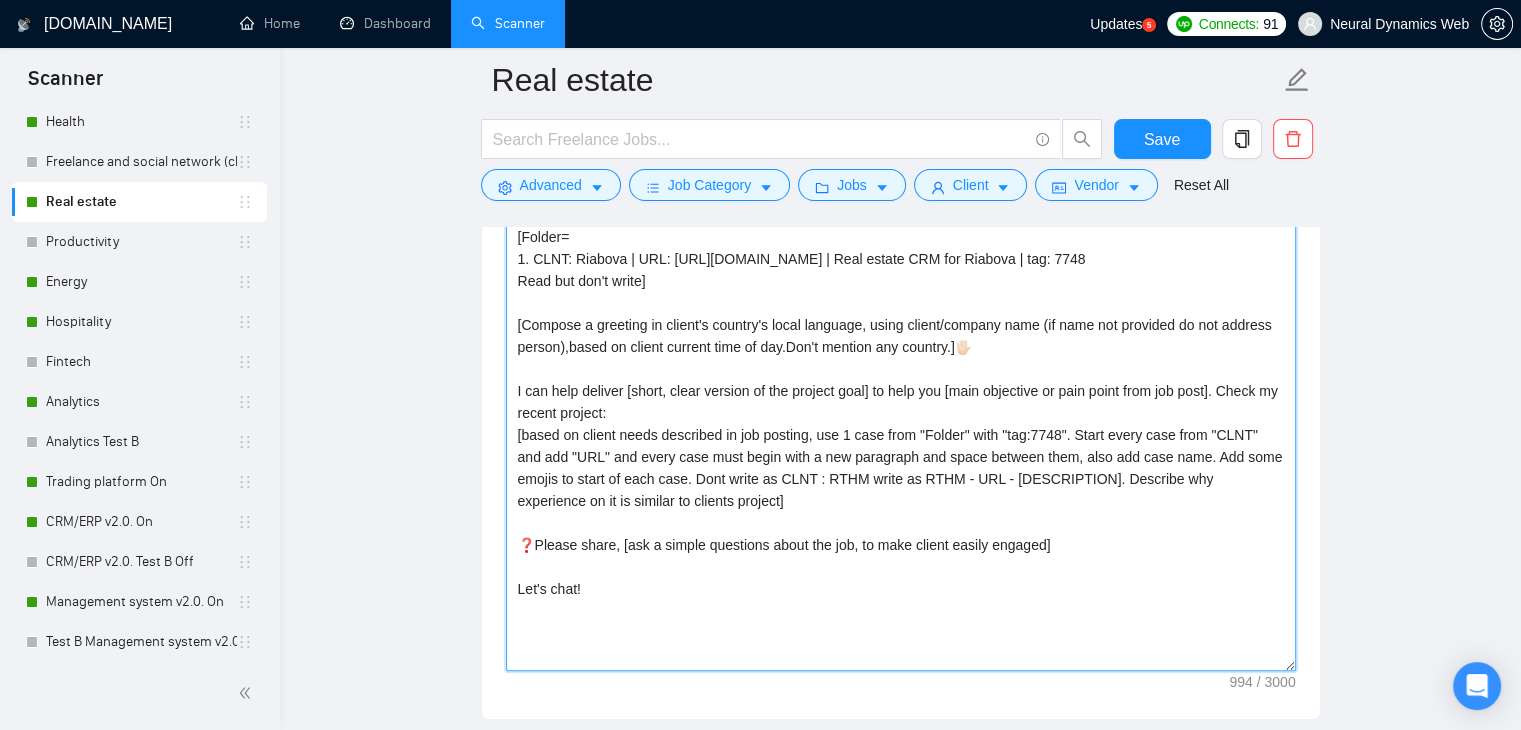 click on "[Folder=
1. CLNT: Riabova | URL: https://www.upwork.com/fl/~014c1e4fcd57b8f655?p=1513194653464743936 | Real estate CRM for Riabova | tag: 7748
Read but don't write]
[Compose a greeting in client's country's local language, using client/company name (if name not provided do not address person),based on client current time of day.Don't mention any country.]🖐🏻
I can help deliver [short, clear version of the project goal] to help you [main objective or pain point from job post]. Check my recent project:
[based on client needs described in job posting, use 1 case from "Folder" with "tag:7748". Start every case from "CLNT" and add "URL" and every case must begin with a new paragraph and space between them, also add case name. Add some emojis to start of each case. Dont write as CLNT : RTHM write as RTHM - URL - [DESCRIPTION]. Describe why experience on it is similar to clients project]
❓Please share, [ask a simple questions about the job, to make client easily engaged]
Let's chat!" at bounding box center [901, 446] 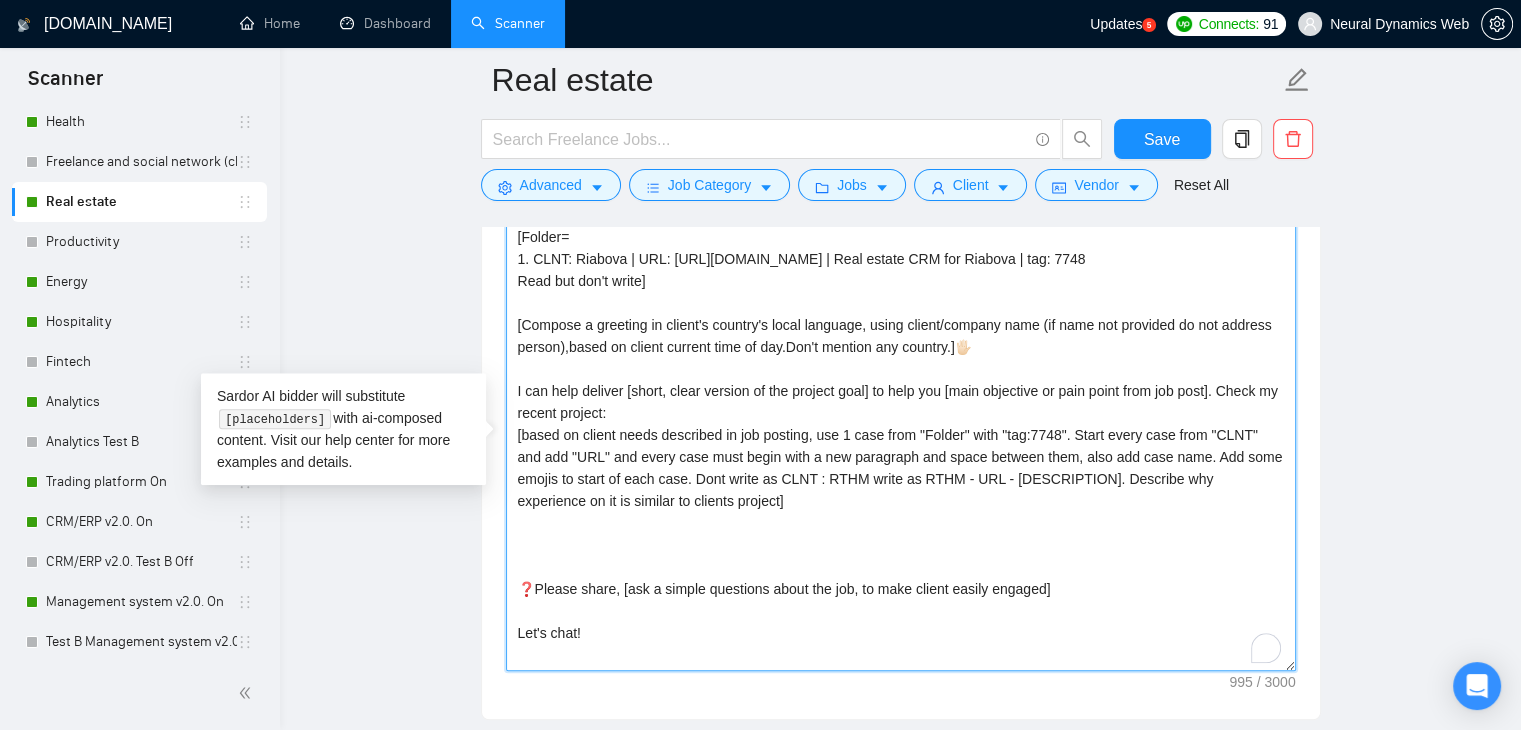 paste on "🎯[Indicate my proficiency with what's needed in job post, add how much experience in years I have and what impact in numbers I brought in what's needed in the job post] [make this 2 sentences and short]" 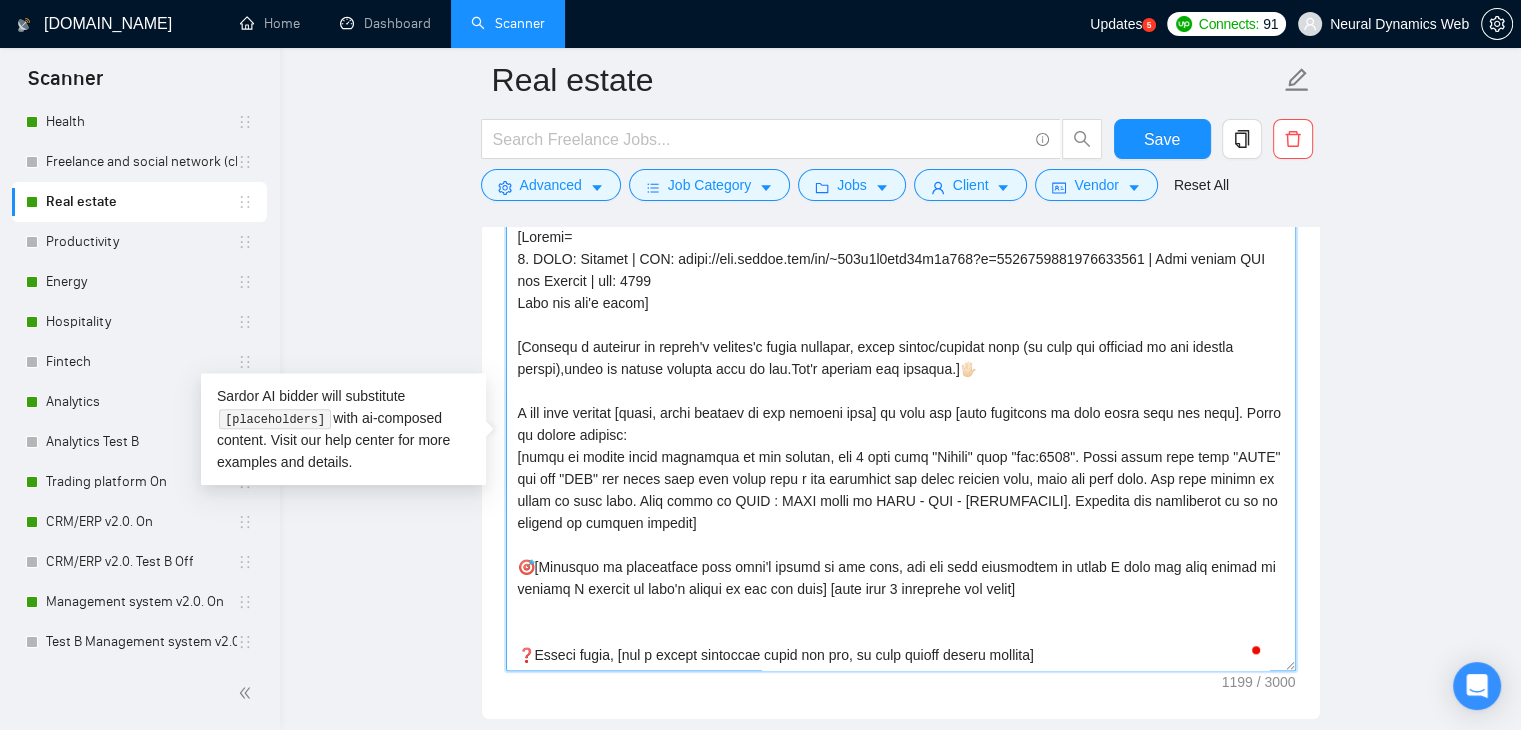 scroll, scrollTop: 66, scrollLeft: 0, axis: vertical 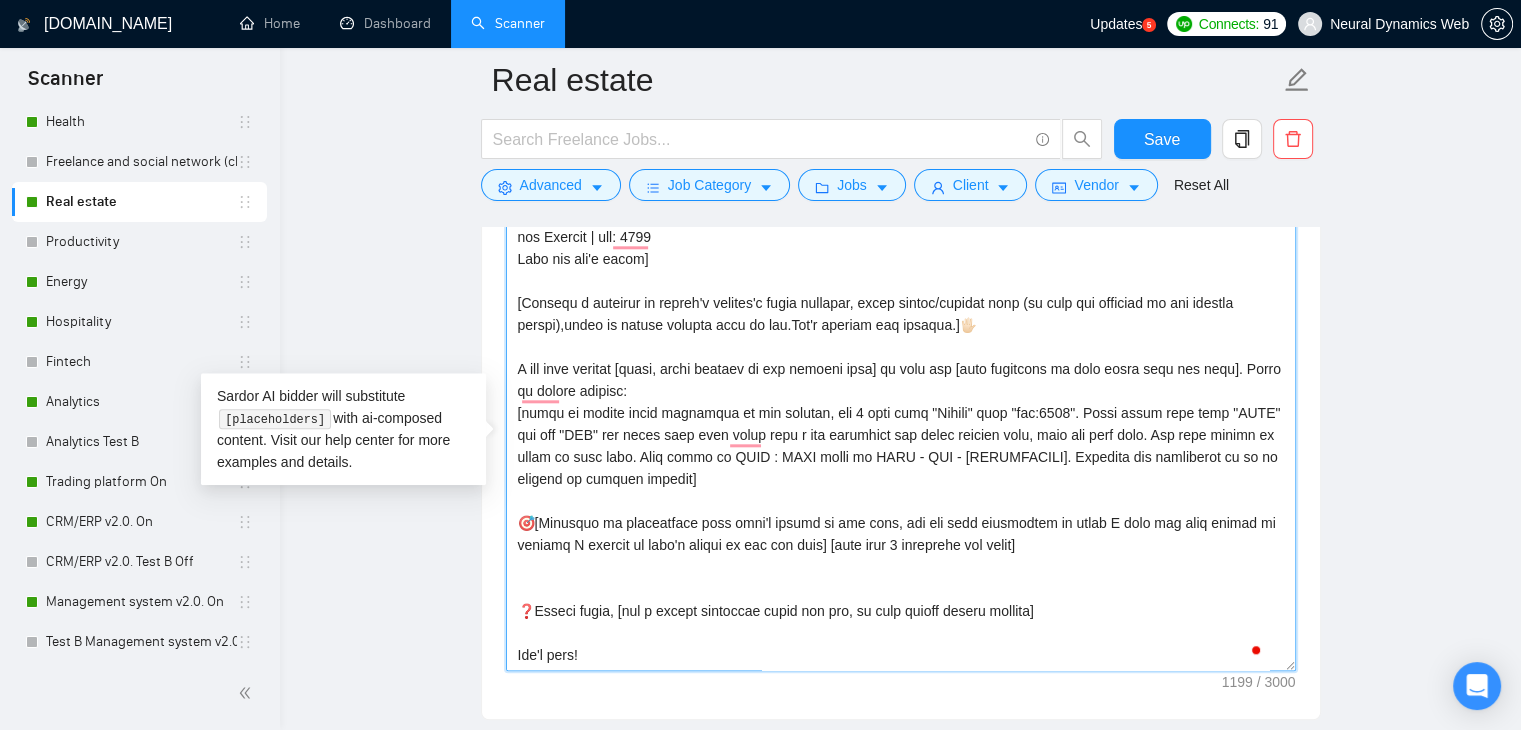 click on "Cover letter template:" at bounding box center [901, 446] 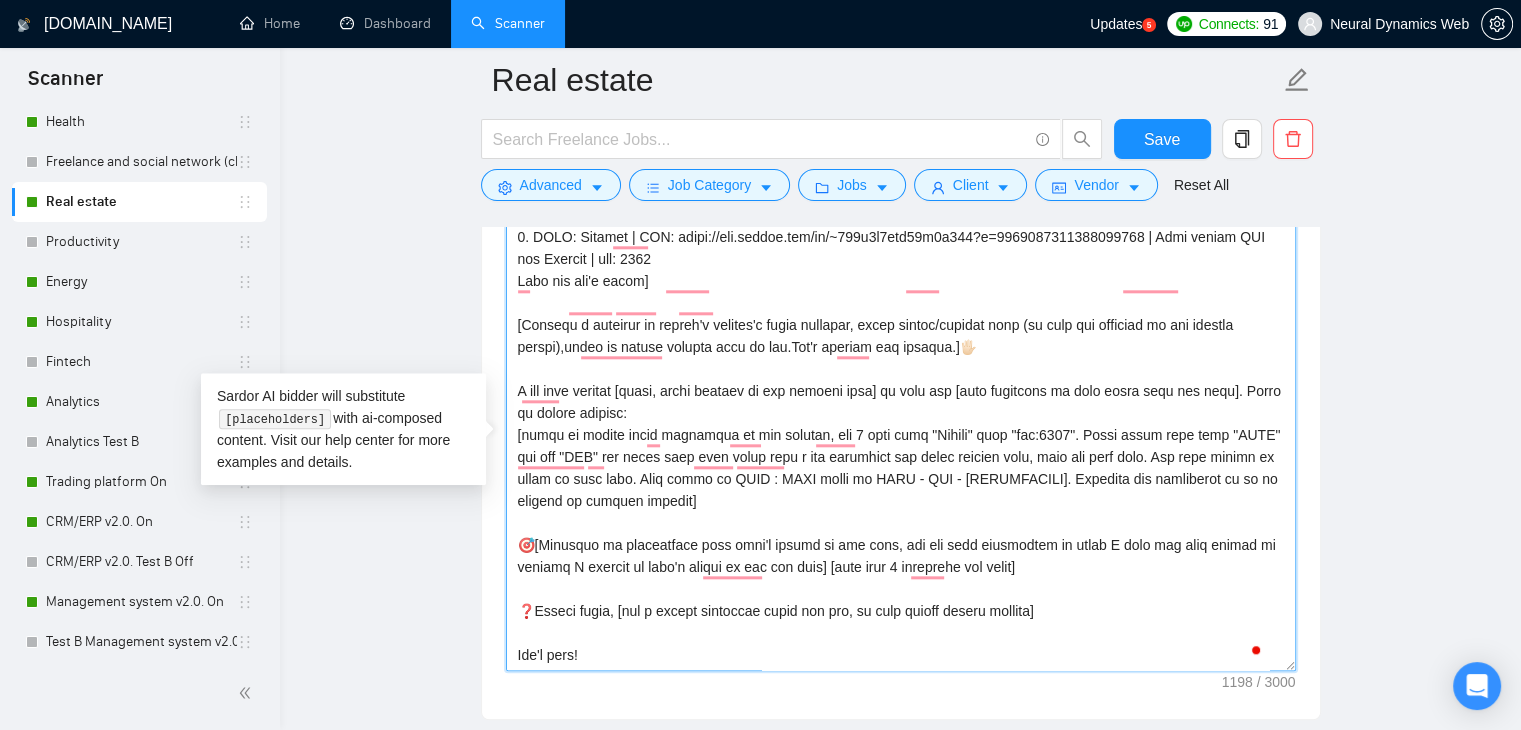 scroll, scrollTop: 44, scrollLeft: 0, axis: vertical 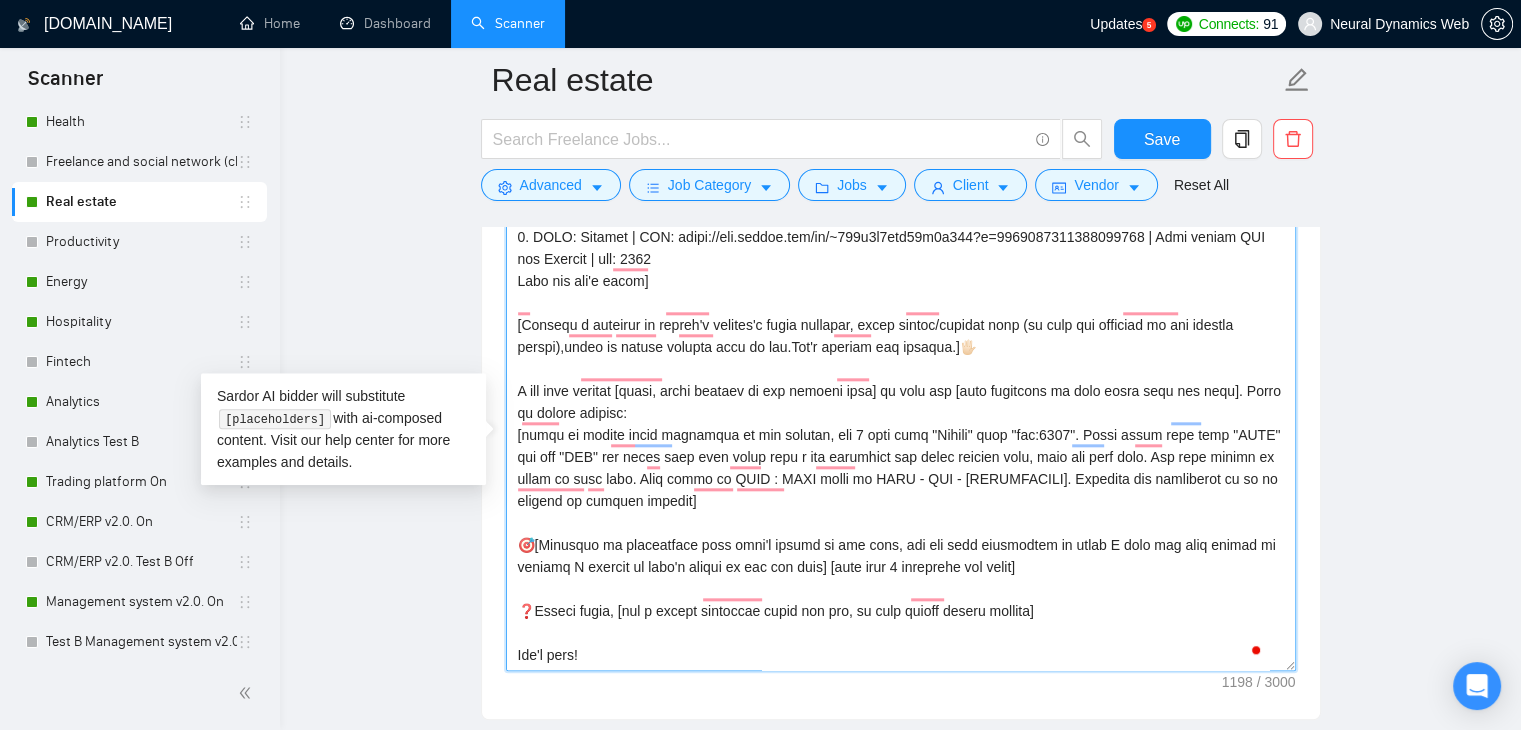 click on "Cover letter template:" at bounding box center (901, 446) 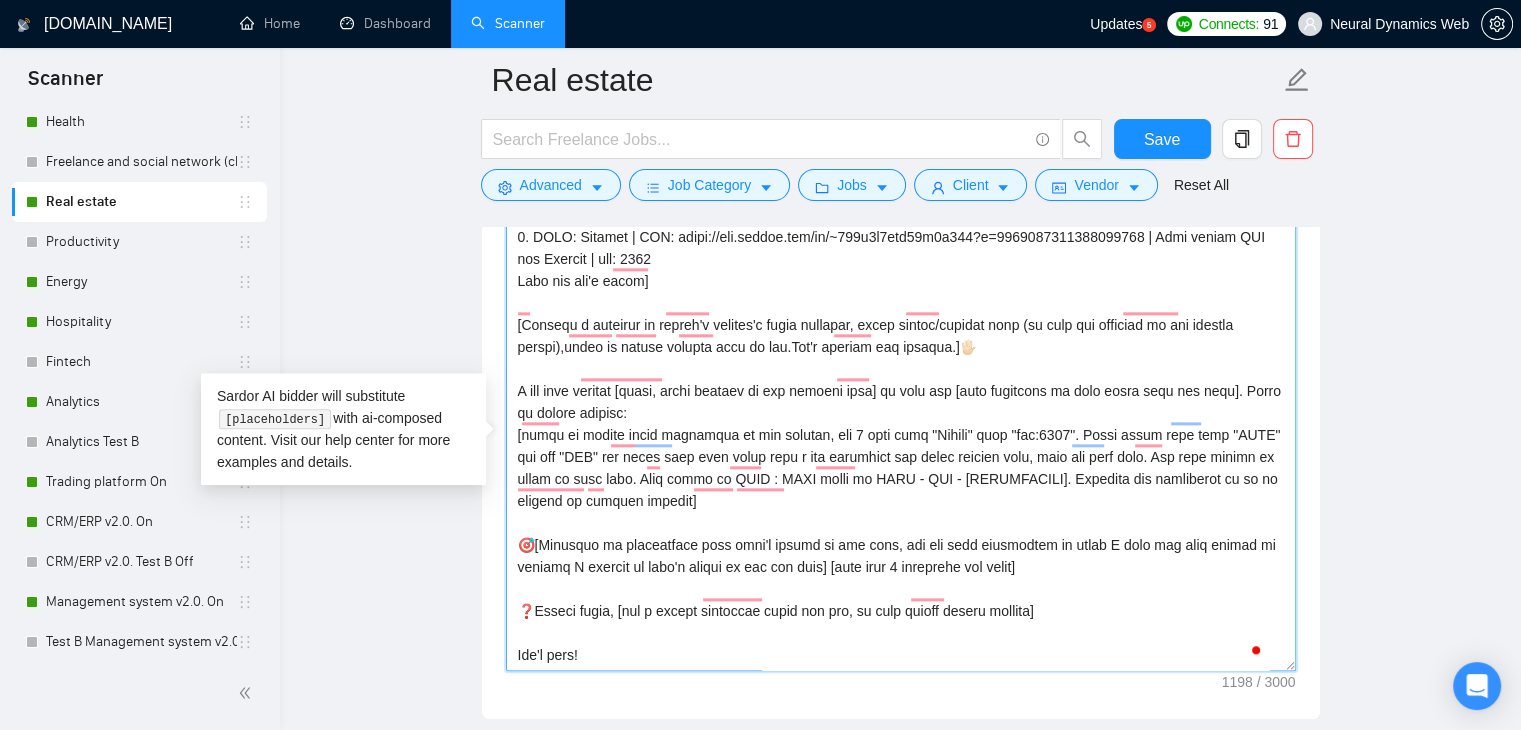 scroll, scrollTop: 44, scrollLeft: 0, axis: vertical 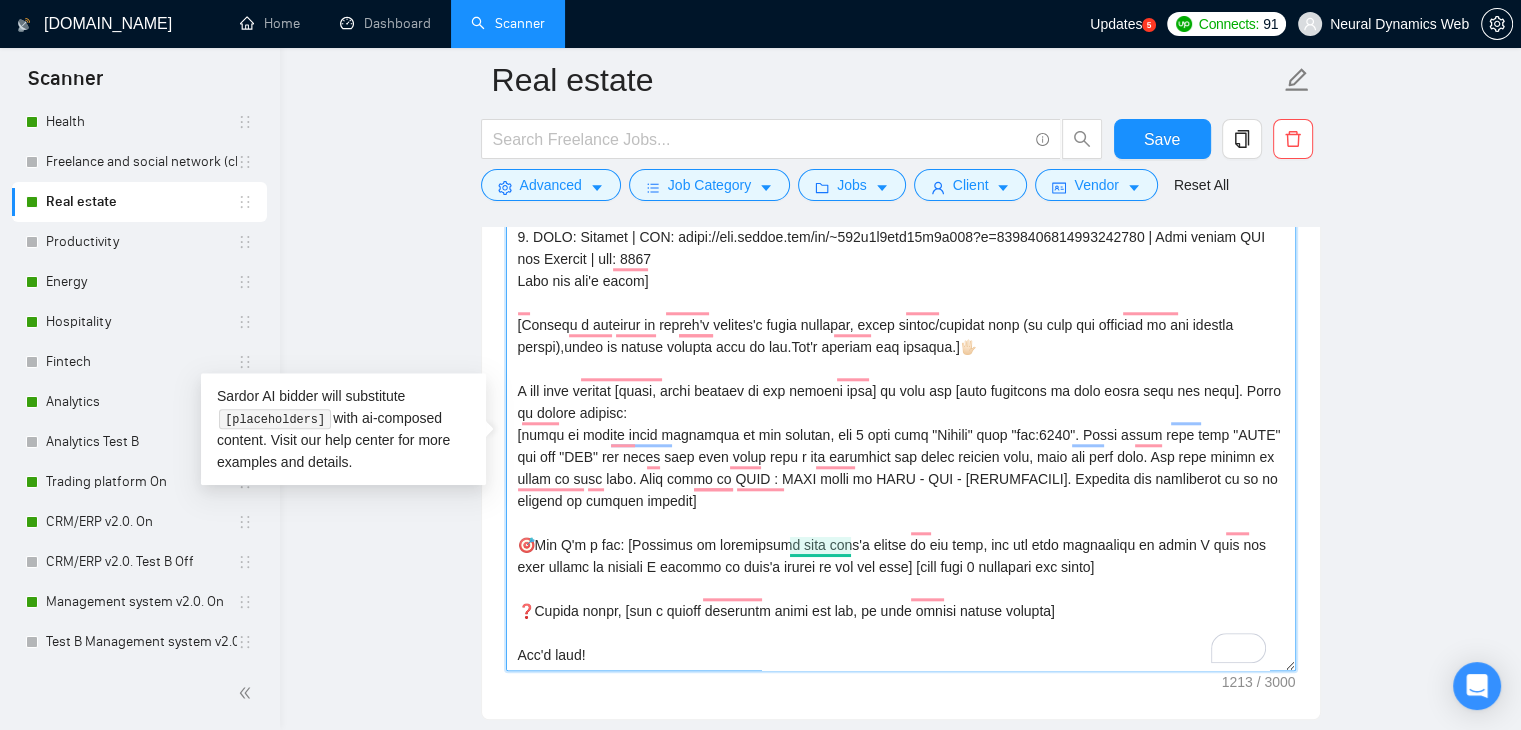 drag, startPoint x: 730, startPoint y: 541, endPoint x: 851, endPoint y: 546, distance: 121.103264 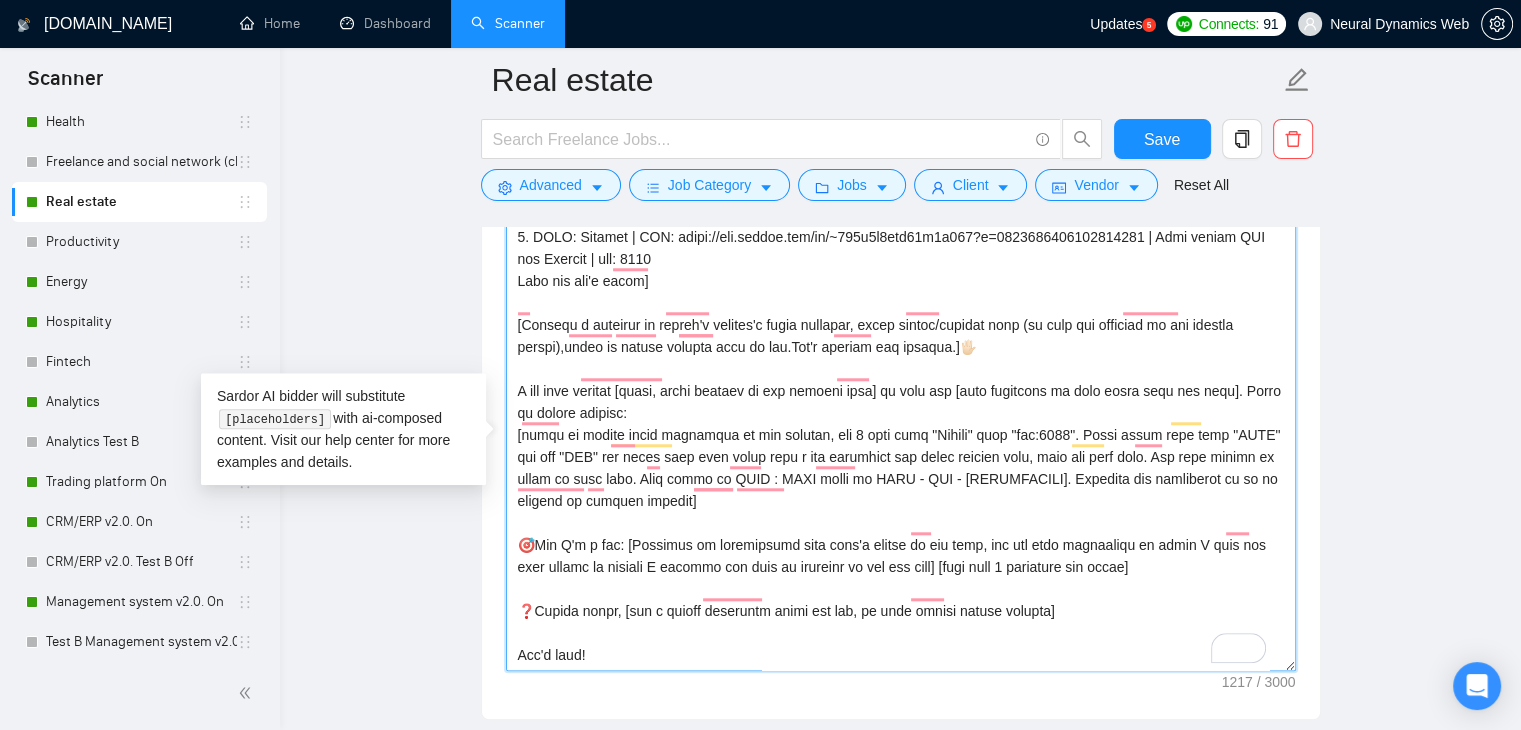 drag, startPoint x: 577, startPoint y: 365, endPoint x: 549, endPoint y: 362, distance: 28.160255 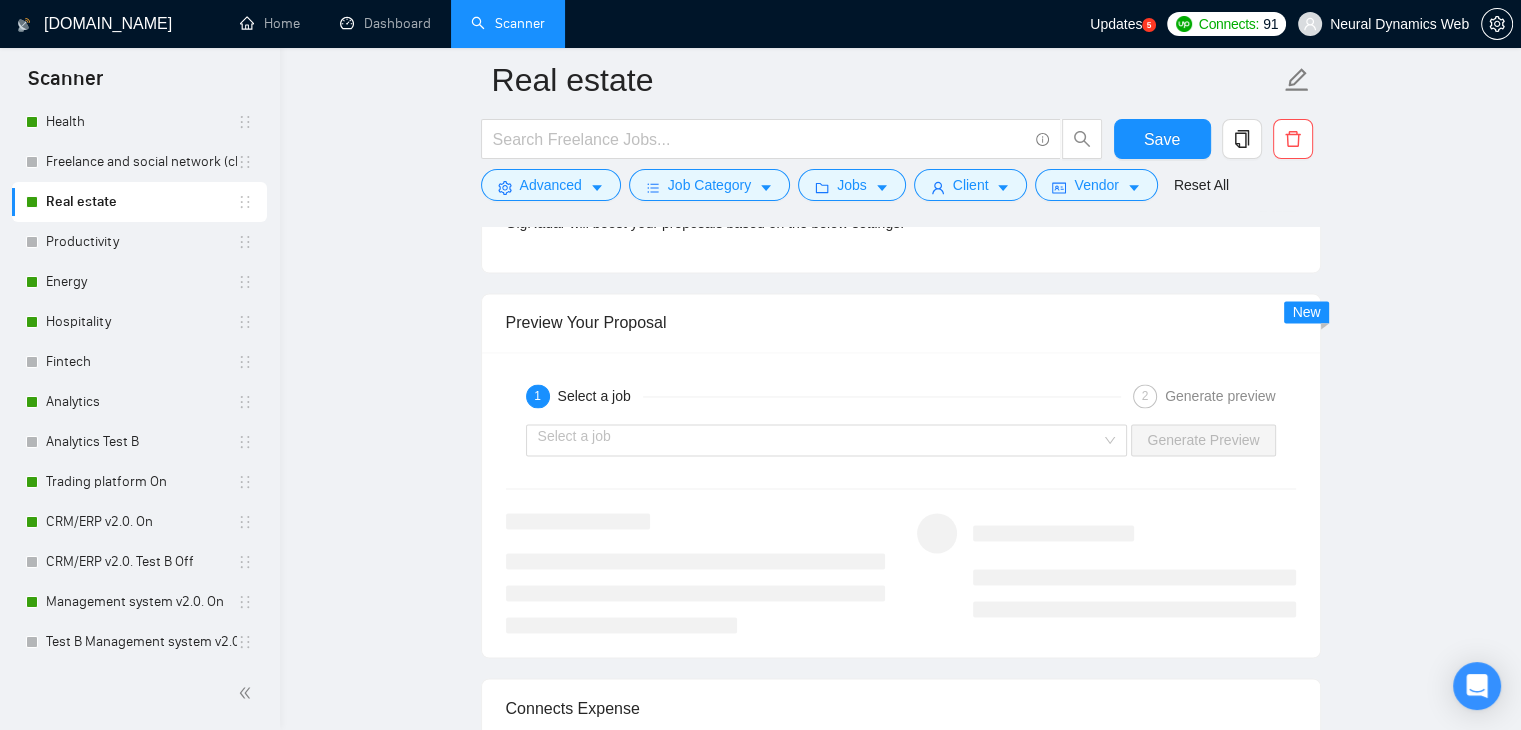 scroll, scrollTop: 3206, scrollLeft: 0, axis: vertical 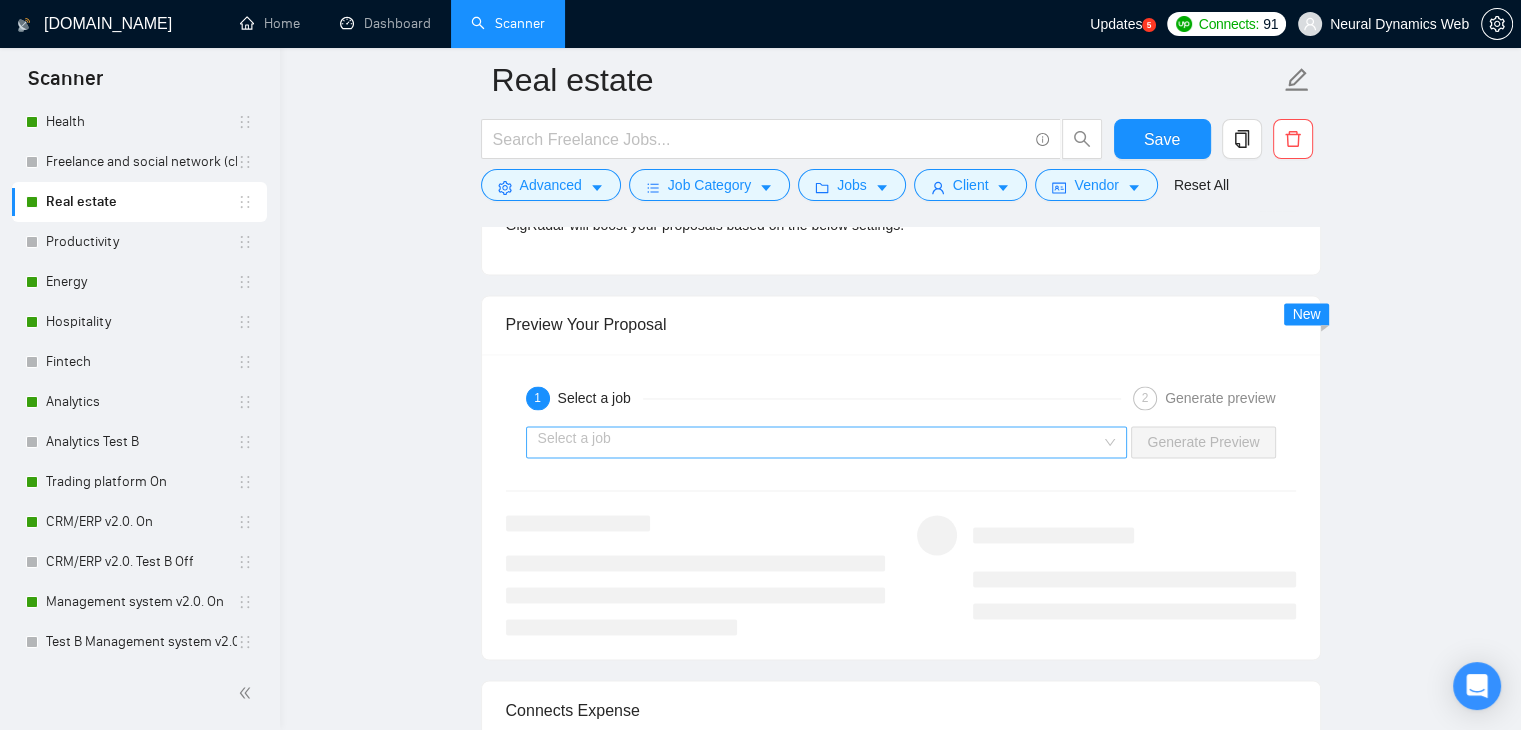 type on "[Folder=
1. CLNT: Riabova | URL: https://www.upwork.com/fl/~014c1e4fcd57b8f655?p=1513194653464743936 | Real estate CRM for Riabova | tag: 7748
Read but don't write]
[Compose a greeting in client's country's local language, using client/company name (if name not provided do not address person),based on client current time of day.Don't mention any country.]🖐🏻
I can deliver [short, clear version of the project goal] to help you [main objective or pain point from job post]. Check my recent project:
[based on client needs described in job posting, use 1 case from "Folder" with "tag:7748". Start every case from "CLNT" and add "URL" and every case must begin with a new paragraph and space between them, also add case name. Add some emojis to start of each case. Dont write as CLNT : RTHM write as RTHM - URL - [DESCRIPTION]. Describe why experience on it is similar to clients project]
🎯Why I'm a fit: [Indicate my proficiency with what's needed in job post, add how much experience in years I have and what impact i..." 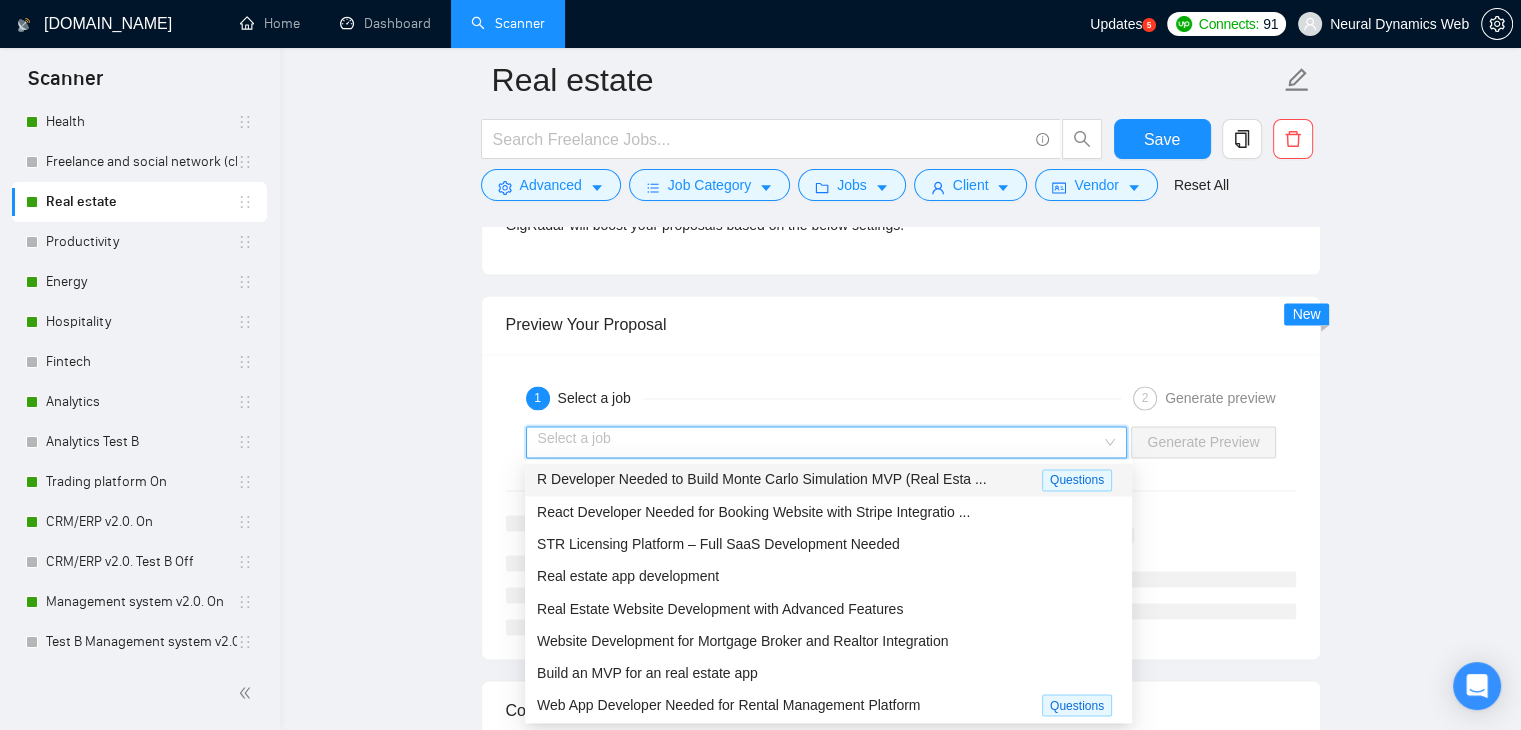 click on "R Developer Needed to Build Monte Carlo Simulation MVP (Real Esta ..." at bounding box center (762, 479) 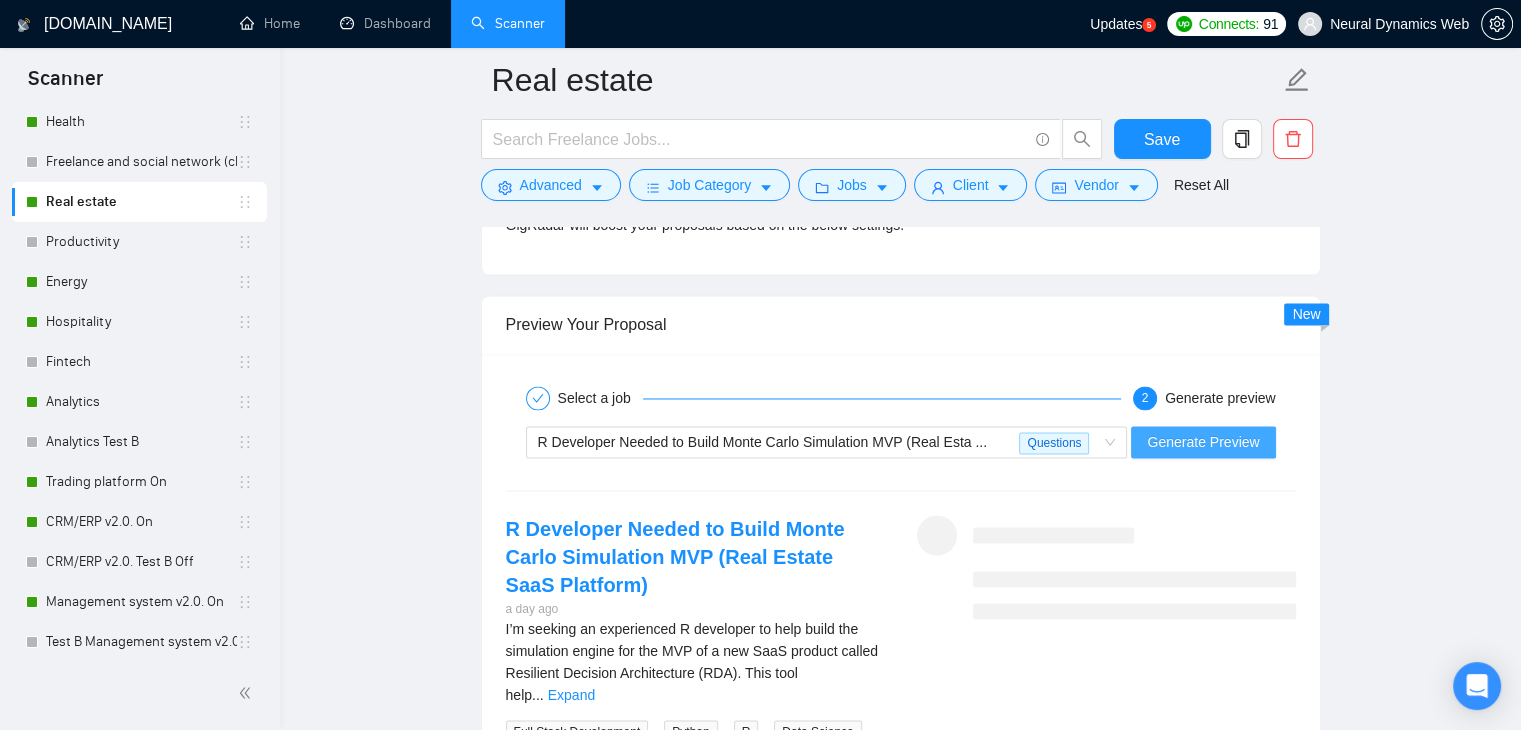 click on "Generate Preview" at bounding box center [1203, 442] 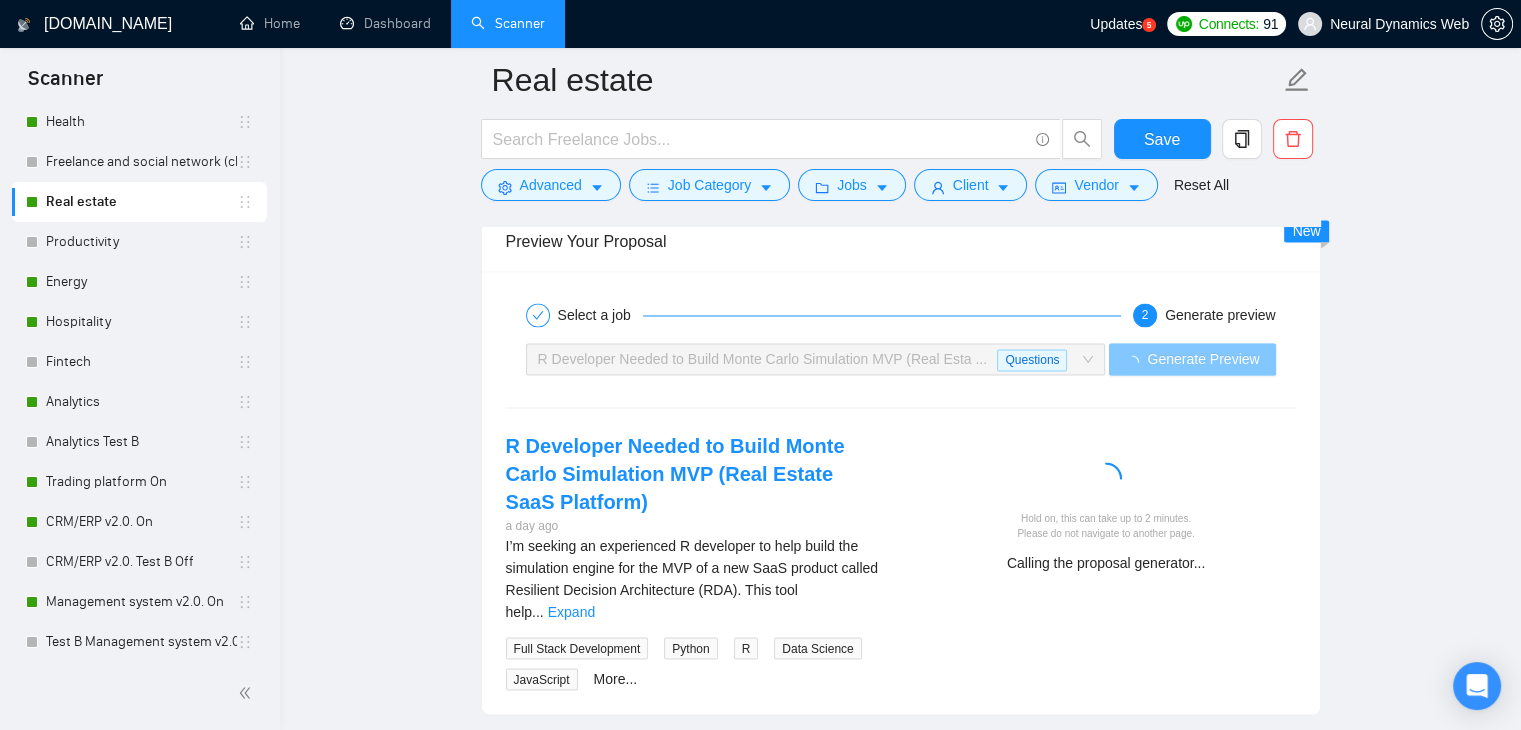 scroll, scrollTop: 3406, scrollLeft: 0, axis: vertical 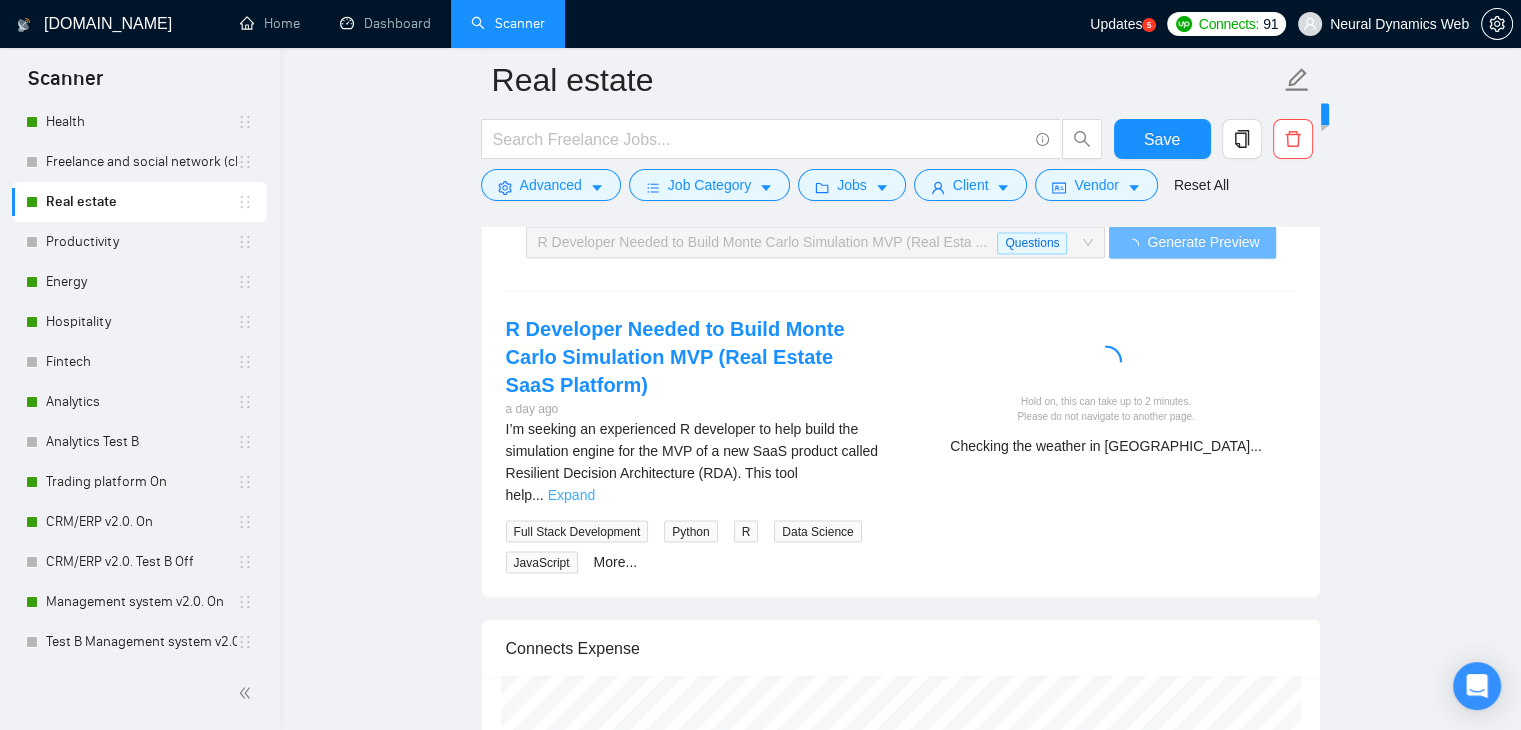 click on "Expand" at bounding box center (571, 494) 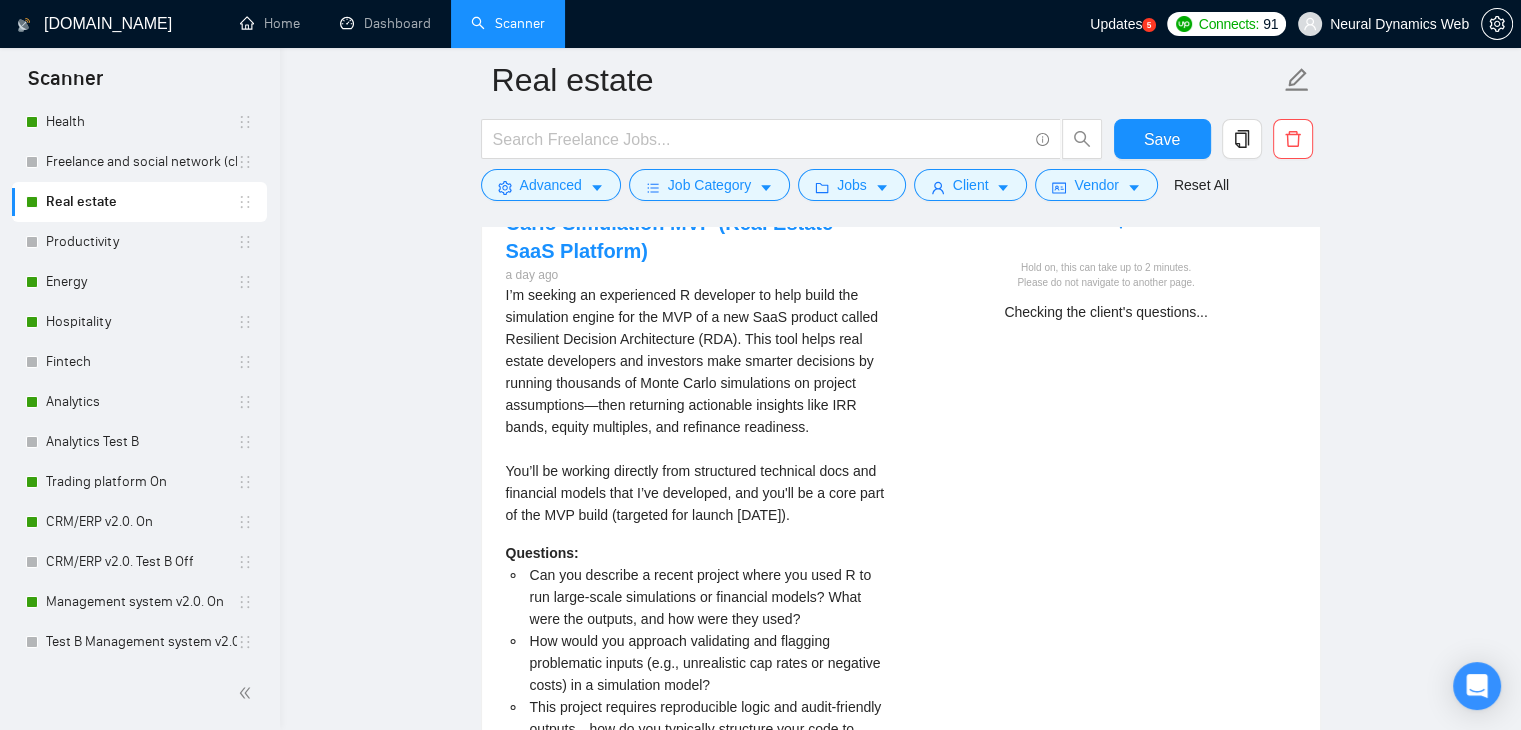 scroll, scrollTop: 3506, scrollLeft: 0, axis: vertical 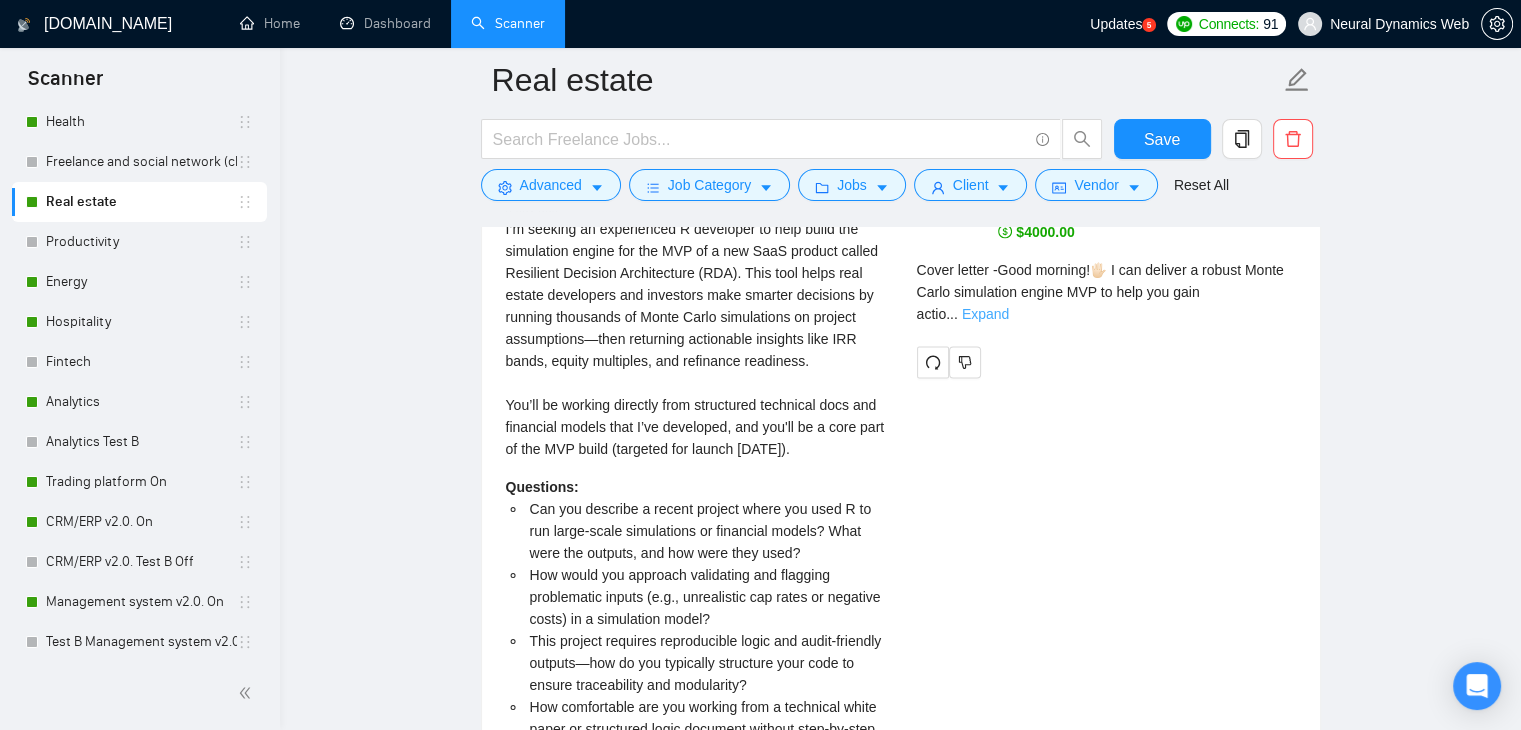 click on "Expand" at bounding box center (985, 313) 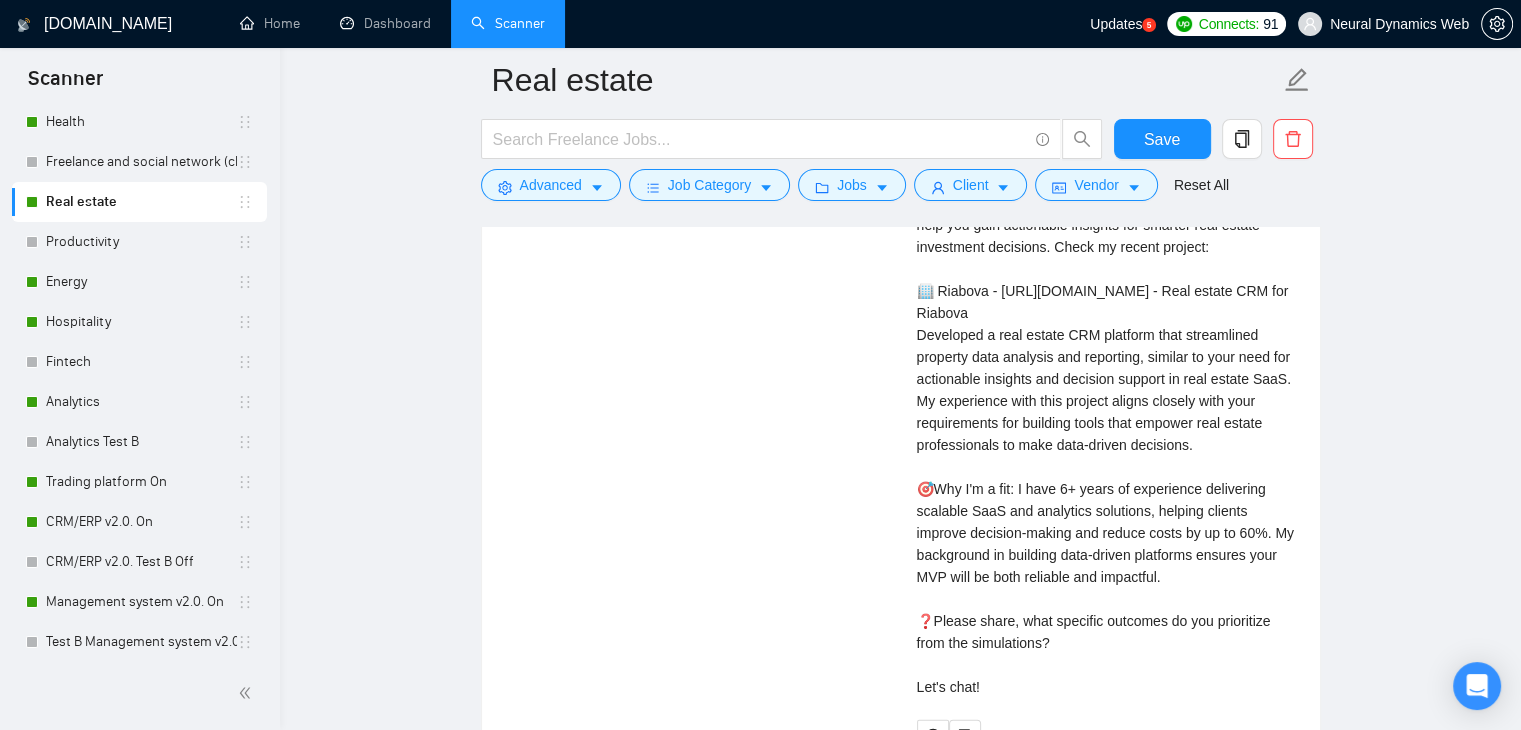 scroll, scrollTop: 4606, scrollLeft: 0, axis: vertical 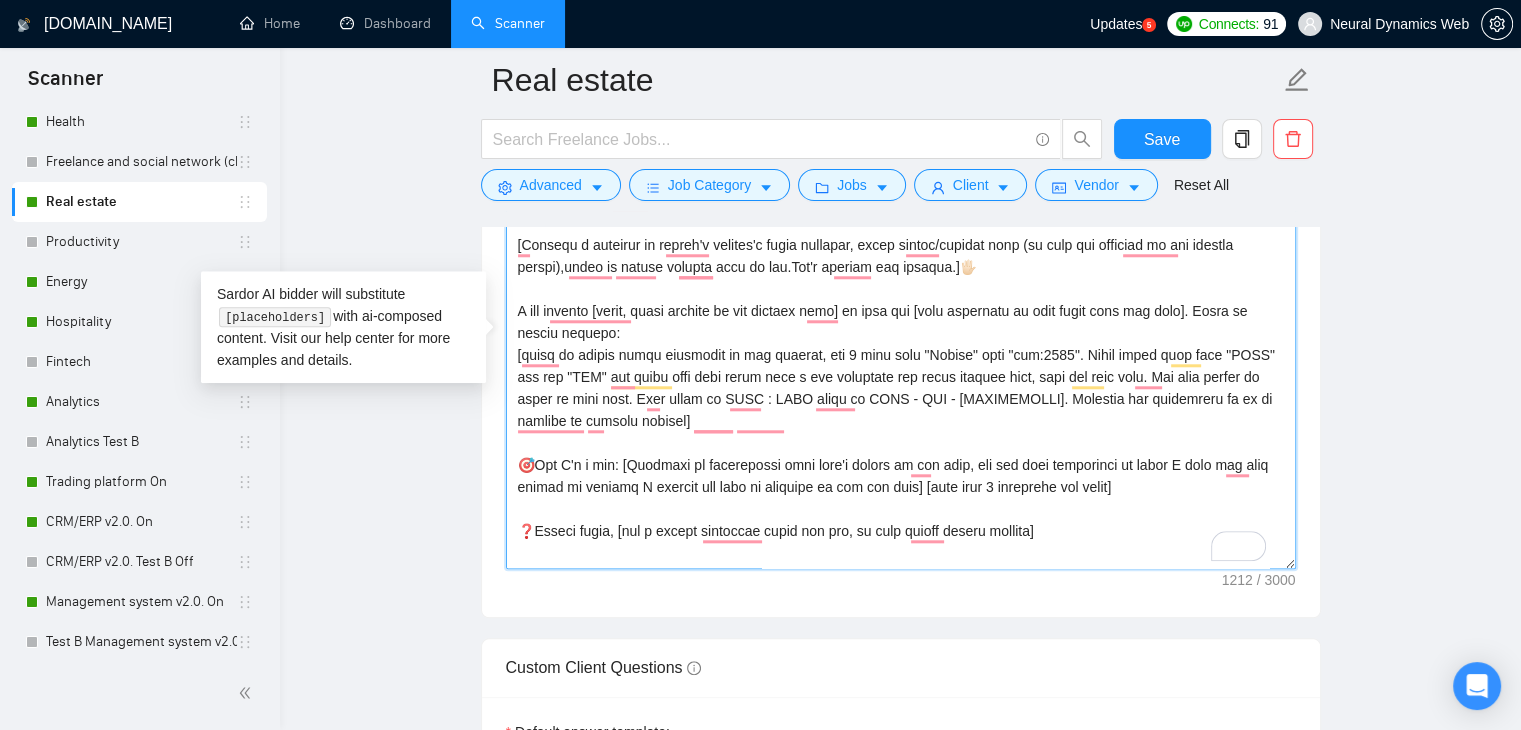 drag, startPoint x: 513, startPoint y: 466, endPoint x: 1191, endPoint y: 494, distance: 678.57794 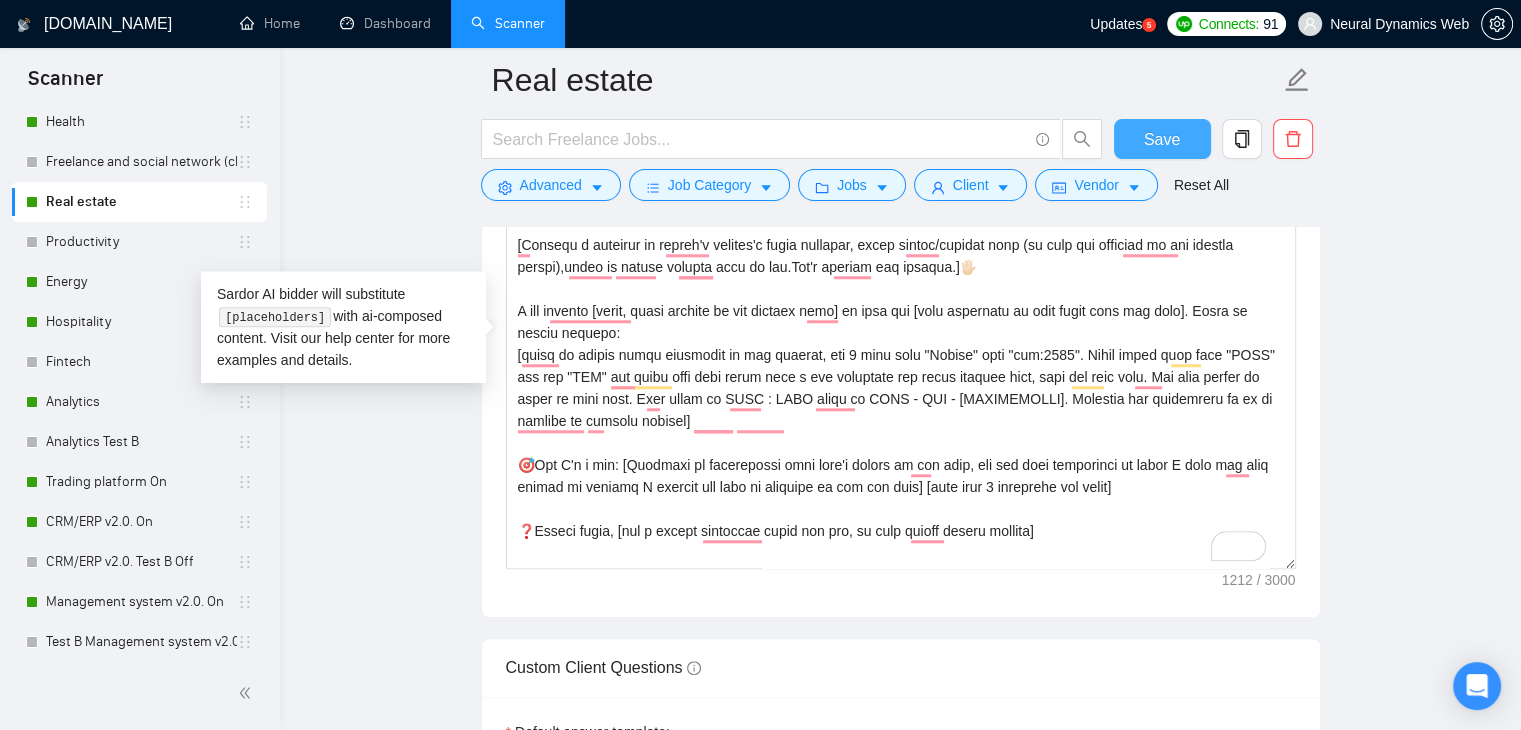 click on "Save" at bounding box center [1162, 139] 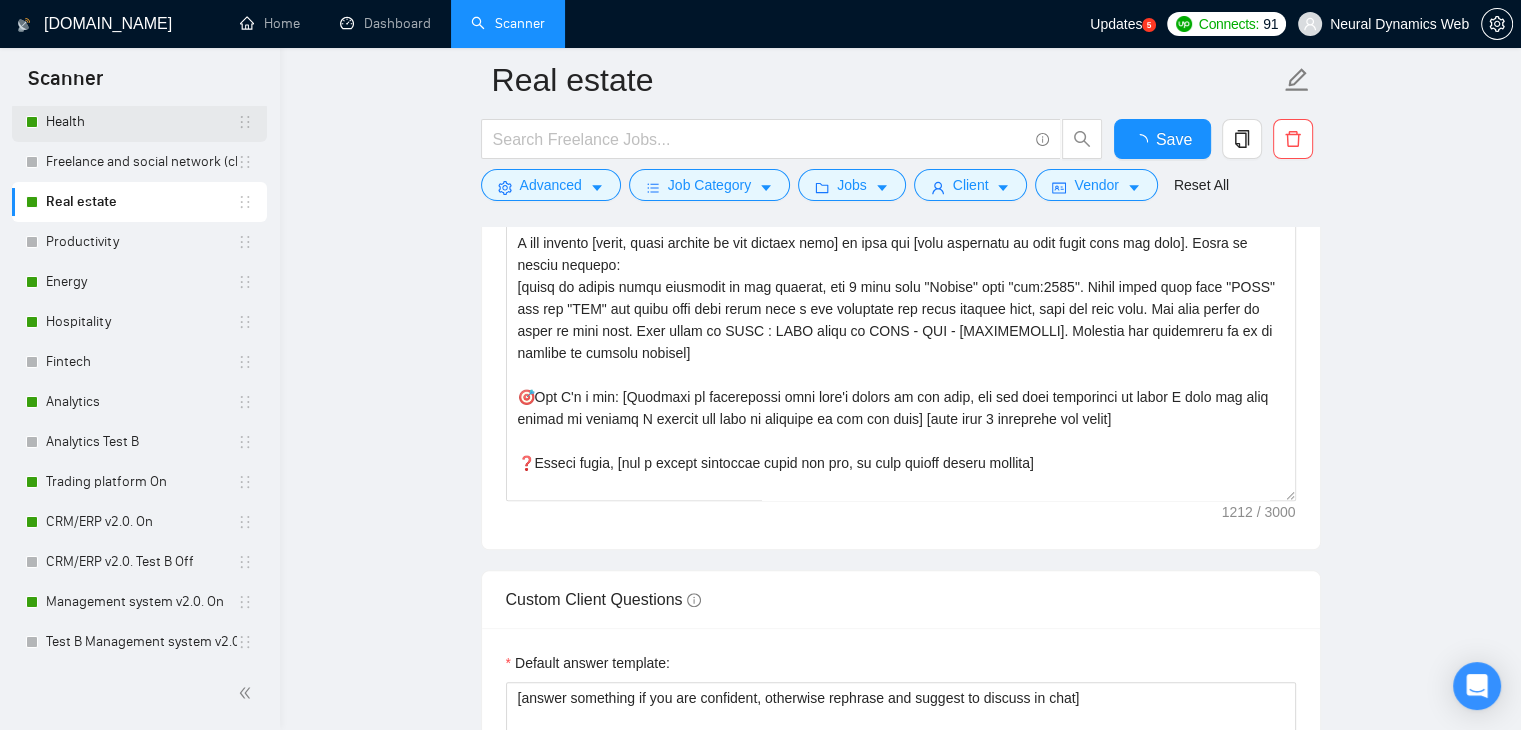 click on "Health" at bounding box center [141, 122] 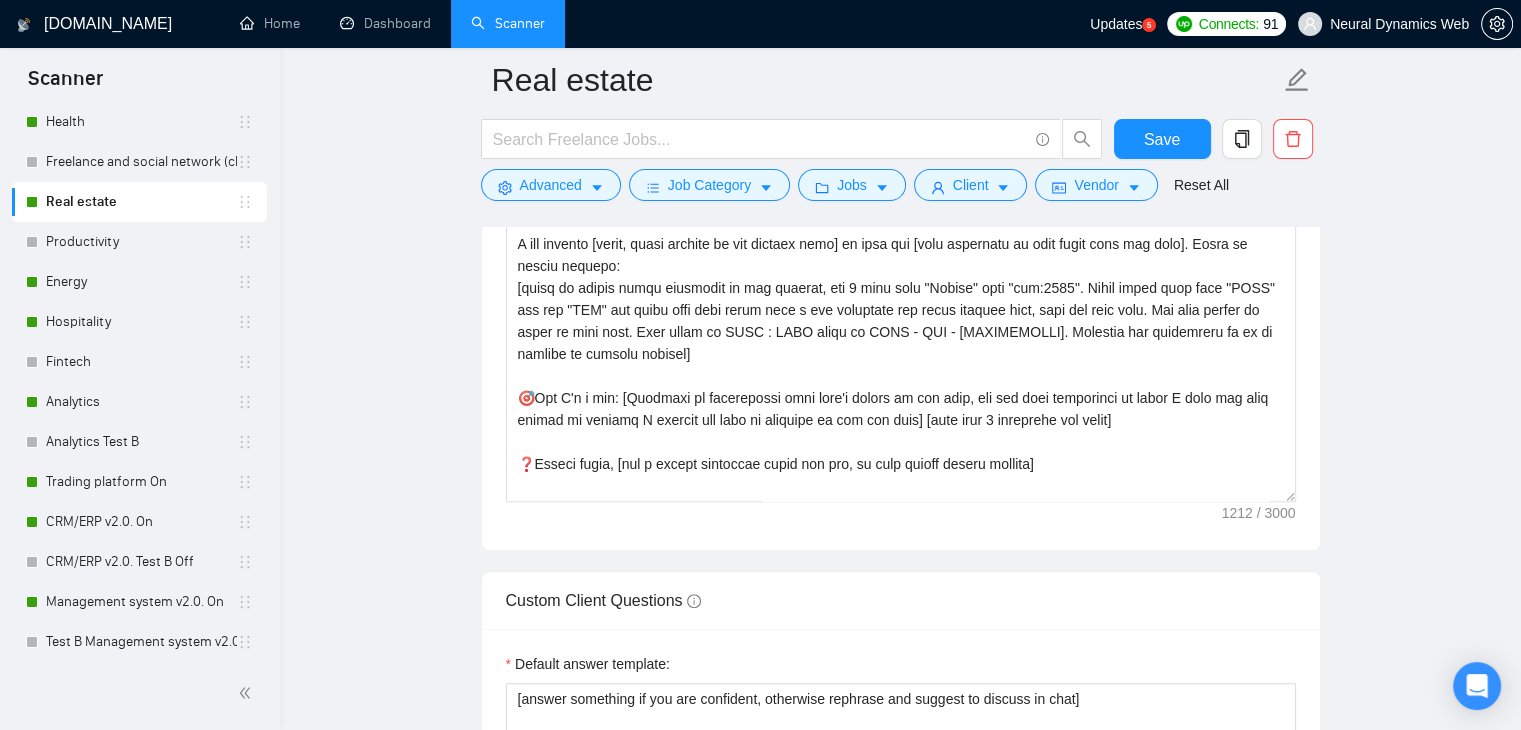 scroll, scrollTop: 0, scrollLeft: 0, axis: both 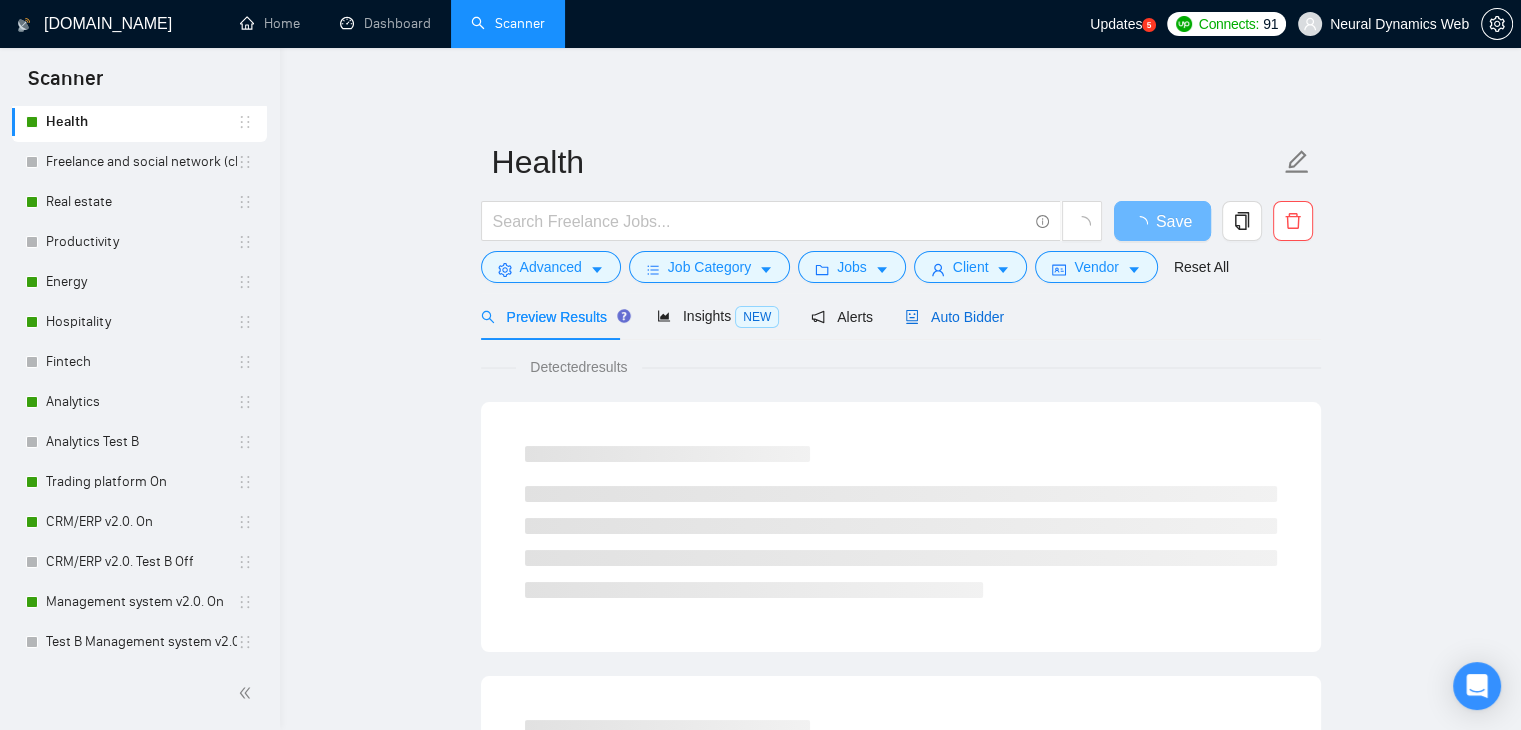 click on "Auto Bidder" at bounding box center (954, 317) 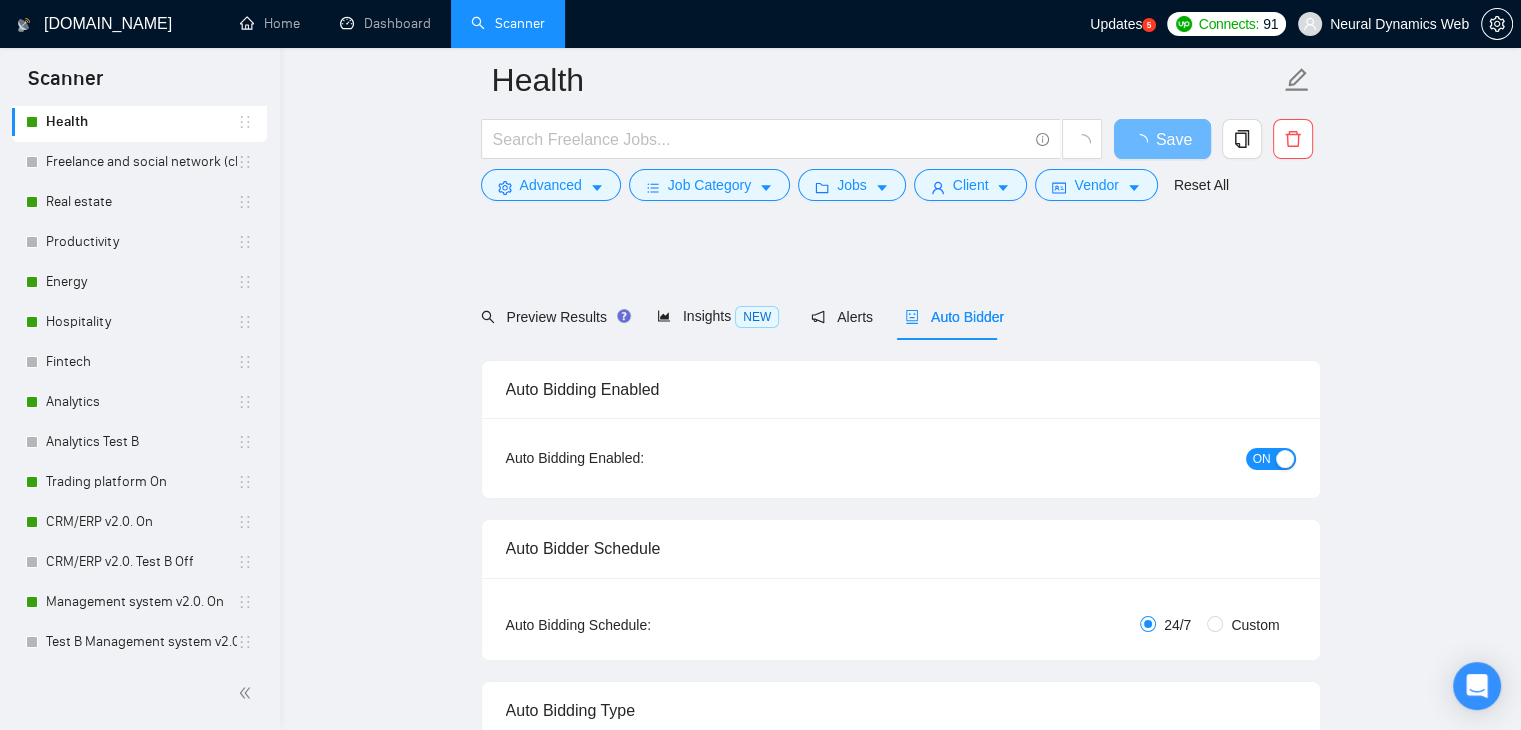 scroll, scrollTop: 1600, scrollLeft: 0, axis: vertical 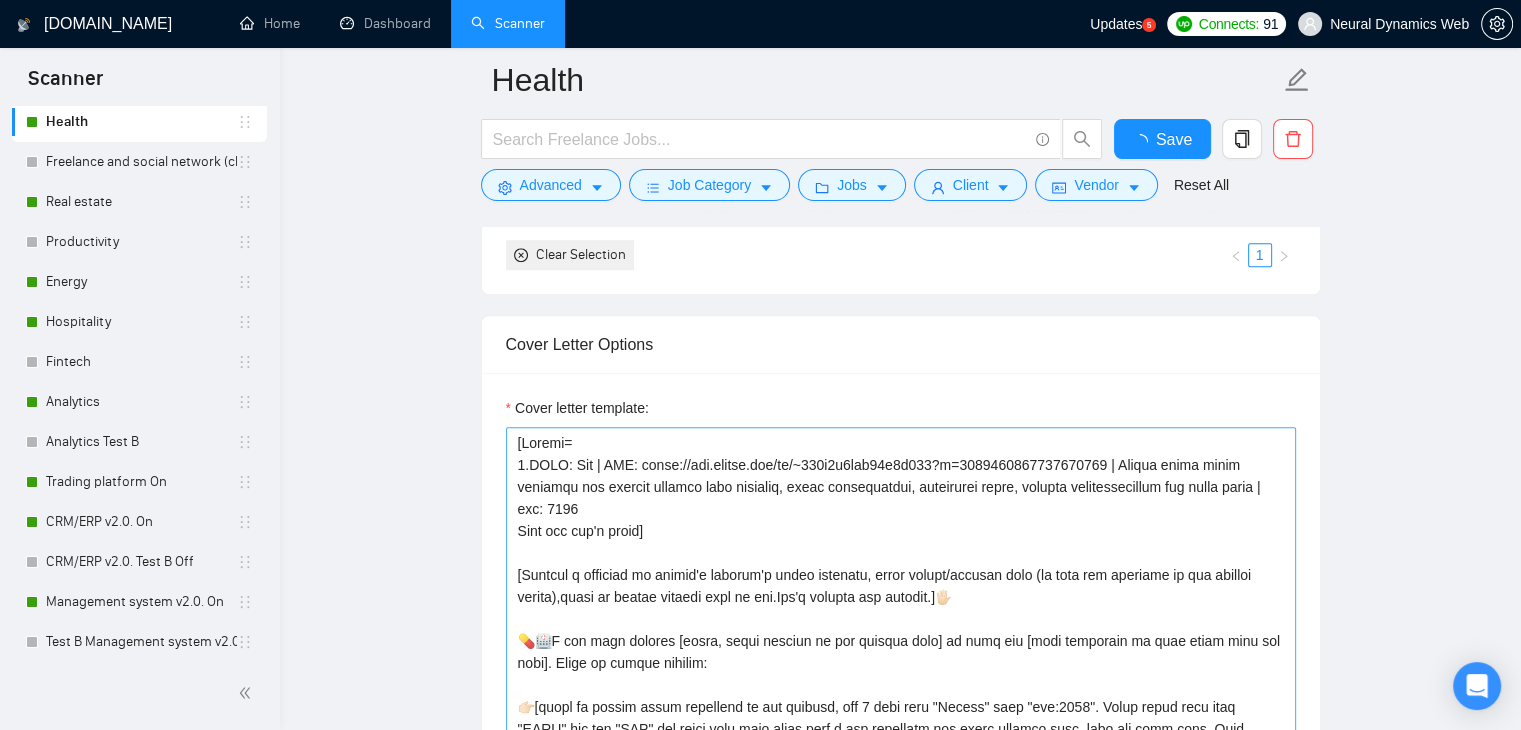 type 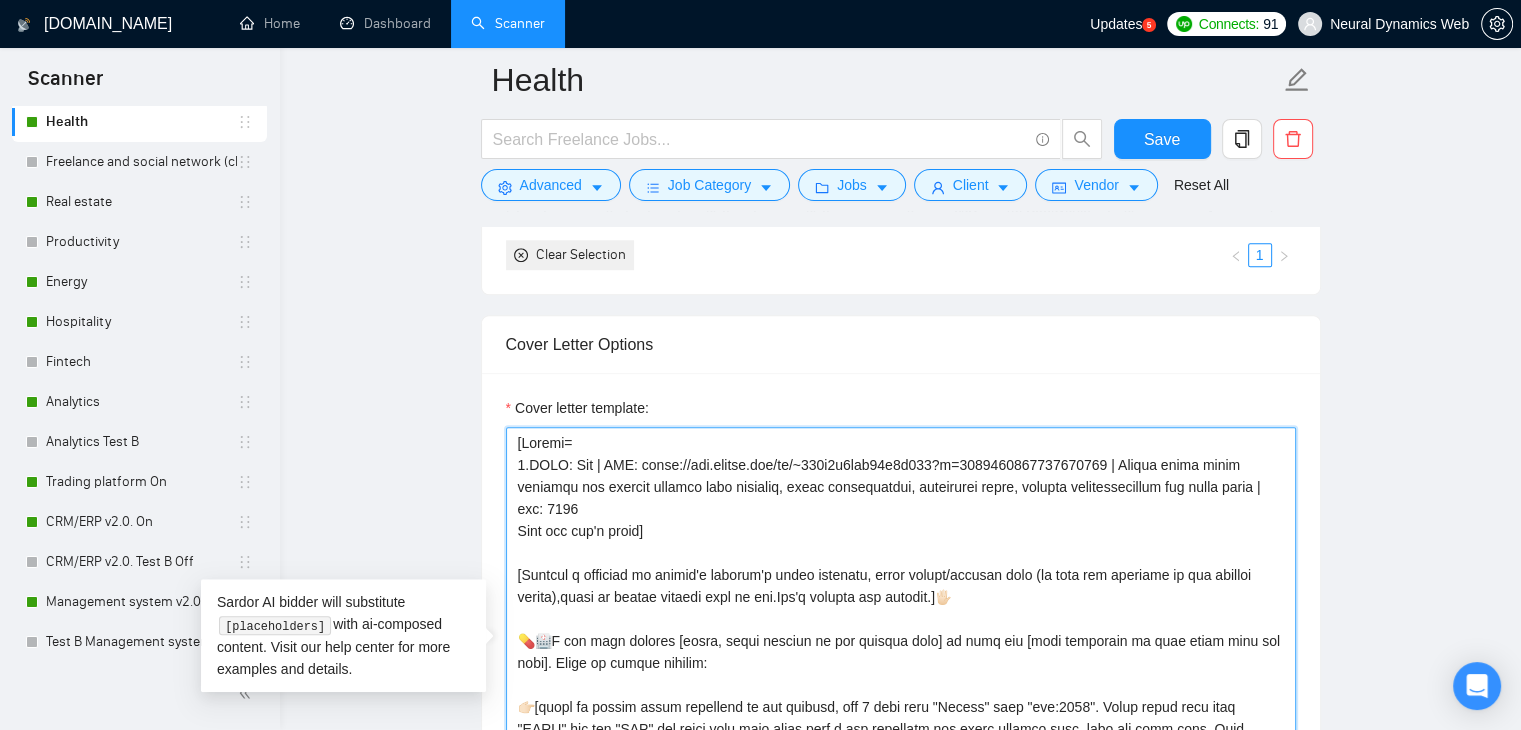 scroll, scrollTop: 100, scrollLeft: 0, axis: vertical 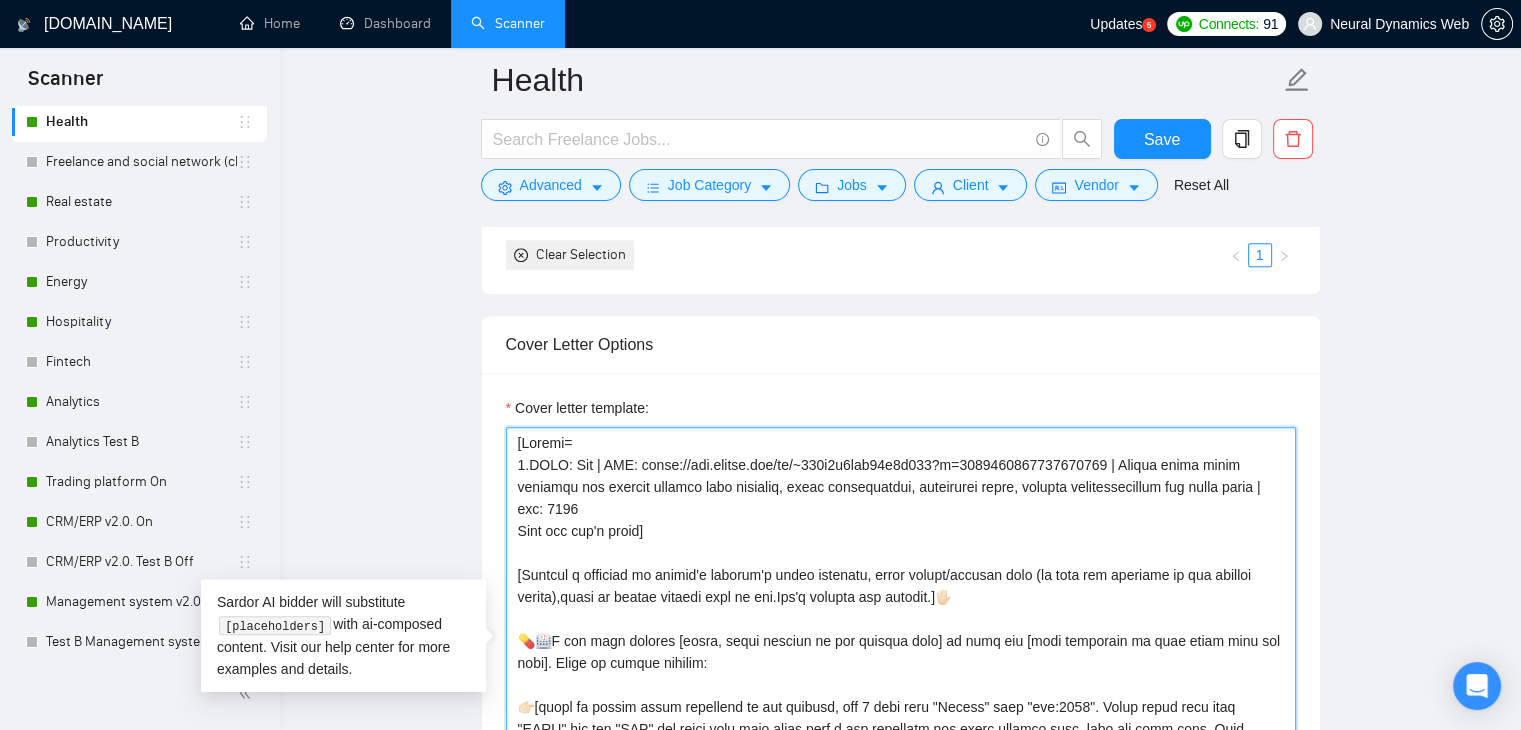 drag, startPoint x: 618, startPoint y: 540, endPoint x: 589, endPoint y: 542, distance: 29.068884 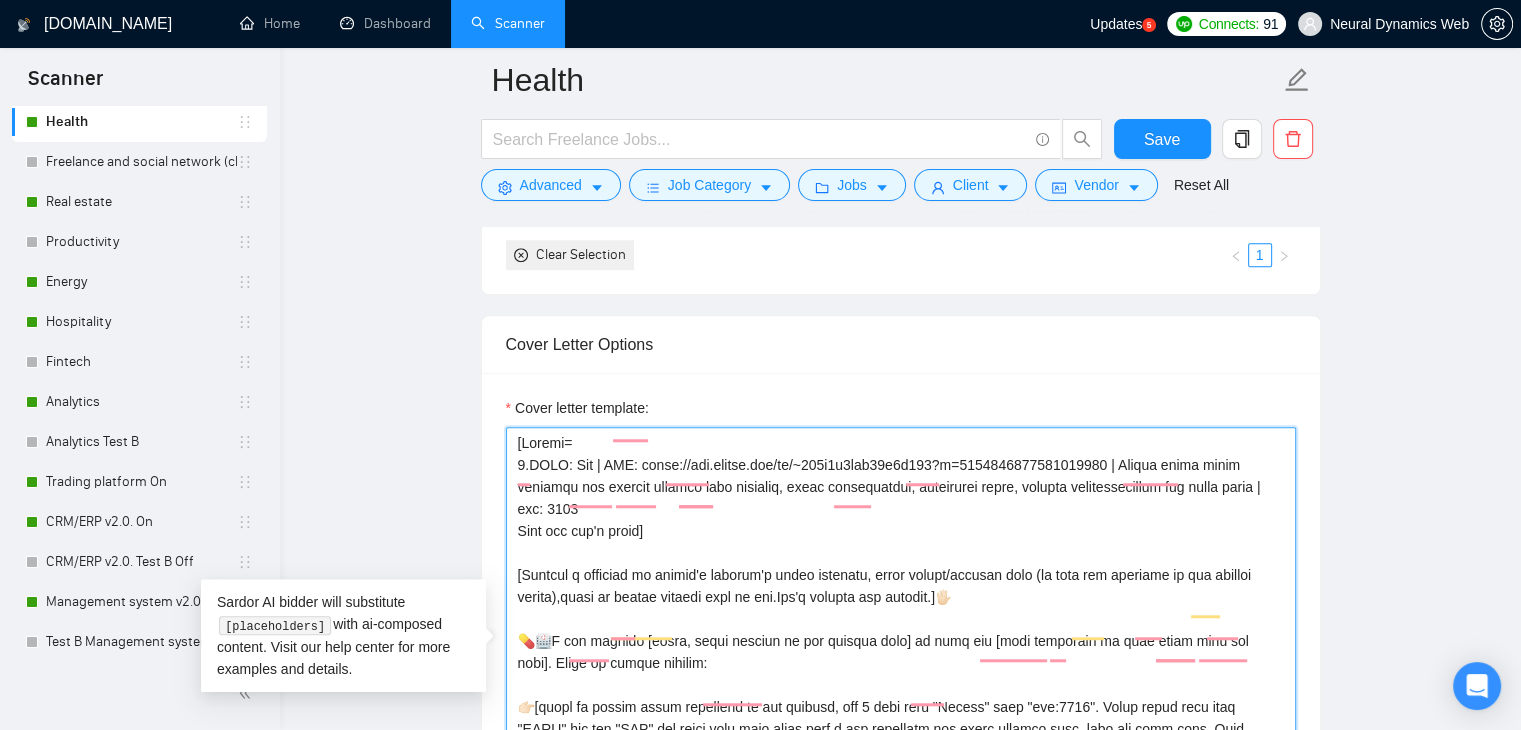 scroll, scrollTop: 100, scrollLeft: 0, axis: vertical 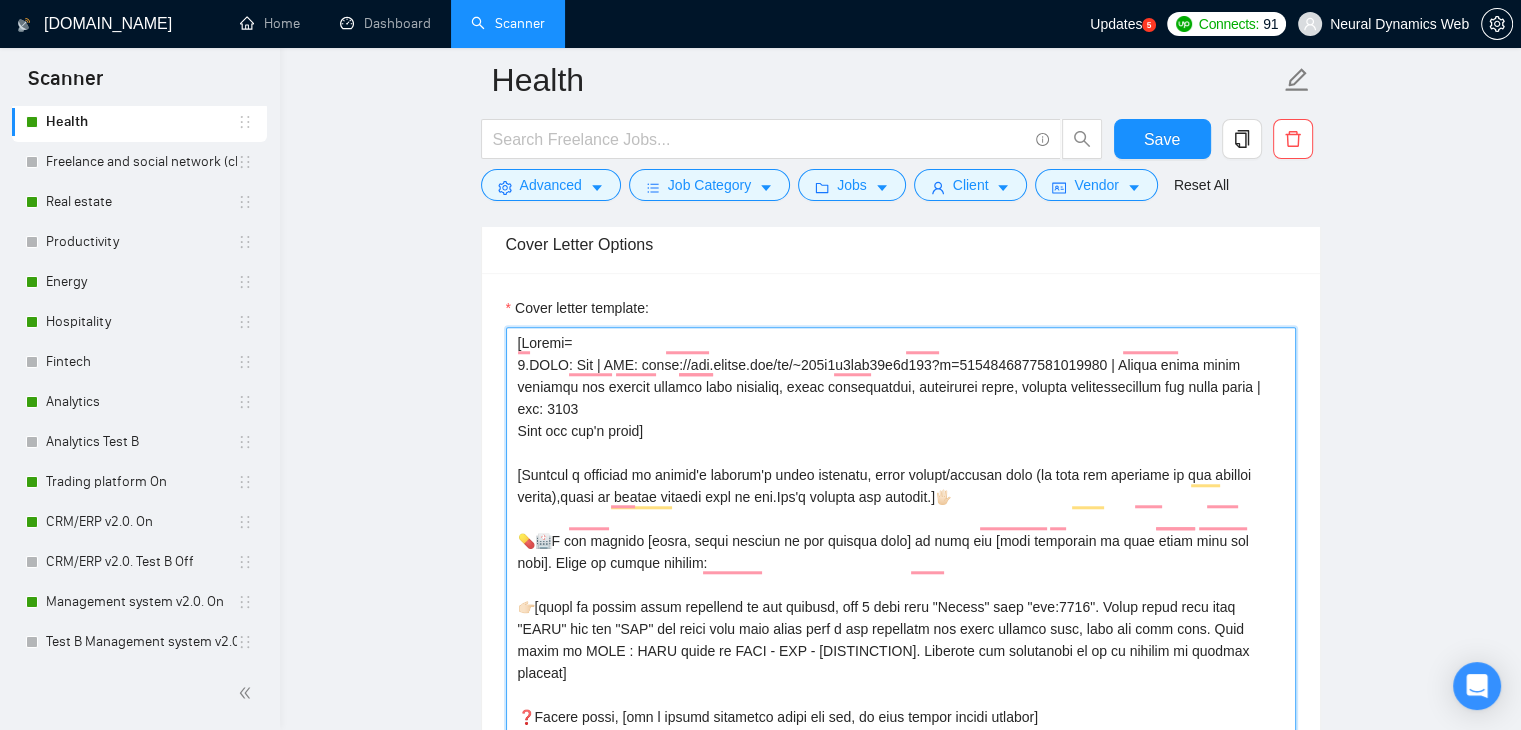 click on "Cover letter template:" at bounding box center (901, 552) 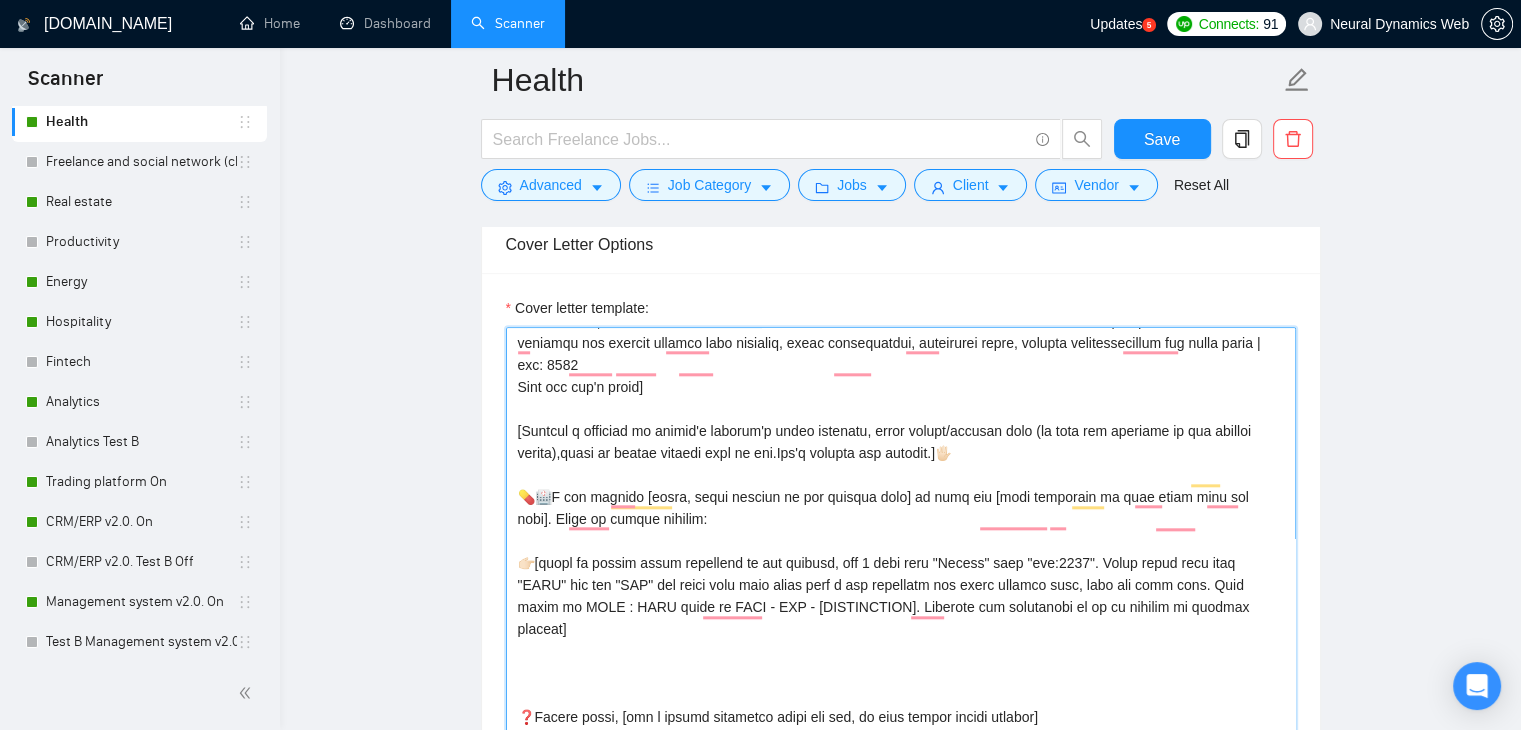 paste on "🎯Why I'm a fit: [Indicate my proficiency with what's needed in job post, add how much experience in years I have and what impact in numbers I brought for what is relevant in the job post] [make this 2 sentences and short]" 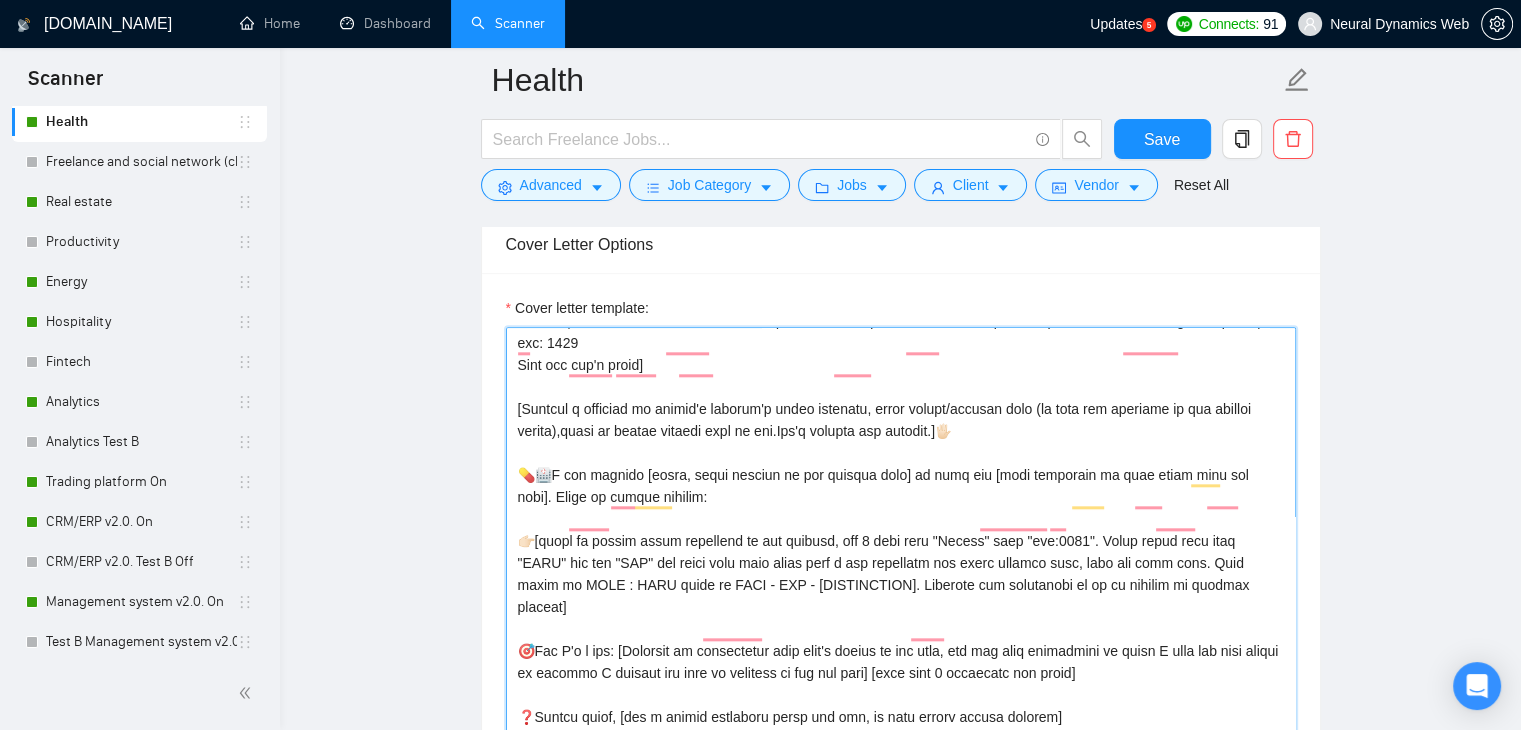 scroll, scrollTop: 176, scrollLeft: 0, axis: vertical 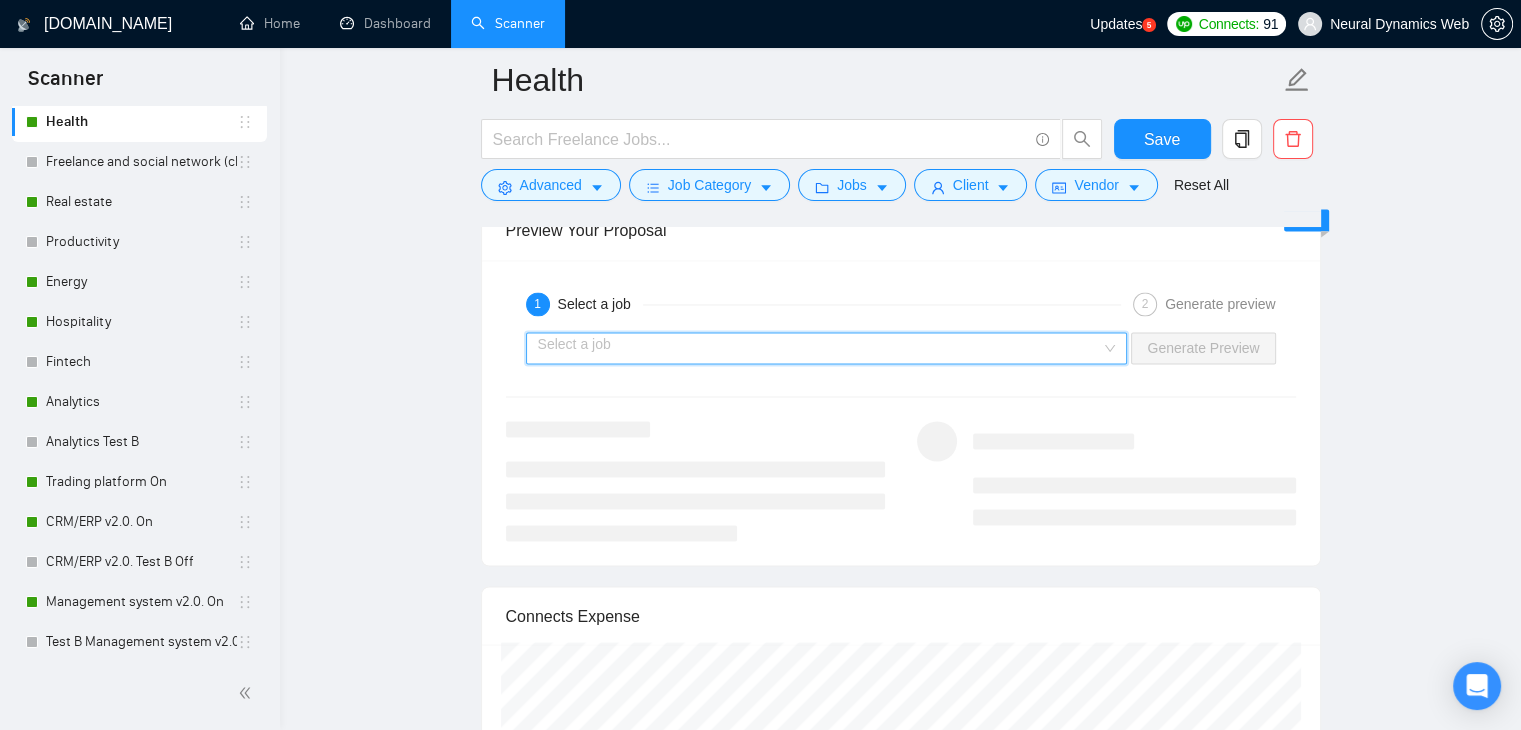 click at bounding box center (820, 348) 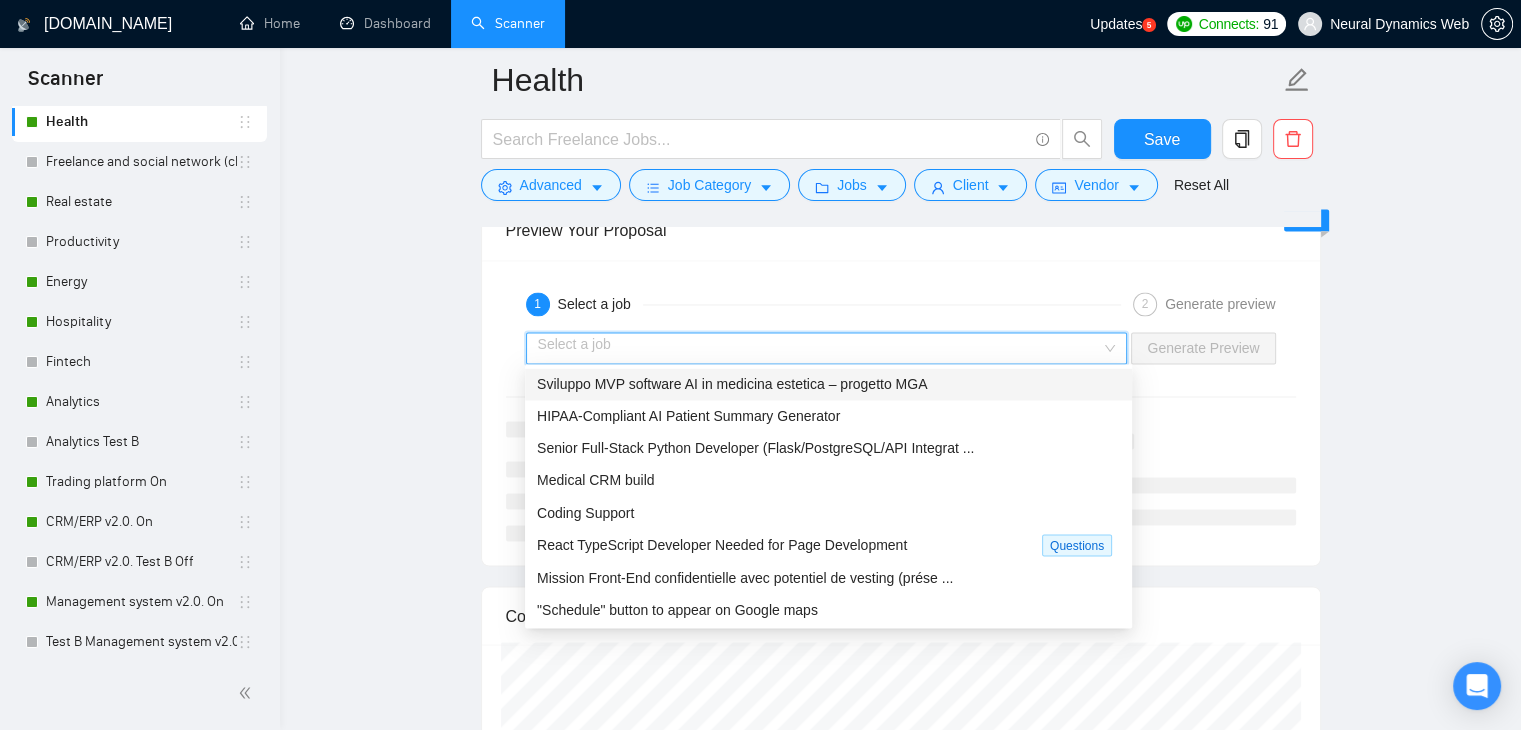 click on "Sviluppo MVP software AI in medicina estetica – progetto MGA" at bounding box center (732, 384) 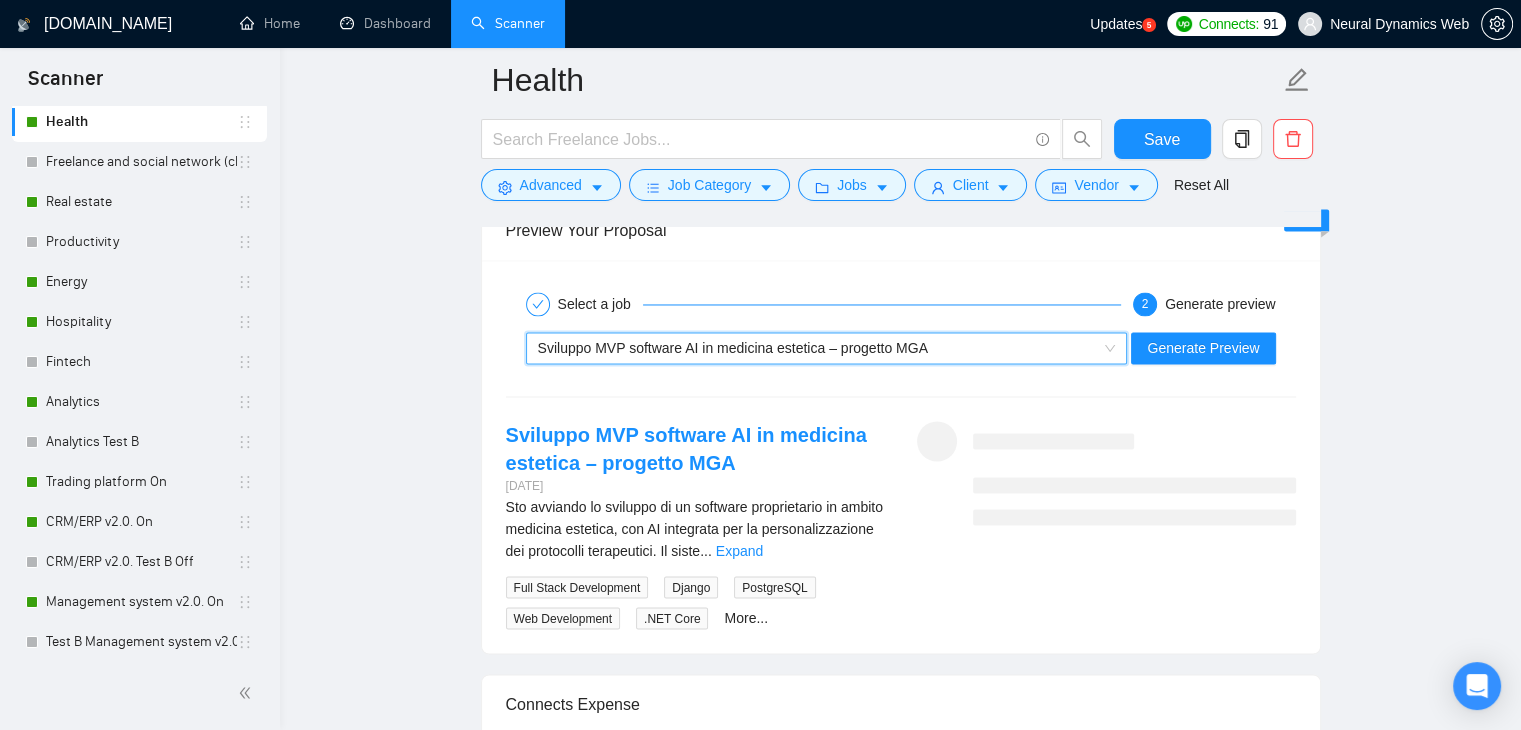 click on "Sviluppo MVP software AI in medicina estetica – progetto MGA" at bounding box center (818, 348) 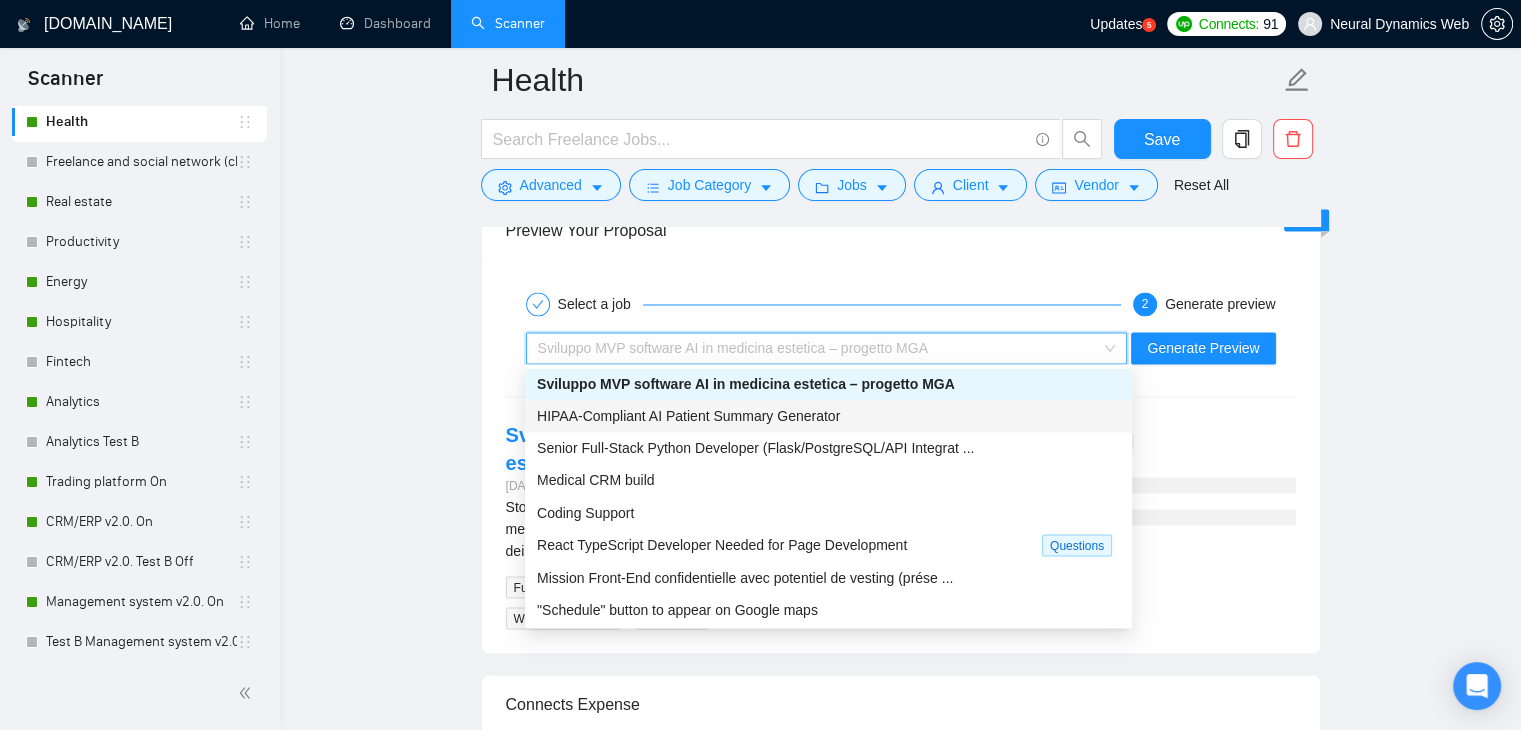 click on "HIPAA-Compliant AI Patient Summary Generator" at bounding box center [688, 416] 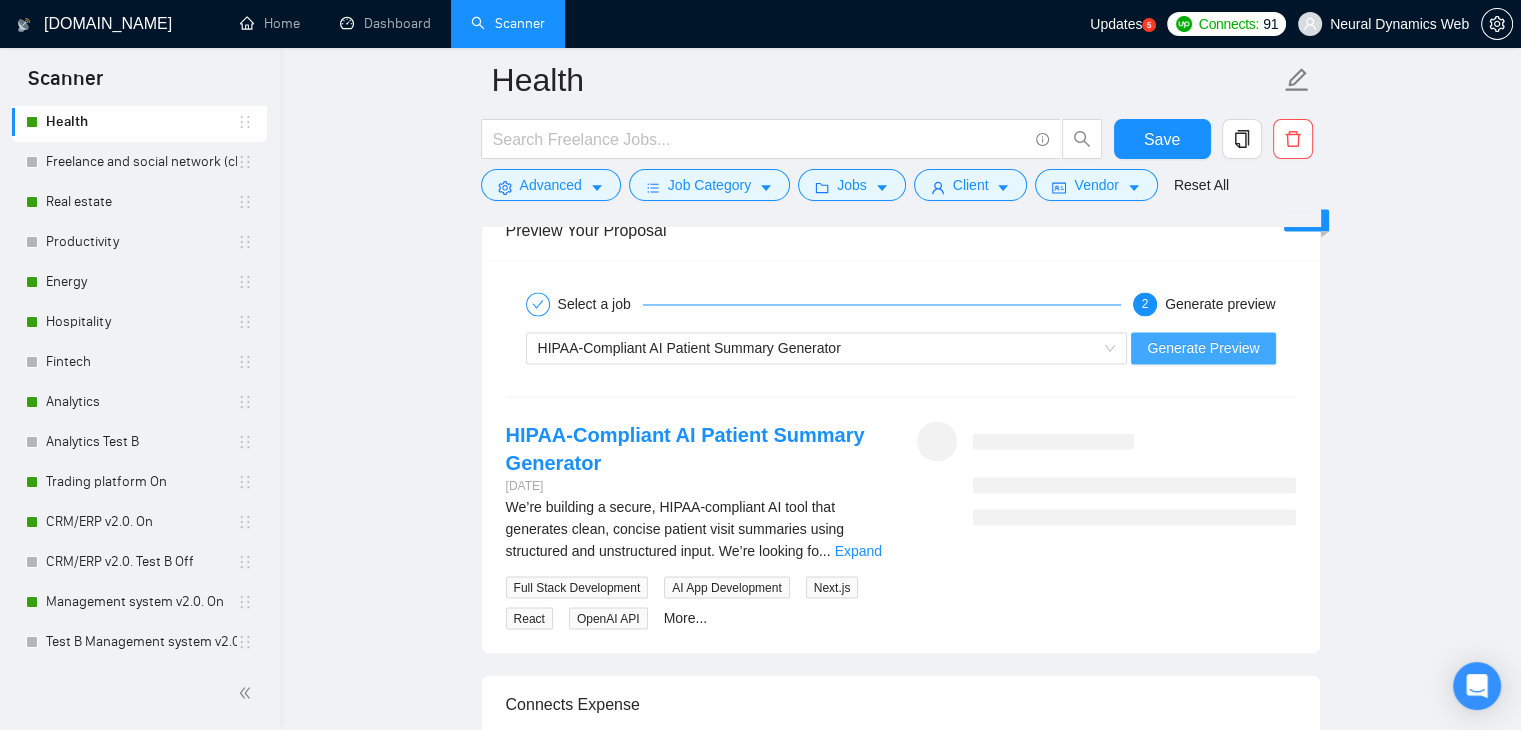 click on "Generate Preview" at bounding box center [1203, 348] 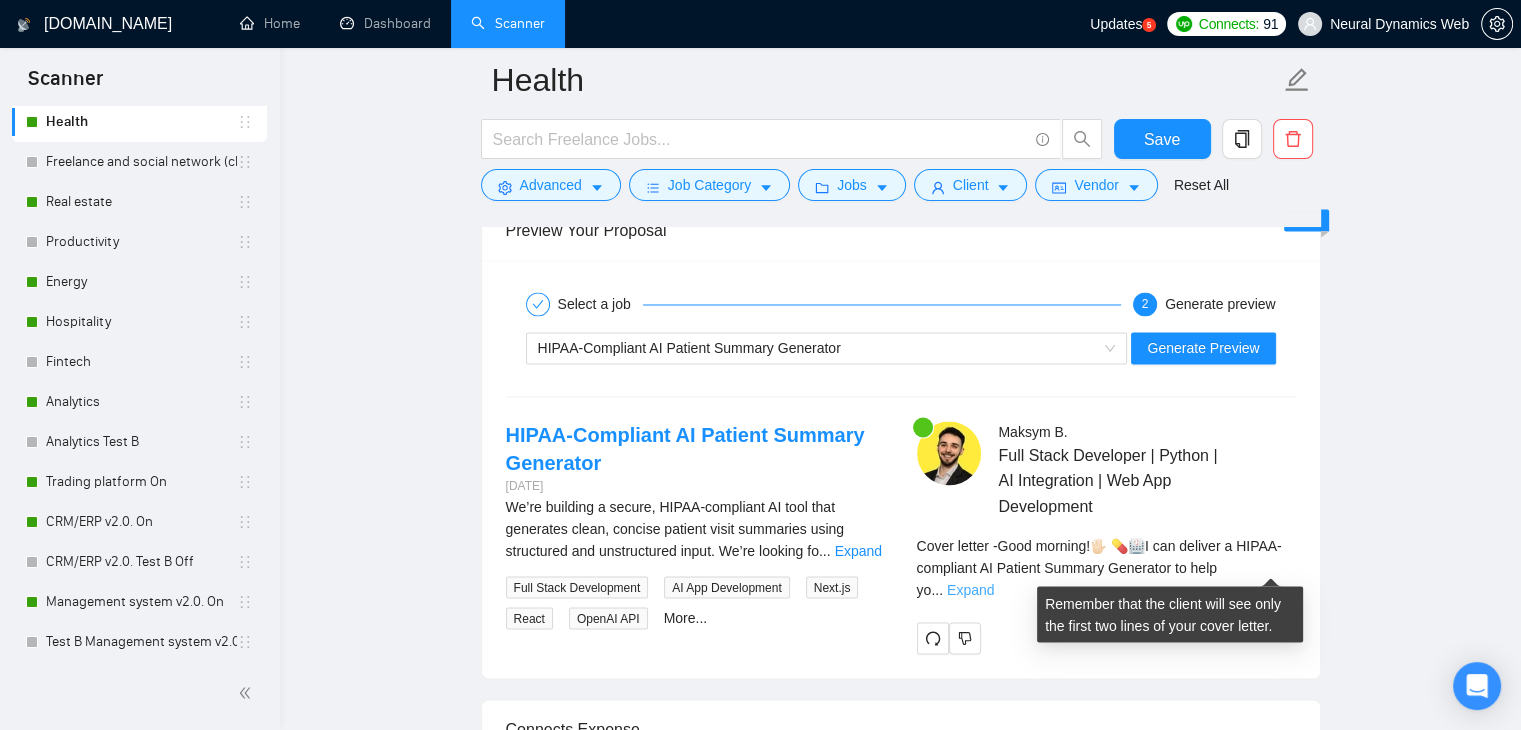 click on "Expand" at bounding box center (970, 589) 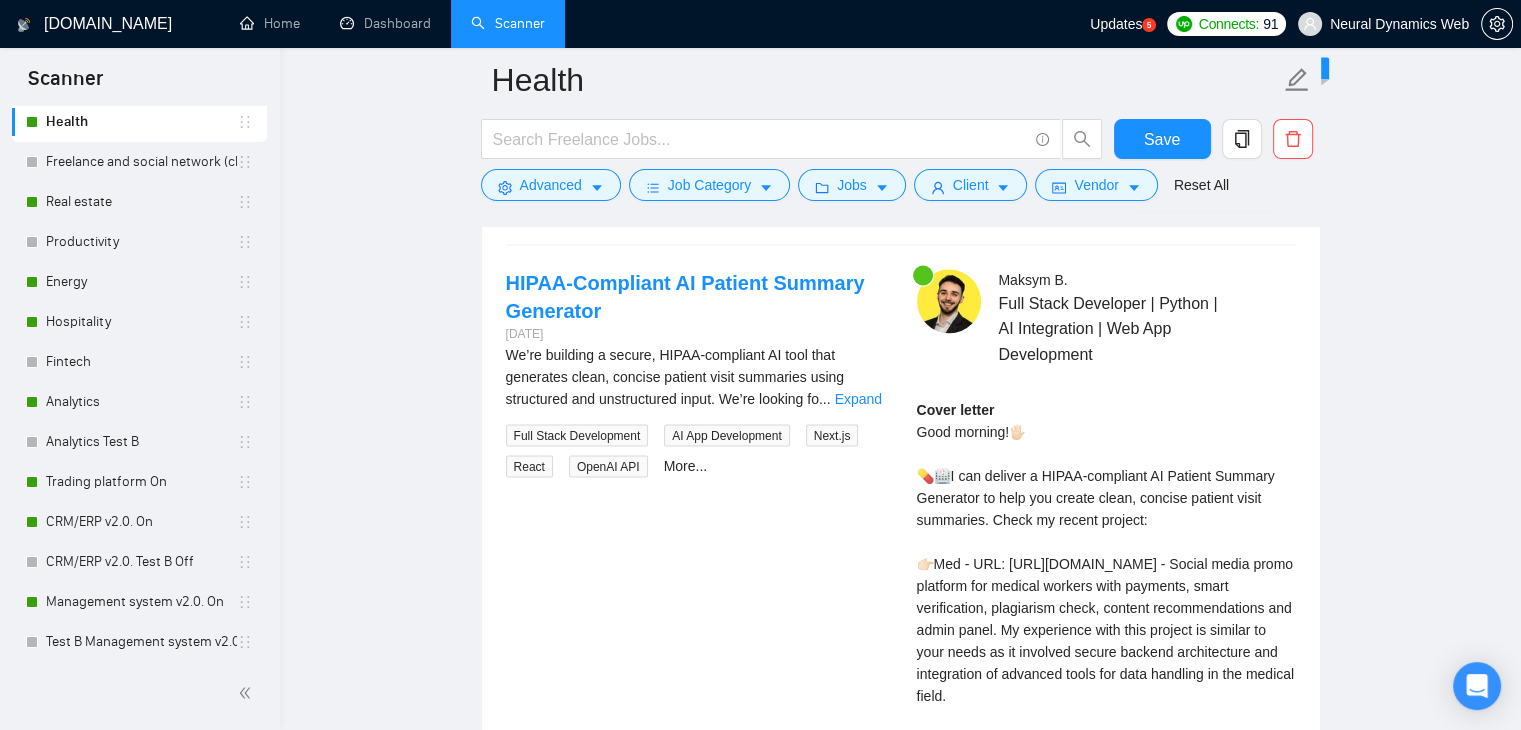 scroll, scrollTop: 3500, scrollLeft: 0, axis: vertical 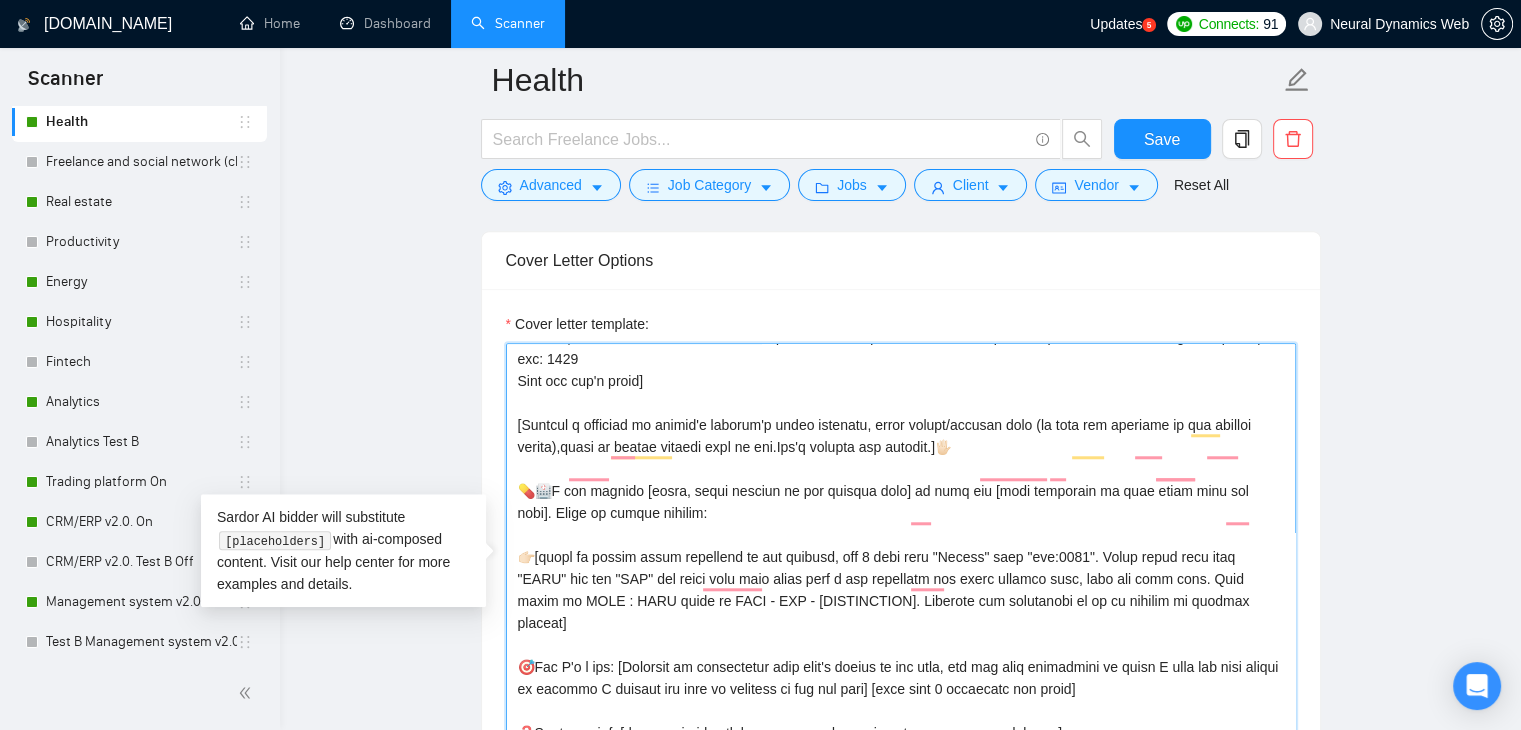 drag, startPoint x: 1121, startPoint y: 534, endPoint x: 992, endPoint y: 534, distance: 129 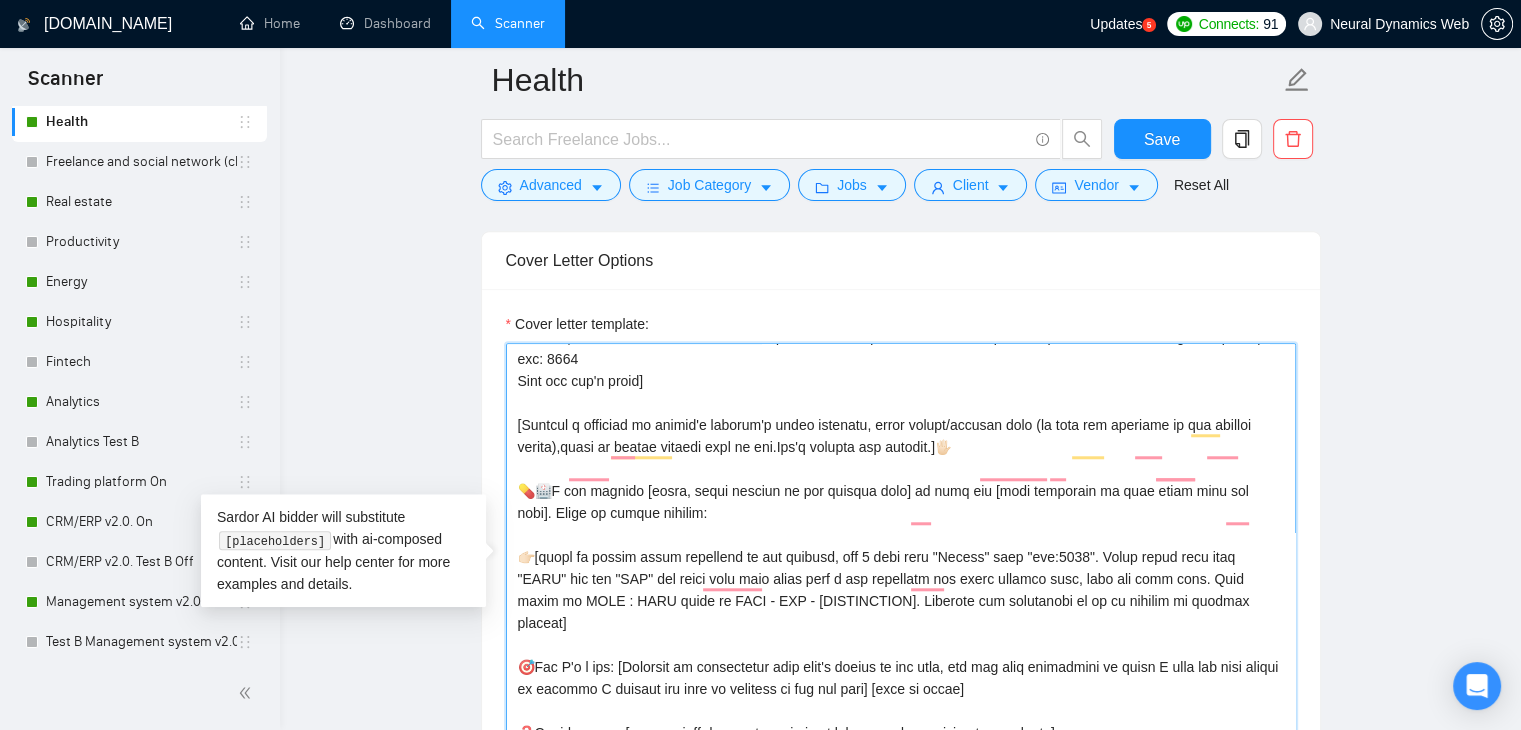 drag, startPoint x: 1060, startPoint y: 553, endPoint x: 523, endPoint y: 509, distance: 538.7996 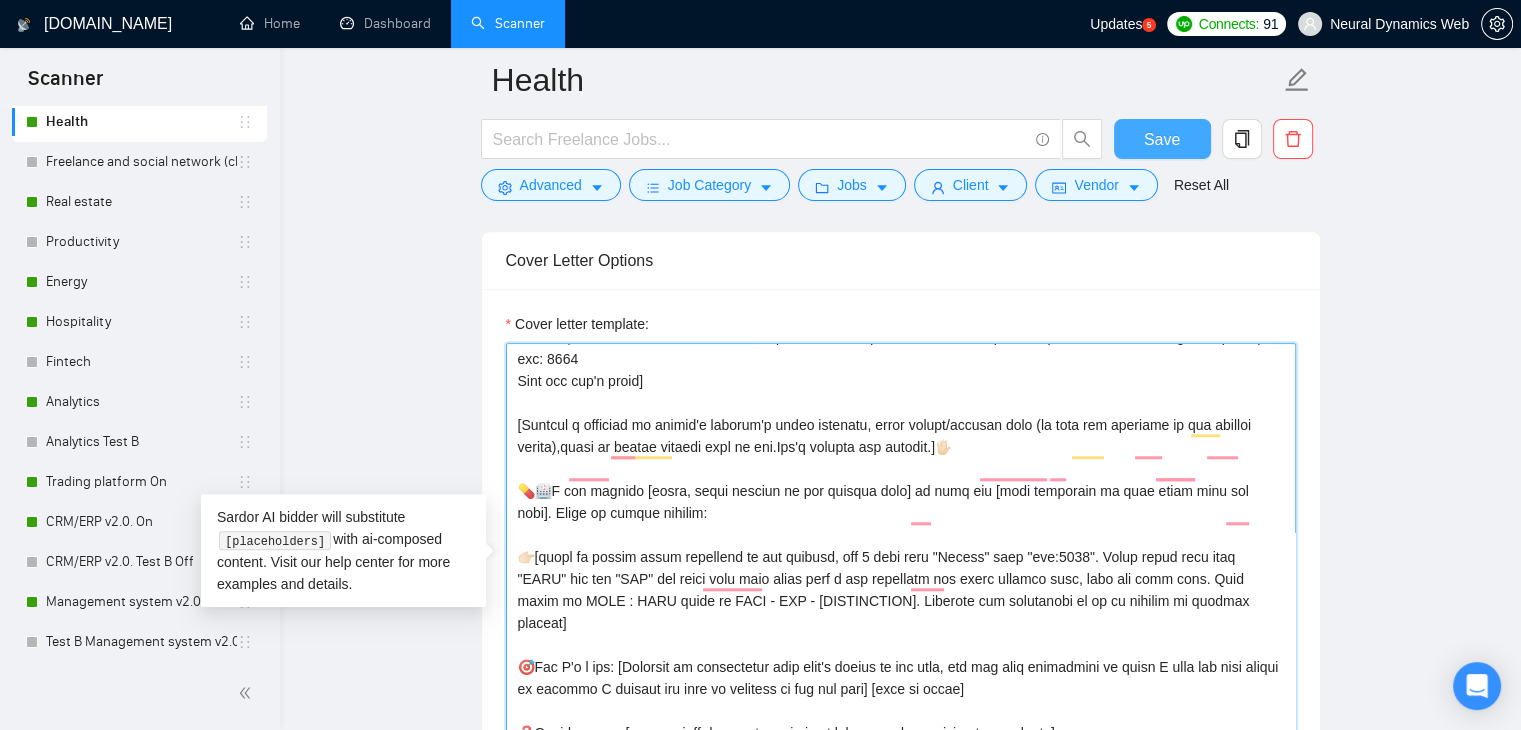 type on "[Folder=
1.CLNT: Med | URL: https://www.upwork.com/fl/~014c1e4fcd57b8f655?p=1904972218965078016 | Social media promo platform for medical workers with payments, smart verification, plagiarism check, content recommendations and admin panel | tag: 7748
Read but don't write]
[Compose a greeting in client's country's local language, using client/company name (if name not provided do not address person),based on client current time of day.Don't mention any country.]🖐🏻
💊🏥I can deliver [short, clear version of the project goal] to help you [main objective or pain point from job post]. Check my recent project:
👉🏻[based on client needs described in job posting, use 1 case from "Folder" with "tag:7748". Start every case from "CLNT" and add "URL" and every case must begin with a new paragraph and space between them, also add case name. Dont write as CLNT : RTHM write as RTHM - URL - [DESCRIPTION]. Describe why experience on it is similar to clients project]
🎯Why I'm a fit: [Indicate my proficiency with what's nee..." 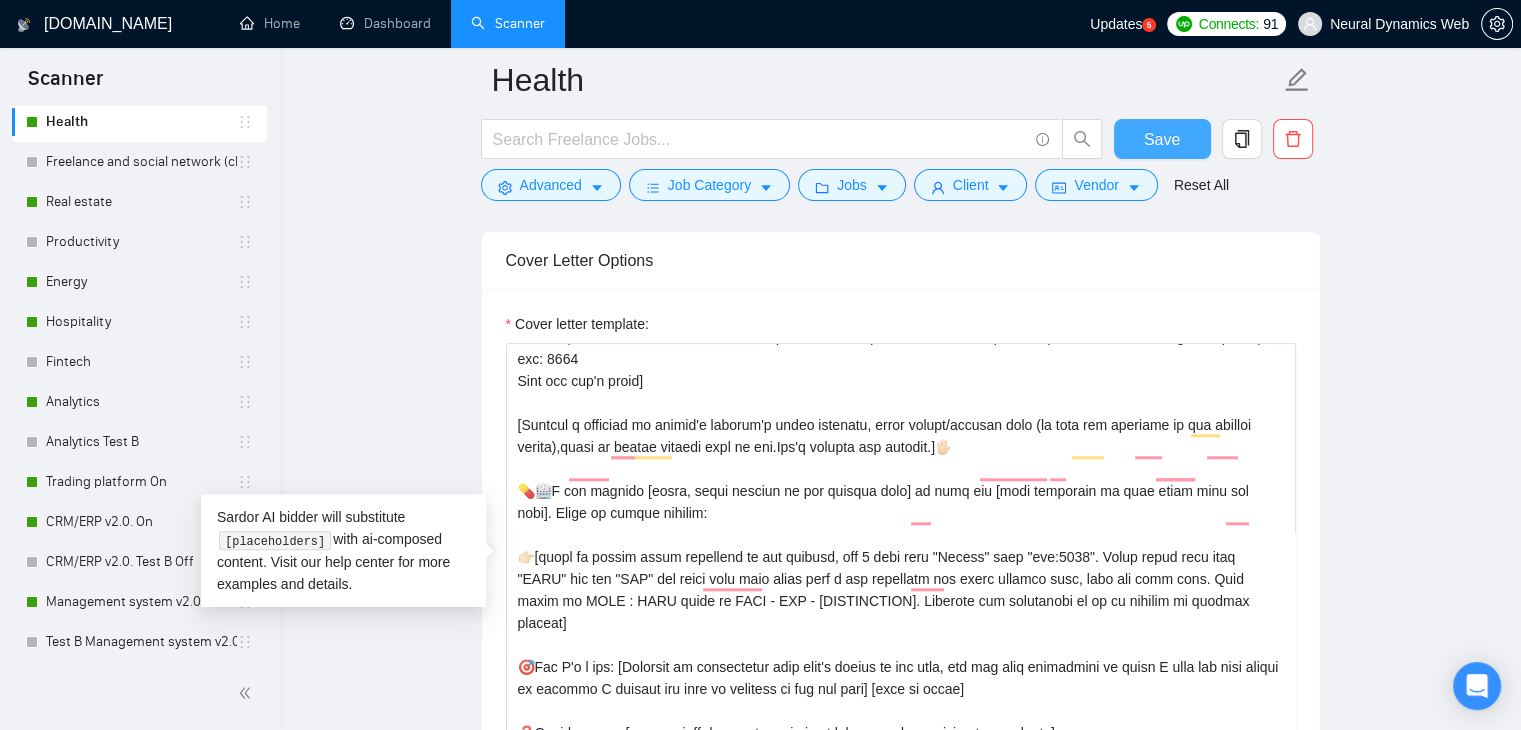click on "Save" at bounding box center (1162, 139) 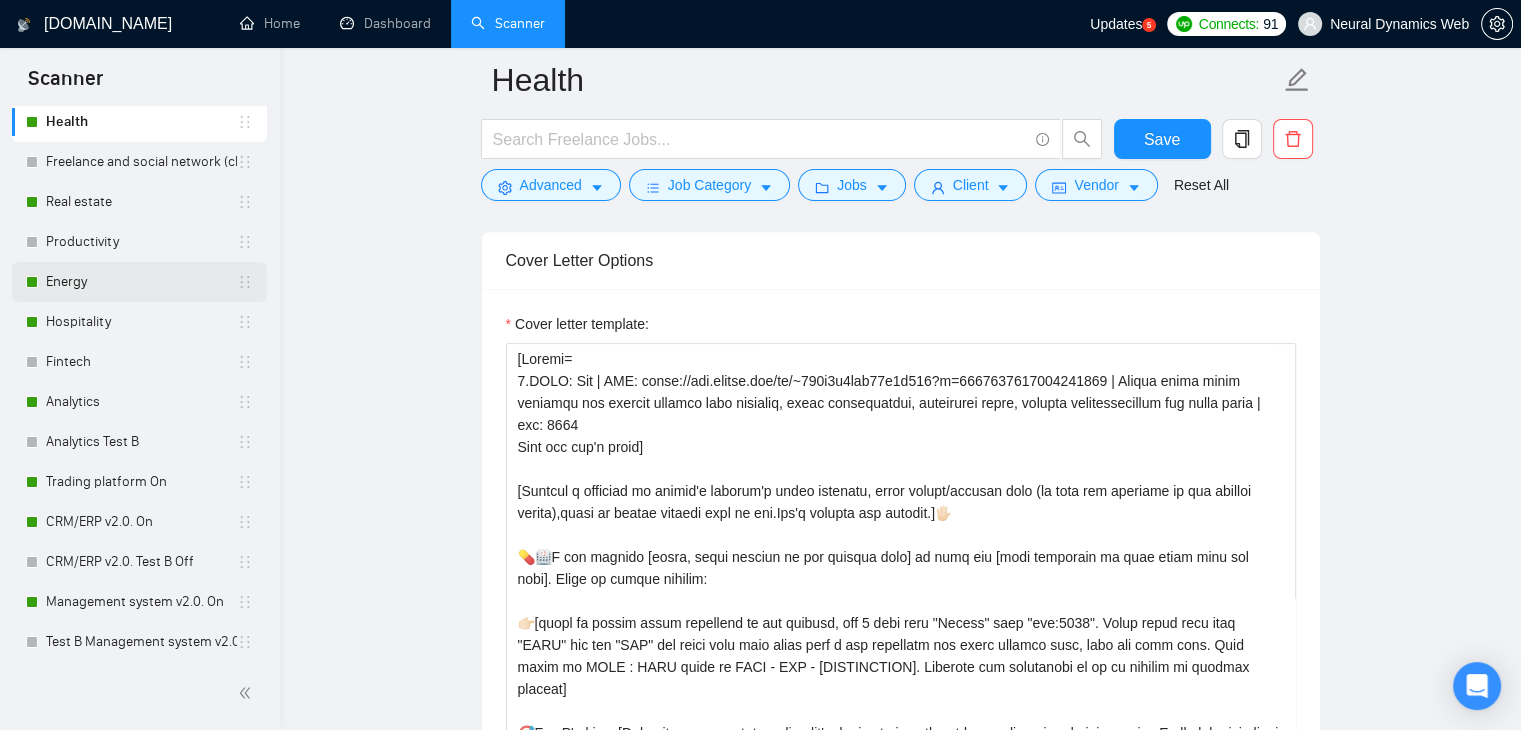 click on "Energy" at bounding box center (141, 282) 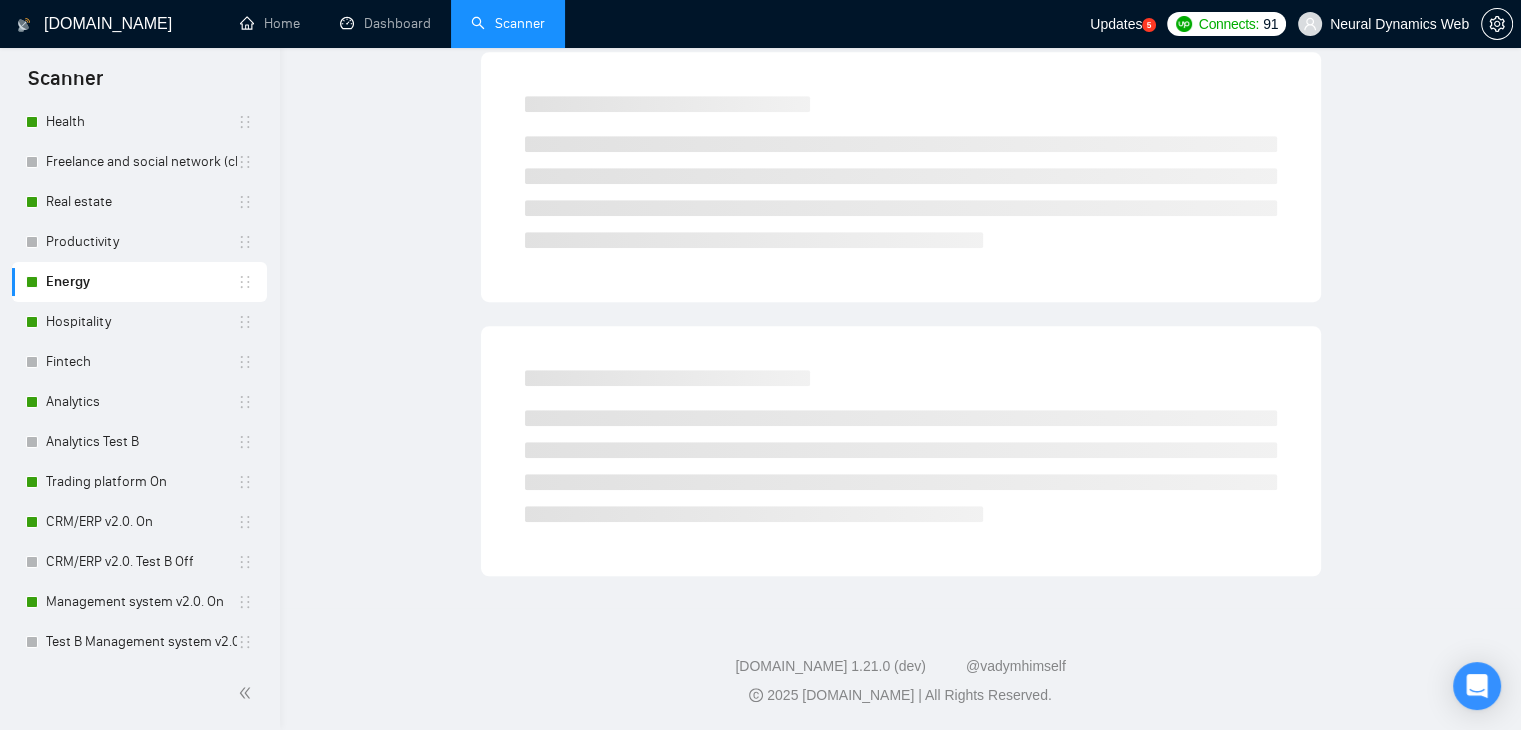 scroll, scrollTop: 0, scrollLeft: 0, axis: both 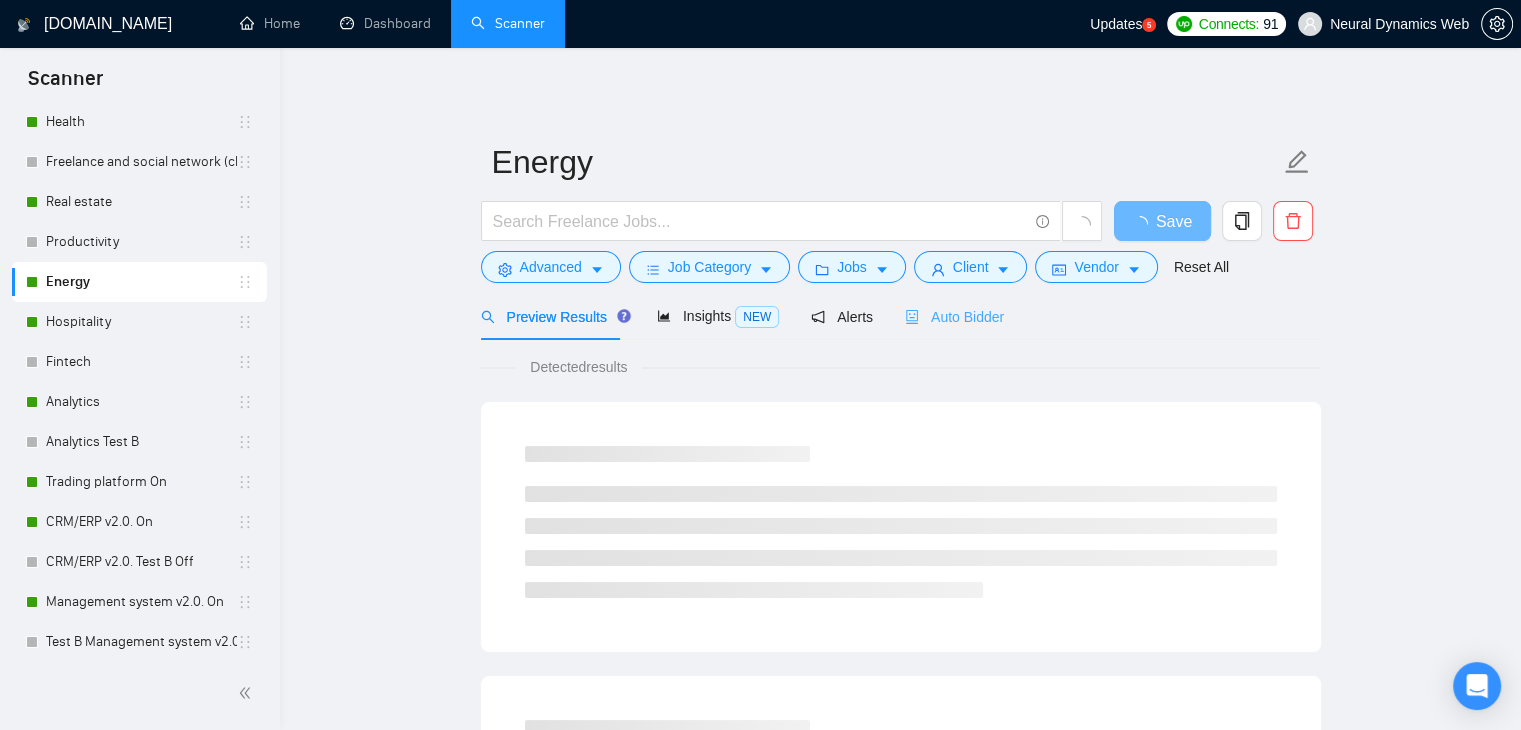 click on "Auto Bidder" at bounding box center [954, 316] 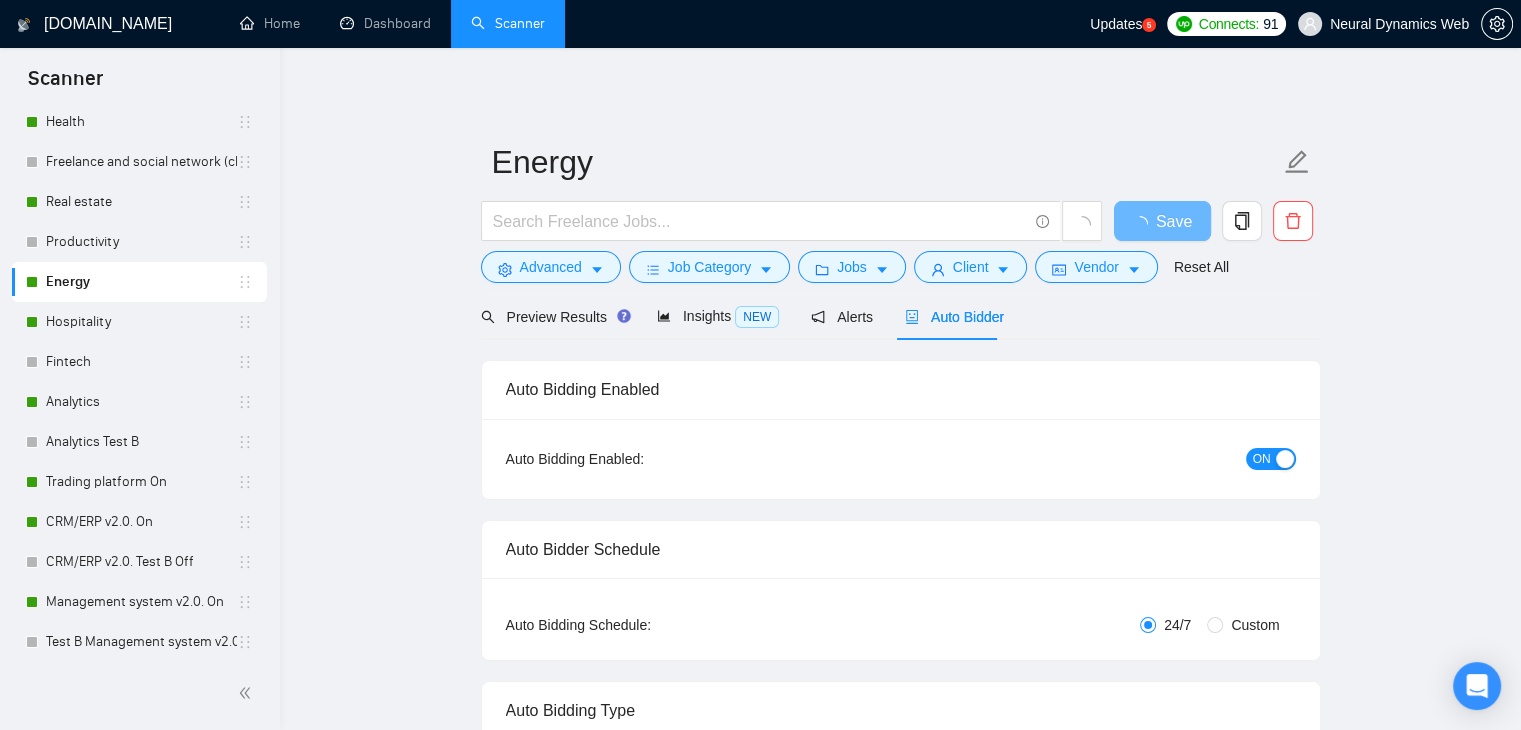 scroll, scrollTop: 1500, scrollLeft: 0, axis: vertical 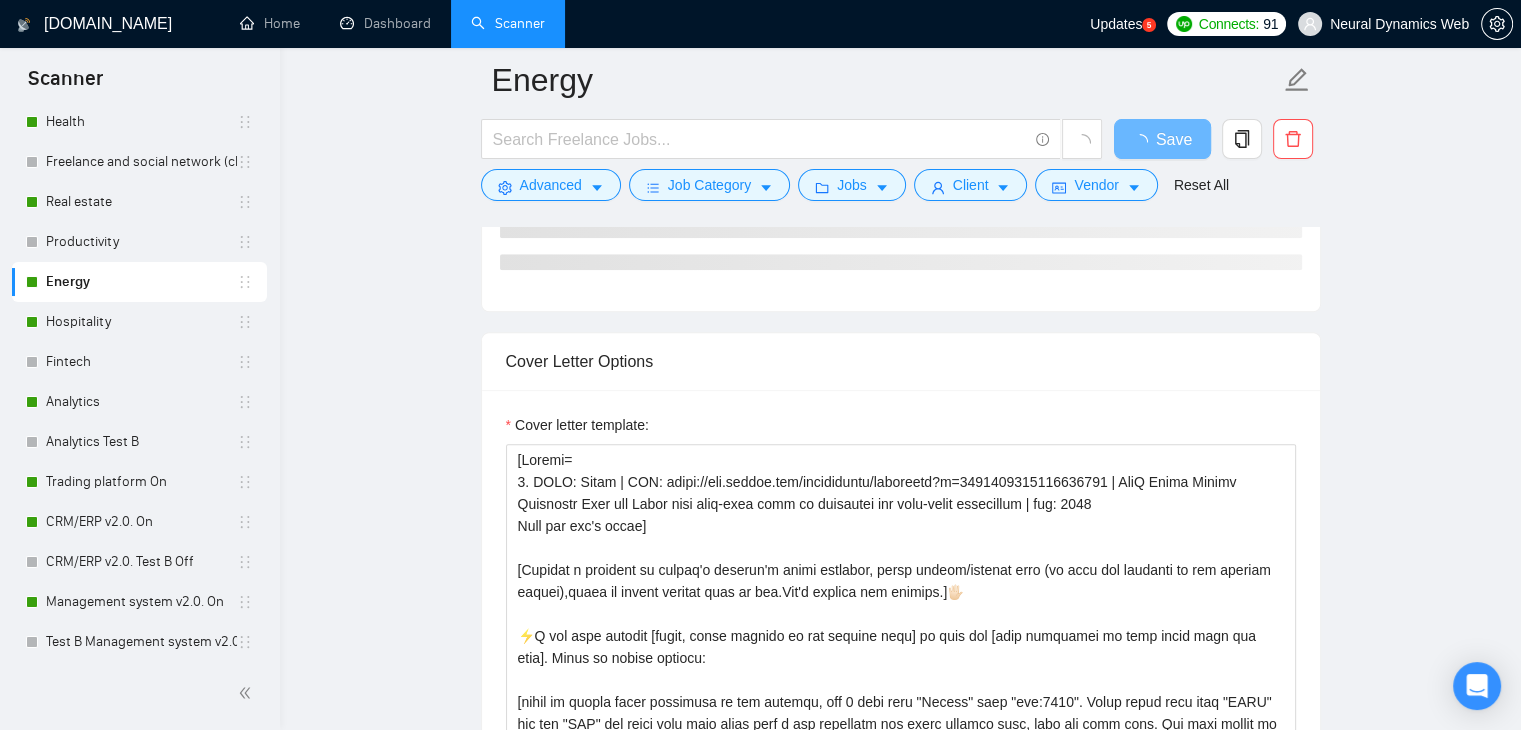 type 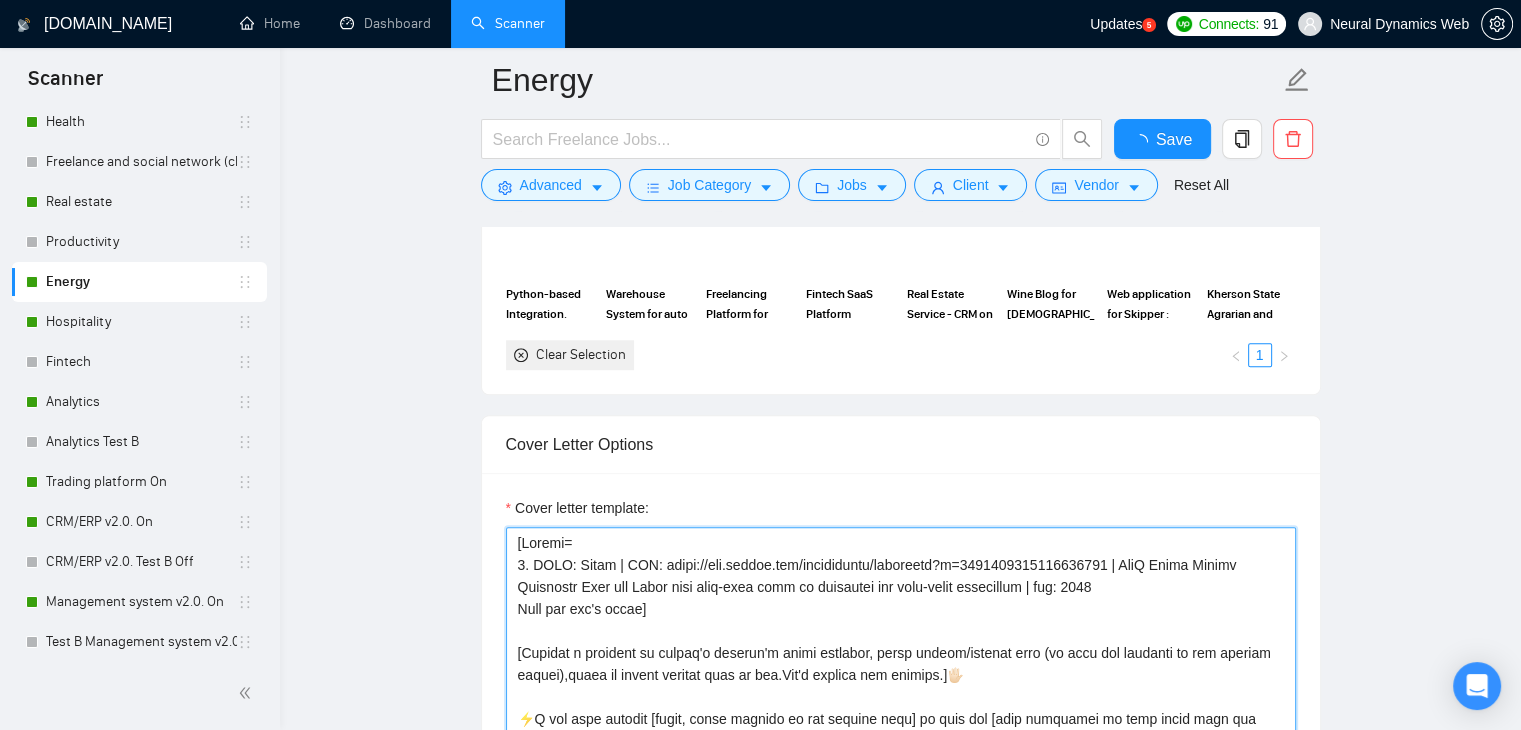 drag, startPoint x: 580, startPoint y: 533, endPoint x: 589, endPoint y: 547, distance: 16.643316 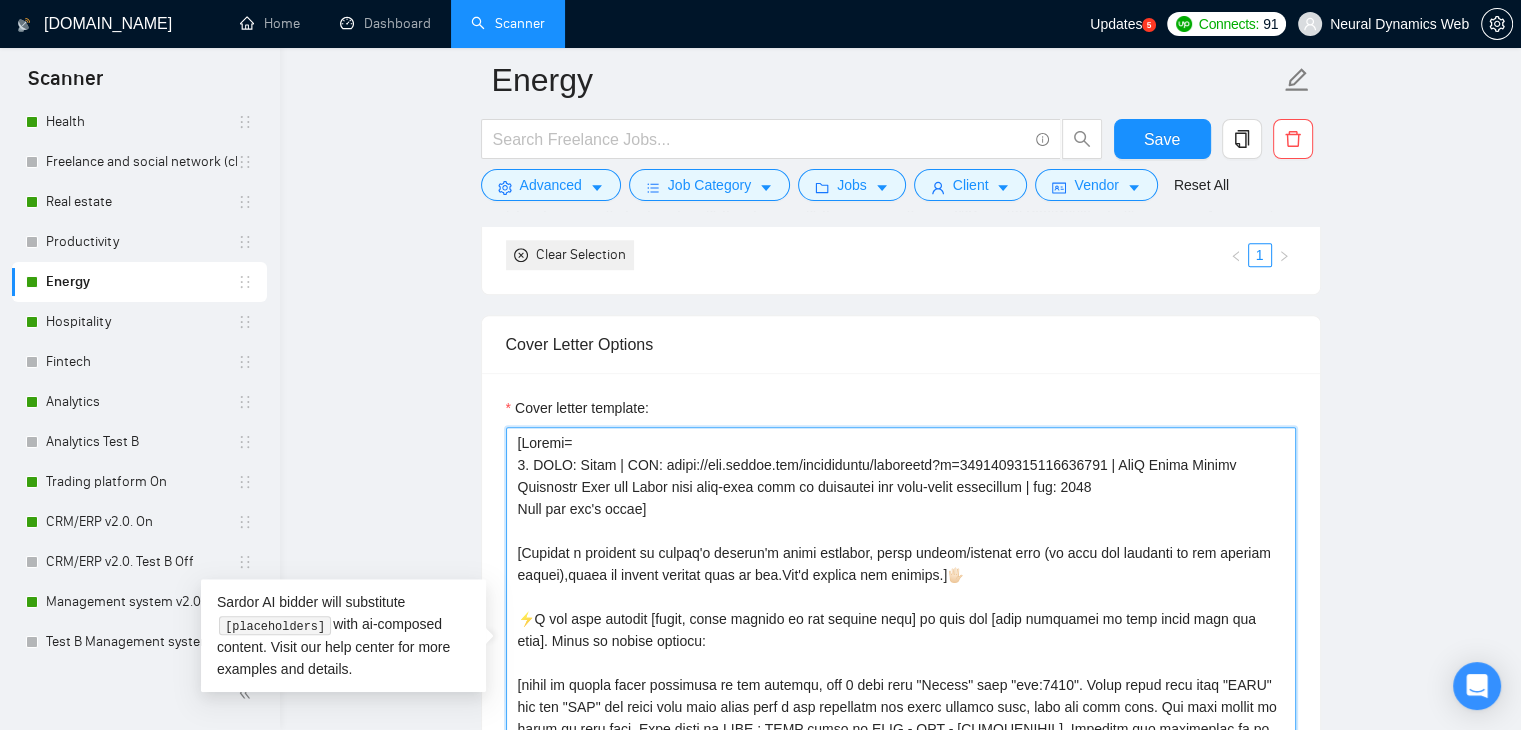 click on "Cover letter template:" at bounding box center [901, 652] 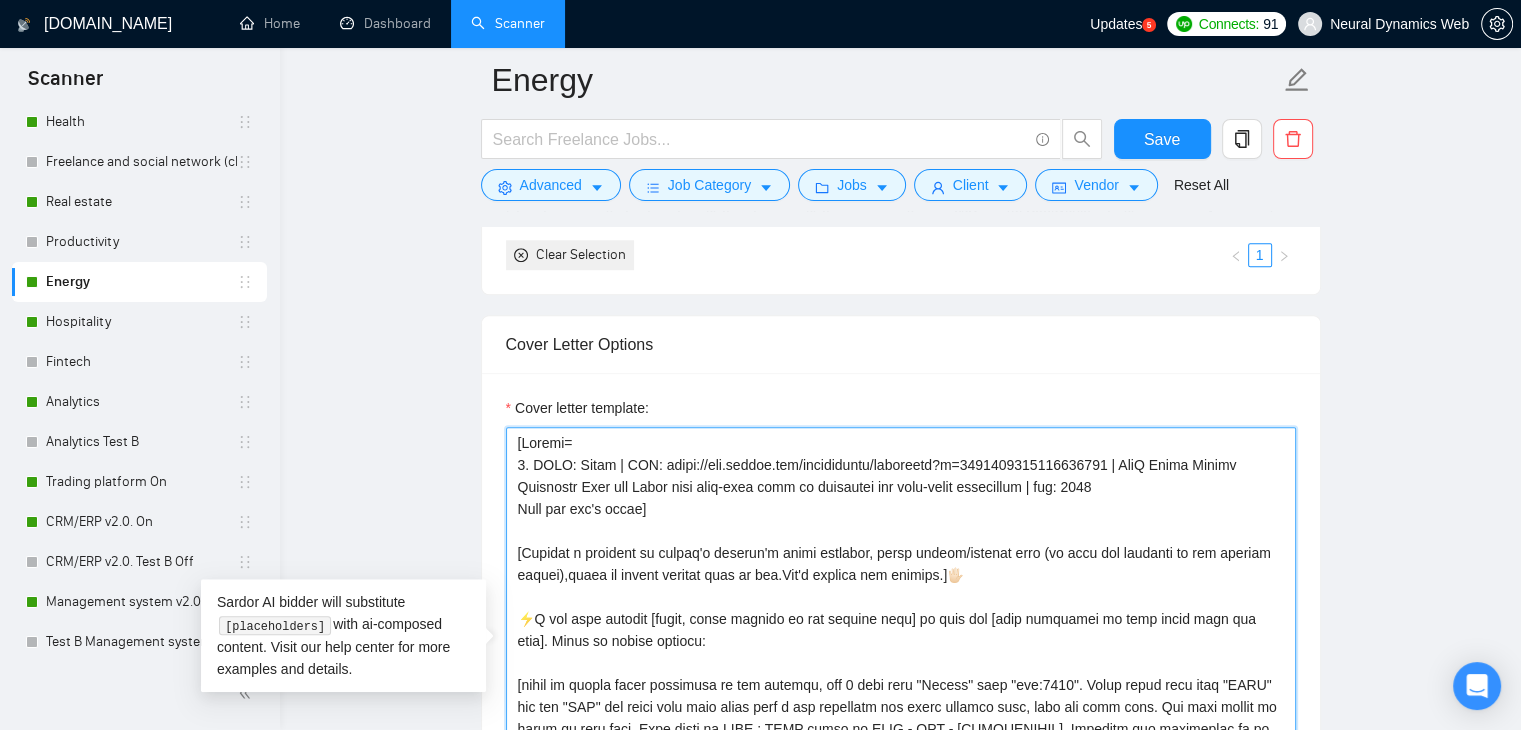 drag, startPoint x: 597, startPoint y: 617, endPoint x: 569, endPoint y: 618, distance: 28.01785 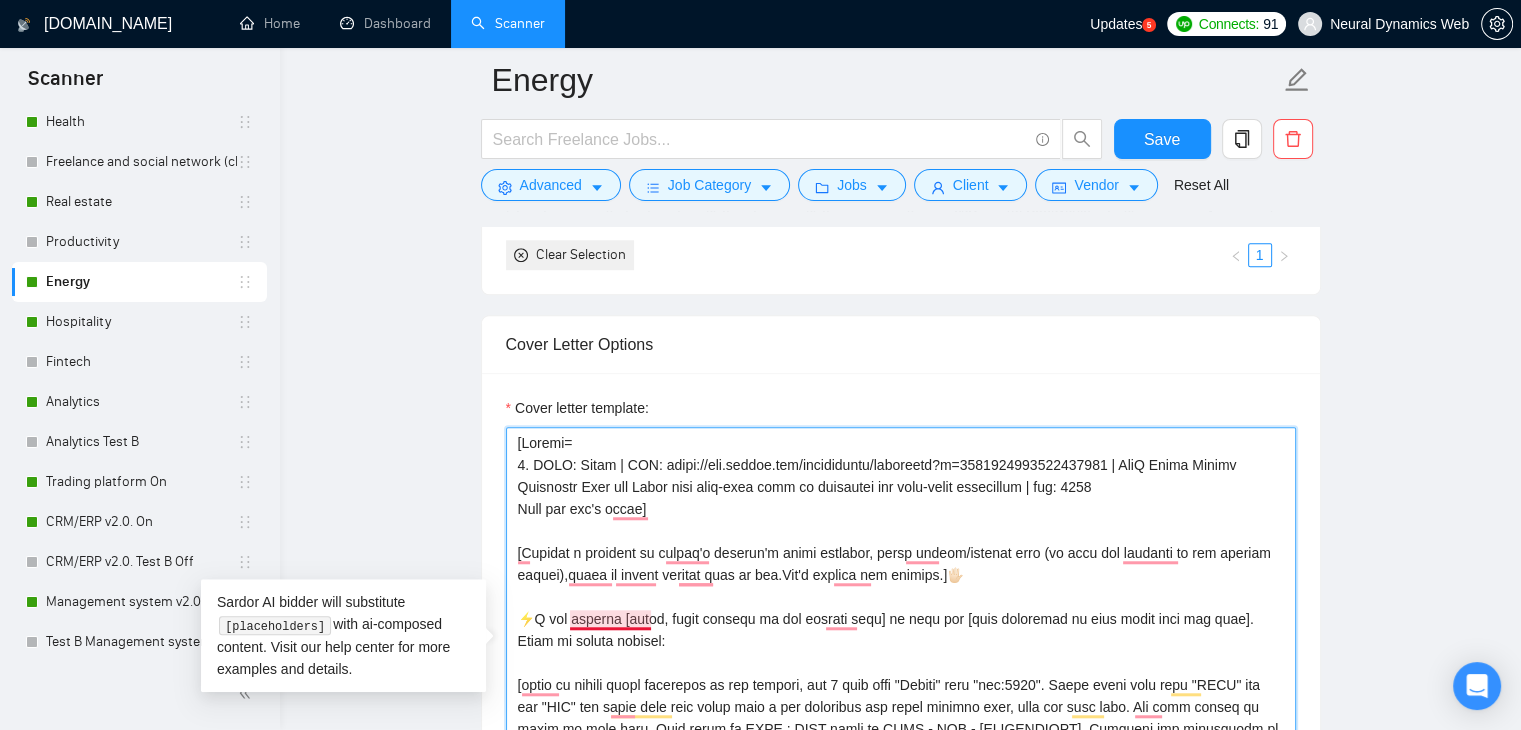 scroll, scrollTop: 88, scrollLeft: 0, axis: vertical 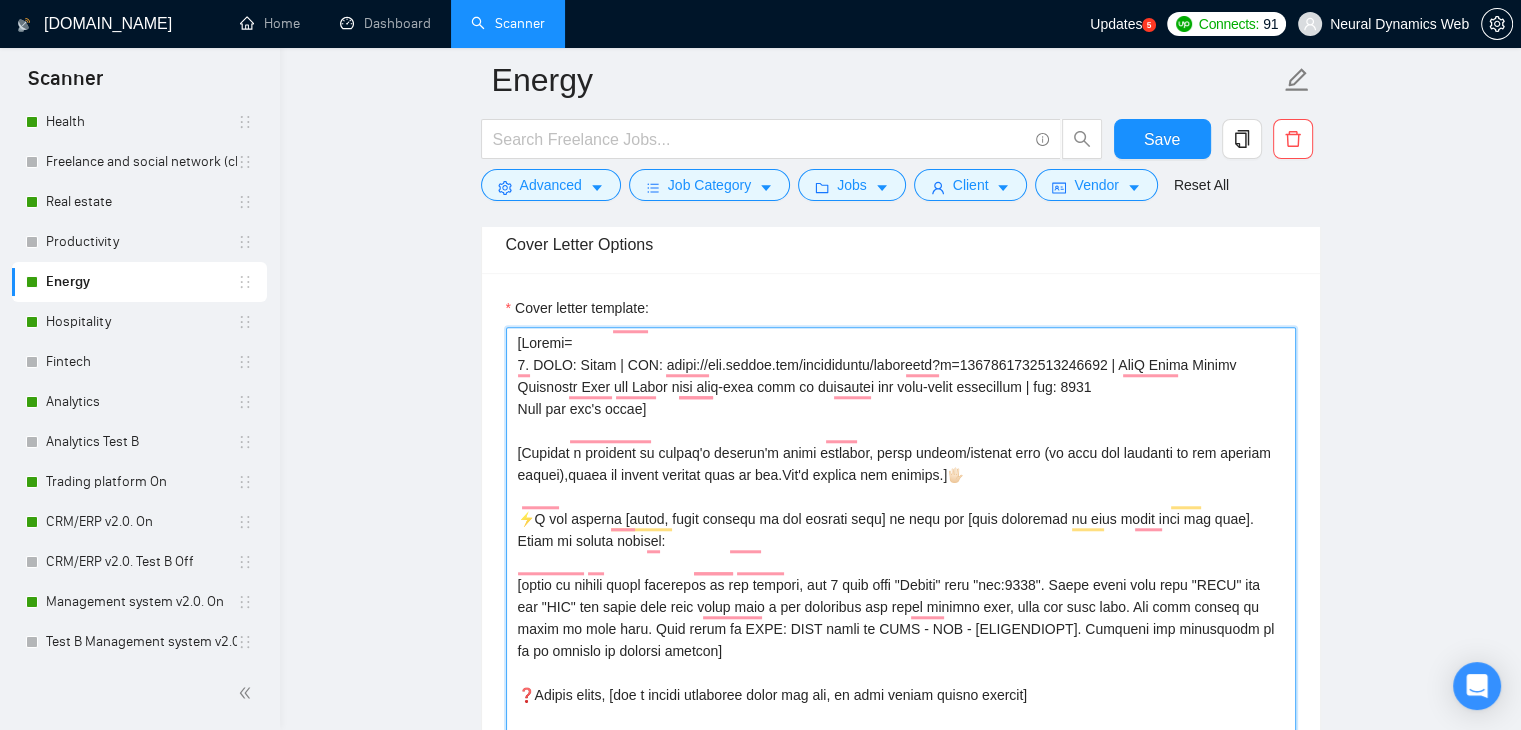 click on "Cover letter template:" at bounding box center (901, 552) 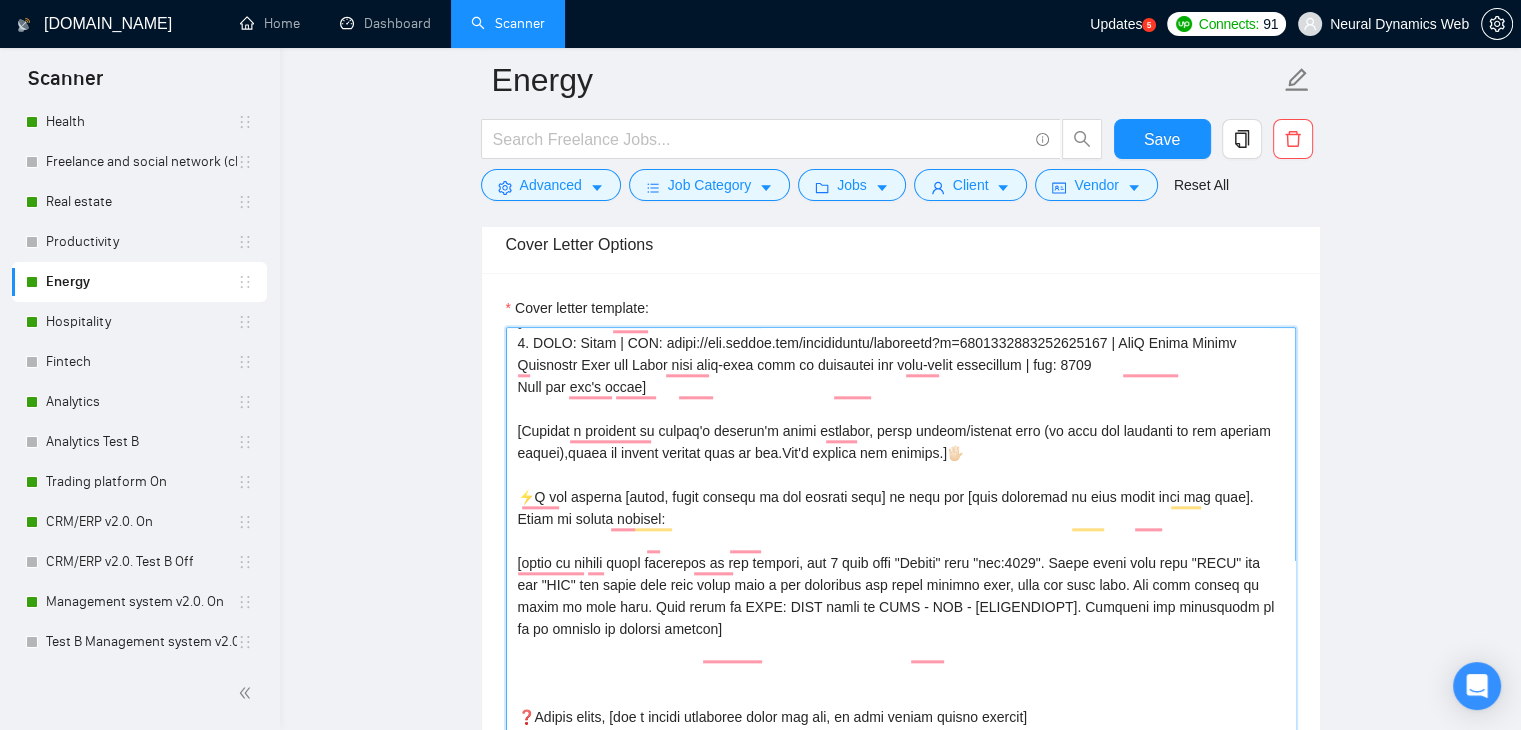 paste on "🎯Why I'm a fit: [Indicate my proficiency with what's needed in job post, add how much experience in years I have and what impact in numbers I brought for what is relevant in the job post] [make it short]" 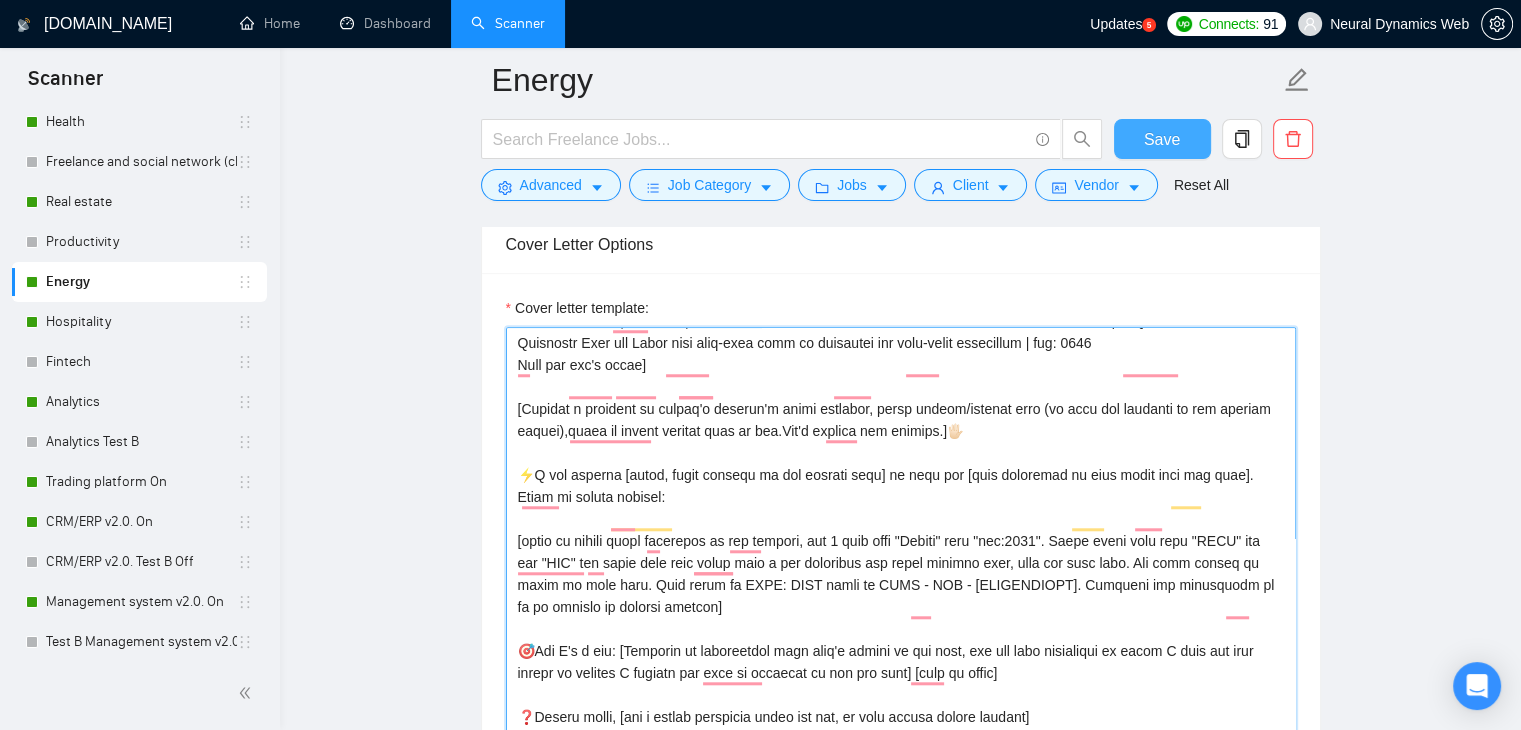 type on "[Folder=
1. CLNT: Aspen | URL: https://www.upwork.com/freelancers/bilmaksym?p=1910257548875522048 | SaaS Solar Energy Analytics Tool for Aspen with real-time data on dashboard and high-speed processing | tag: 7748
Read but don't write]
[Compose a greeting in client's country's local language, using client/company name (if name not provided do not address person),based on client current time of day.Don't mention any country.]🖐🏻
⚡️I can deliver [short, clear version of the project goal] to help you [main objective or pain point from job post]. Check my recent project:
[based on client needs described in job posting, use 1 case from "Folder" with "tag:7748". Start every case from "CLNT" and add "URL" and every case must begin with a new paragraph and space between them, also add case name. Add some emojis to start of each case. Dont write as CLNT: RTHM write as RTHM - URL - [DESCRIPTION]. Describe why experience on it is similar to clients project]
🎯Why I'm a fit: [Indicate my proficiency with what's need..." 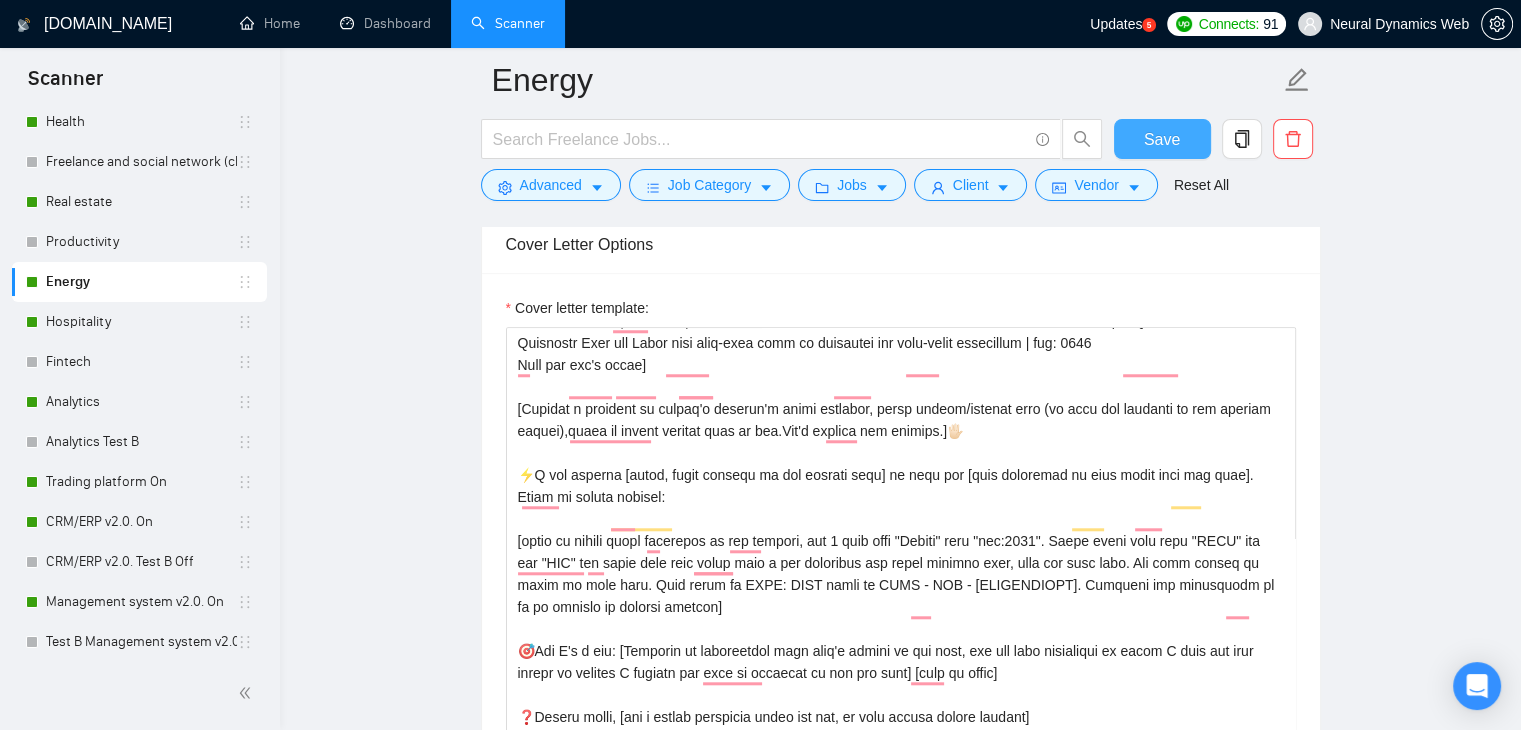 click on "Save" at bounding box center (1162, 139) 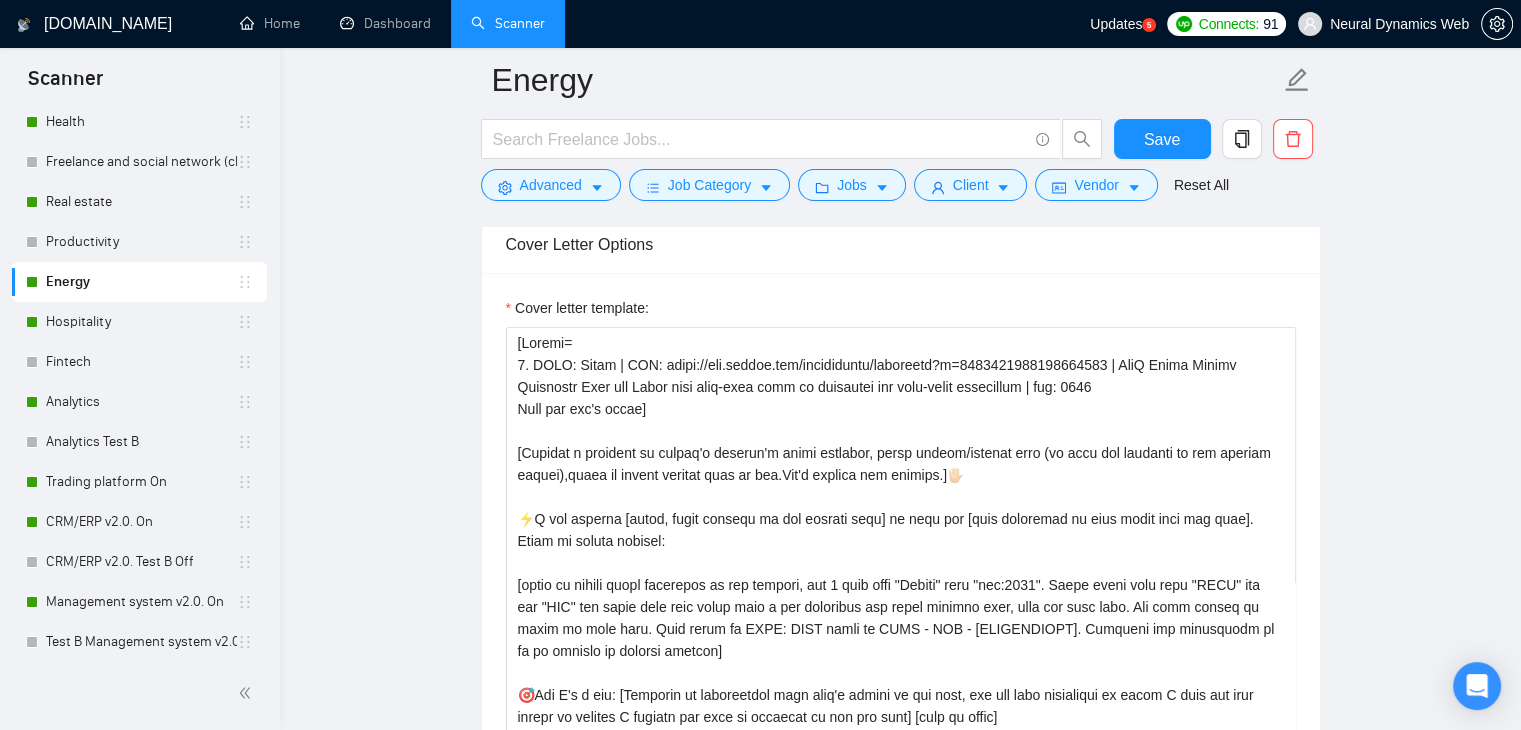 click on "Hospitality" at bounding box center (141, 322) 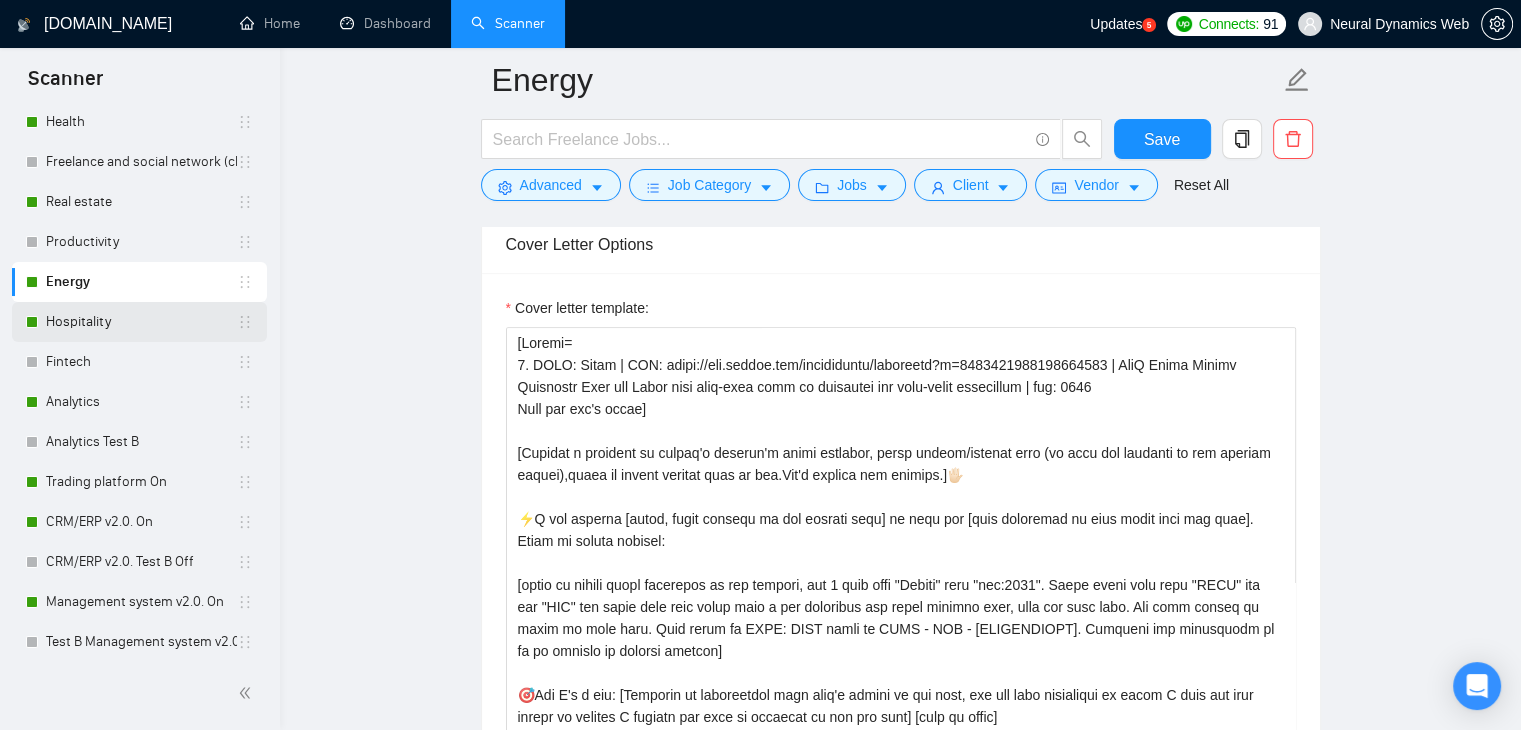 scroll, scrollTop: 0, scrollLeft: 0, axis: both 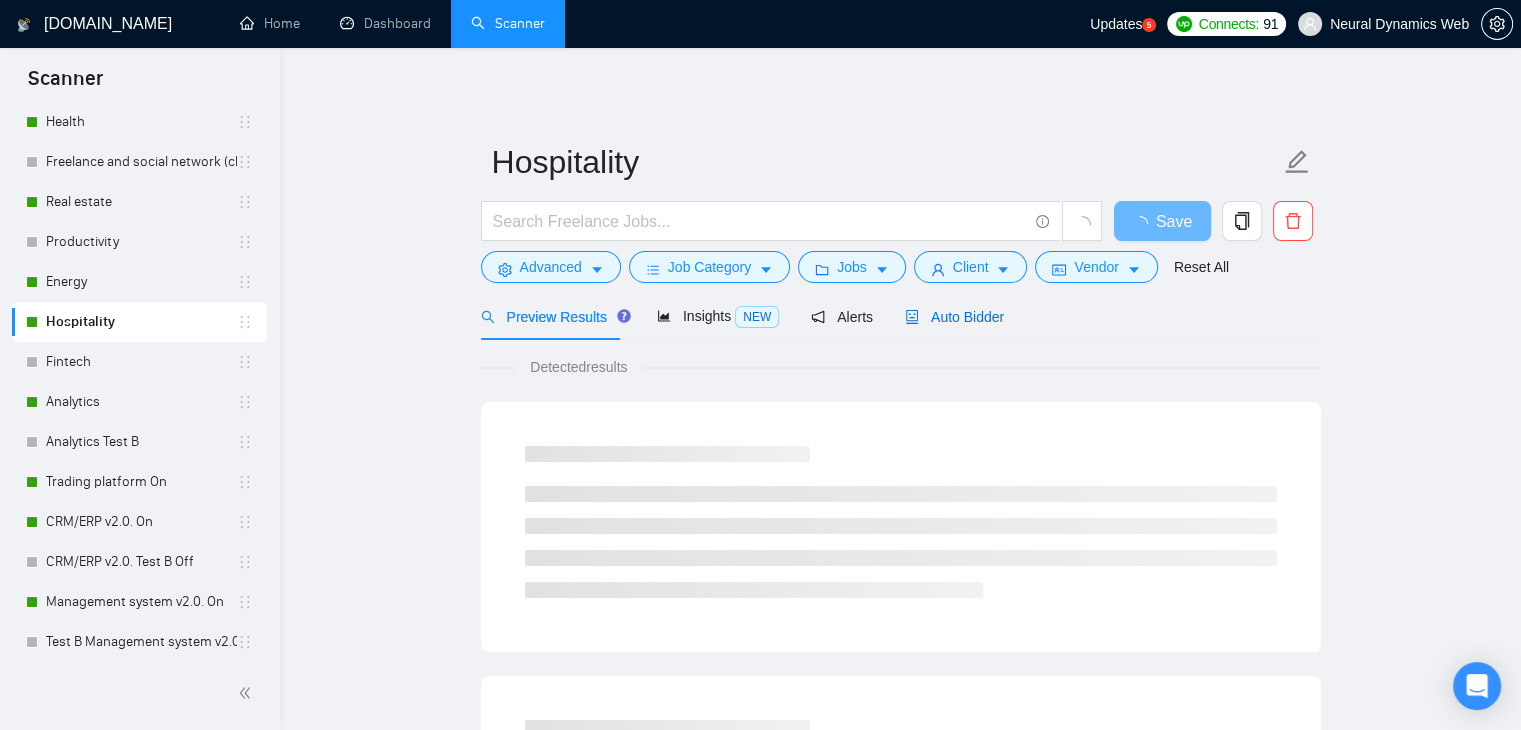 click on "Auto Bidder" at bounding box center (954, 317) 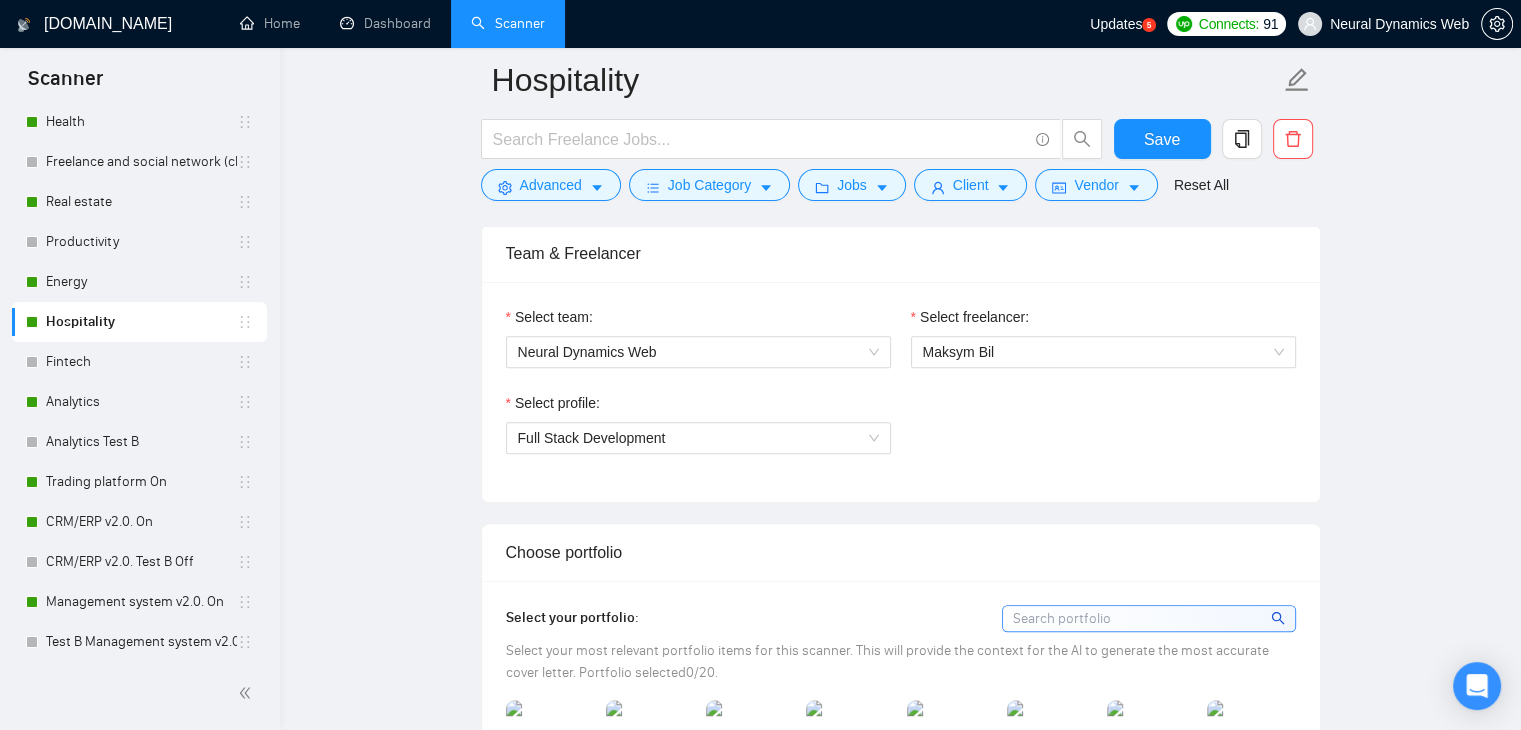 scroll, scrollTop: 1700, scrollLeft: 0, axis: vertical 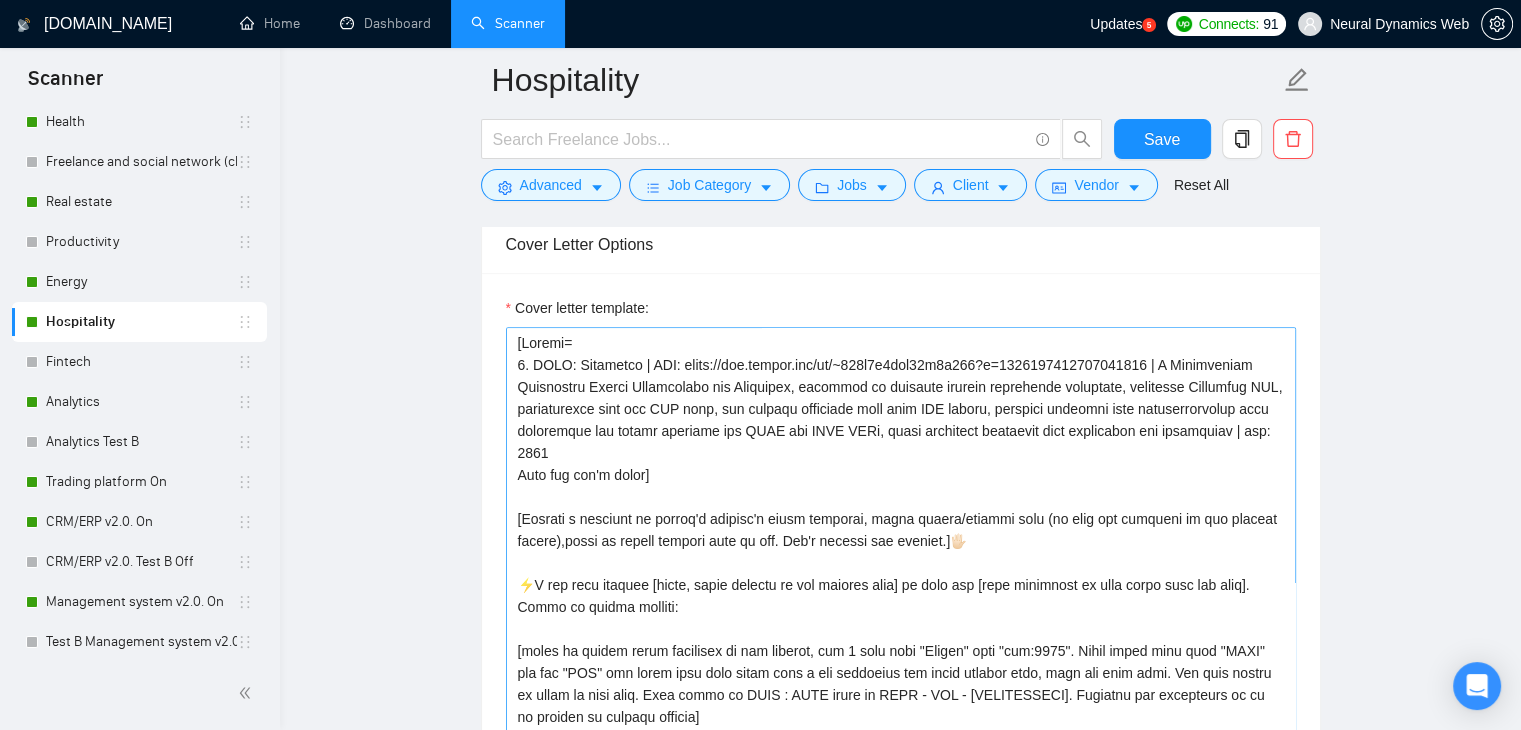 type 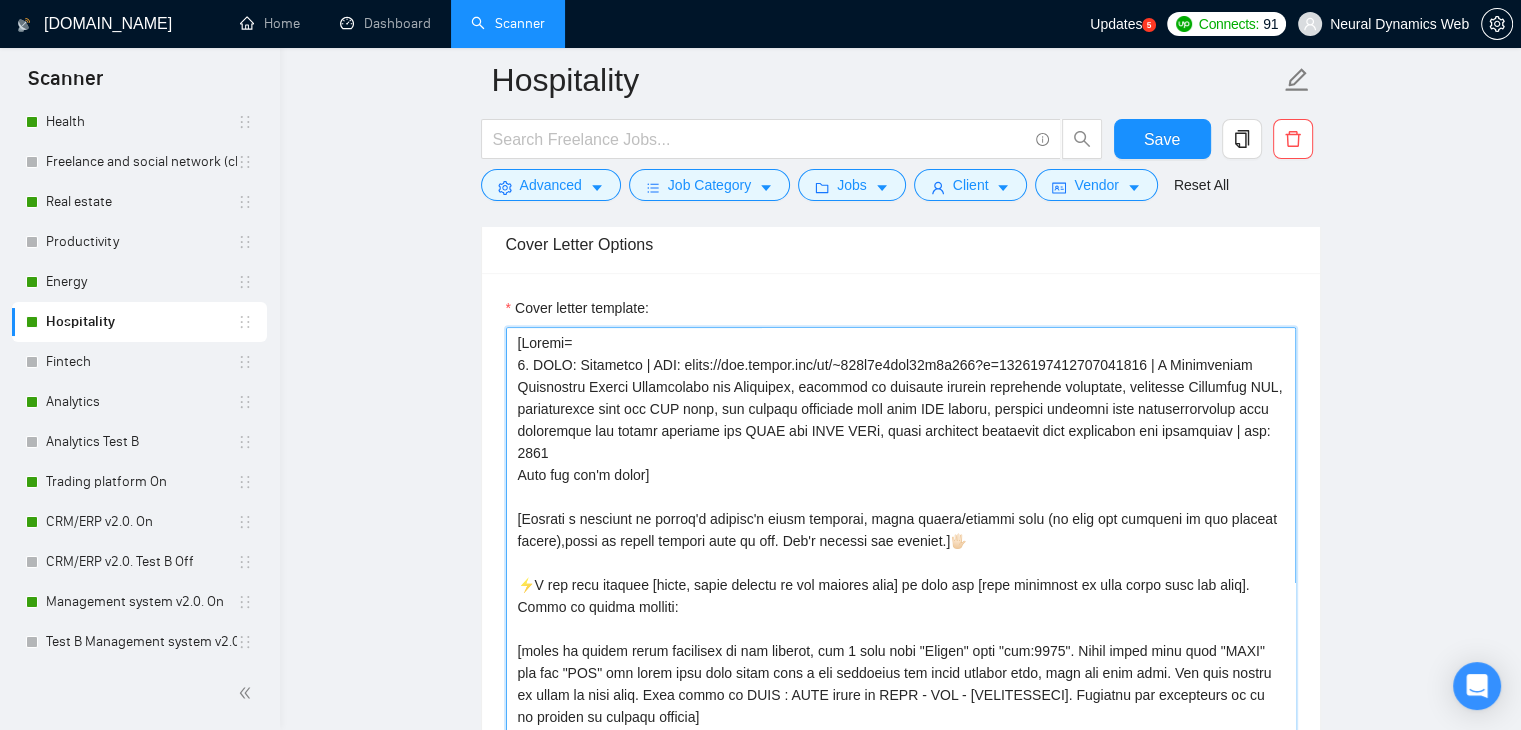 click on "Cover letter template:" at bounding box center (901, 552) 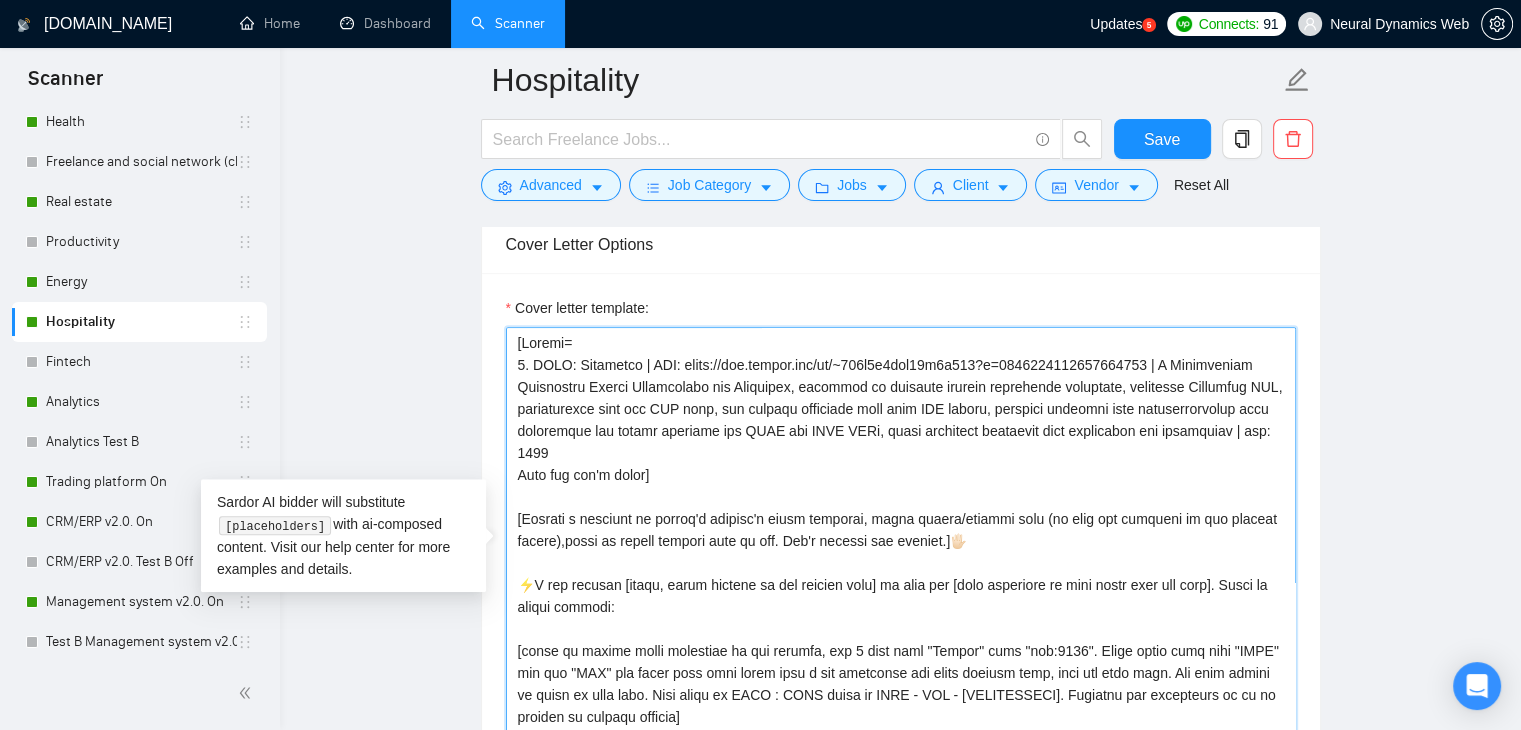 scroll, scrollTop: 100, scrollLeft: 0, axis: vertical 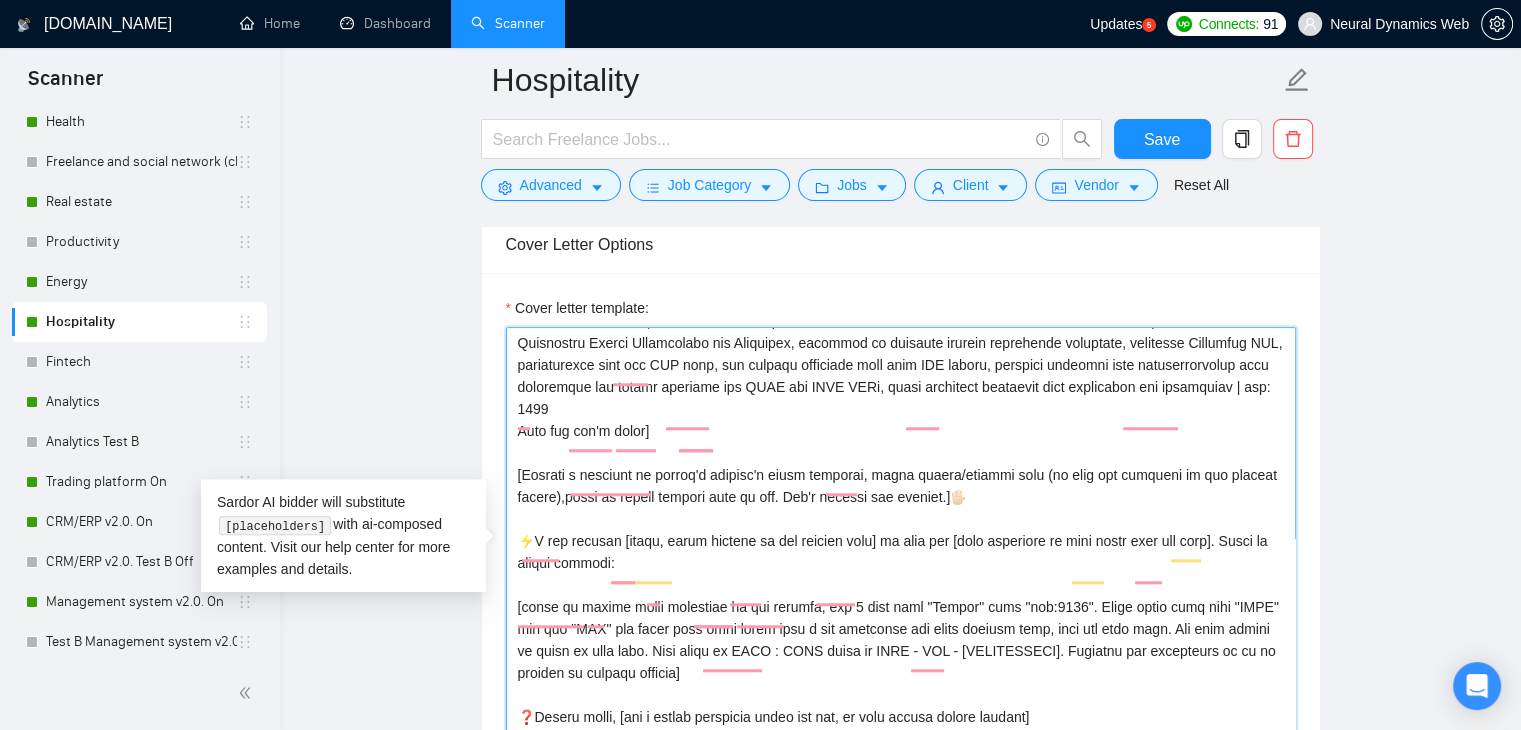 click on "Cover letter template:" at bounding box center [901, 552] 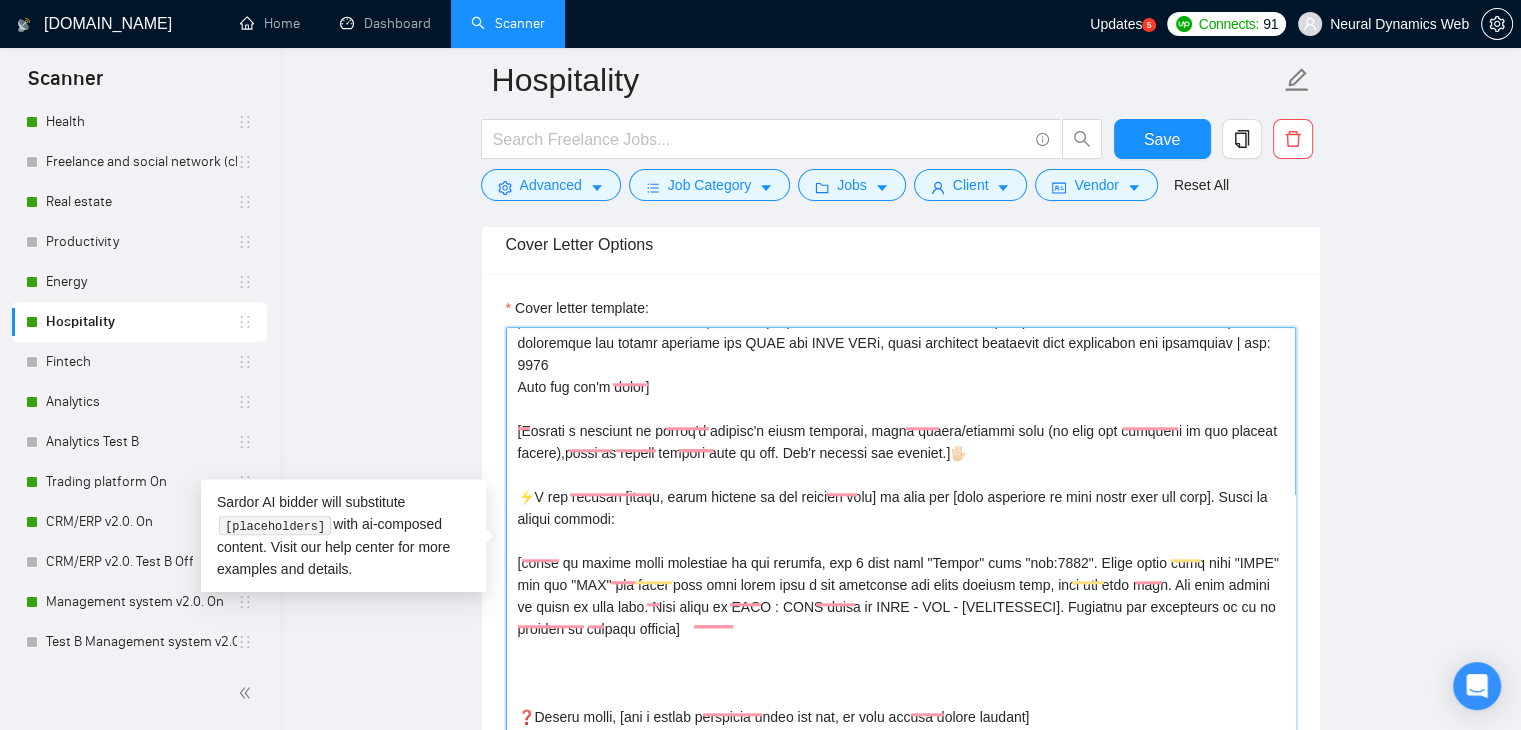paste on "🎯Why I'm a fit: [Indicate my proficiency with what's needed in job post, add how much experience in years I have and what impact in numbers I brought for what is relevant in the job post] [make it short]" 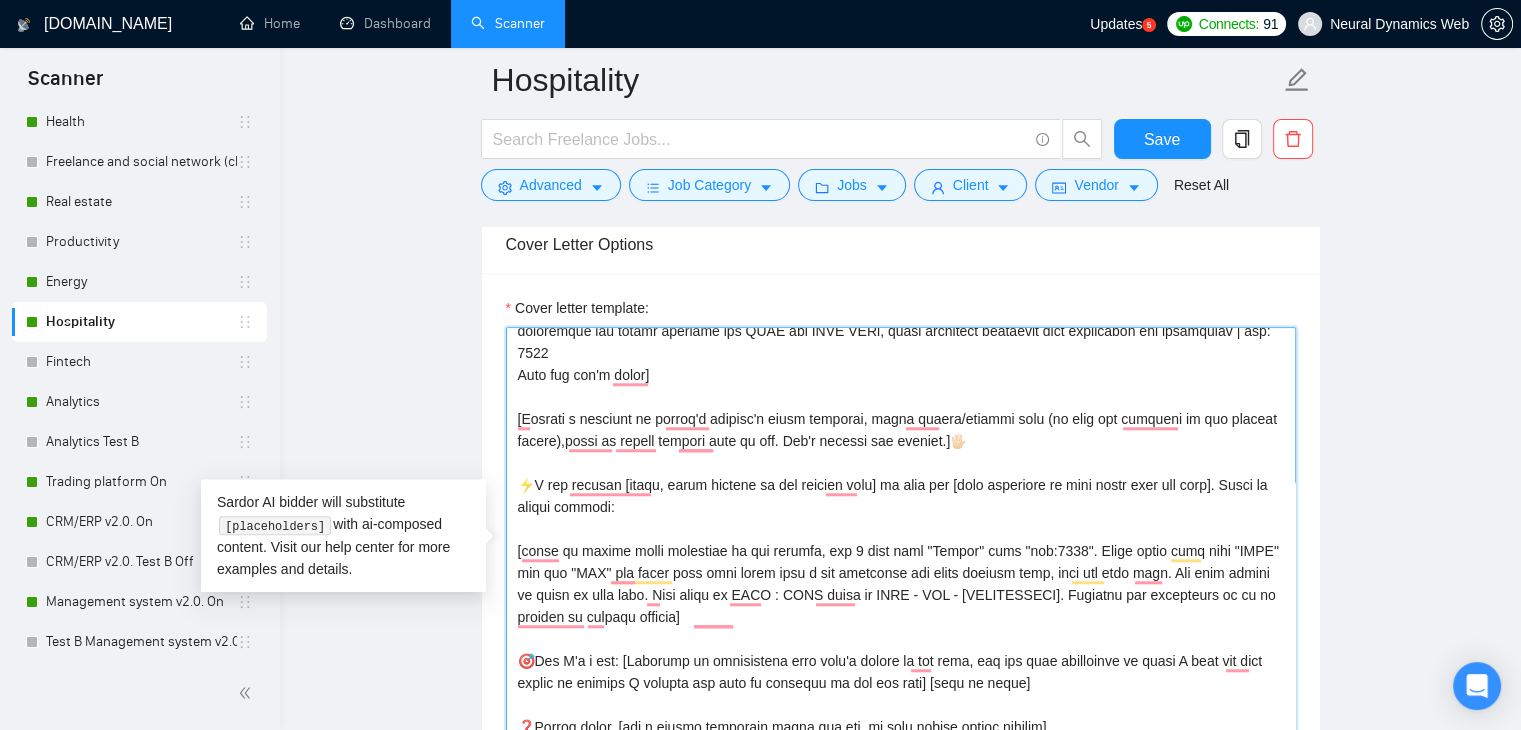 scroll, scrollTop: 164, scrollLeft: 0, axis: vertical 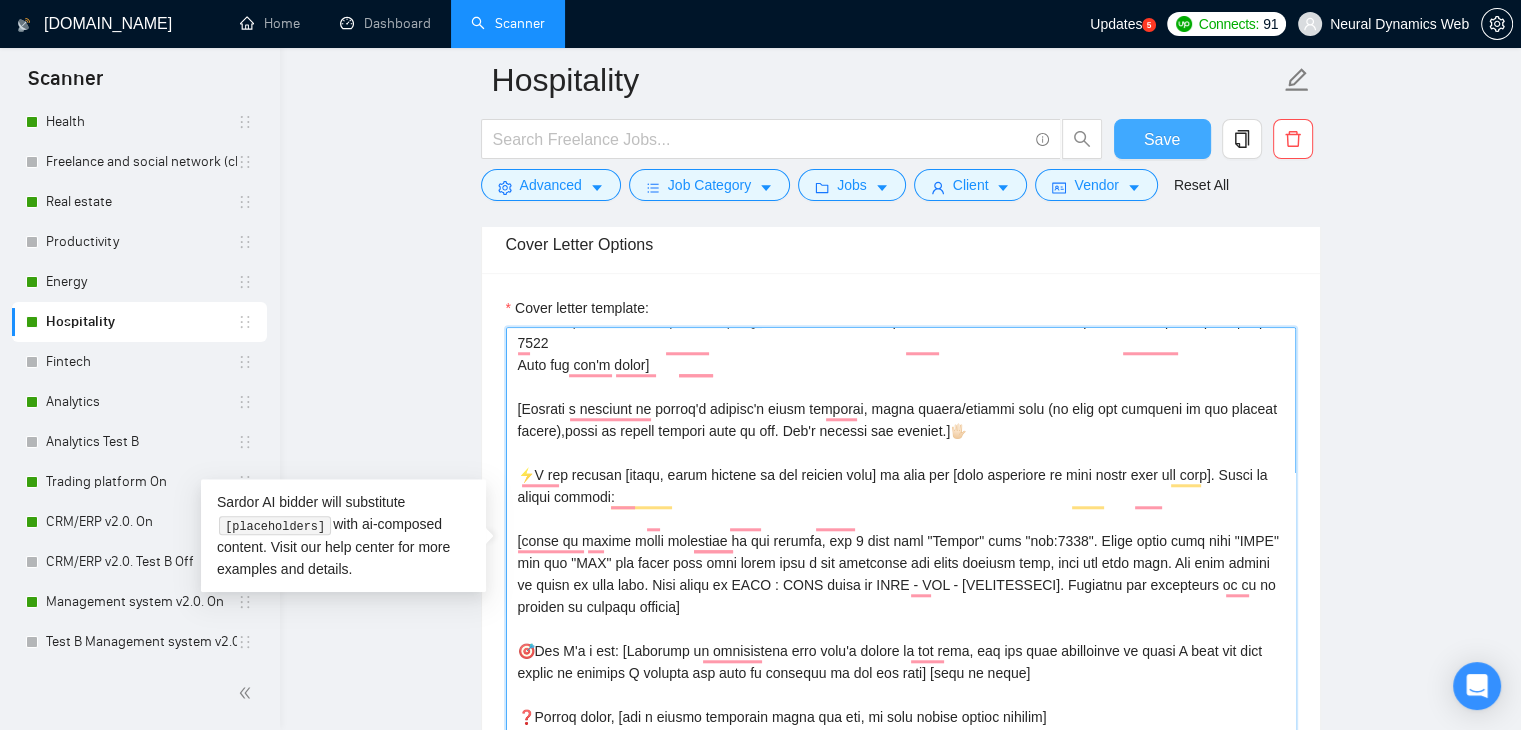 type on "[Folder=
1. CLNT: Cloudbeds | URL: https://www.upwork.com/fl/~014c1e4fcd57b8f655?p=1745479197887098880 | A Hospitality Management System Integration for Cloudbeds, designed to automate tourism statistics reporting, integrate Cloudbeds API, authenticate data via API keys, and convert extracted data into XML format, ensuring seamless data synchronization with government and fiscal agencies via SOAP and REST APIs, while enhancing financial data management and compliance | tag: 7748
Read but don't write]
[Compose a greeting in client's country's local language, using client/company name (if name not provided do not address person),based on client current time of day. Don't mention any country.]🖐🏻
⚡️I can deliver [short, clear version of the project goal] to help you [main objective or pain point from job post]. Check my recent project:
[based on client needs described in job posting, use 1 case from "Folder" with "tag:7748". Start every case from "CLNT" and add "URL" and every case must begin with a new par..." 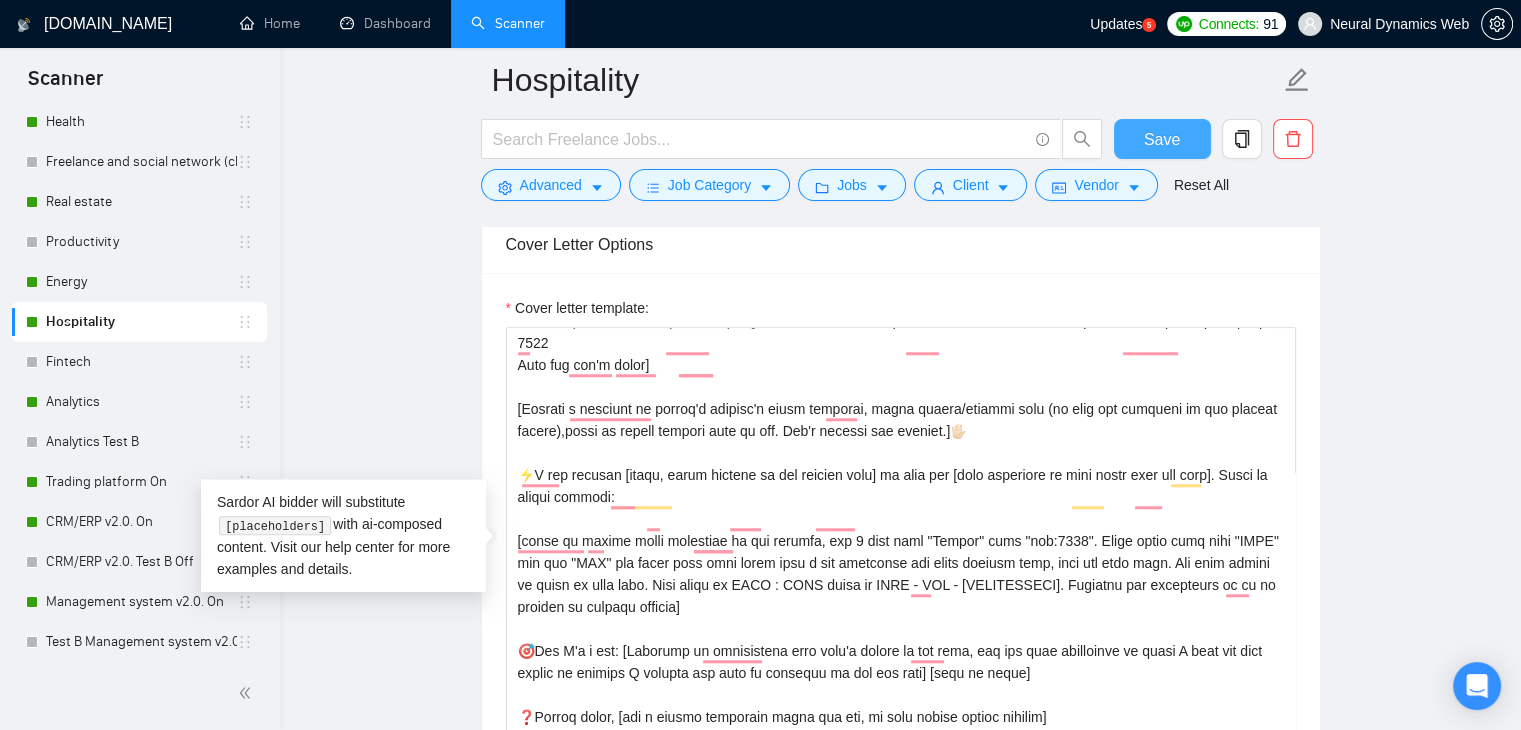 click on "Save" at bounding box center [1162, 139] 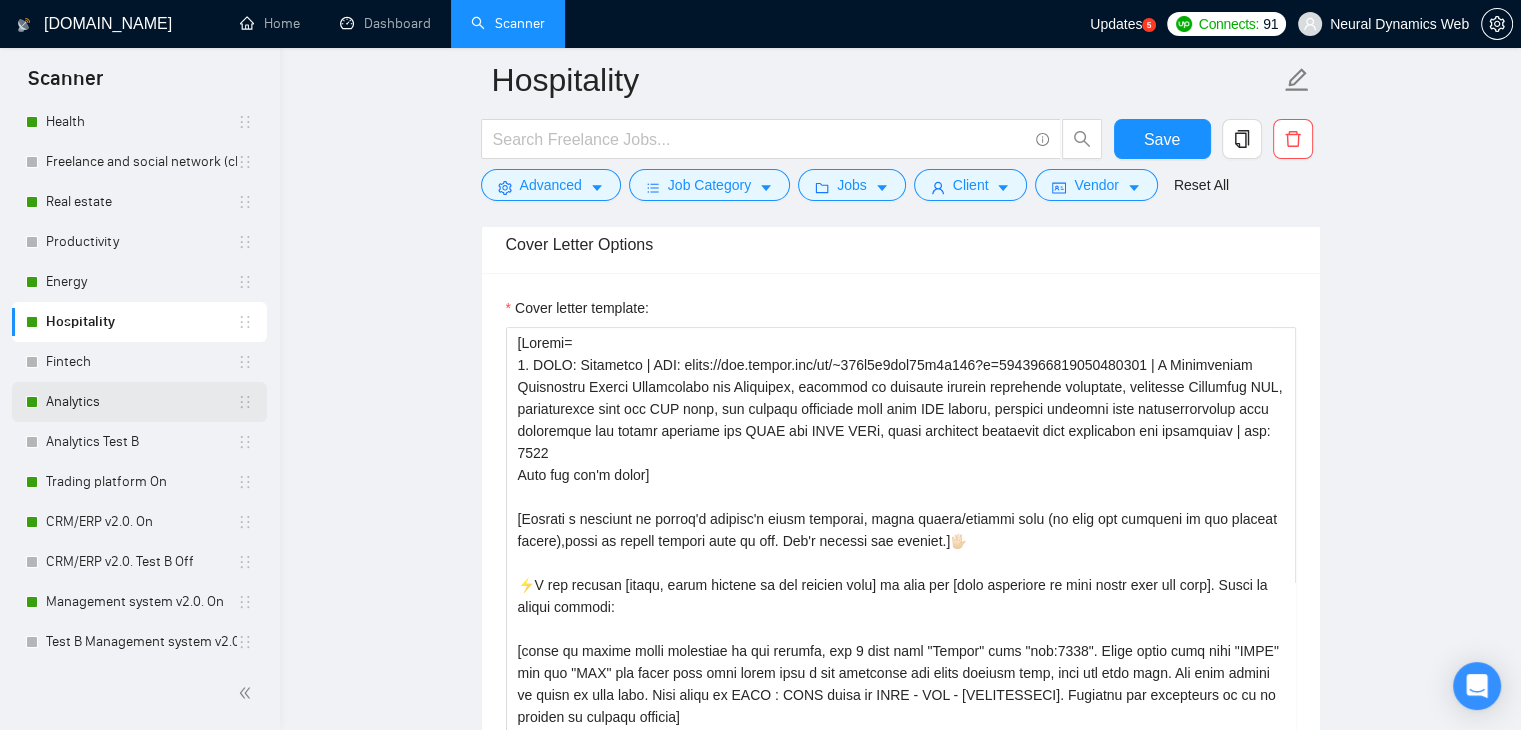 click on "Analytics" at bounding box center (141, 402) 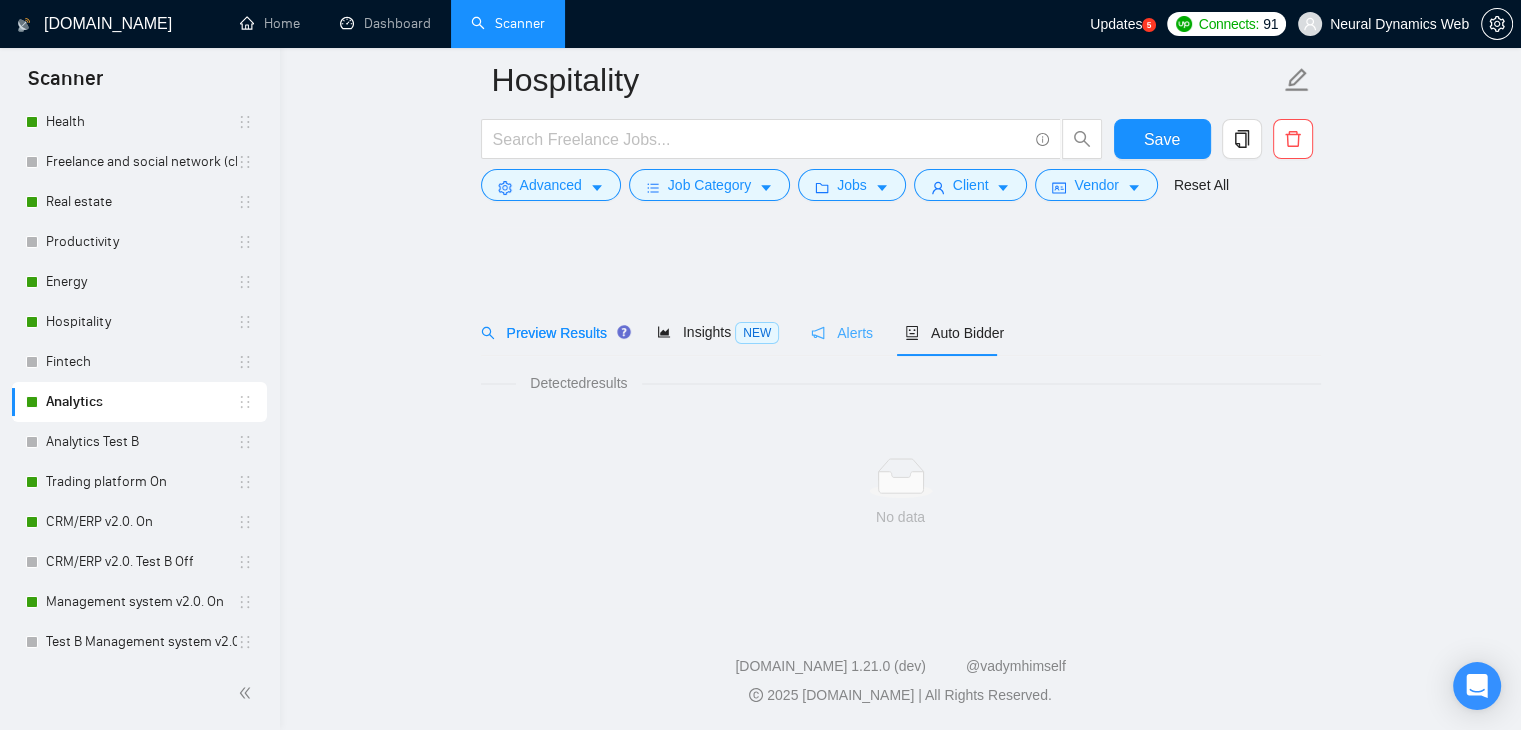 scroll, scrollTop: 0, scrollLeft: 0, axis: both 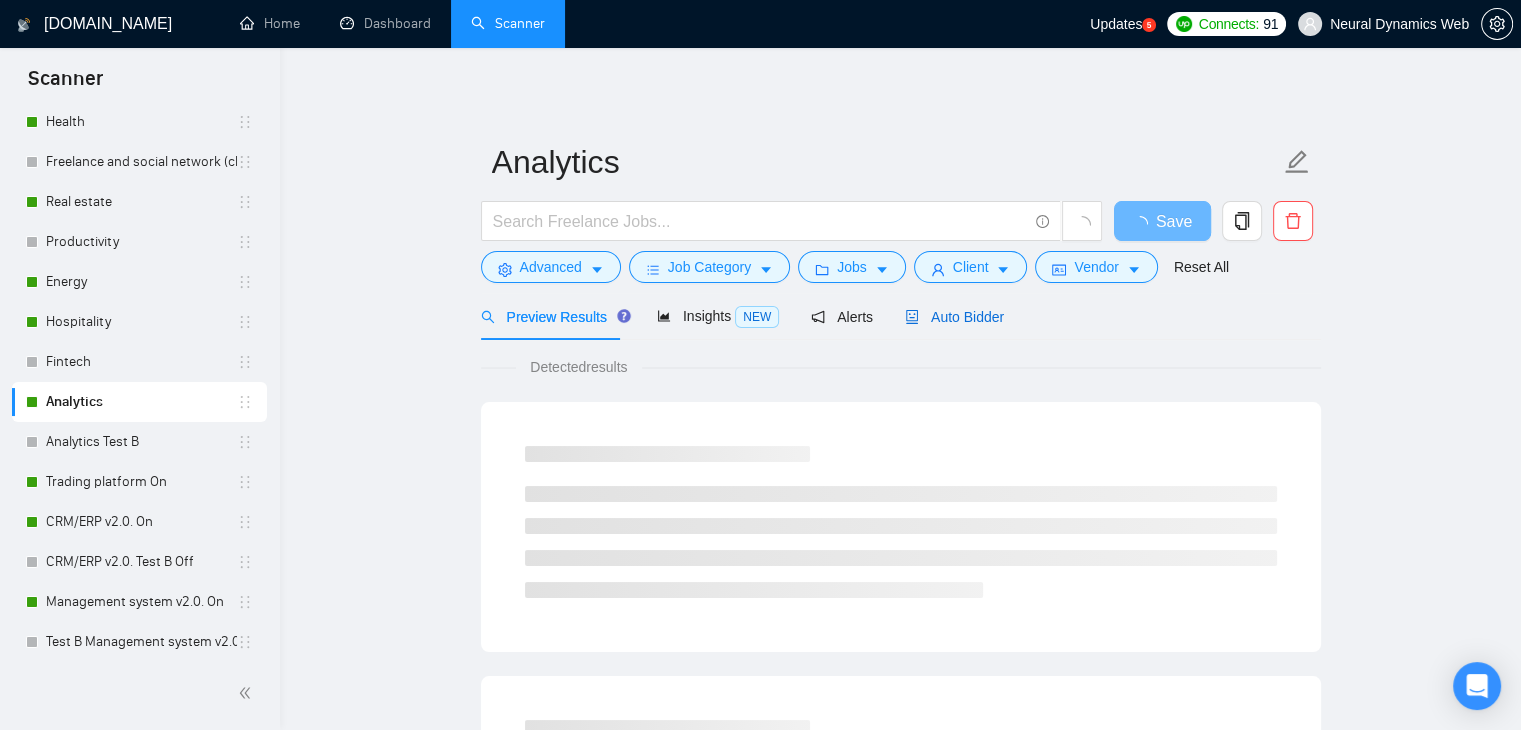 click on "Auto Bidder" at bounding box center (954, 317) 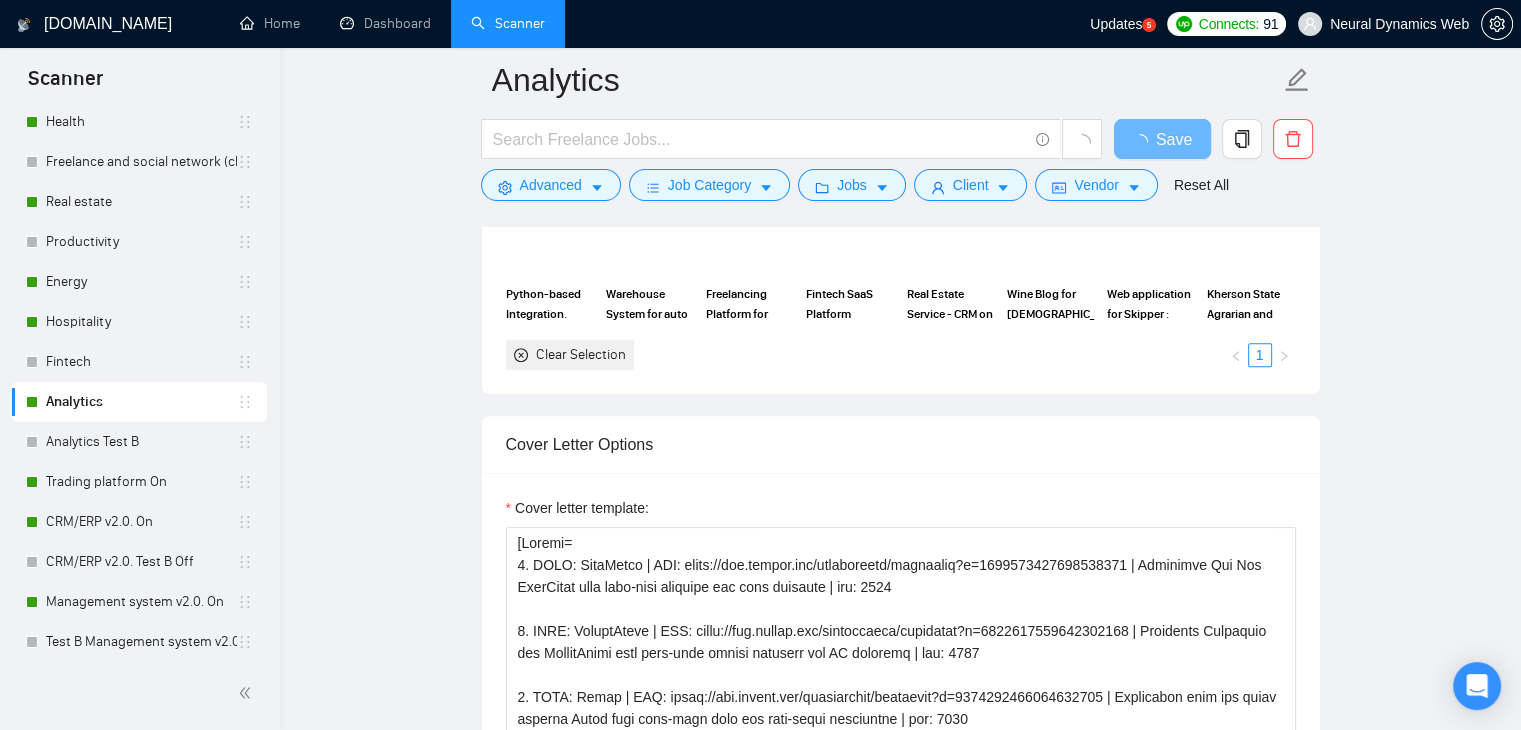 scroll, scrollTop: 1700, scrollLeft: 0, axis: vertical 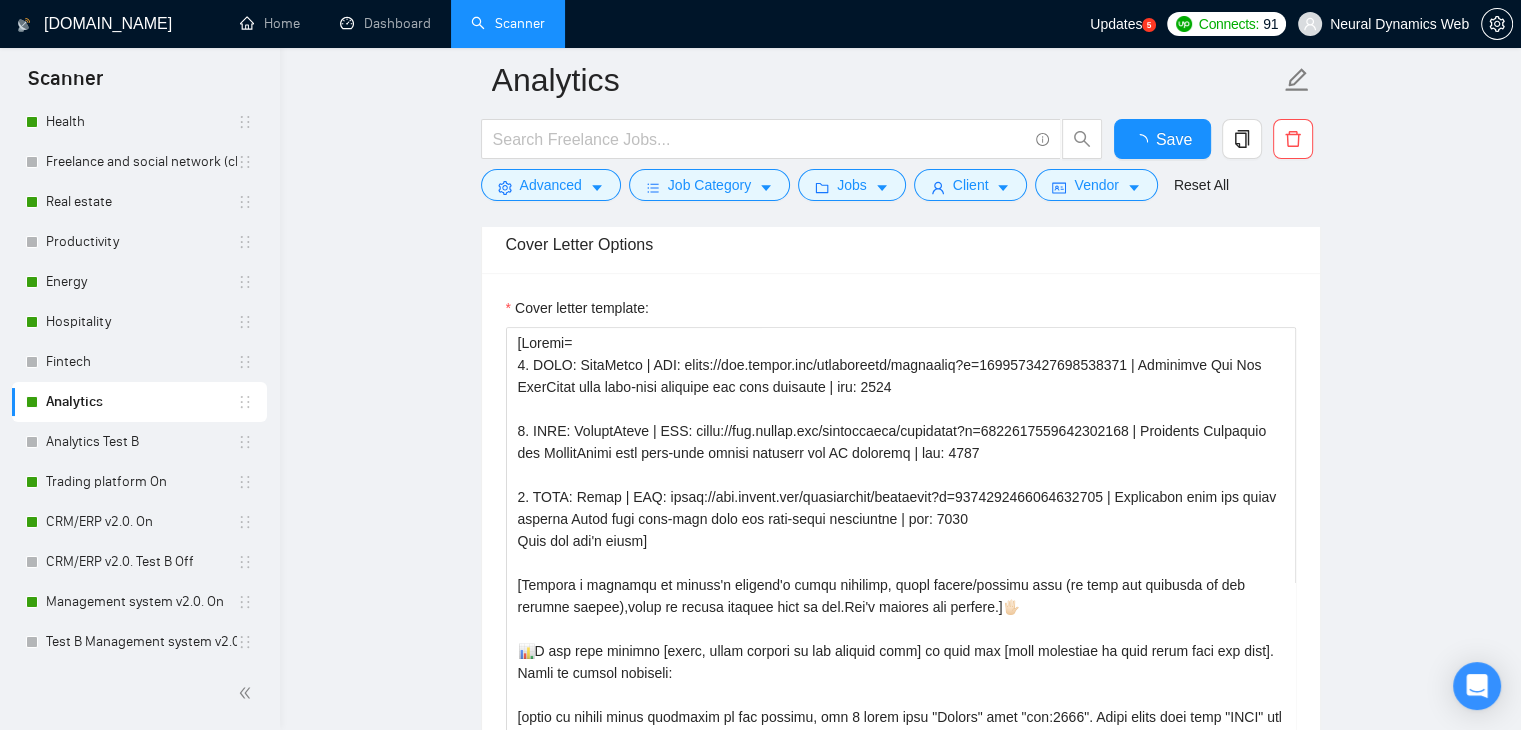 type 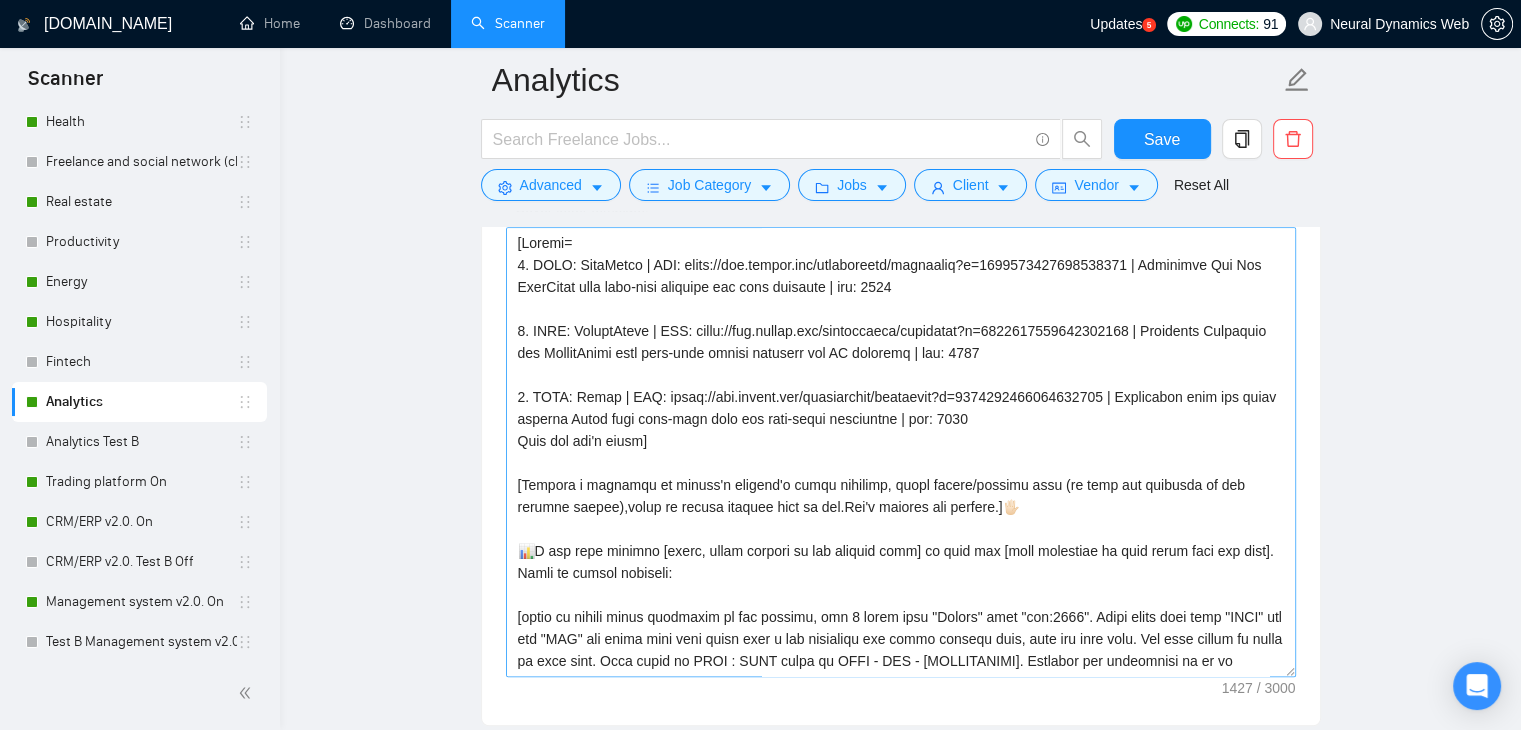 scroll, scrollTop: 100, scrollLeft: 0, axis: vertical 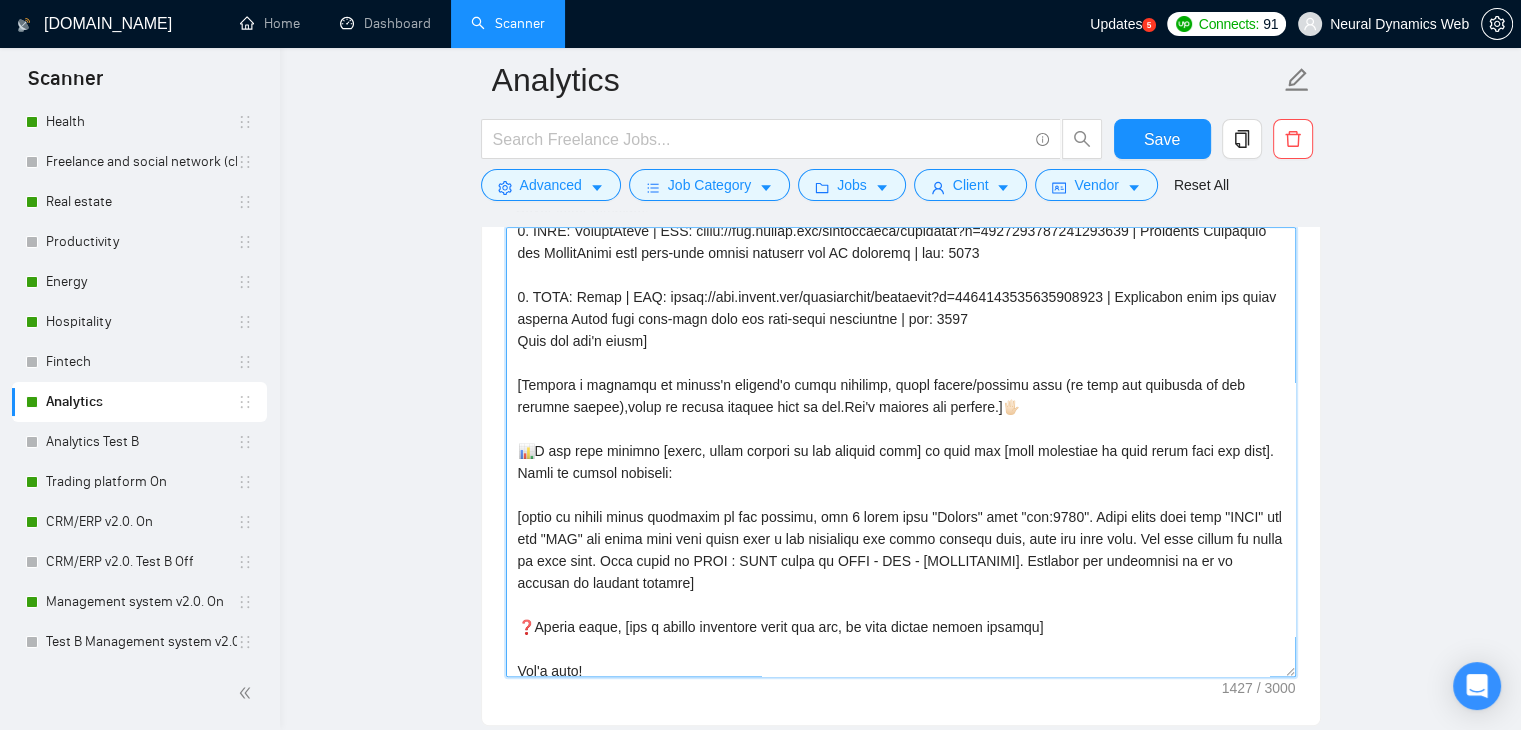 click on "Cover letter template:" at bounding box center (901, 452) 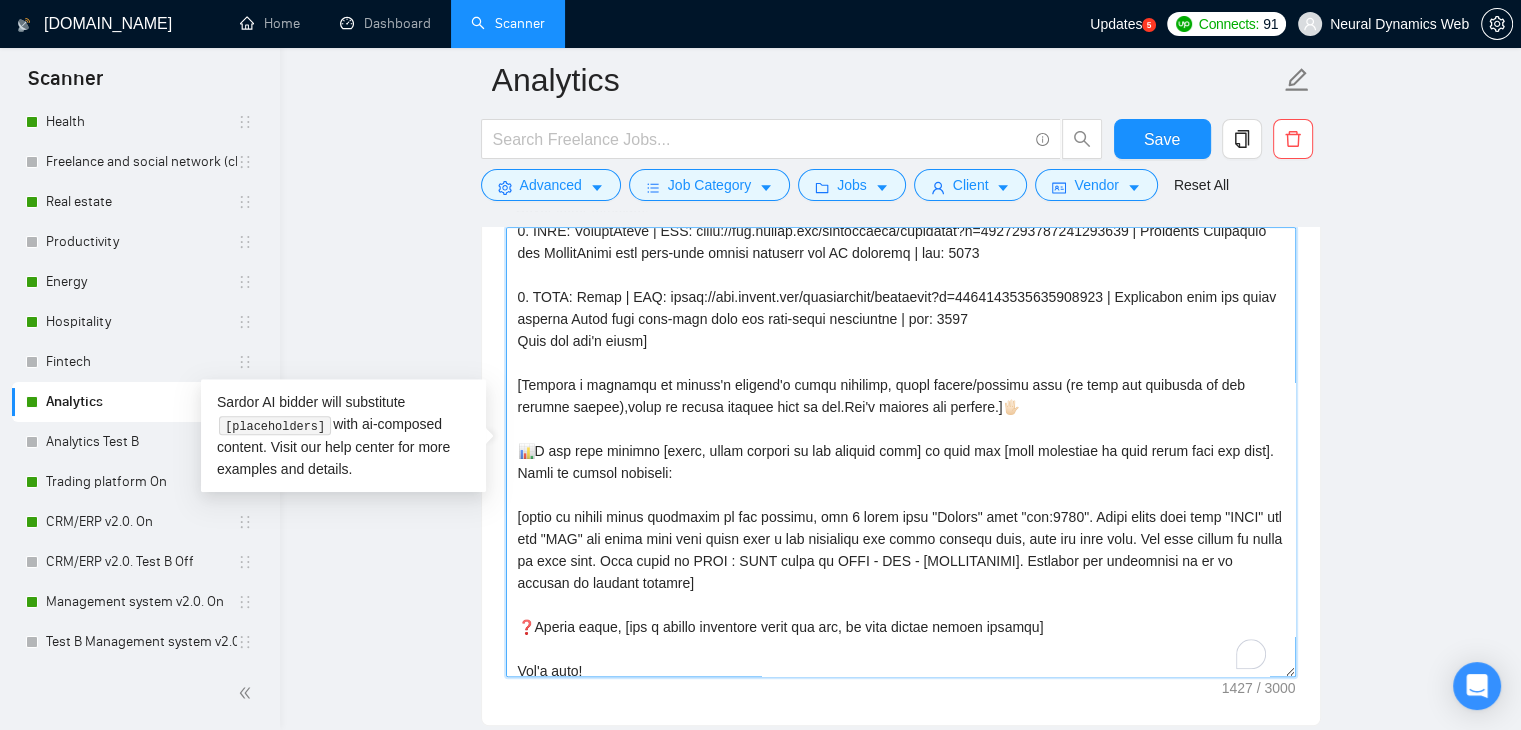 scroll, scrollTop: 100, scrollLeft: 0, axis: vertical 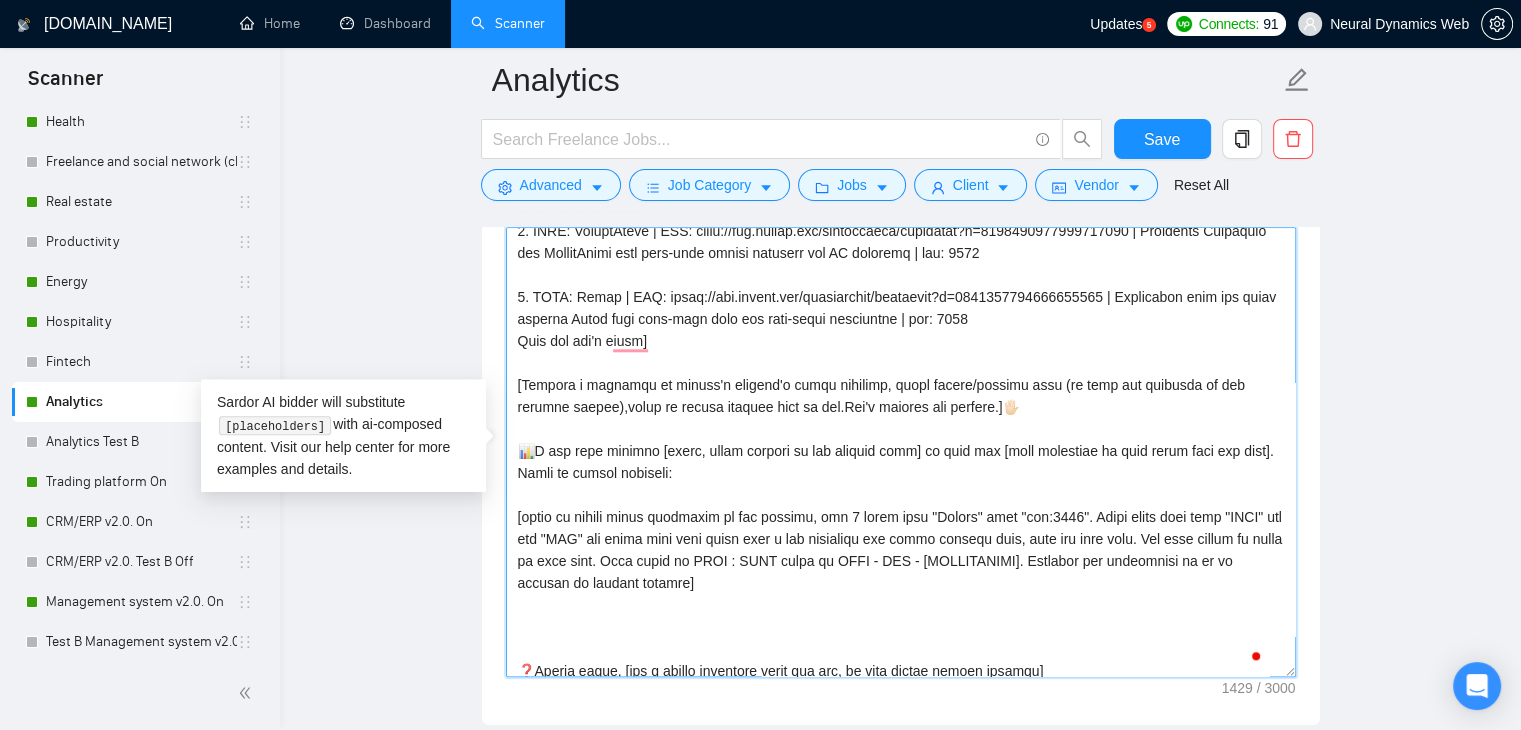 paste on "🎯Why I'm a fit: [Indicate my proficiency with what's needed in job post, add how much experience in years I have and what impact in numbers I brought for what is relevant in the job post] [make it short]" 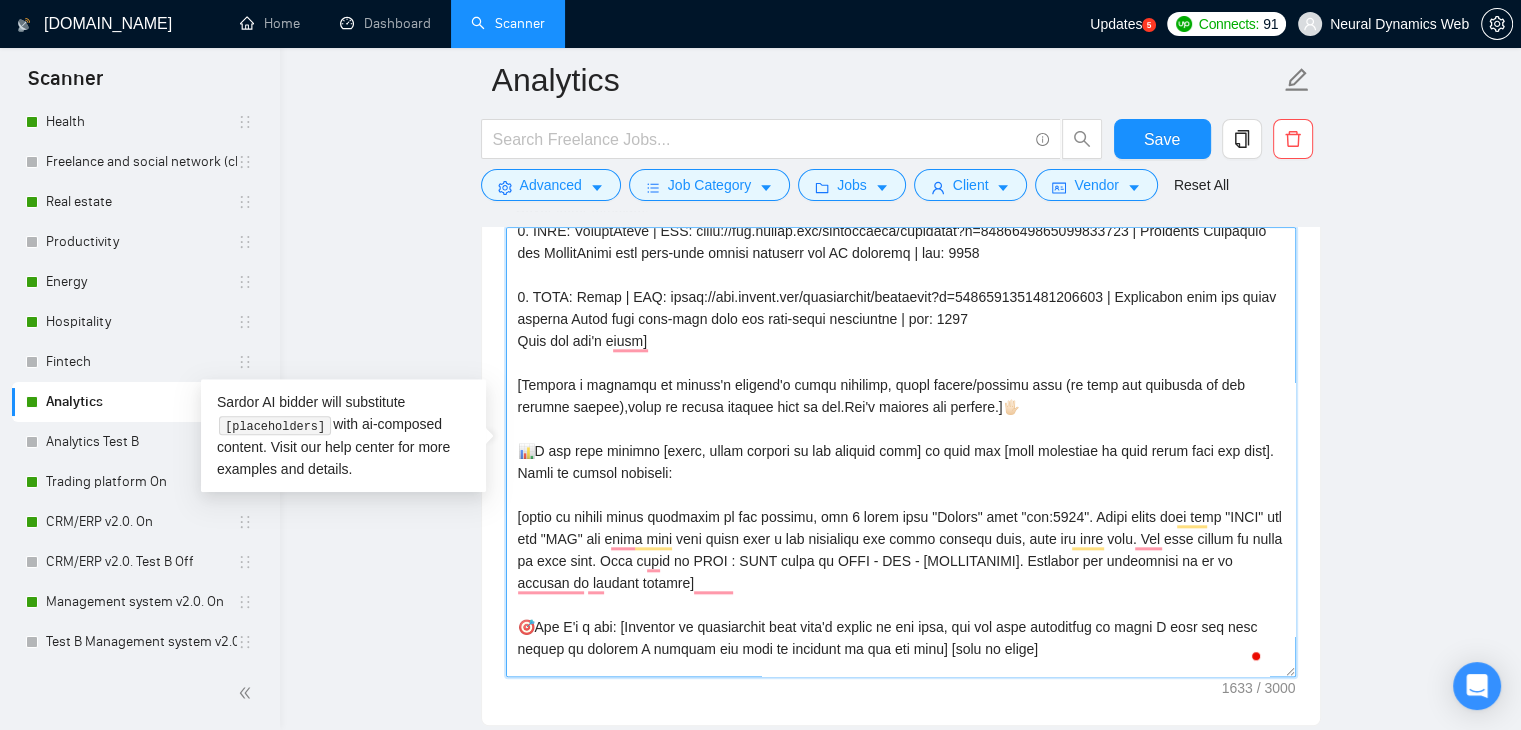 scroll, scrollTop: 104, scrollLeft: 0, axis: vertical 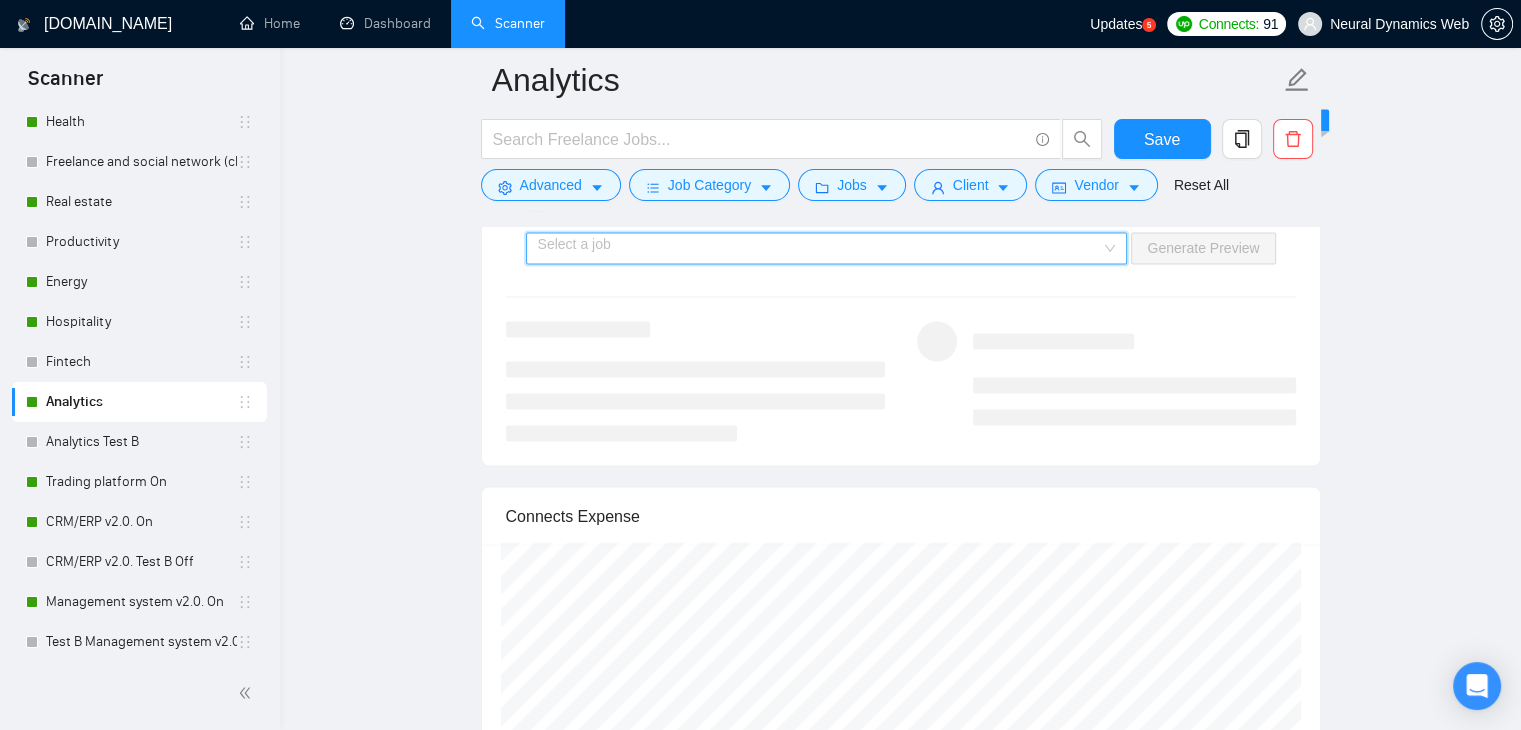 click at bounding box center (820, 248) 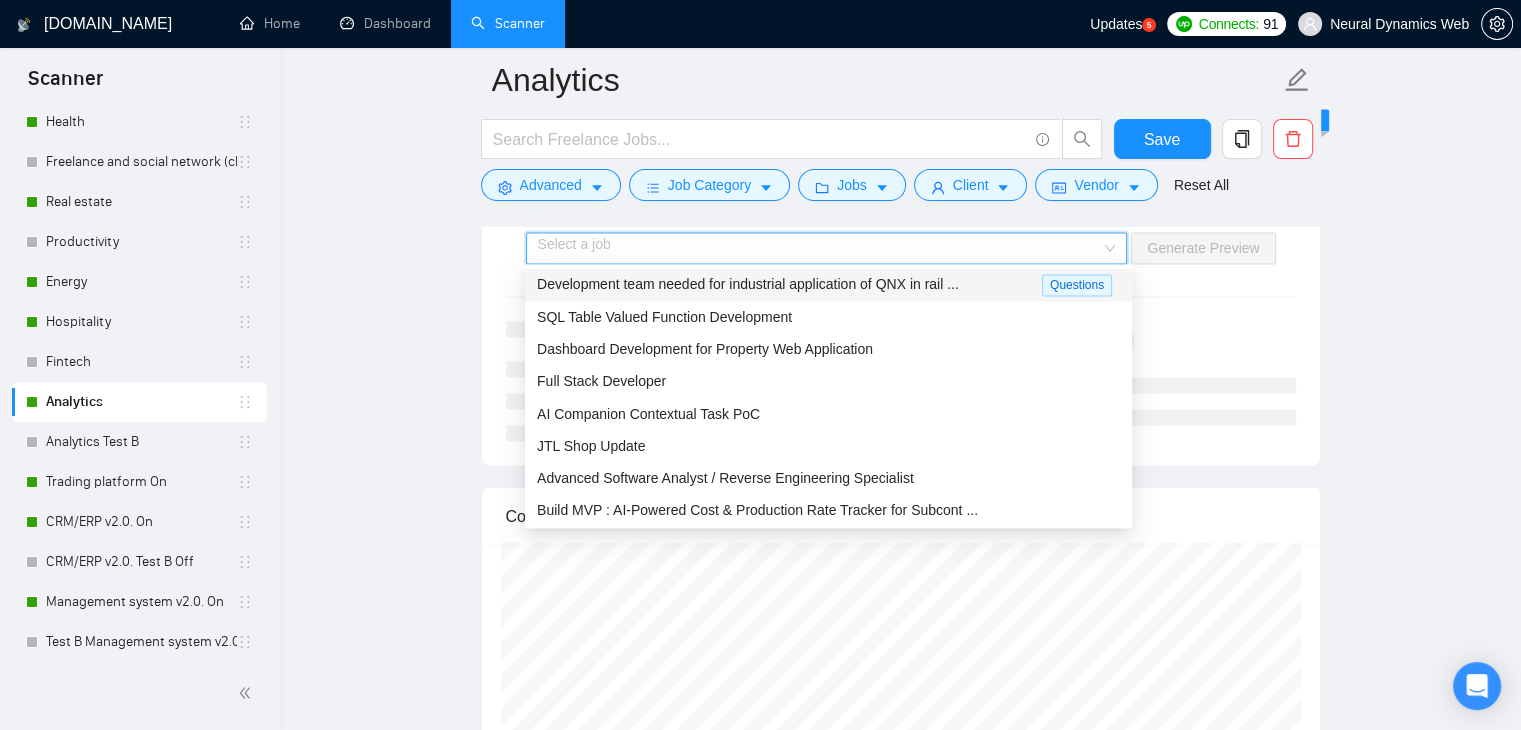 click on "Development team needed for industrial application of QNX in rail ... Questions" at bounding box center (828, 284) 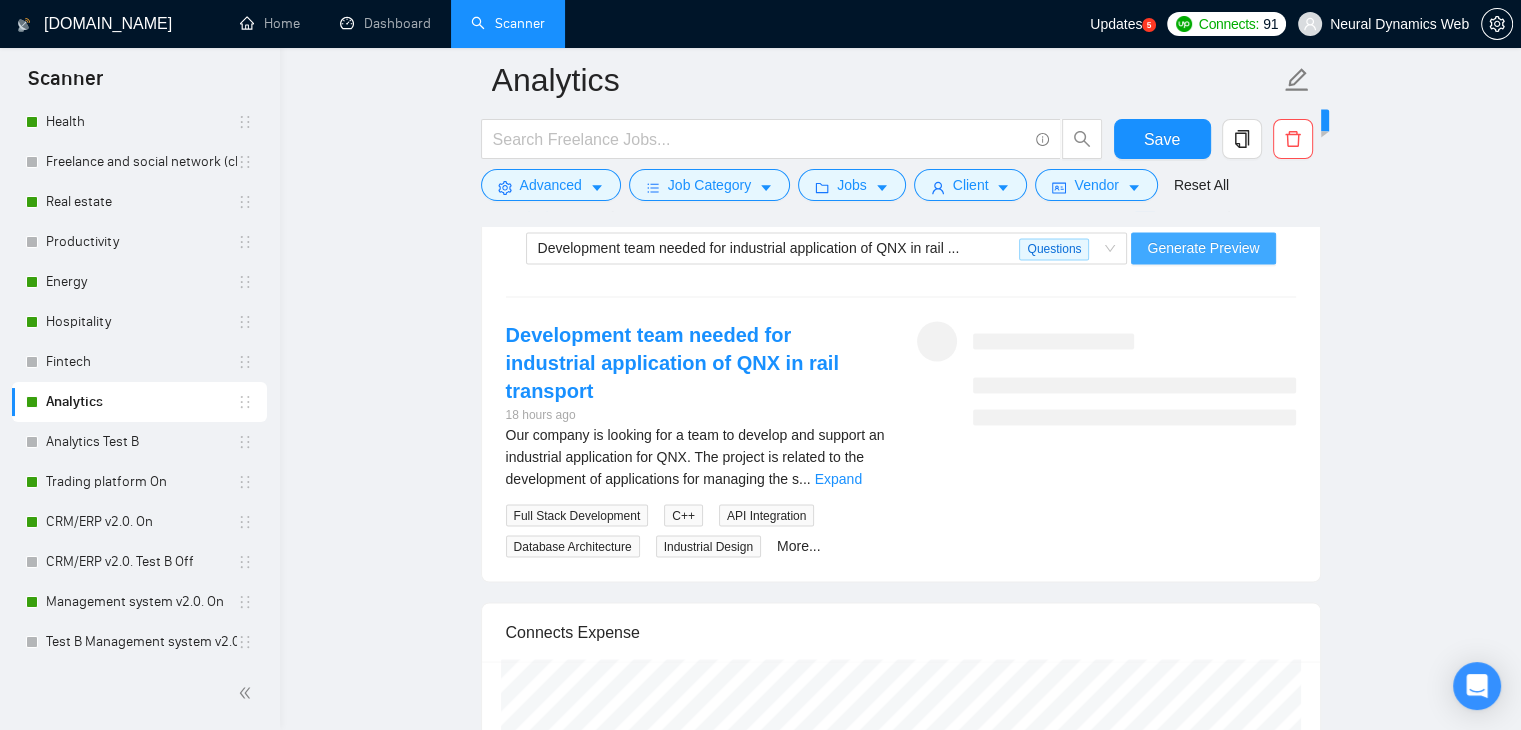 click on "Generate Preview" at bounding box center [1203, 248] 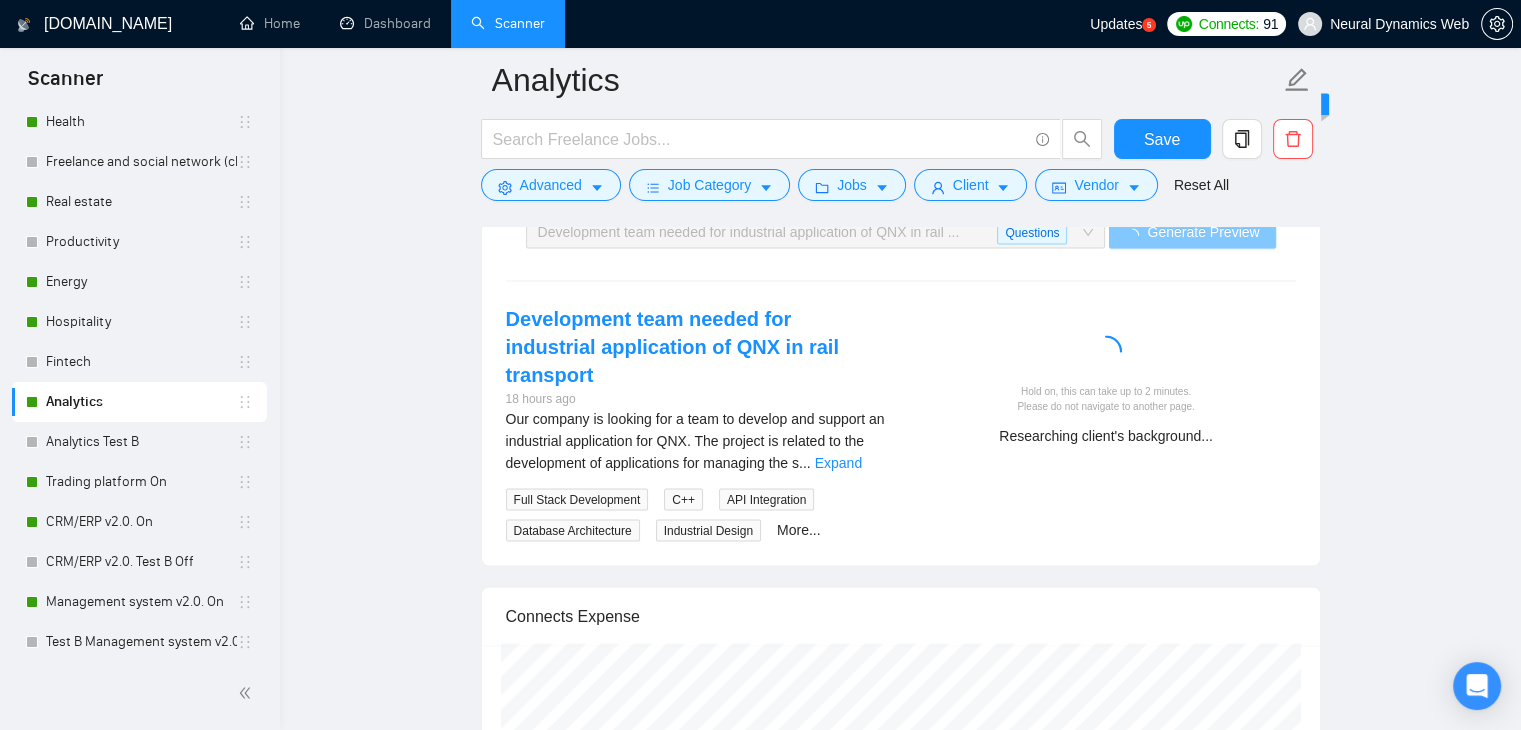 scroll, scrollTop: 3271, scrollLeft: 0, axis: vertical 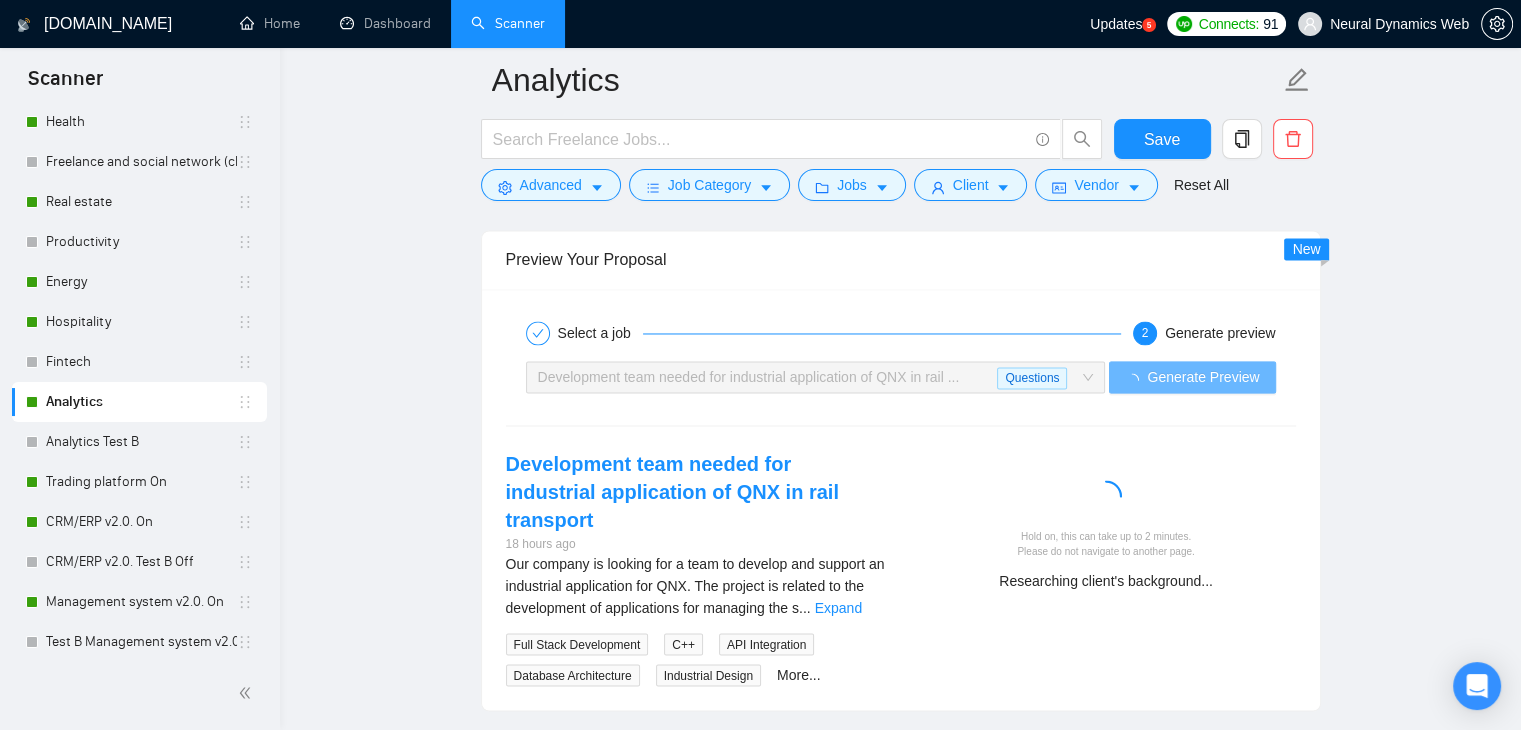 click on "Expand" at bounding box center [838, 607] 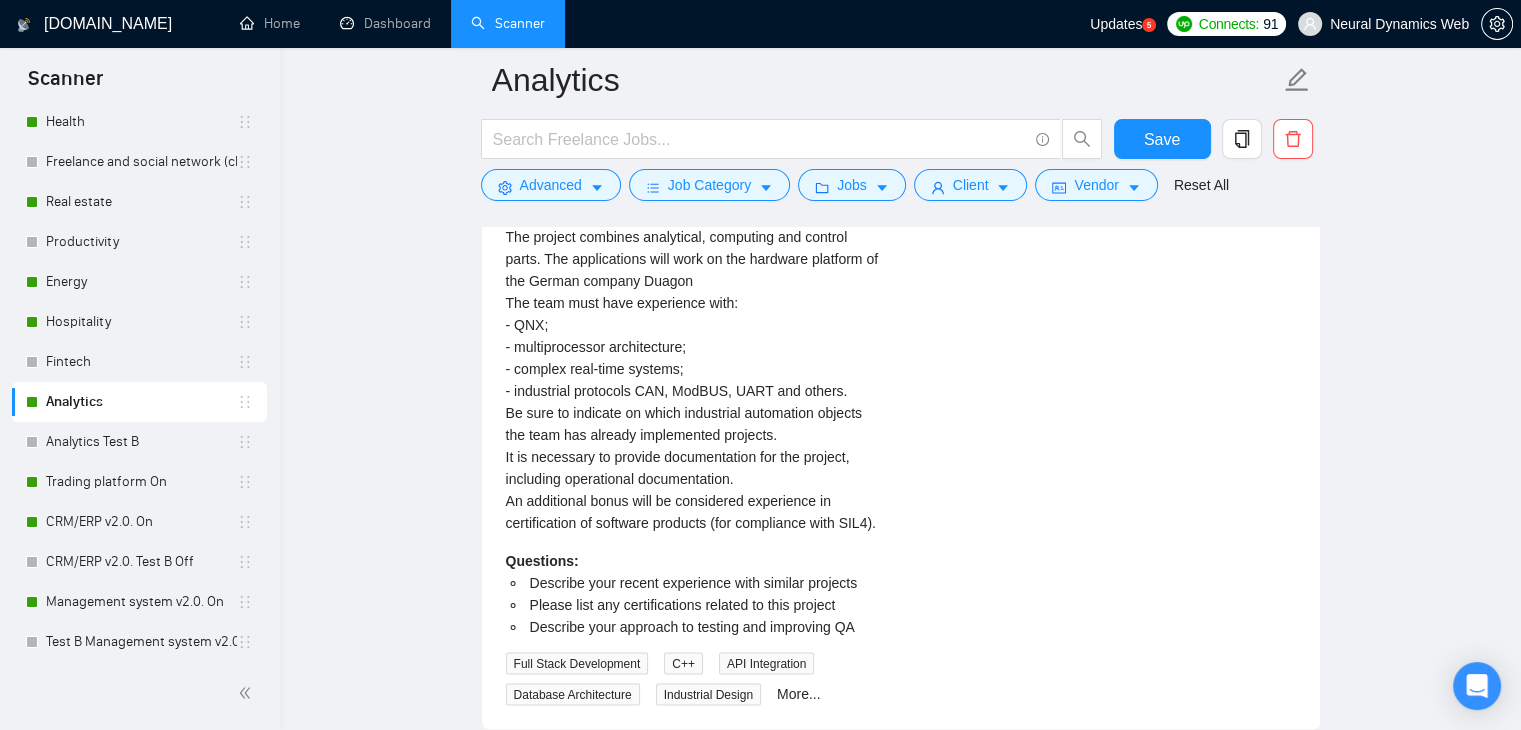 scroll, scrollTop: 3571, scrollLeft: 0, axis: vertical 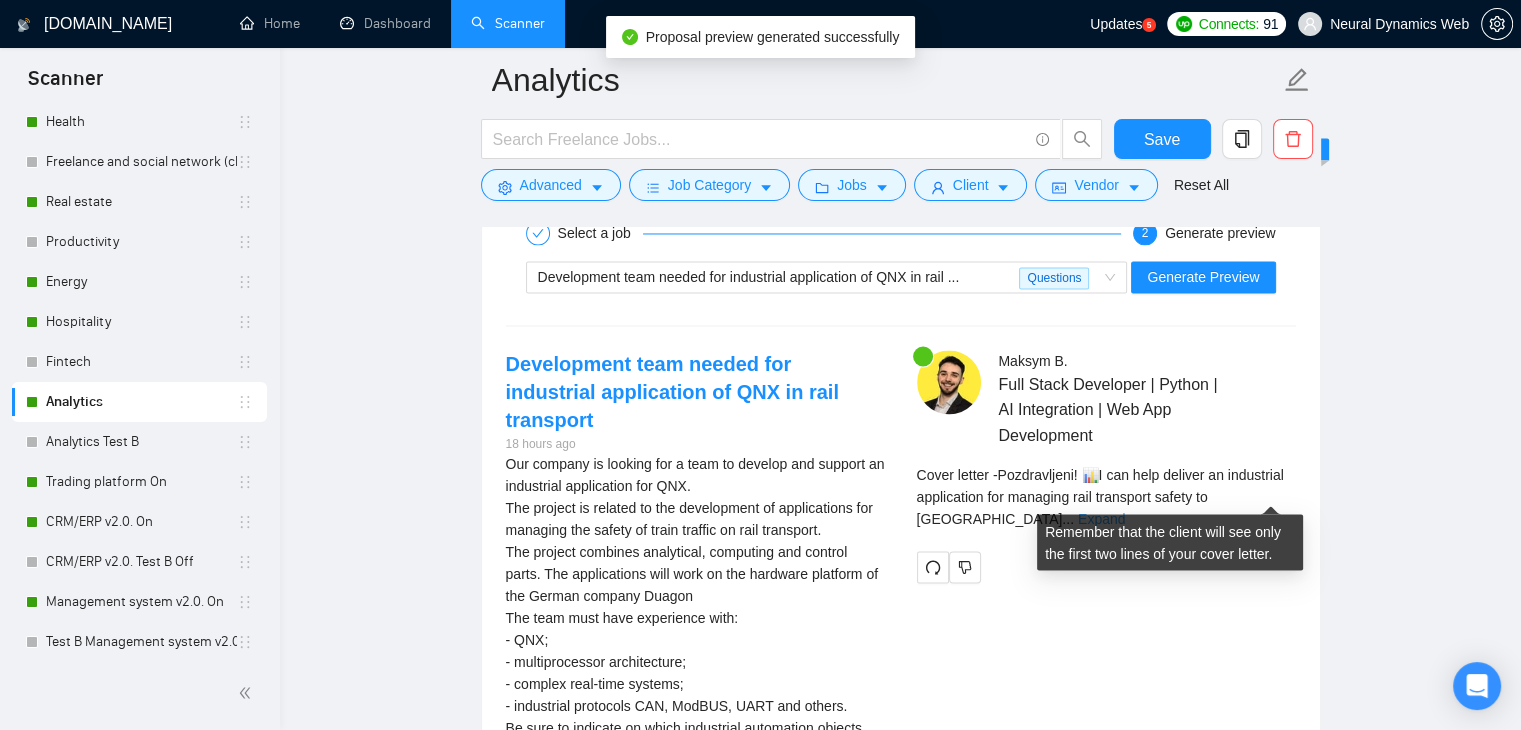 click on "Expand" at bounding box center [1101, 518] 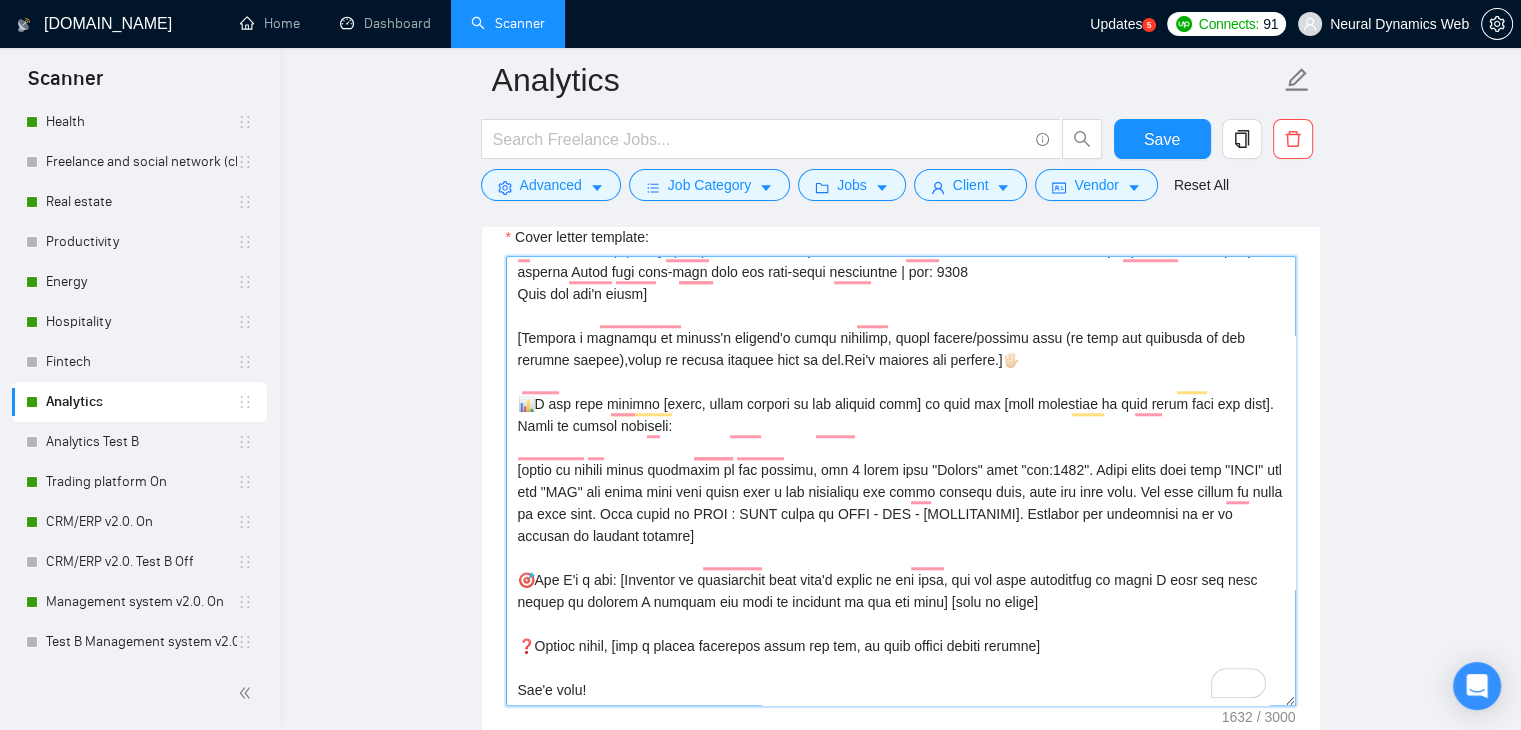 click on "Cover letter template:" at bounding box center [901, 481] 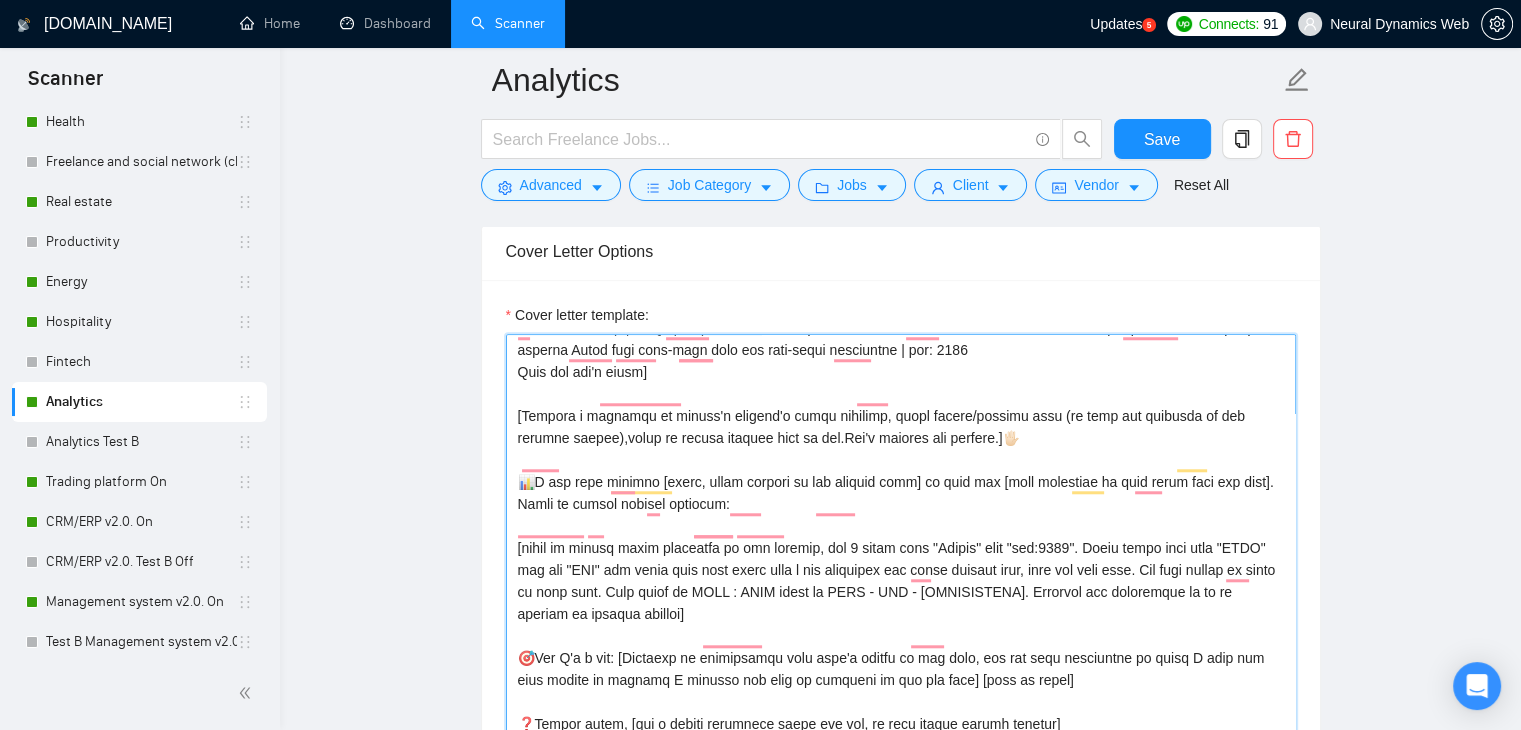 scroll, scrollTop: 1771, scrollLeft: 0, axis: vertical 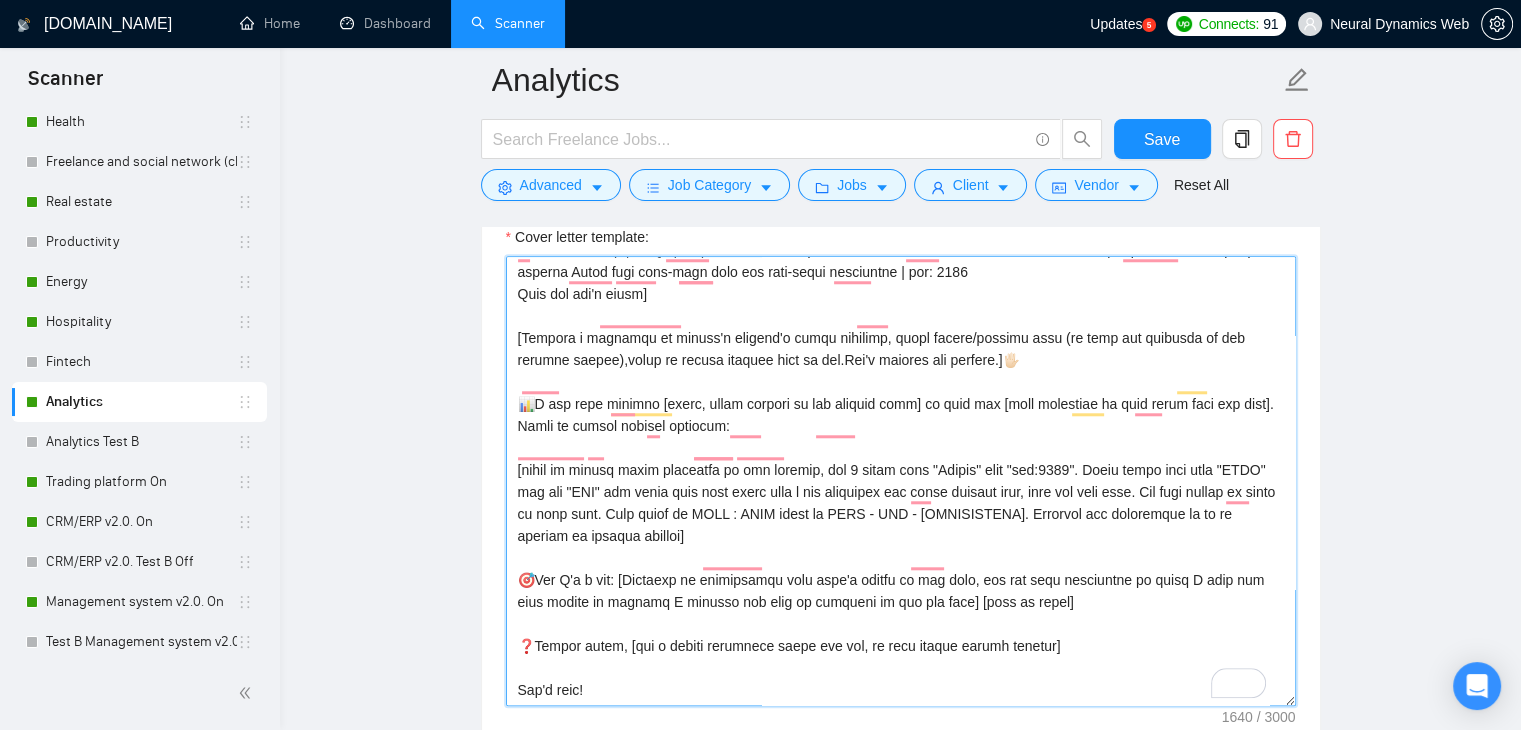 click on "Cover letter template:" at bounding box center [901, 481] 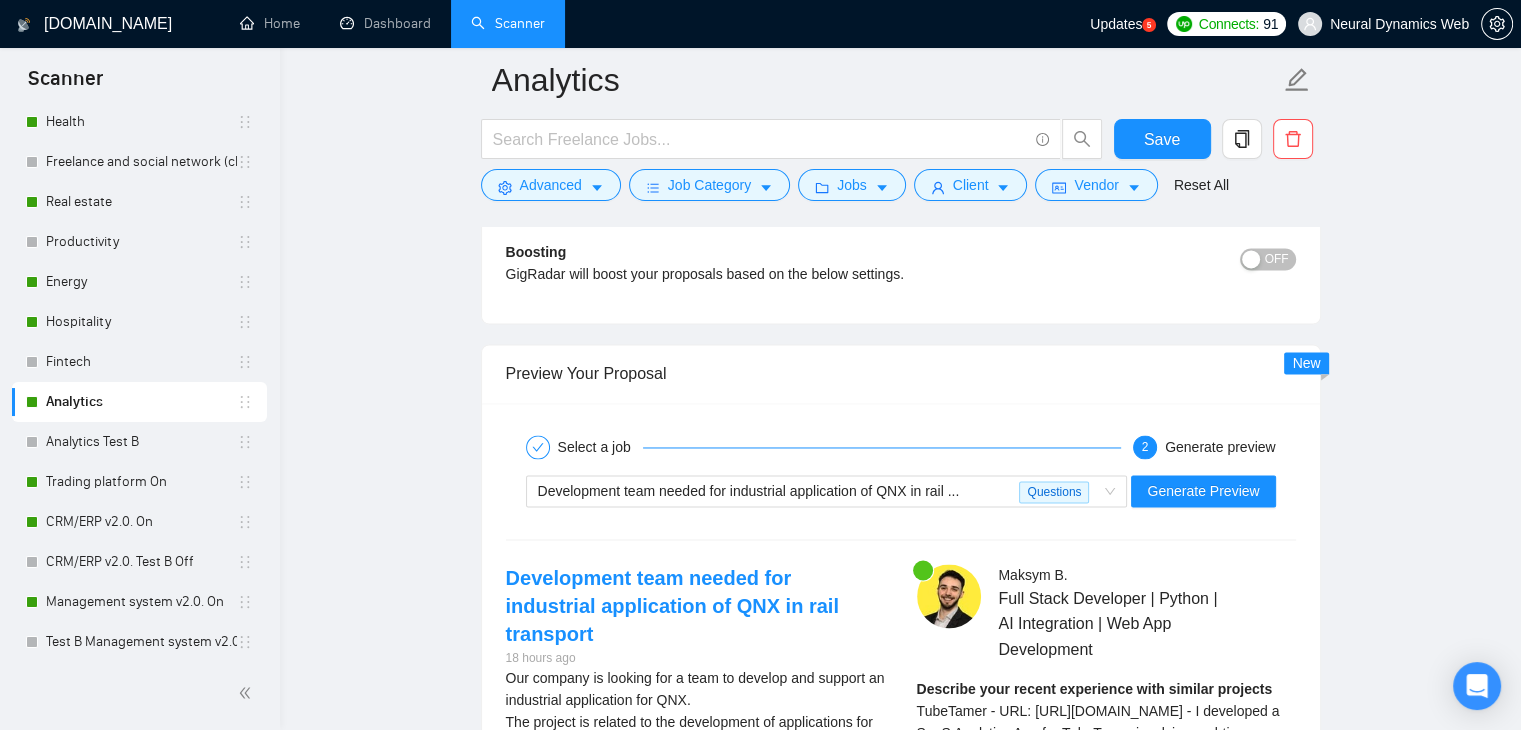 scroll, scrollTop: 3171, scrollLeft: 0, axis: vertical 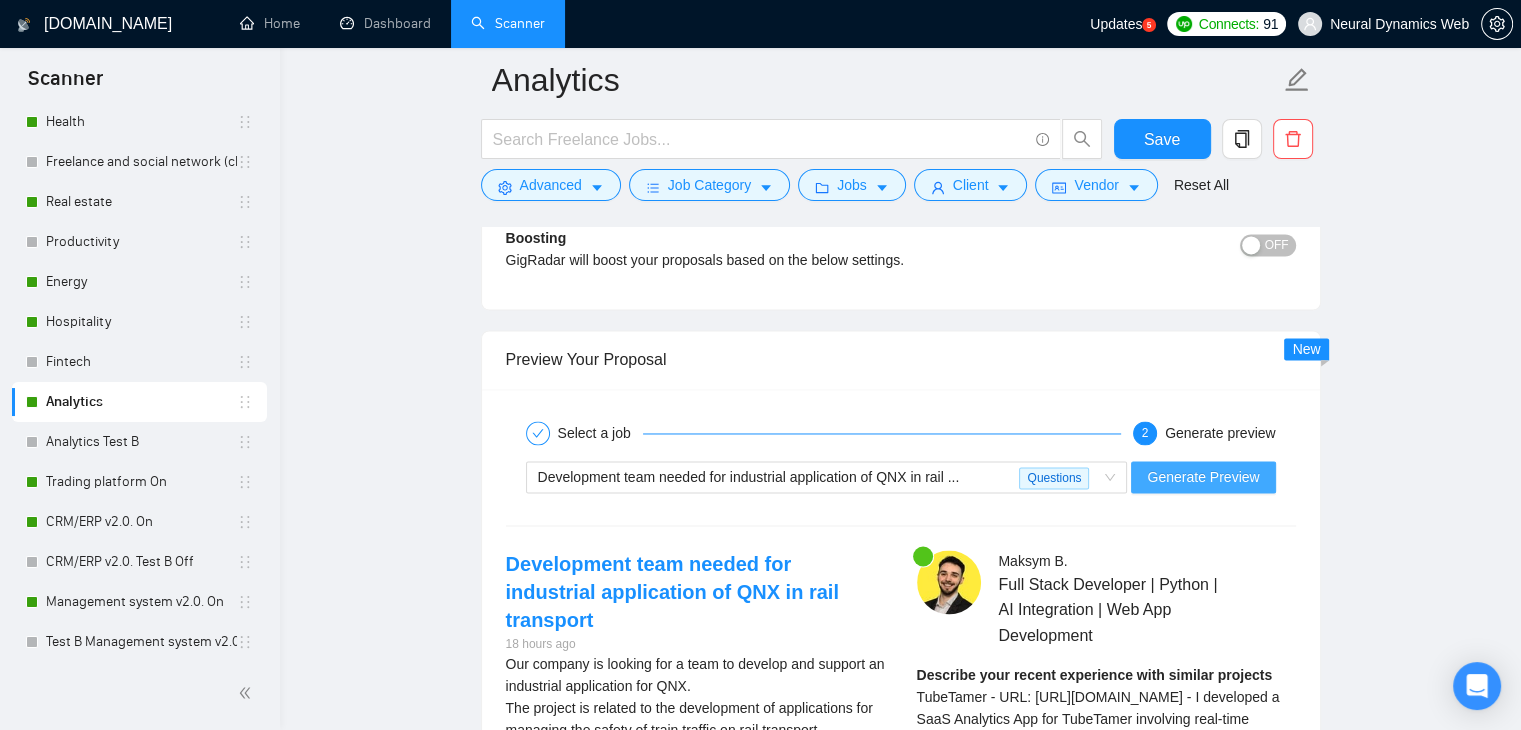 type on "[Folder=
1. CLNT: TubeTamer | URL: https://www.upwork.com/freelancers/bilmaksym?p=1910265674971668480 | Analytics App For TubeTamer with real-time tracking and time analysis | tag: 7748
2. CLNT: StreamScout | URL: https://www.upwork.com/freelancers/bilmaksym?p=1910280582084681728 | Streaming Analytics for StreamScout with real-time viewer analysis and ML insights | tag: 7748
3. CLNT: Aspen | URL: https://www.upwork.com/freelancers/bilmaksym?p=1910257548875522048 | Analytical tool for solar startup Aspen with real-time data and high-speed processing | tag: 7748
Read but don't write]
[Compose a greeting in client's country's local language, using client/company name (if name not provided do not address person),based on client current time of day.Don't mention any country.]🖐🏻
📊I can help deliver [short, clear version of the project goal] to help you [main objective or pain point from job post]. Check my recent similar projects:
[based on client needs described in job posting, use 2 cases from "Folder" wi..." 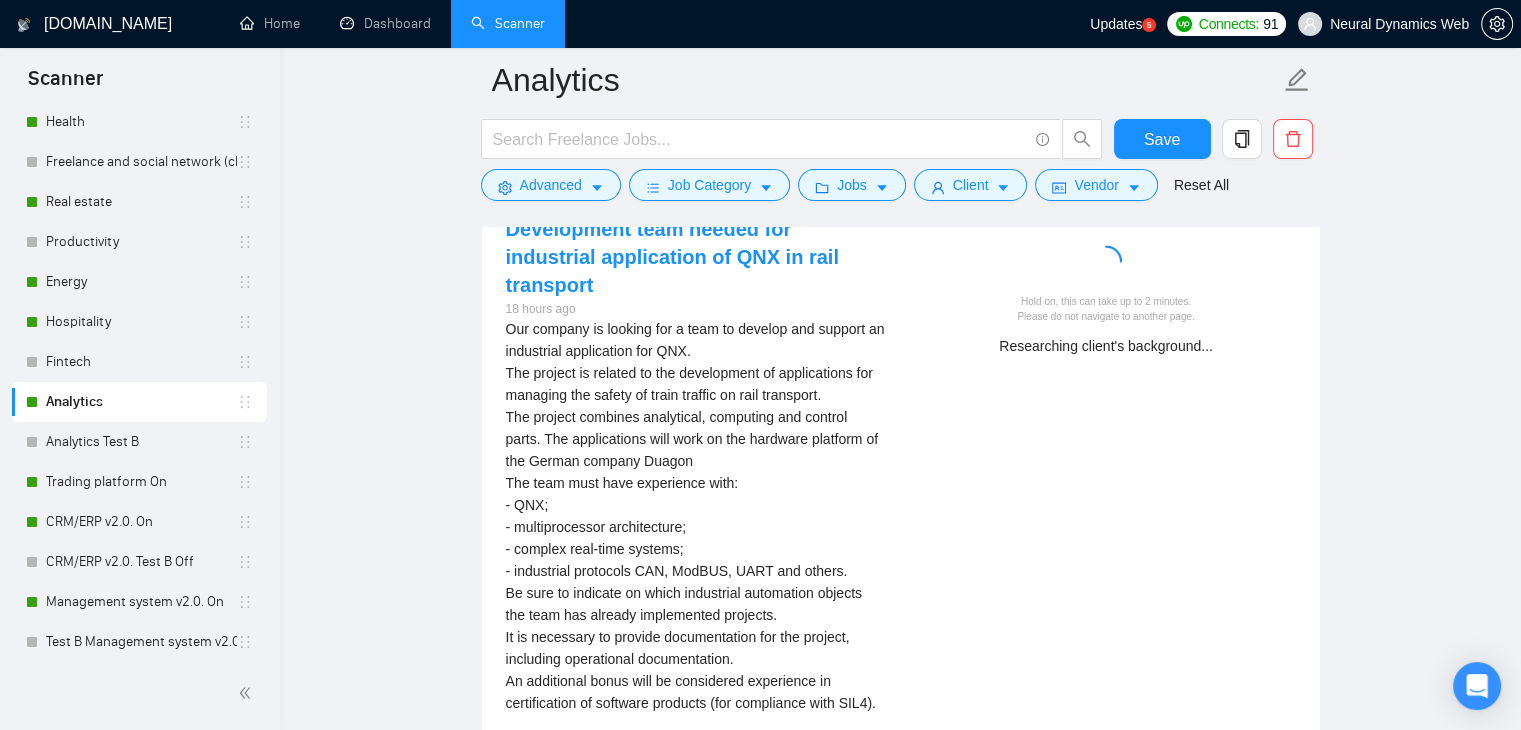 scroll, scrollTop: 3471, scrollLeft: 0, axis: vertical 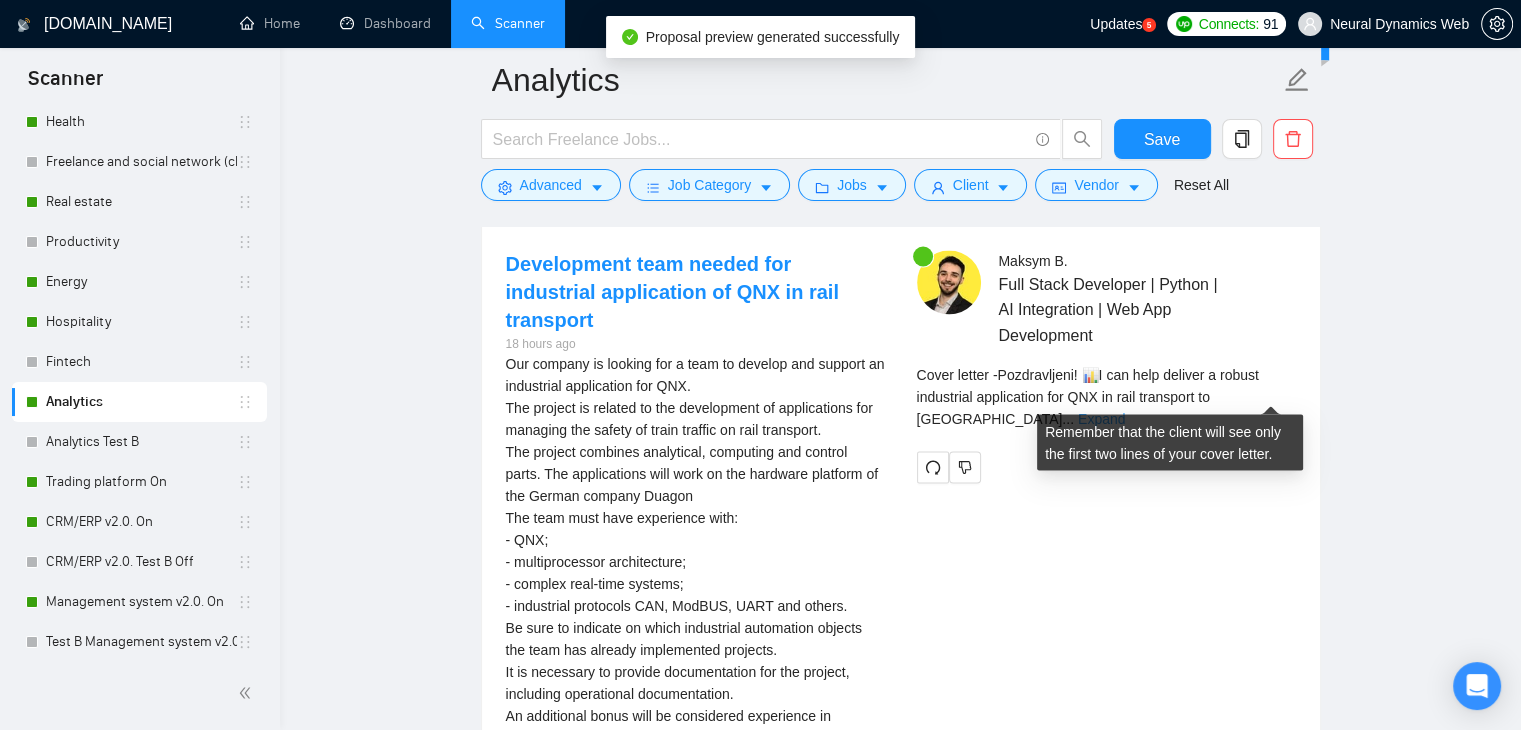 click on "Expand" at bounding box center (1101, 418) 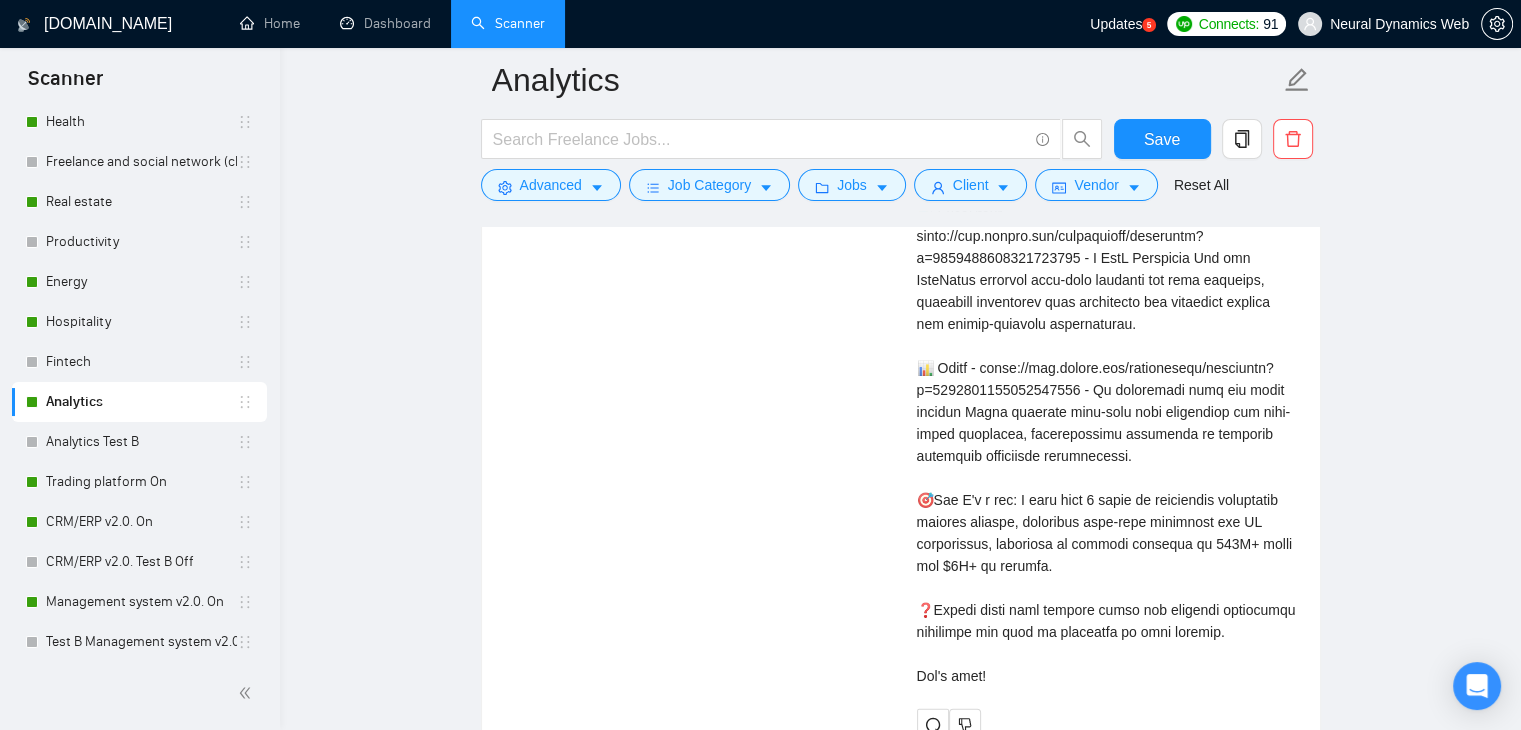 scroll, scrollTop: 4371, scrollLeft: 0, axis: vertical 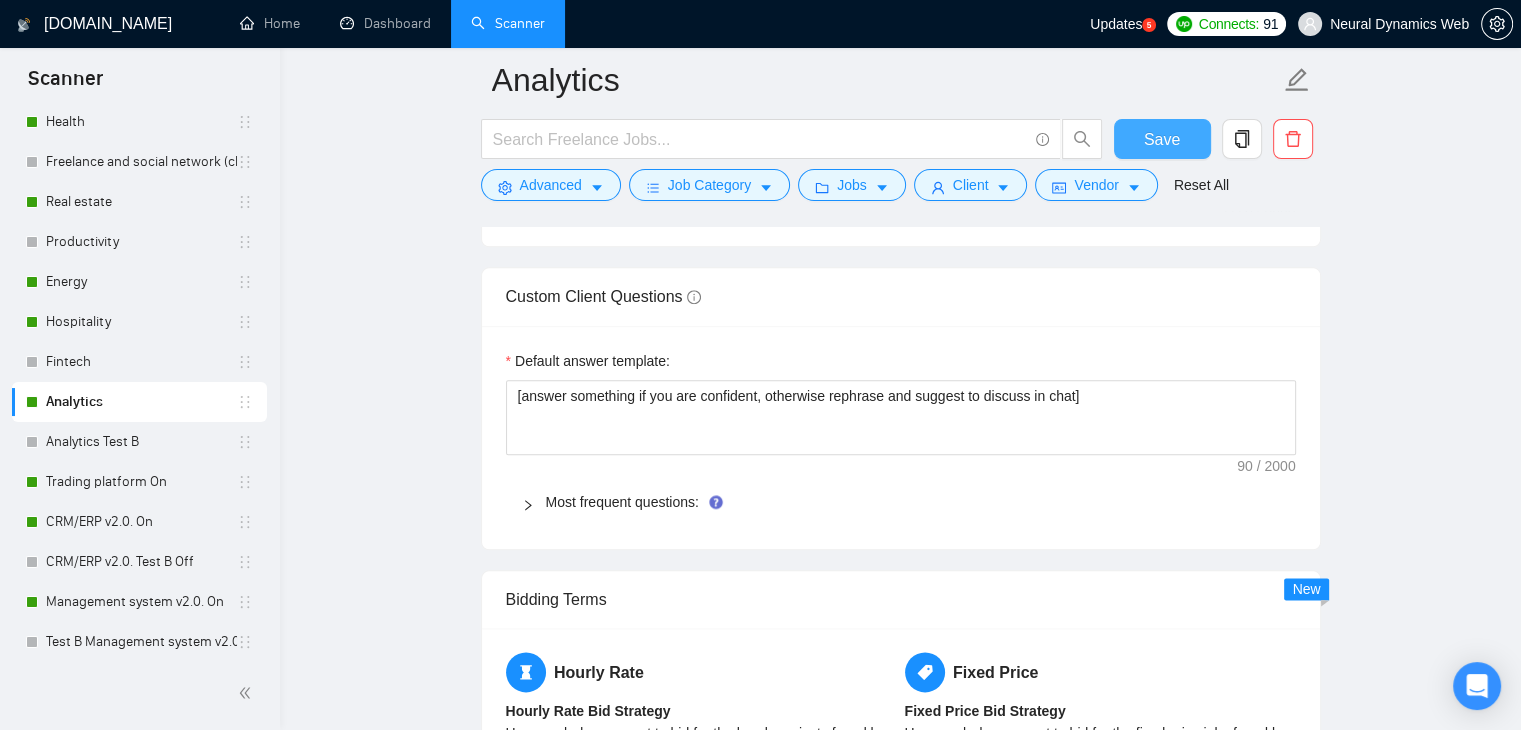 click on "Save" at bounding box center (1162, 139) 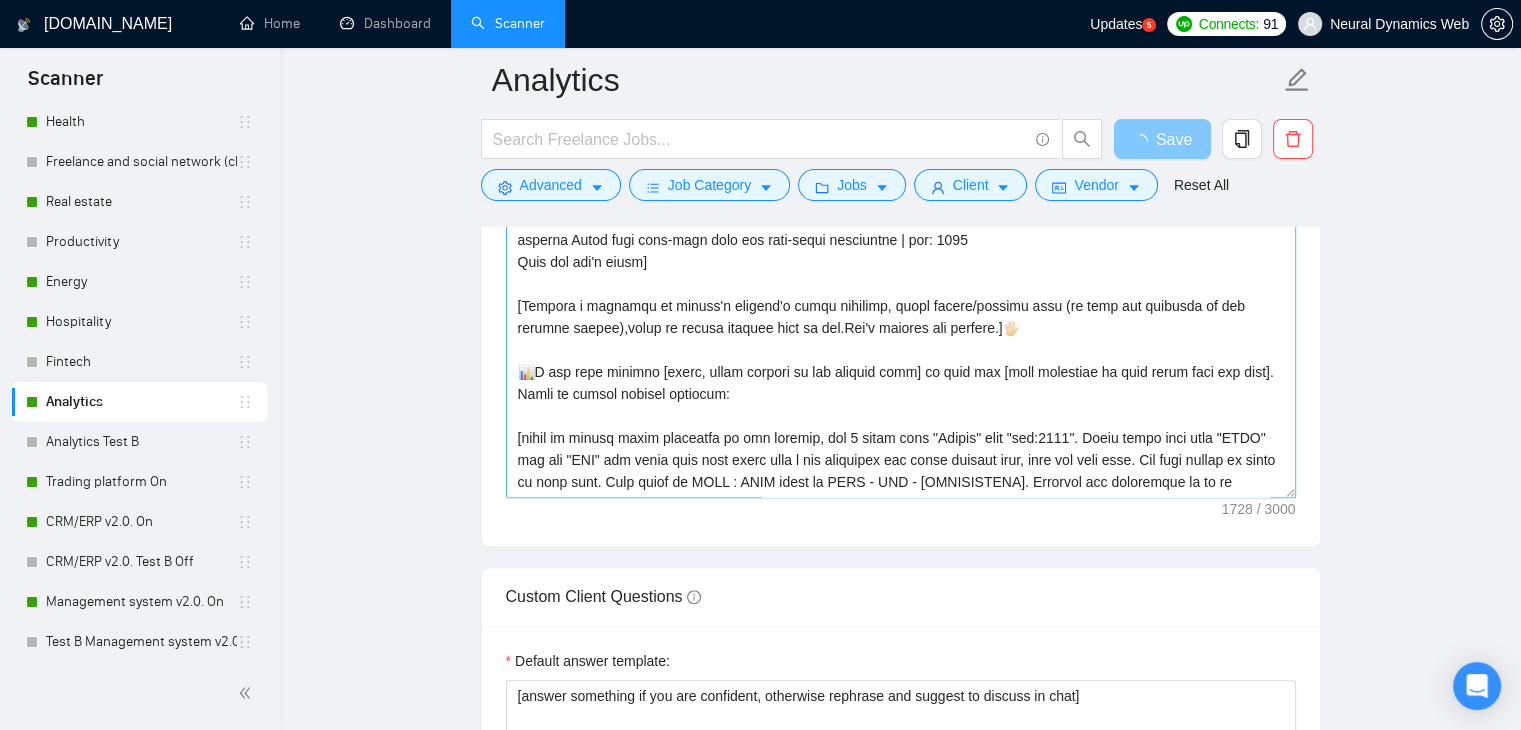 scroll, scrollTop: 1879, scrollLeft: 0, axis: vertical 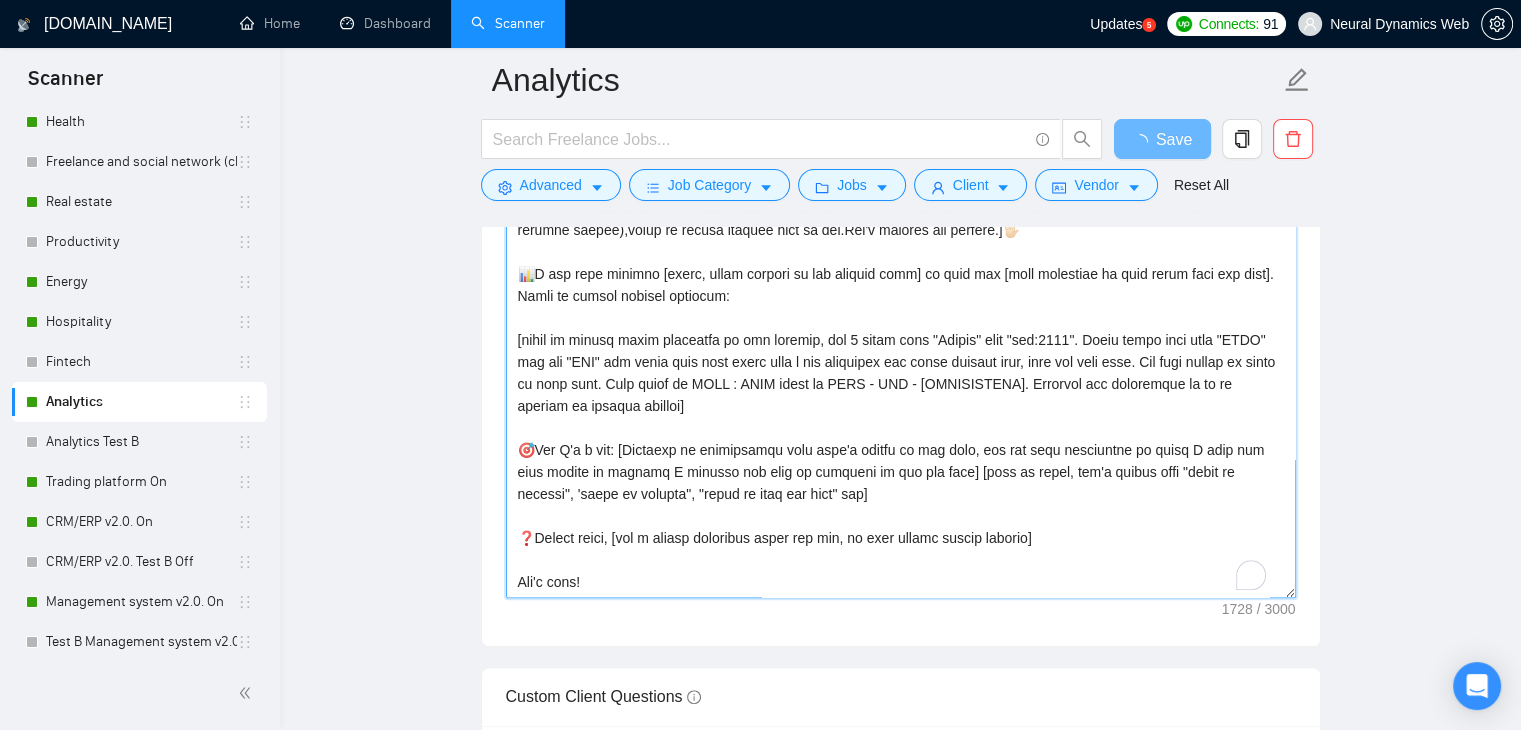 drag, startPoint x: 609, startPoint y: 378, endPoint x: 831, endPoint y: 404, distance: 223.51733 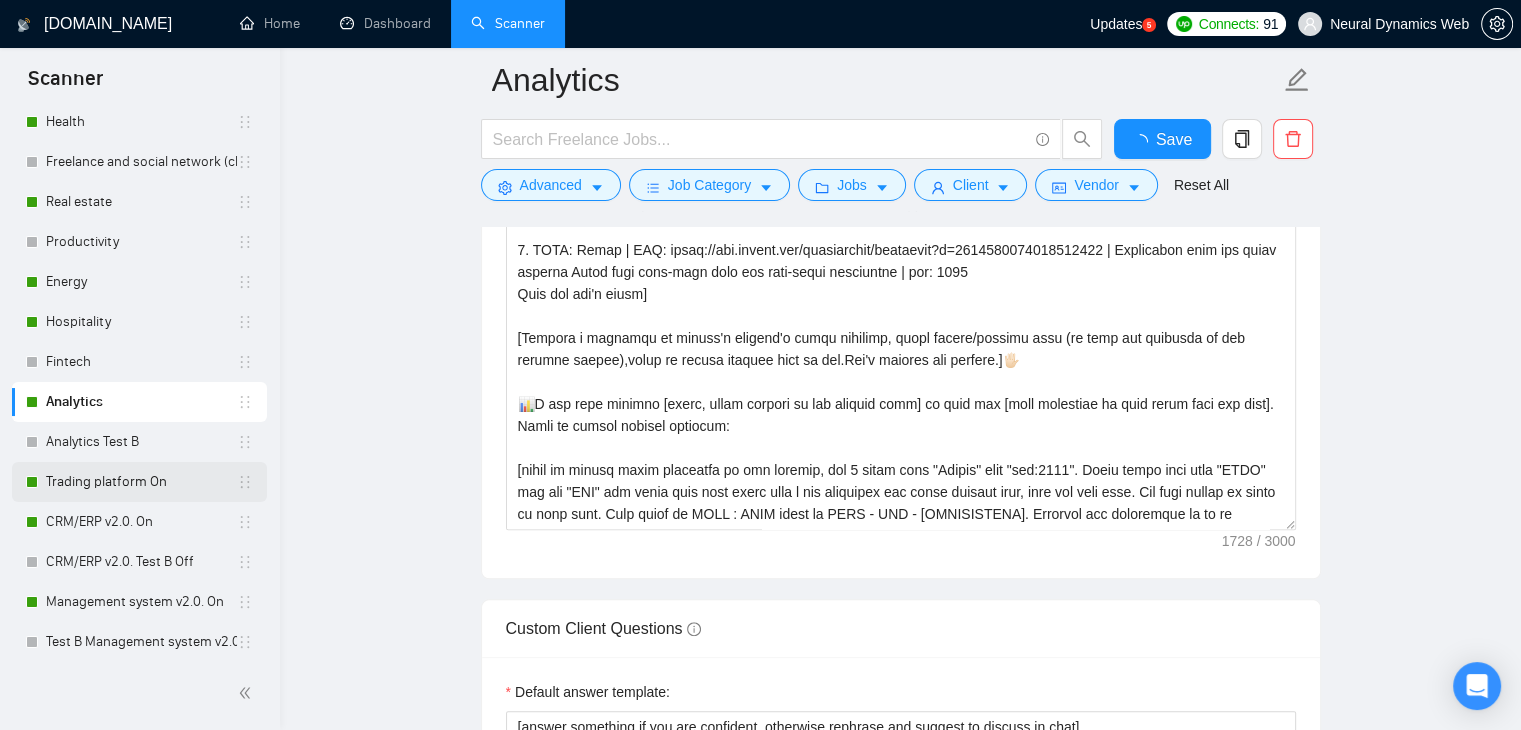 click on "Trading platform On" at bounding box center (141, 482) 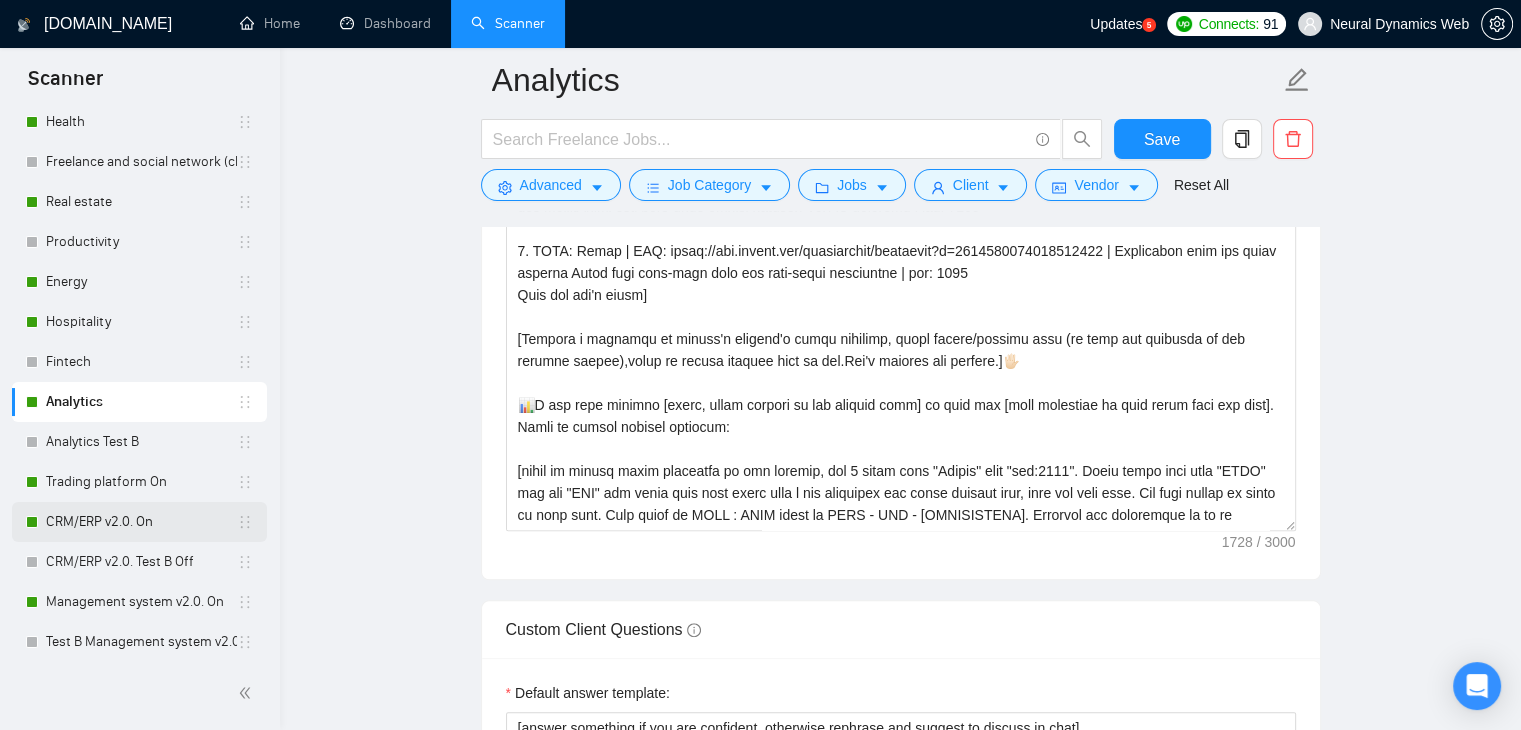 click on "CRM/ERP v2.0. On" at bounding box center (141, 522) 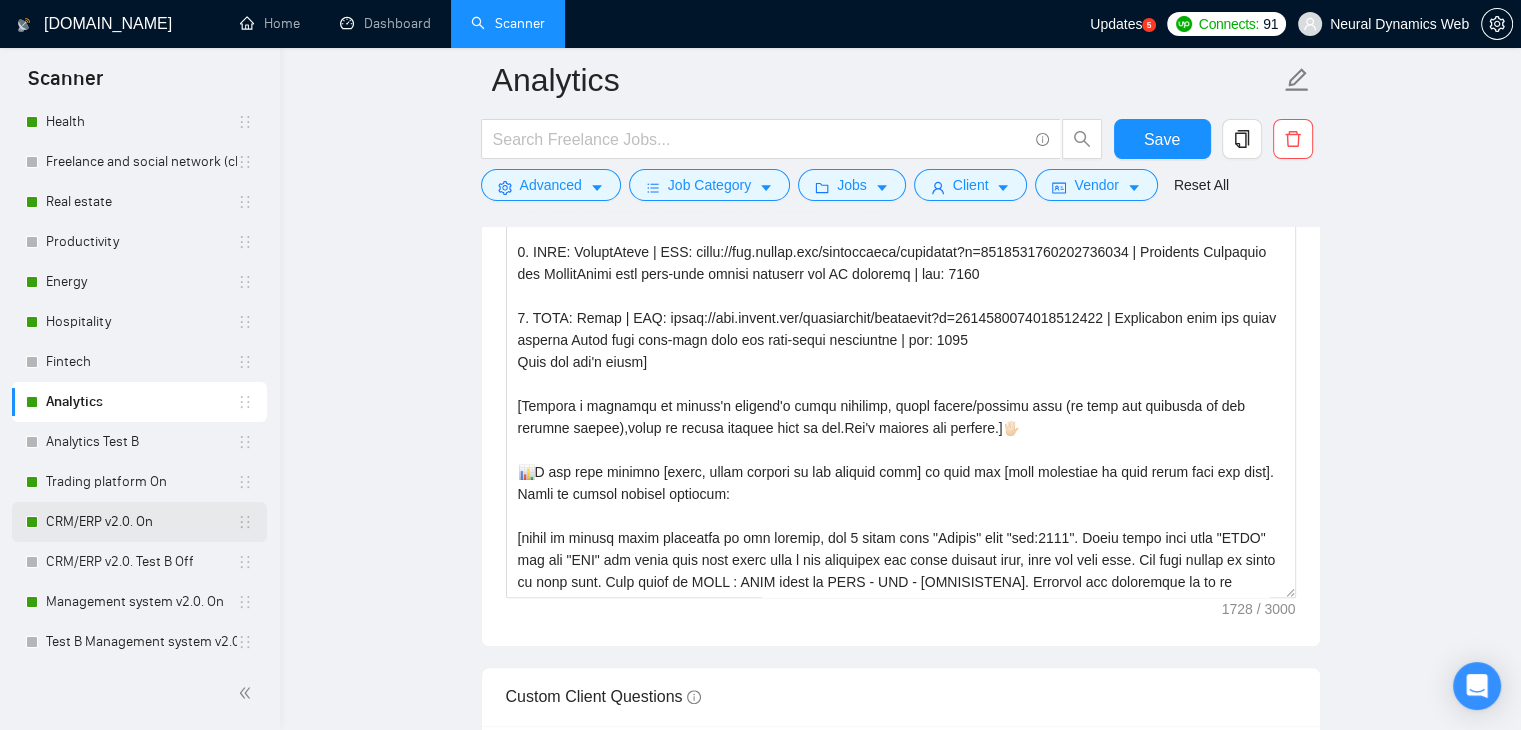 scroll, scrollTop: 0, scrollLeft: 0, axis: both 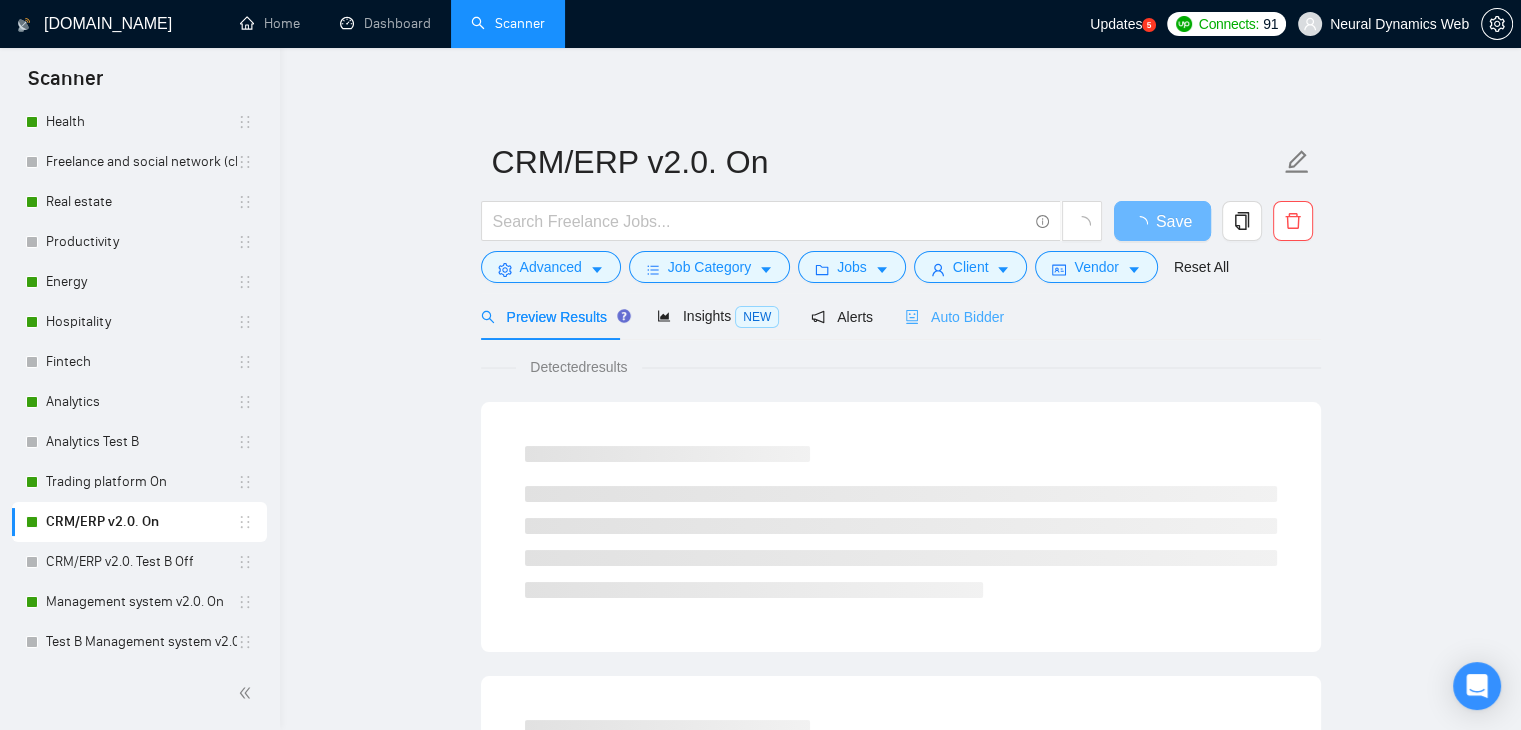 click on "Auto Bidder" at bounding box center [954, 316] 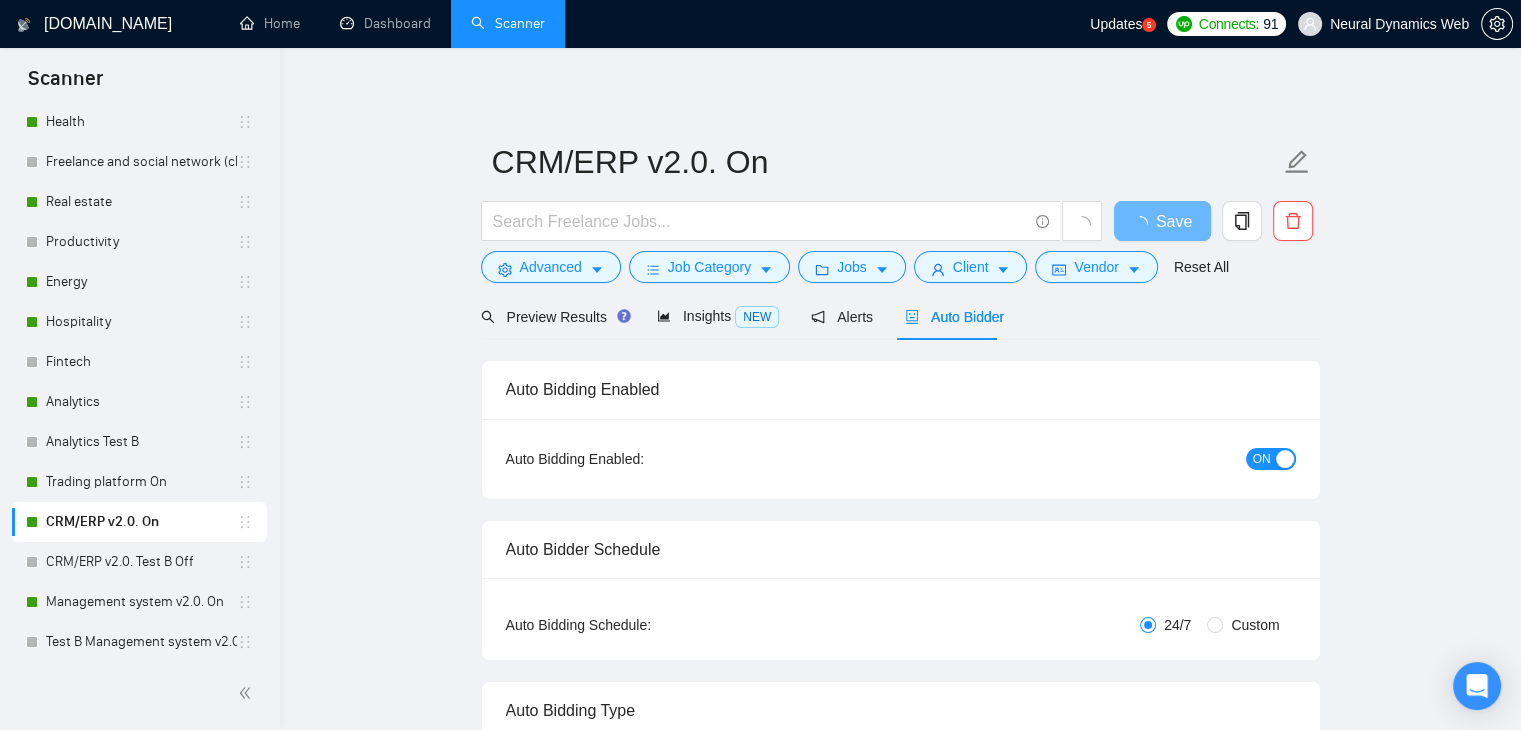 type 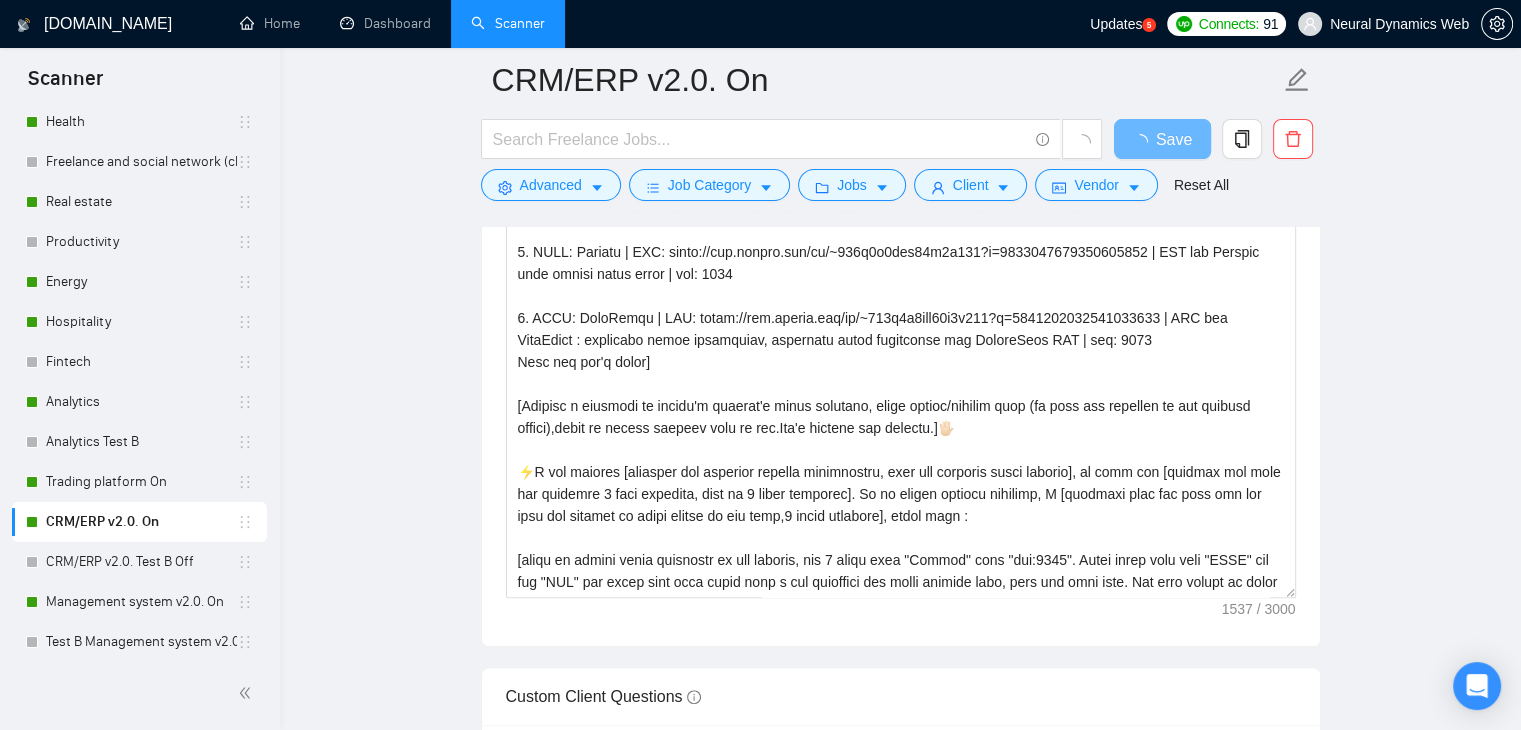 type 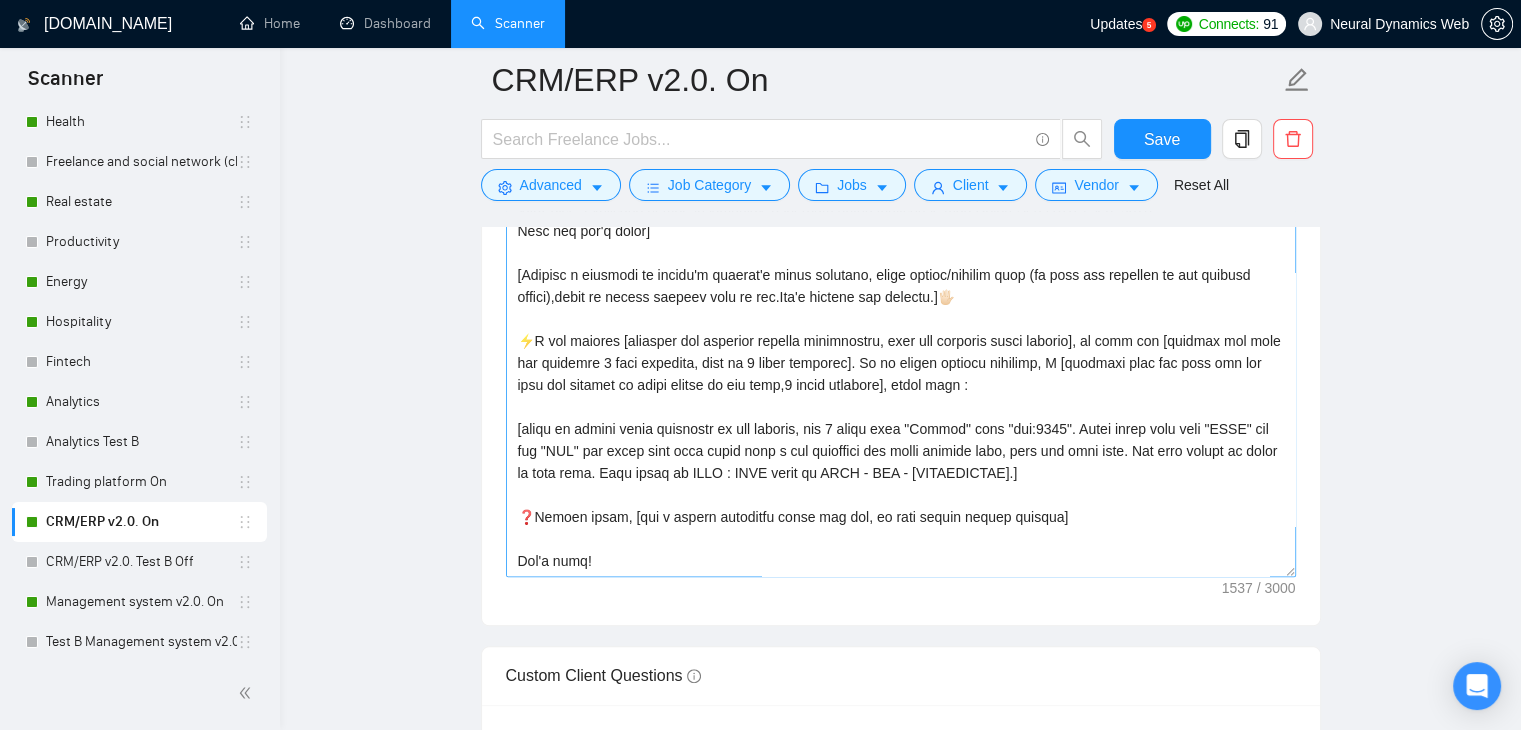 scroll, scrollTop: 154, scrollLeft: 0, axis: vertical 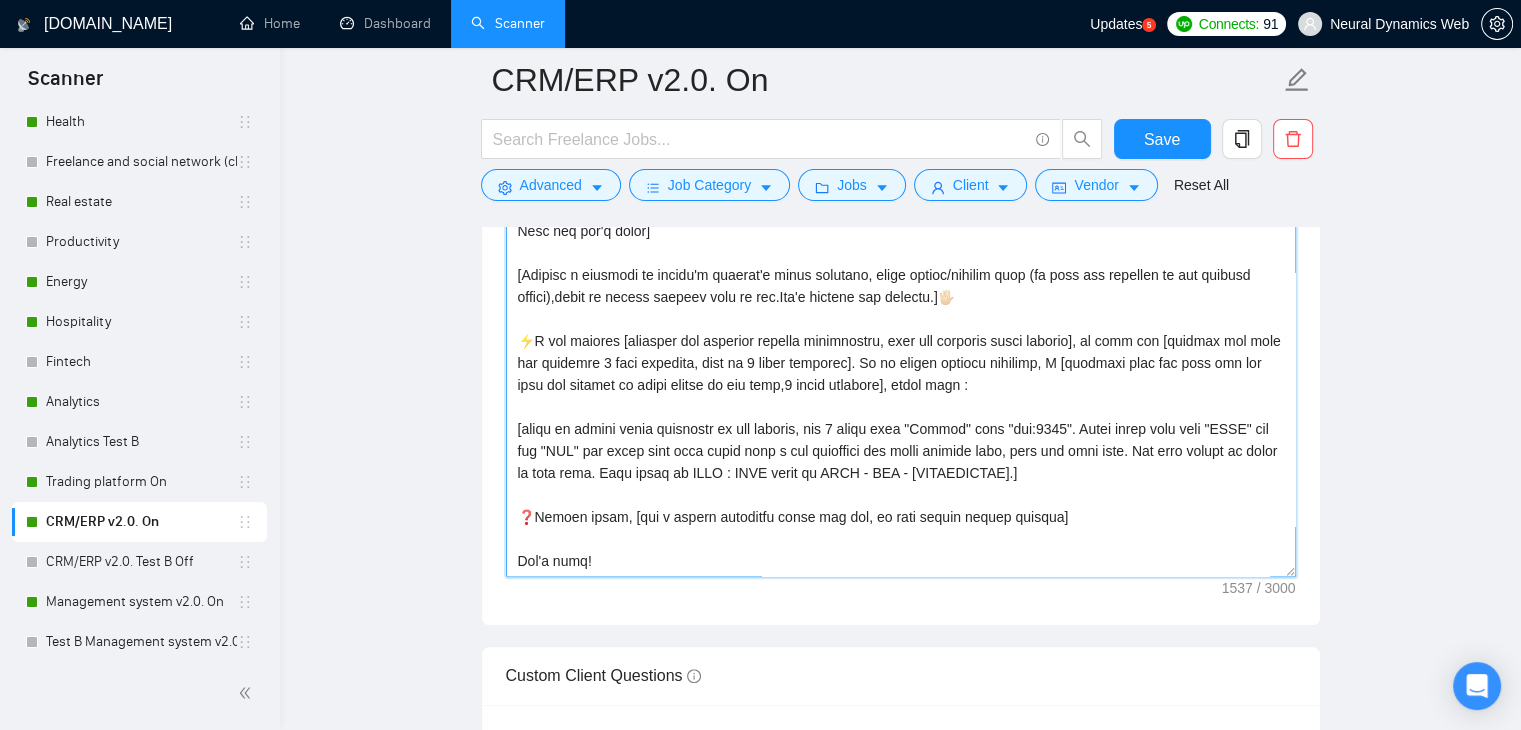 click on "Cover letter template:" at bounding box center [901, 352] 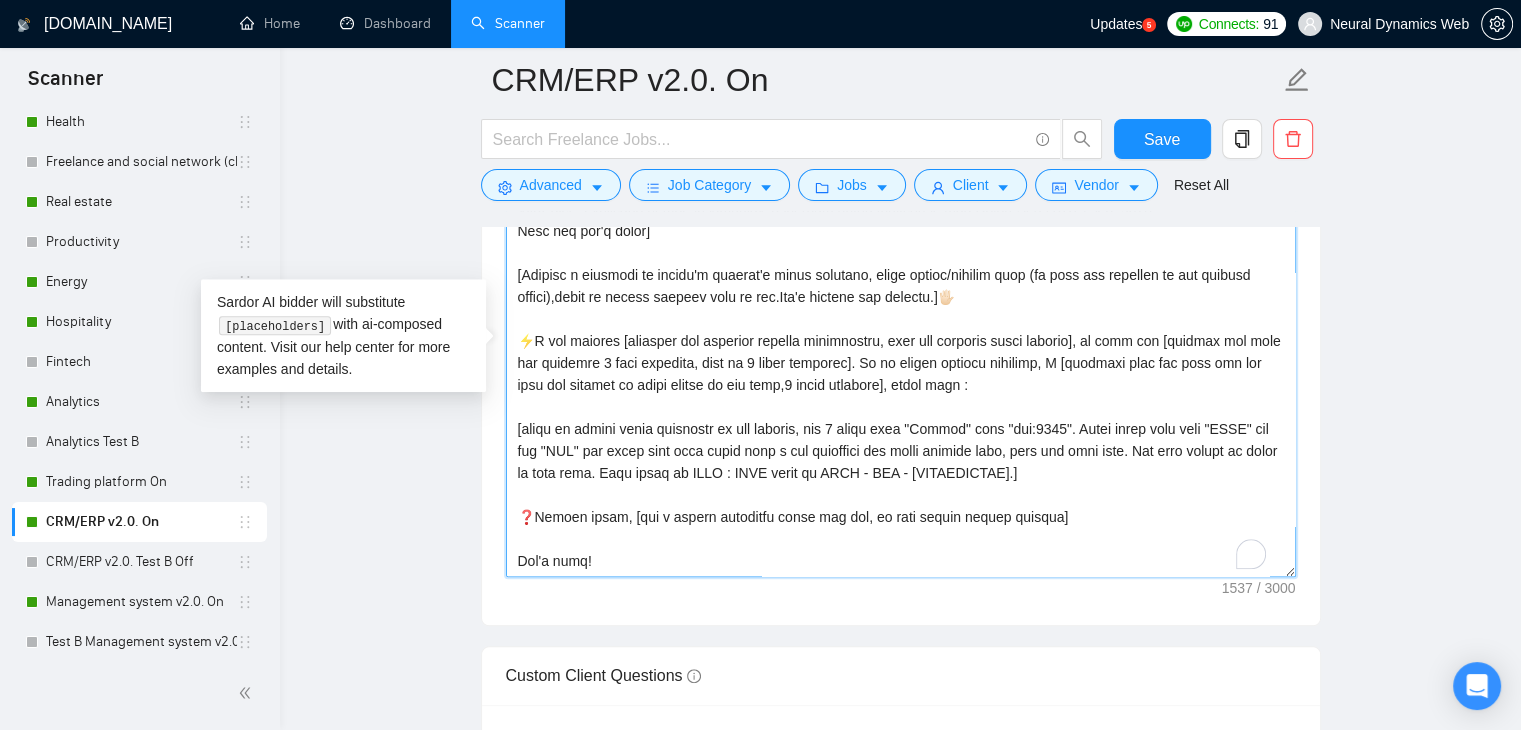 scroll, scrollTop: 153, scrollLeft: 0, axis: vertical 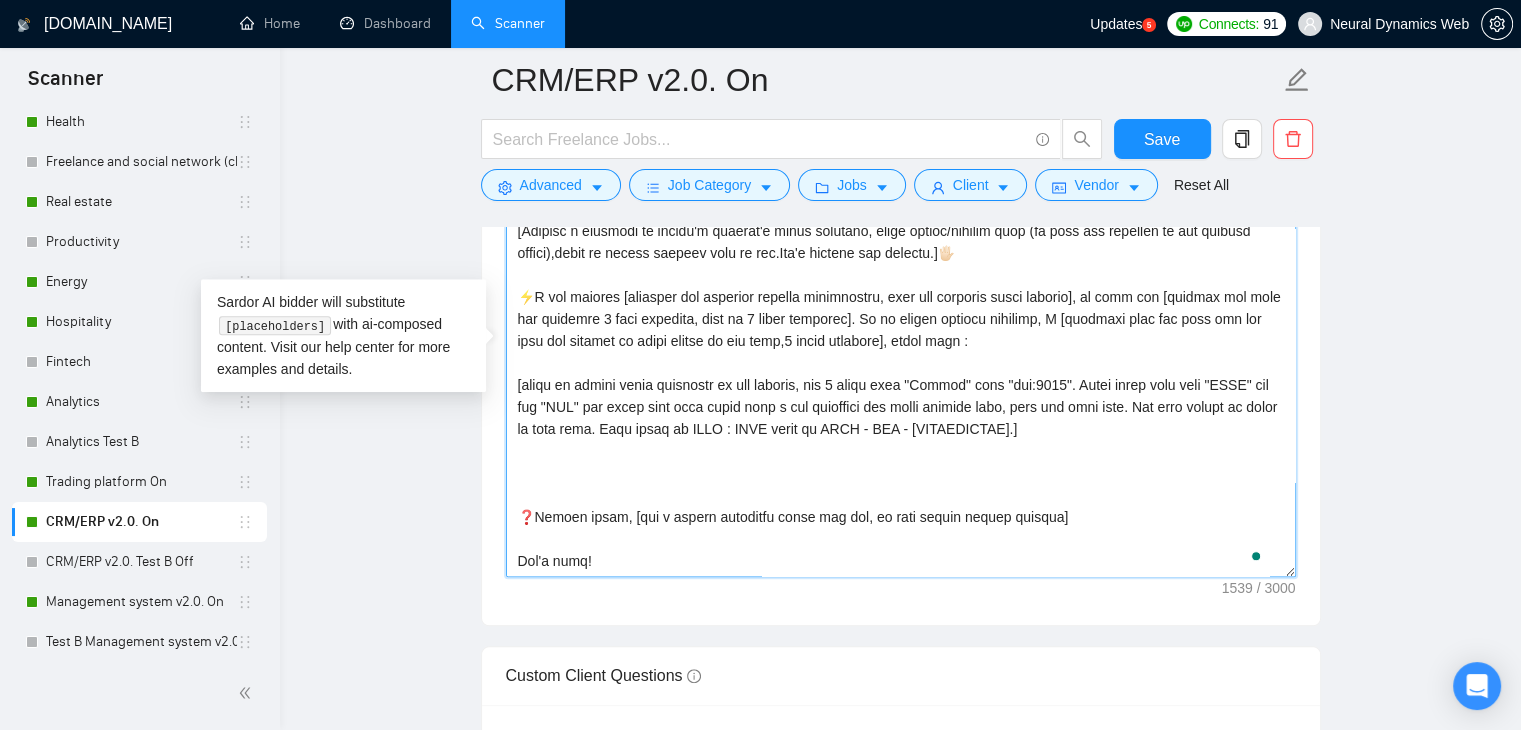 paste on "🎯Why I'm a fit: [Indicate my proficiency with what's needed in job post, add how much experience in years I have and what impact in numbers I brought for what is relevant in the job post] [make it short, don't answer like "which is aligned", 'which is similar", "which is what you need" etc]" 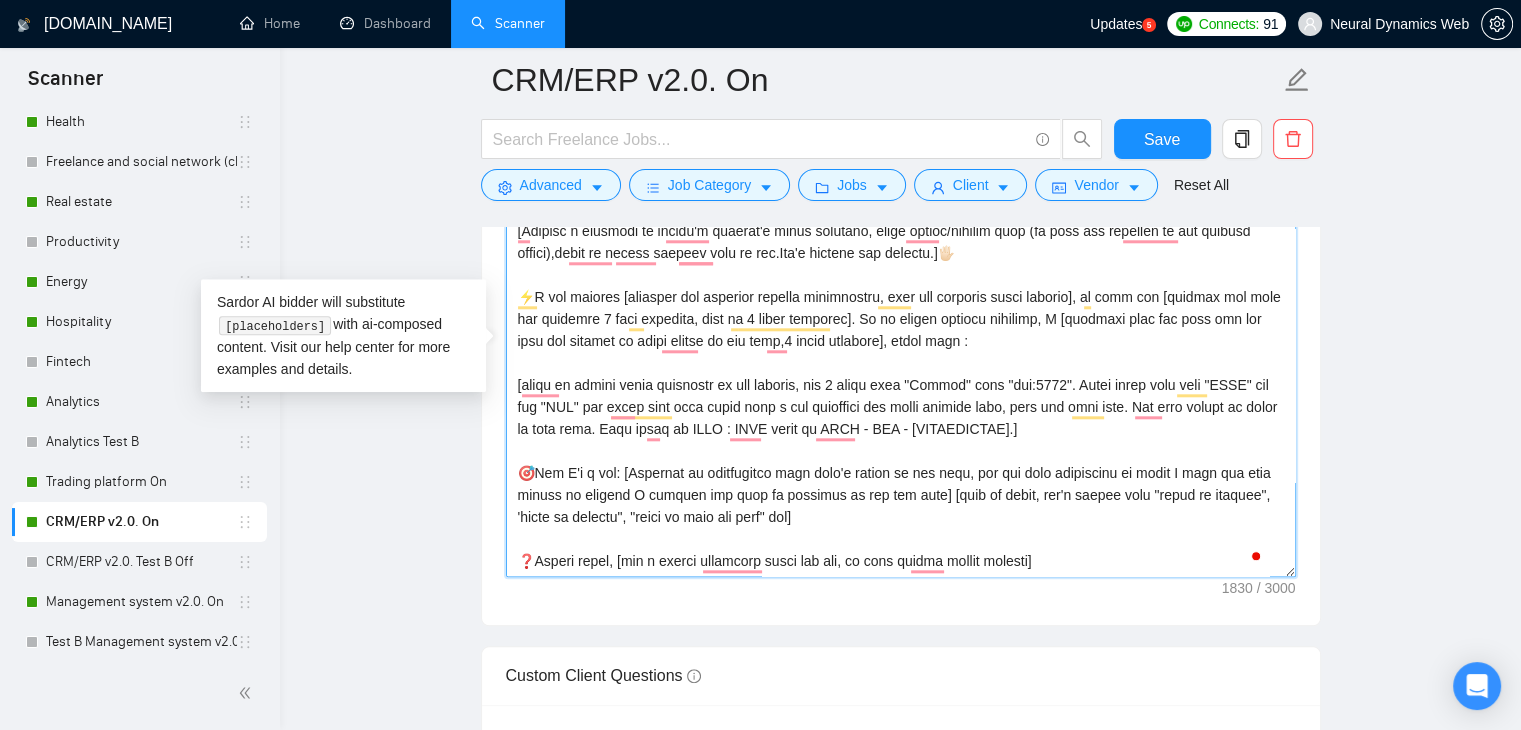 scroll, scrollTop: 154, scrollLeft: 0, axis: vertical 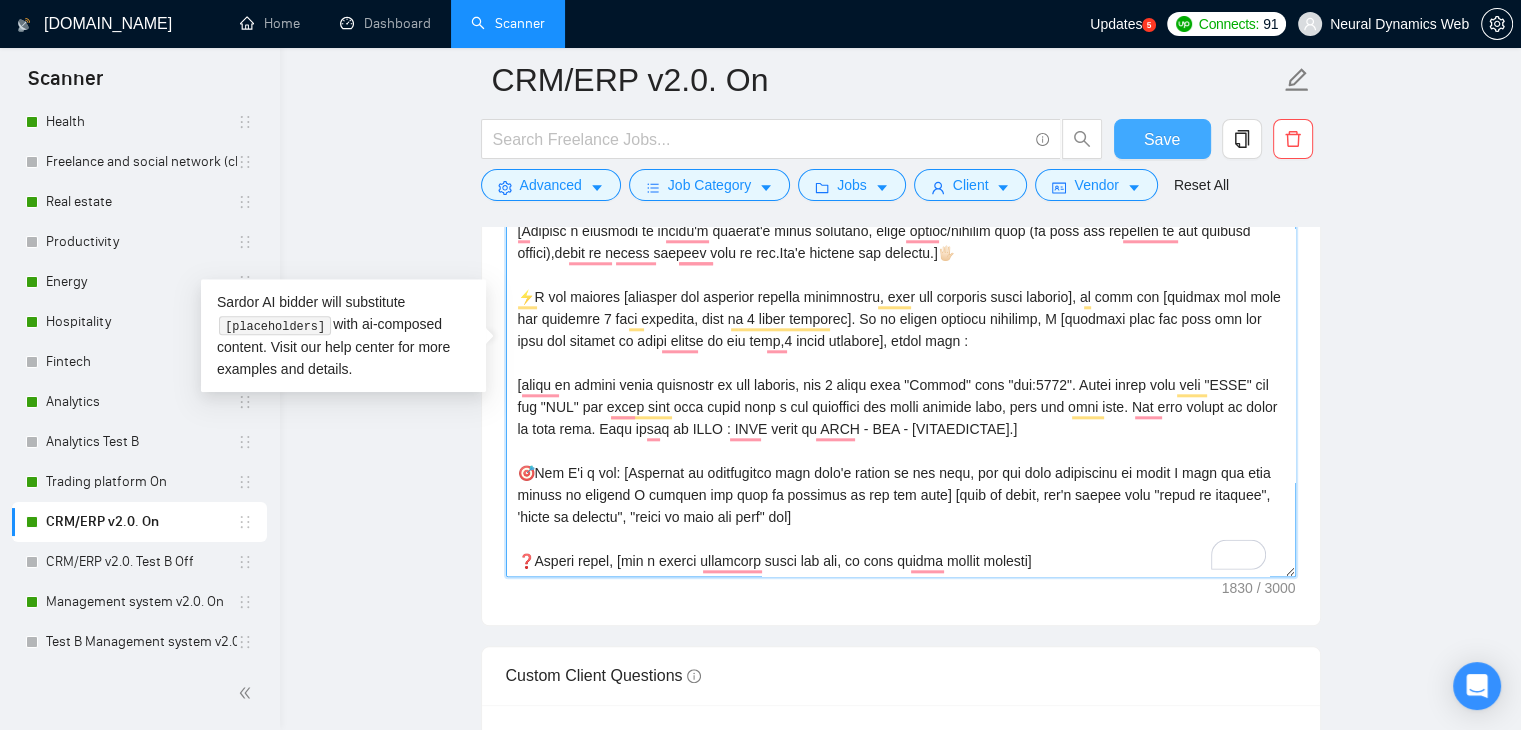 type on "[Folder=
1. CLNT: Woudbourne | URL: https://www.upwork.com/fl/~014c1e4fcd57b8f655?p=1902988869335994368 | CRM for Woudbourne with automated supplier orders, production tracking and role-based dashboards | tag: 7748
2. CLNT: Riabova | URL: https://www.upwork.com/fl/~014c1e4fcd57b8f655?p=1513194653464743936 | CRM for Riabova with custom admin panel | tag: 7748
3. CLNT: OnlyDrive | URL: https://www.upwork.com/fl/~014c1e4fcd57b8f655?p=1618617141978513408 | ERP for OnlyDrive : automated order processing, optimized stock management and GoogleMaps API | tag: 7748
Read but don't write]
[Compose a greeting in client's country's local language, using client/company name (if name not provided do not address person),based on client current time of day.Don't mention any country.]🖐🏻
⚡️I can deliver [rephrase and simplify project description, make the sentence sound logical], to help you [analyze job post and rephrase 2 main requests, make it 1 short sentence]. In my recent similar projects, I [indicate what was done..." 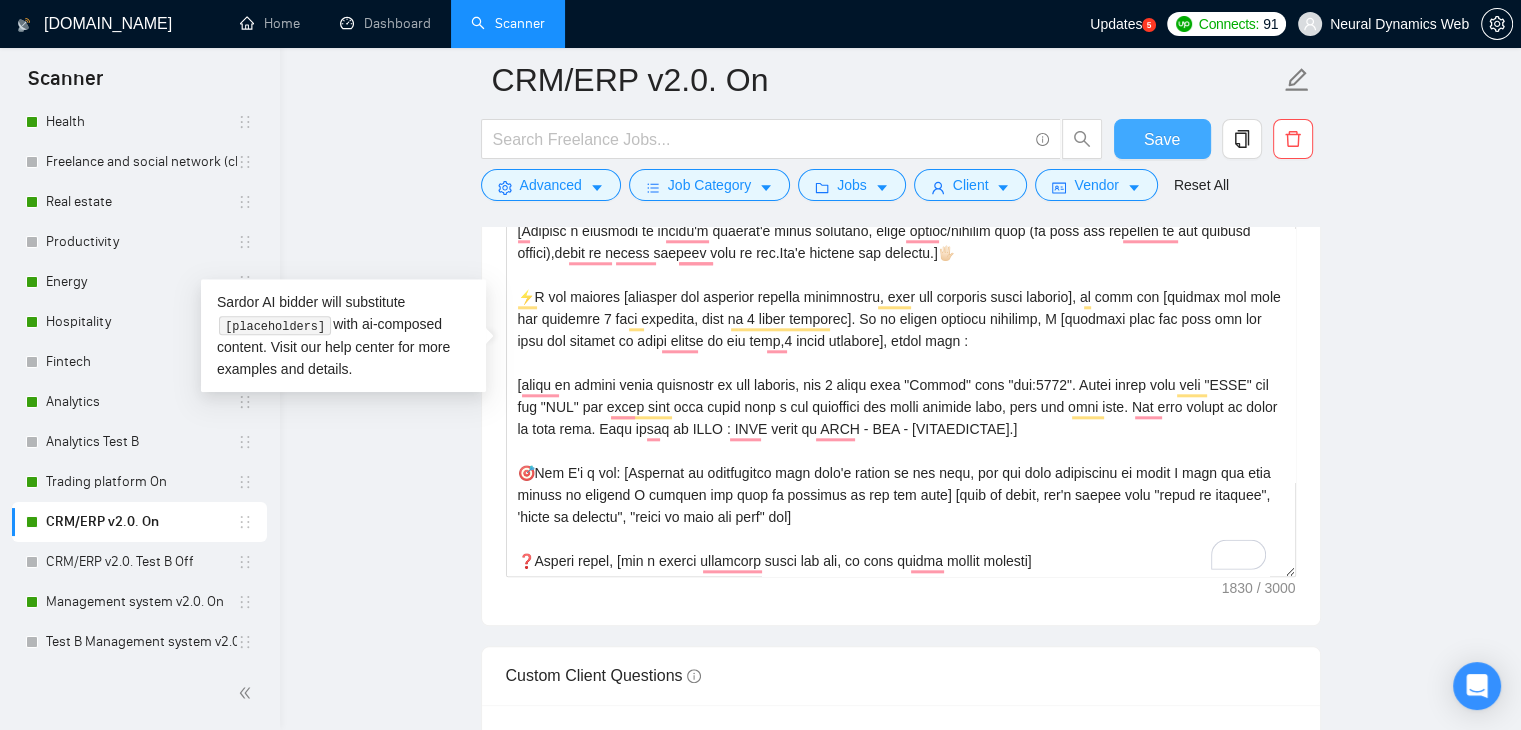 click on "Save" at bounding box center (1162, 139) 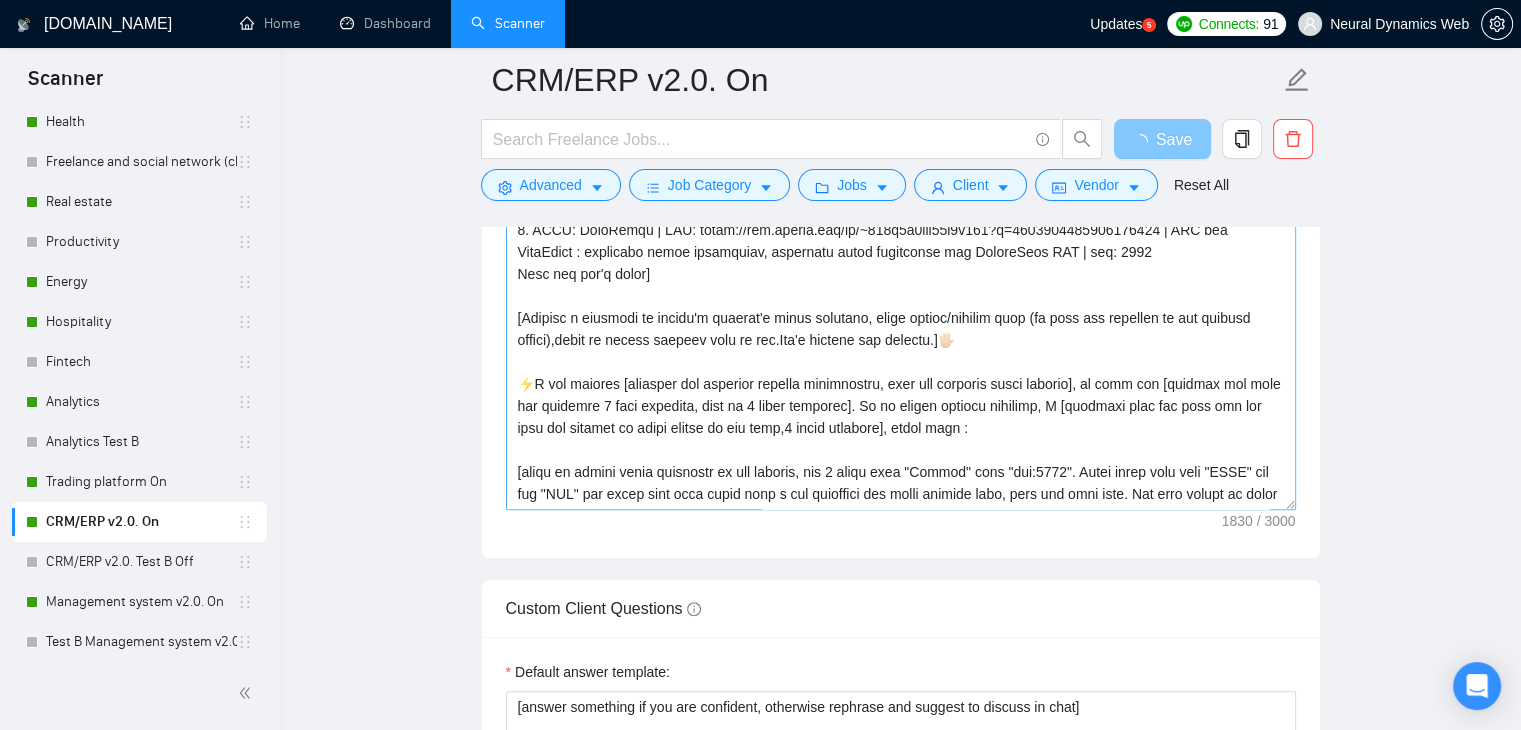 scroll, scrollTop: 300, scrollLeft: 0, axis: vertical 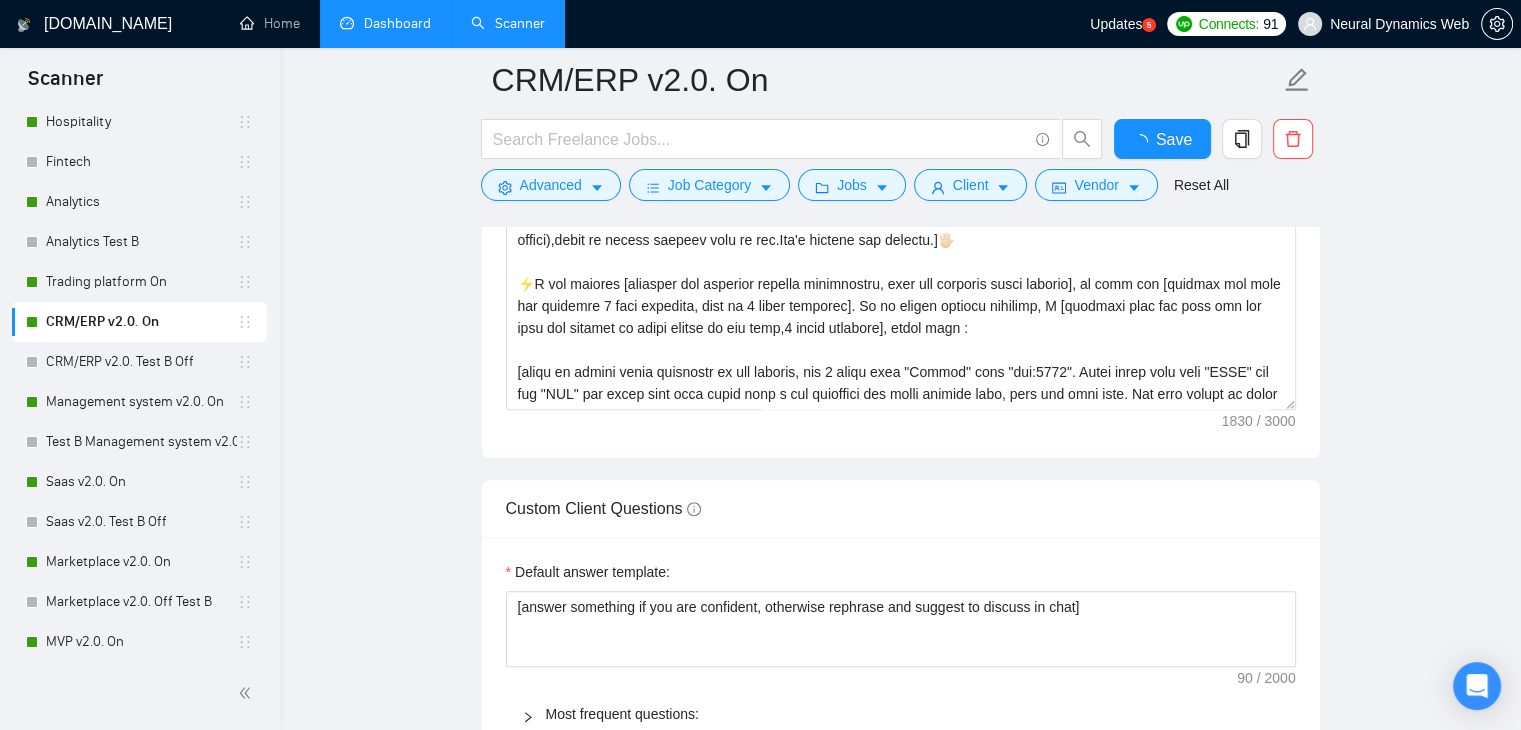 type 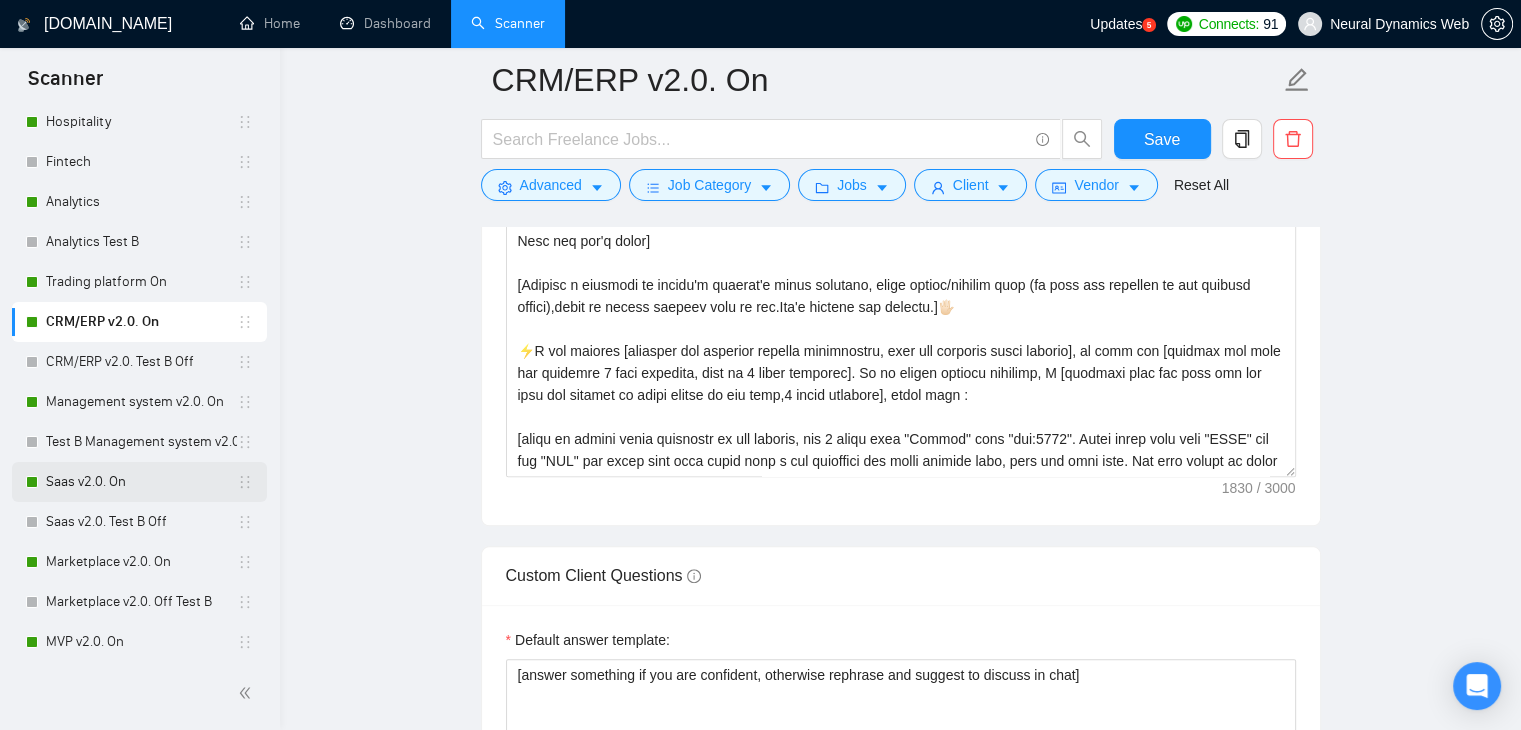 click on "Saas v2.0.  On" at bounding box center (141, 482) 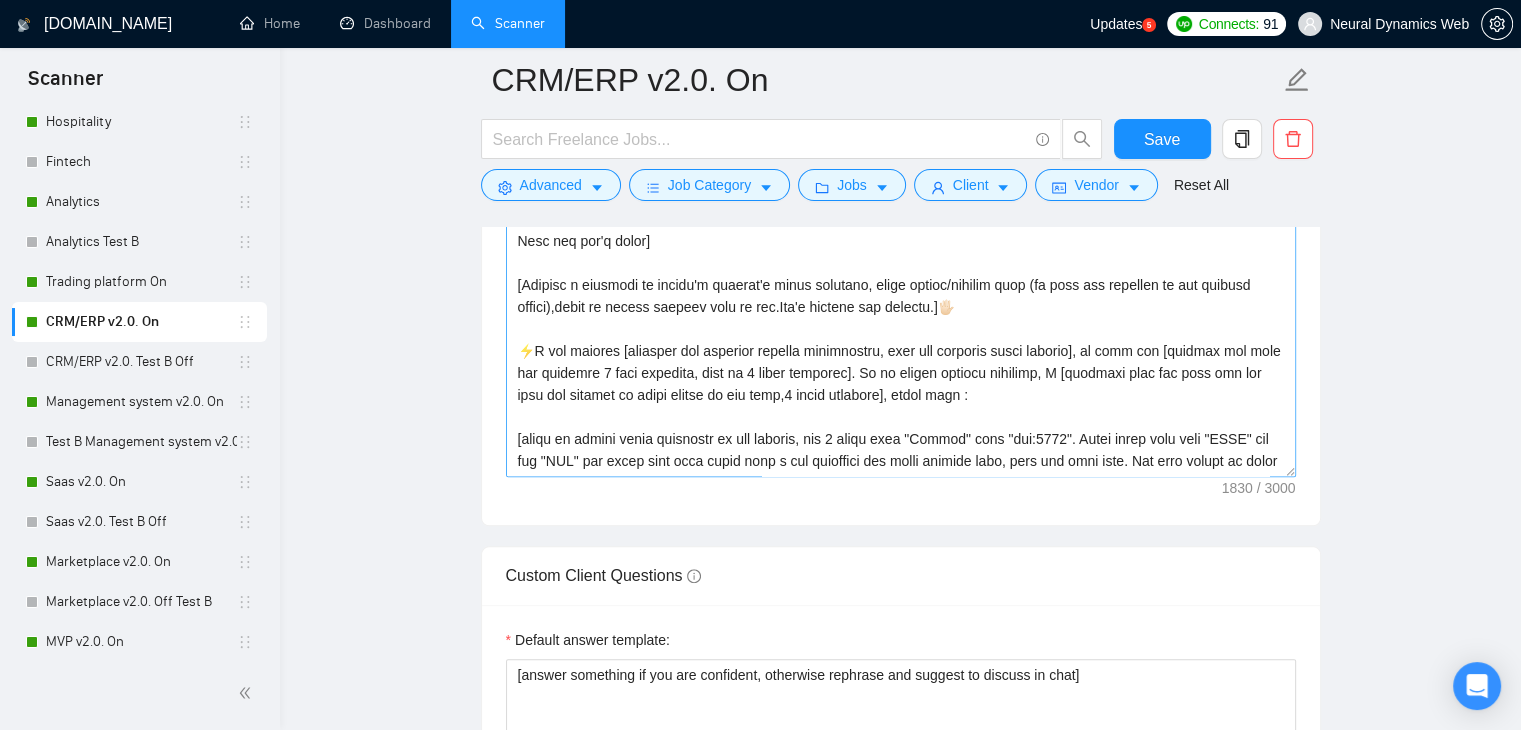 scroll, scrollTop: 0, scrollLeft: 0, axis: both 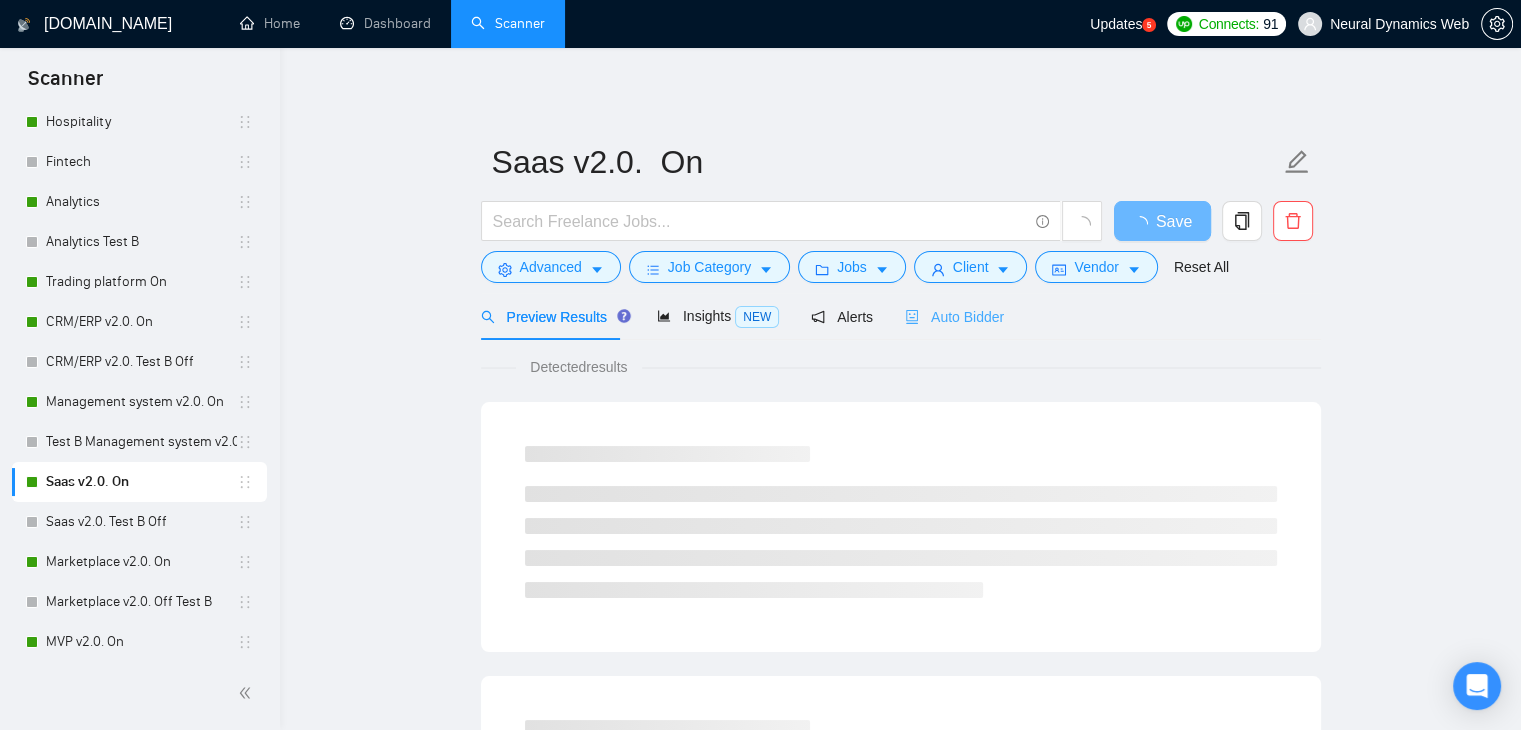 click on "Auto Bidder" at bounding box center (954, 316) 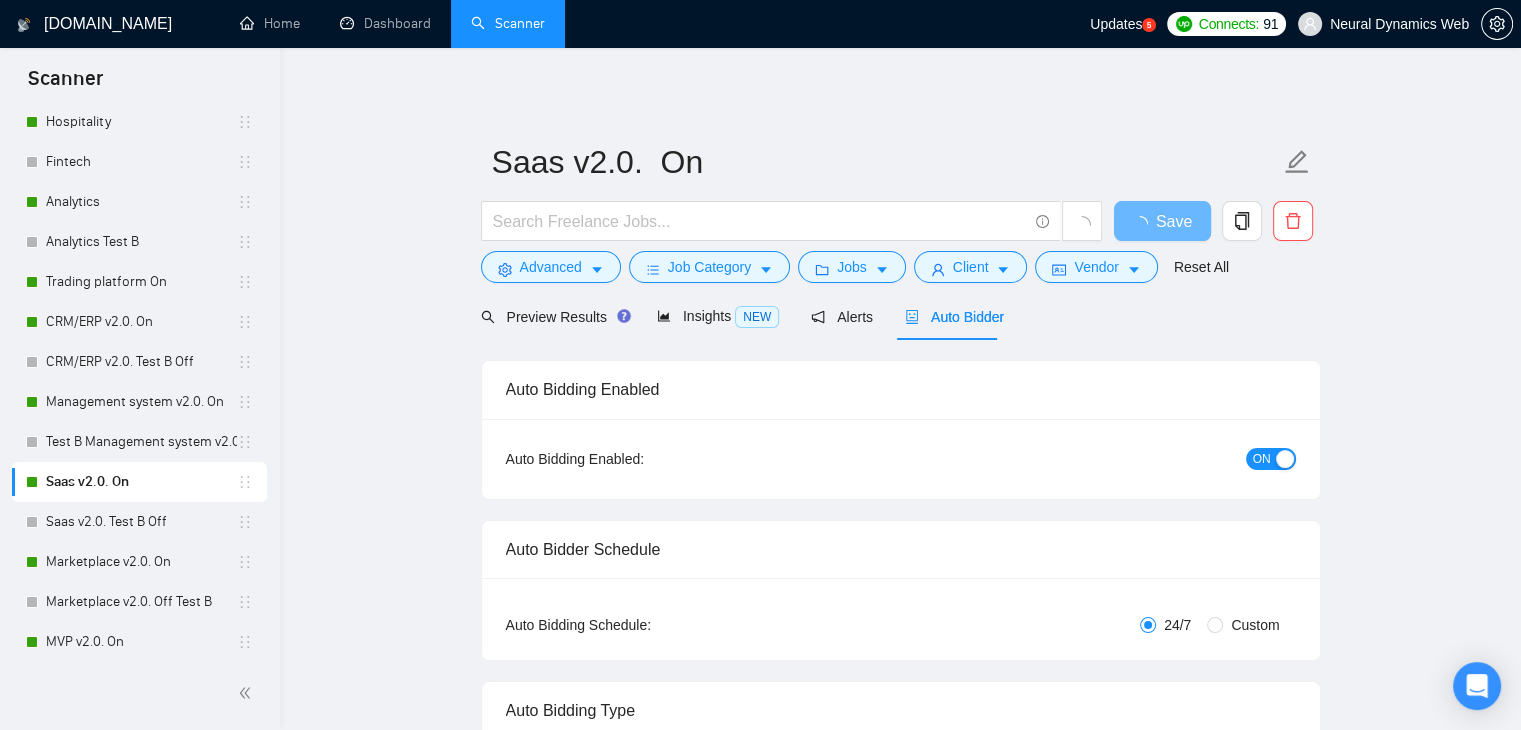 type 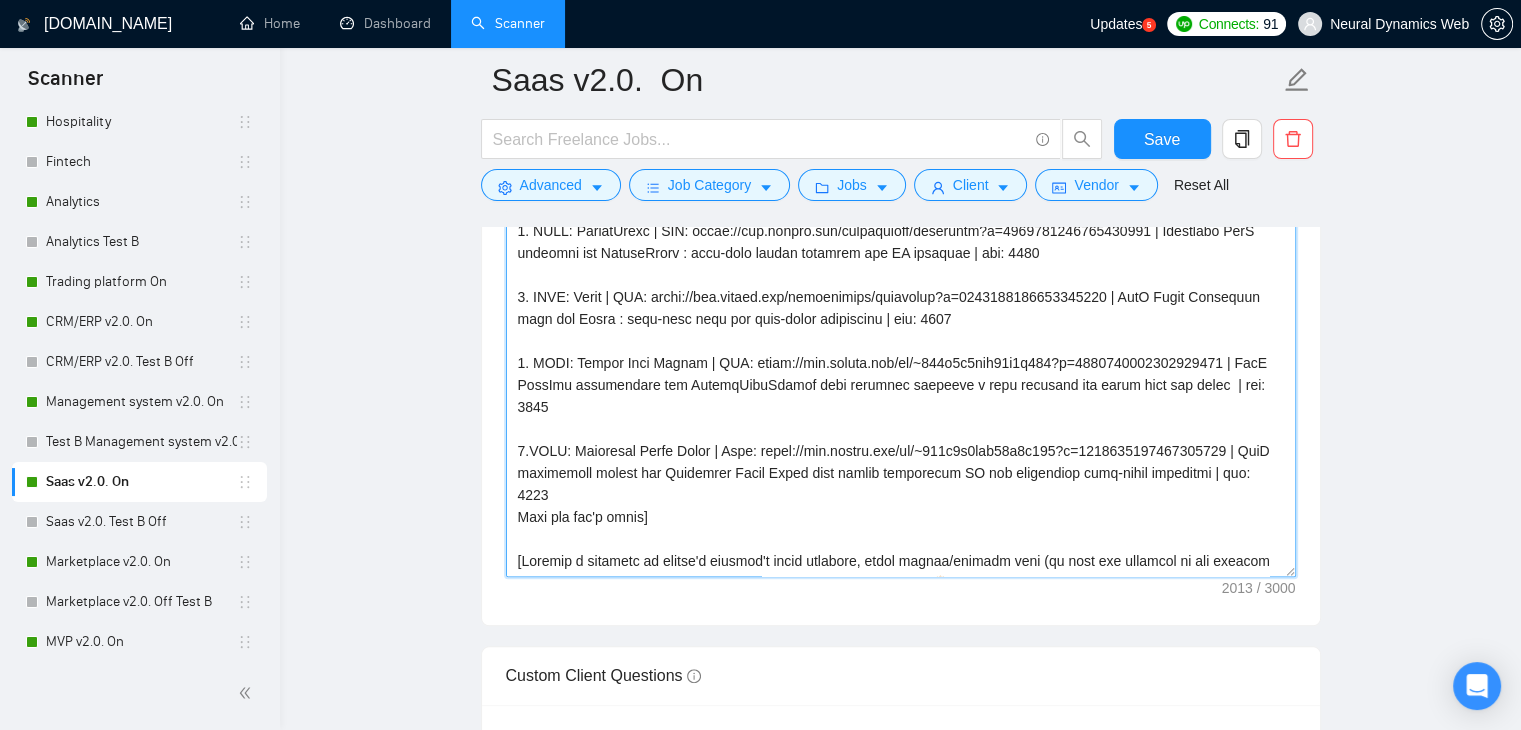 click on "Cover letter template:" at bounding box center (901, 352) 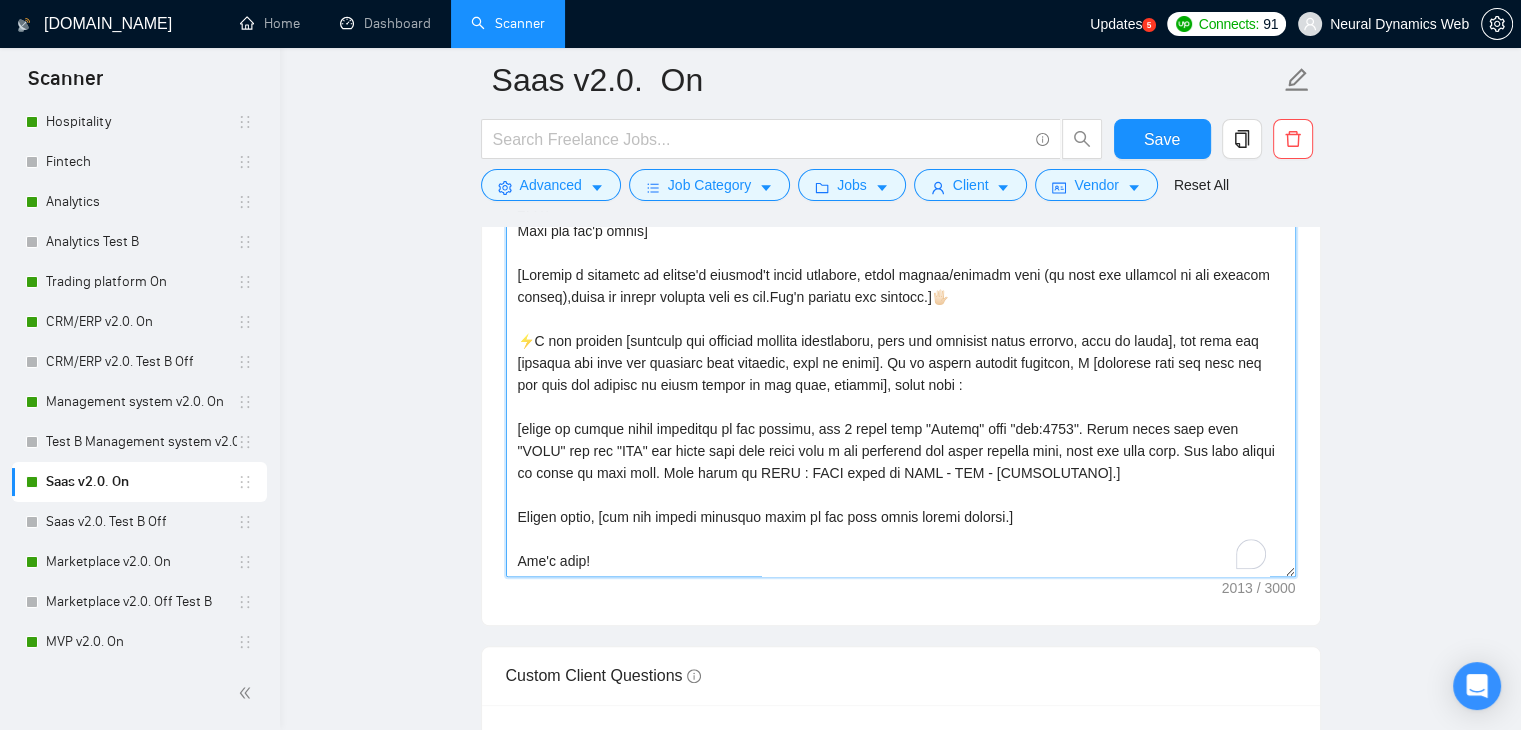 scroll, scrollTop: 351, scrollLeft: 0, axis: vertical 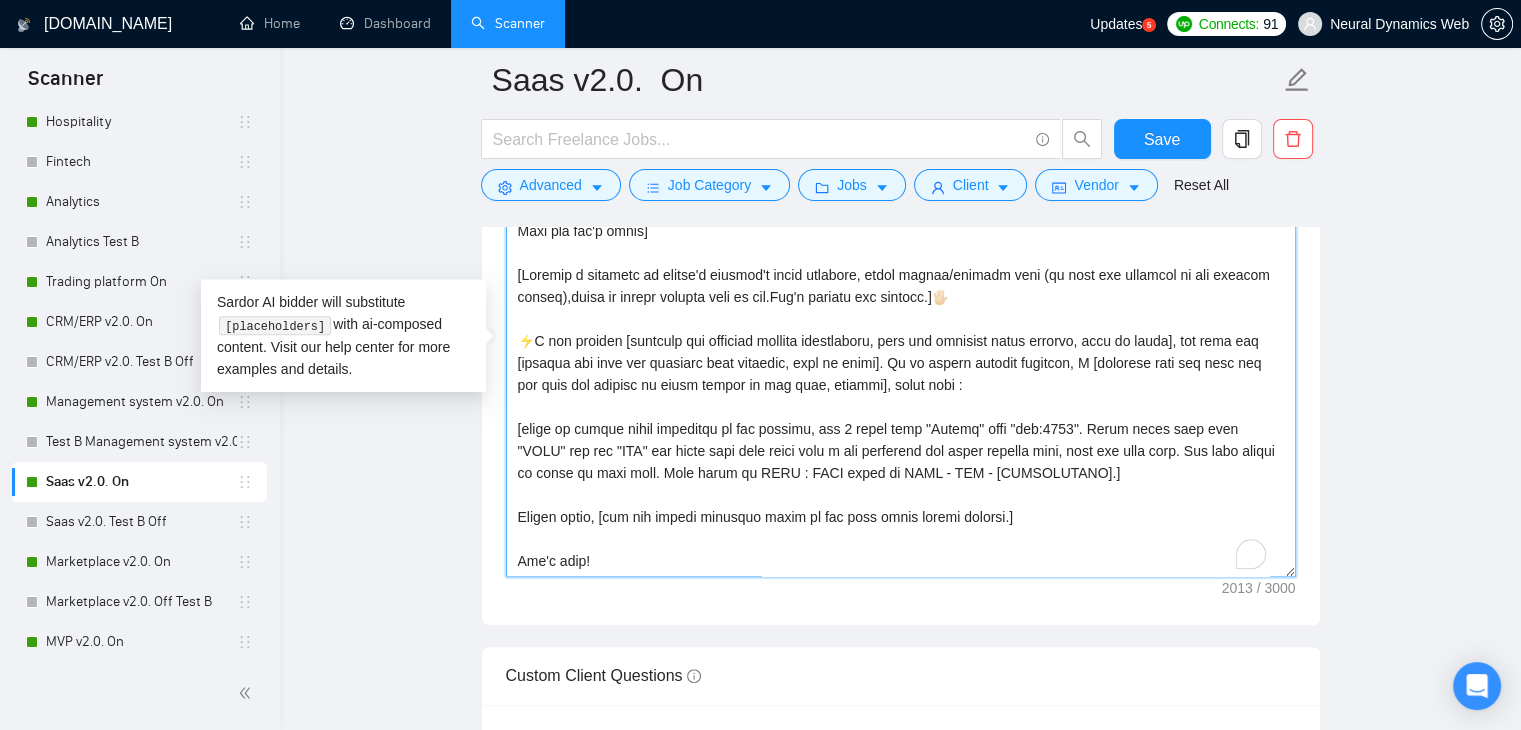 click on "Cover letter template:" at bounding box center [901, 352] 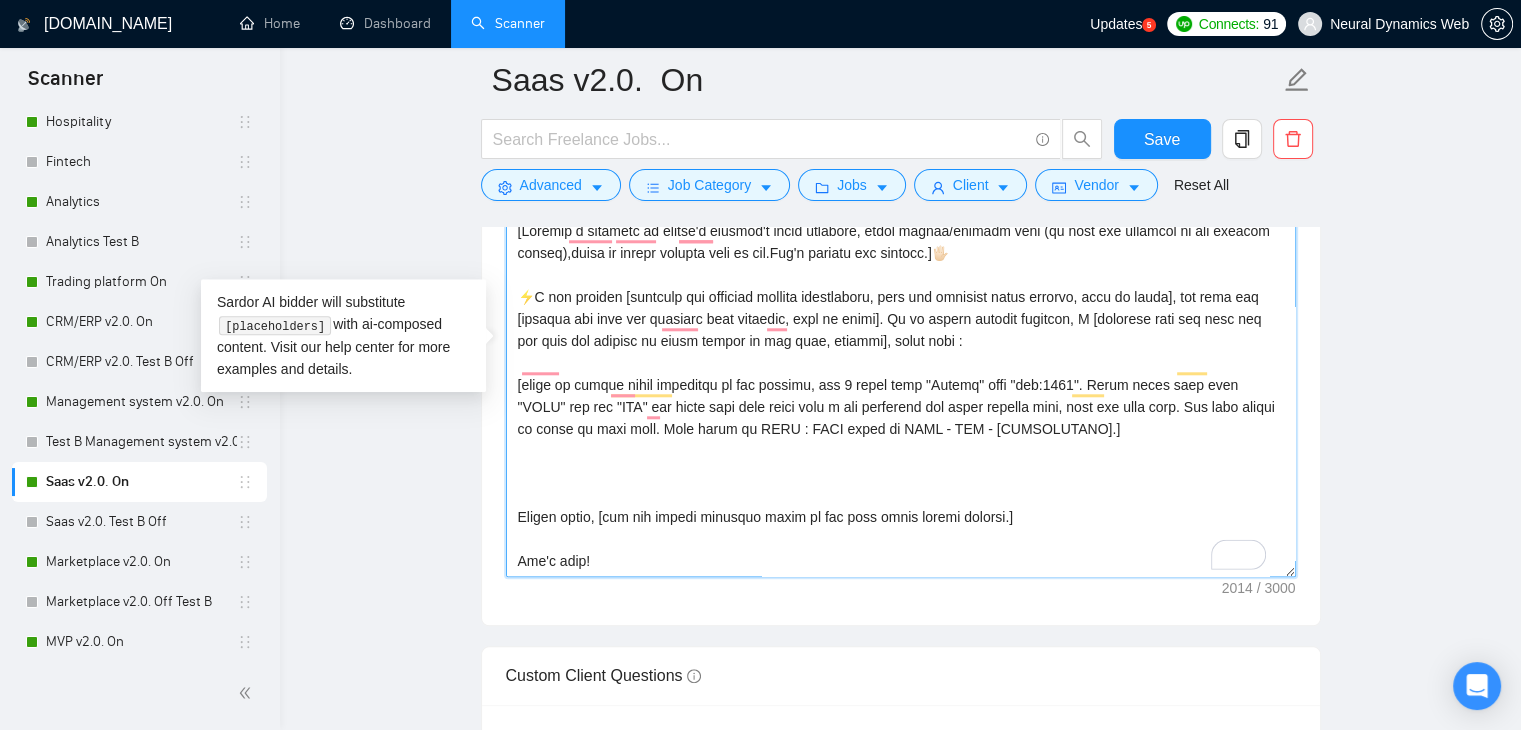 paste on "🎯Why I'm a fit: [Indicate my proficiency with what's needed in job post, add how much experience in years I have and what impact in numbers I brought for what is relevant in the job post] [make it short, don't answer like "which is aligned", 'which is similar", "which is what you need" etc]" 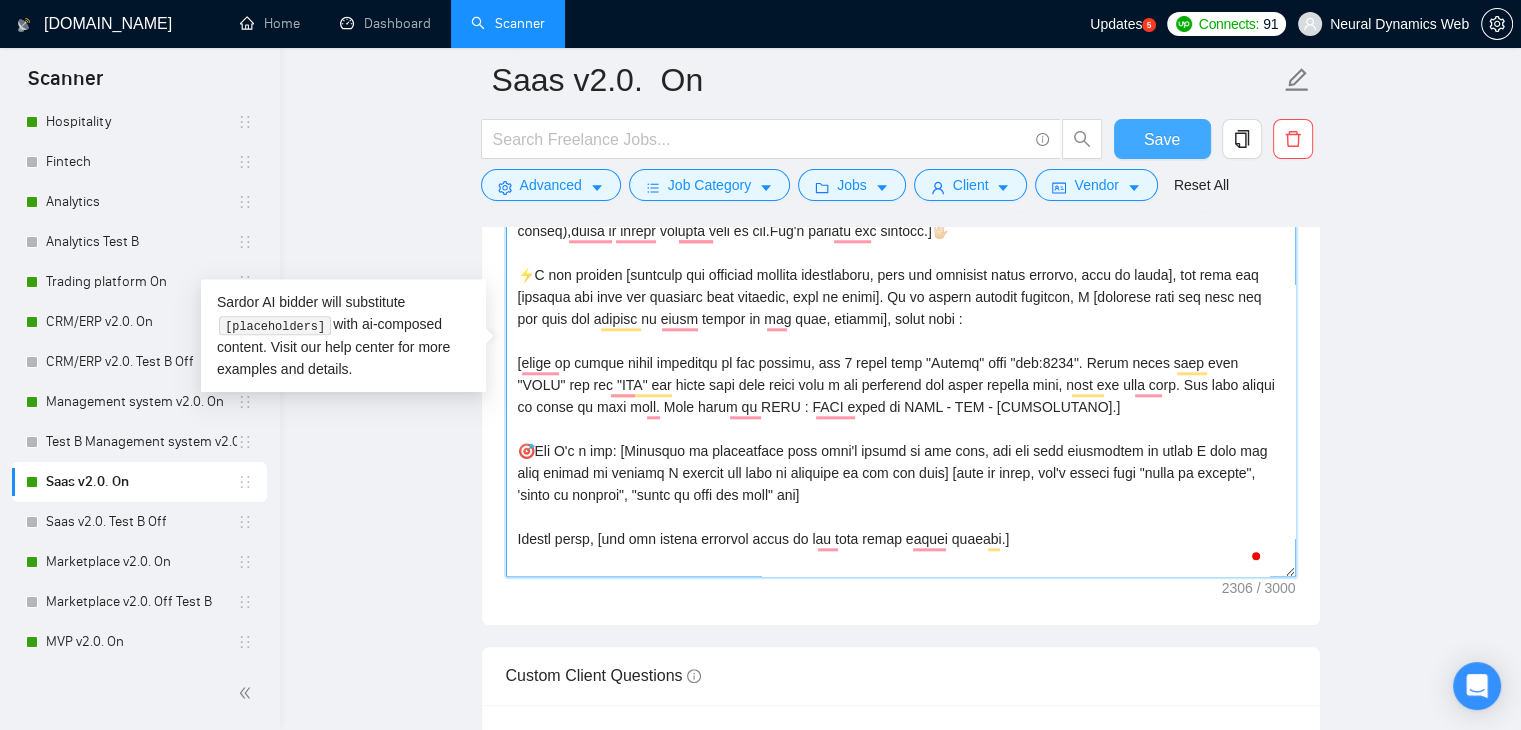 scroll, scrollTop: 352, scrollLeft: 0, axis: vertical 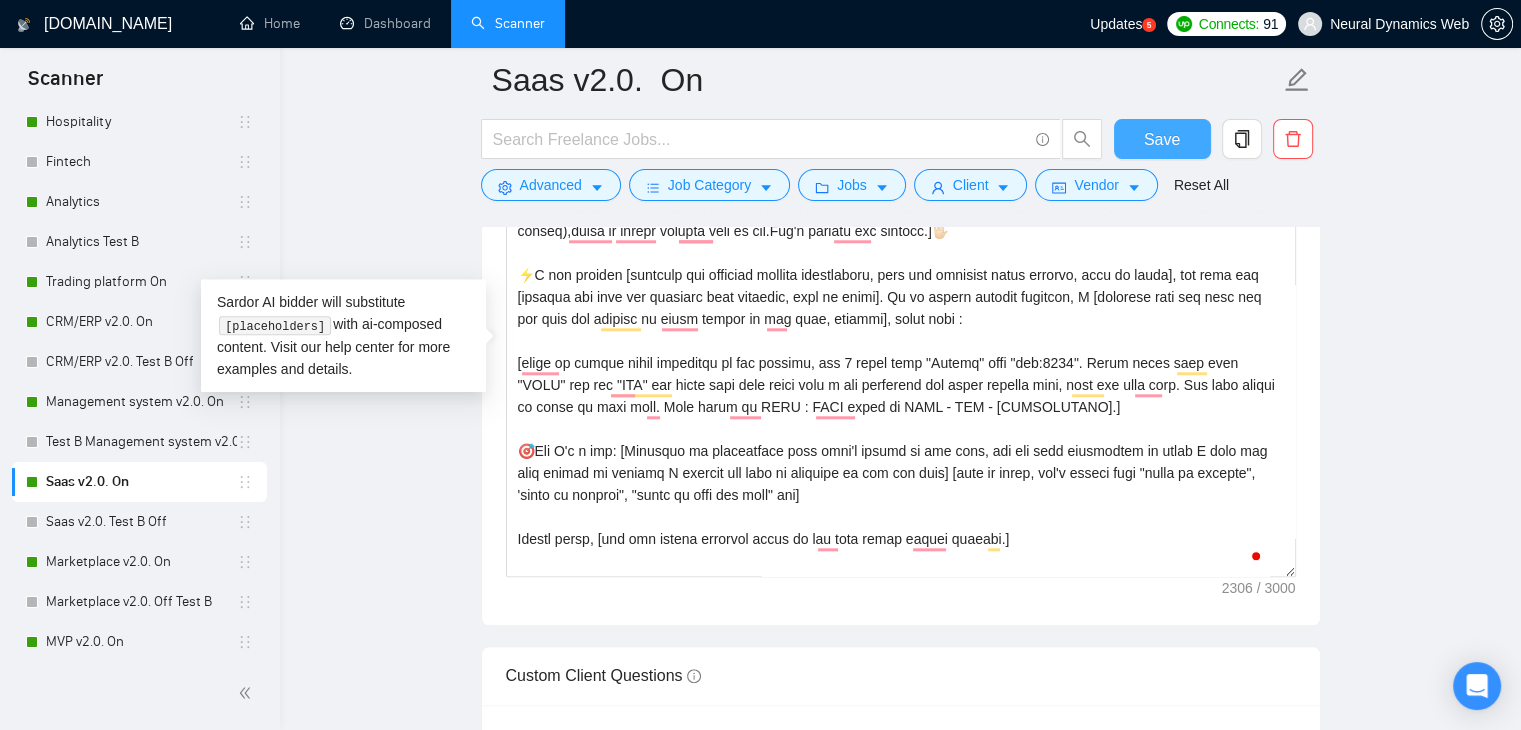 click on "Save" at bounding box center (1162, 139) 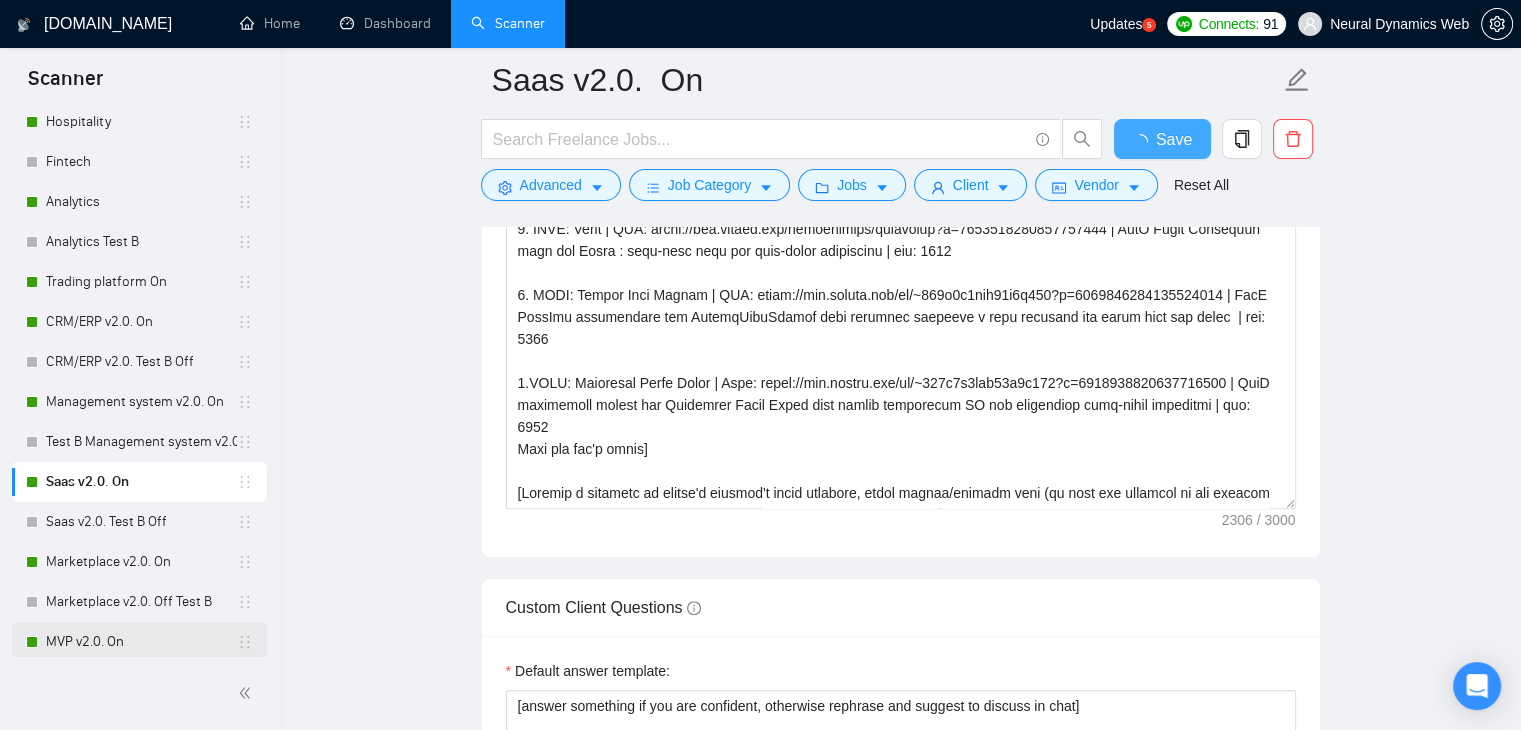 scroll, scrollTop: 400, scrollLeft: 0, axis: vertical 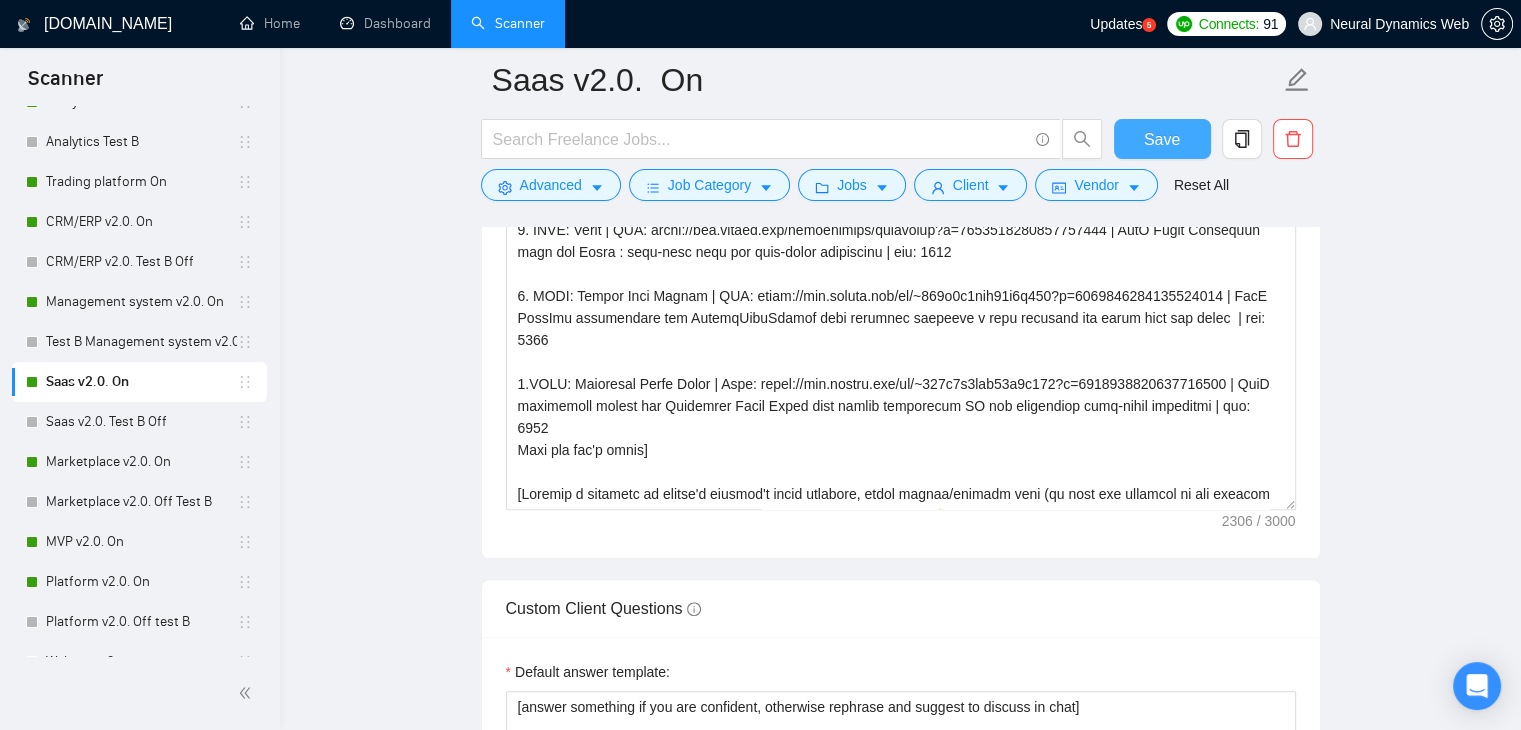 type 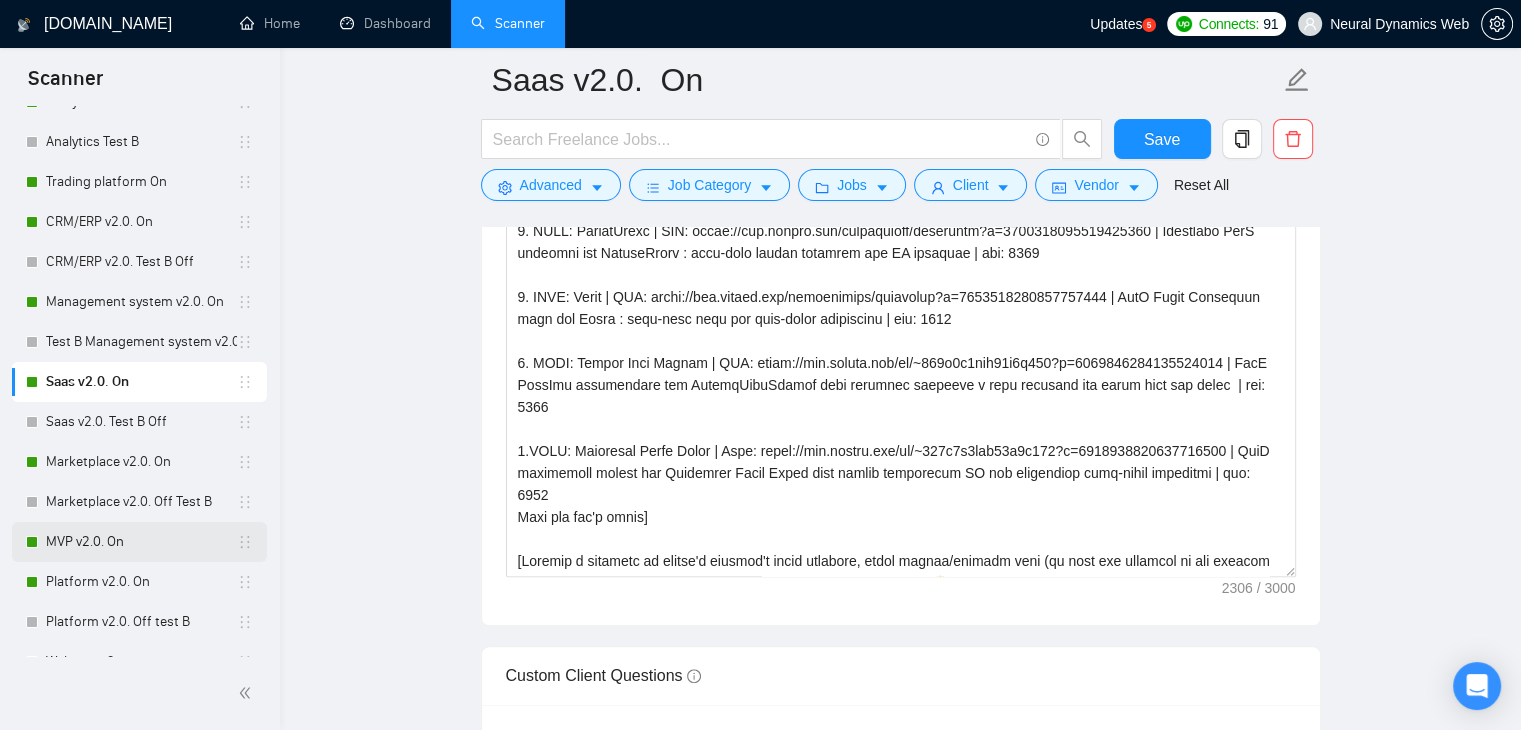 click on "MVP v2.0. On" at bounding box center [141, 542] 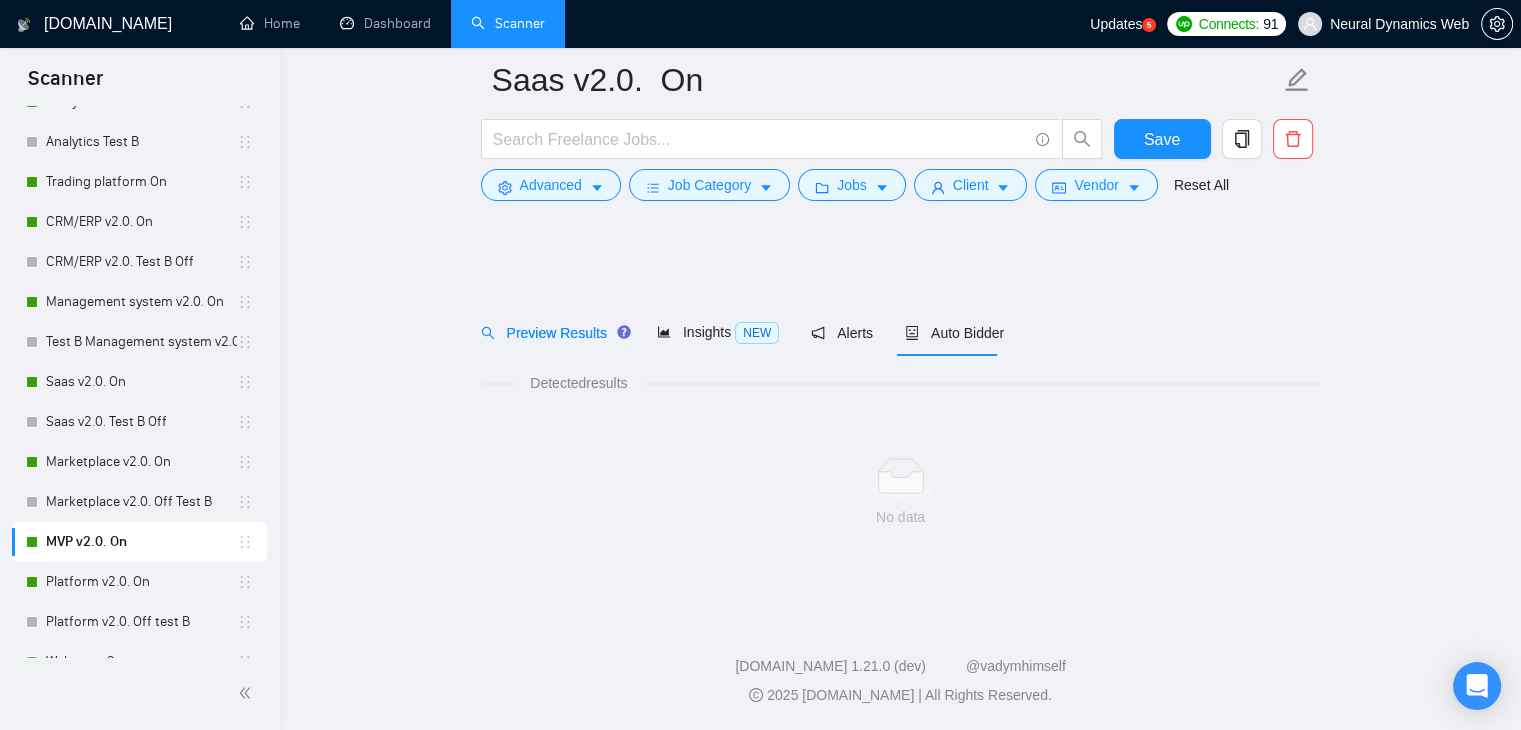 scroll, scrollTop: 0, scrollLeft: 0, axis: both 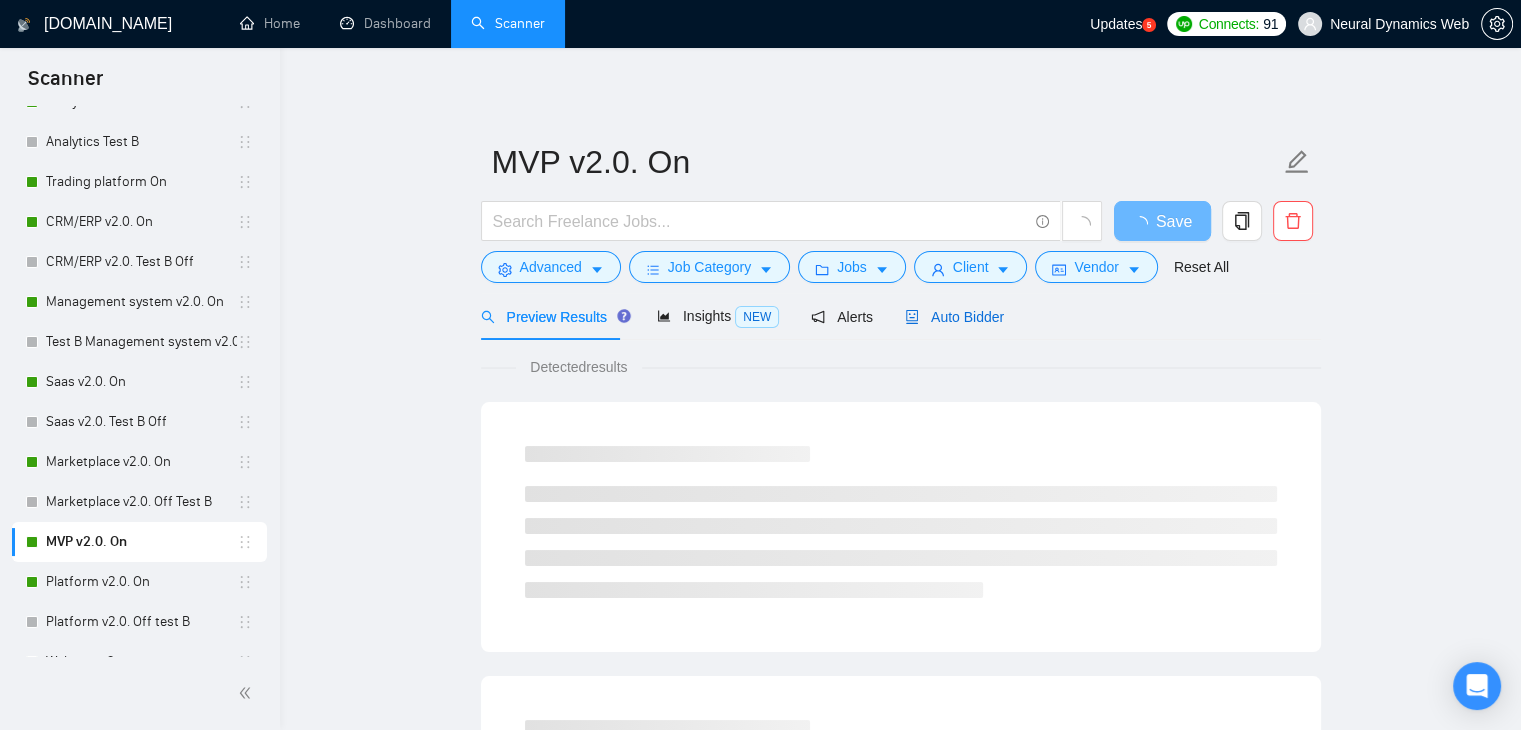 click on "Auto Bidder" at bounding box center [954, 317] 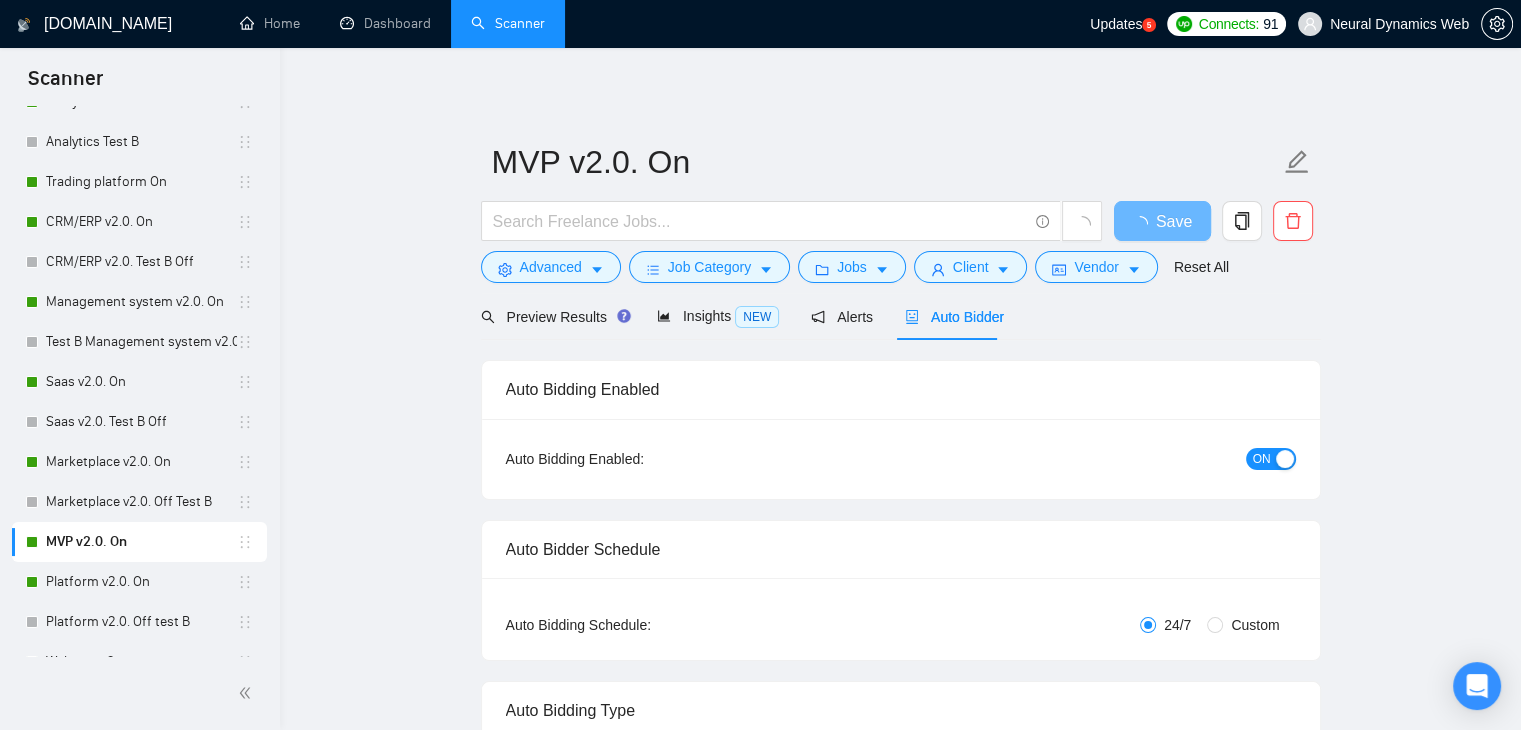 type 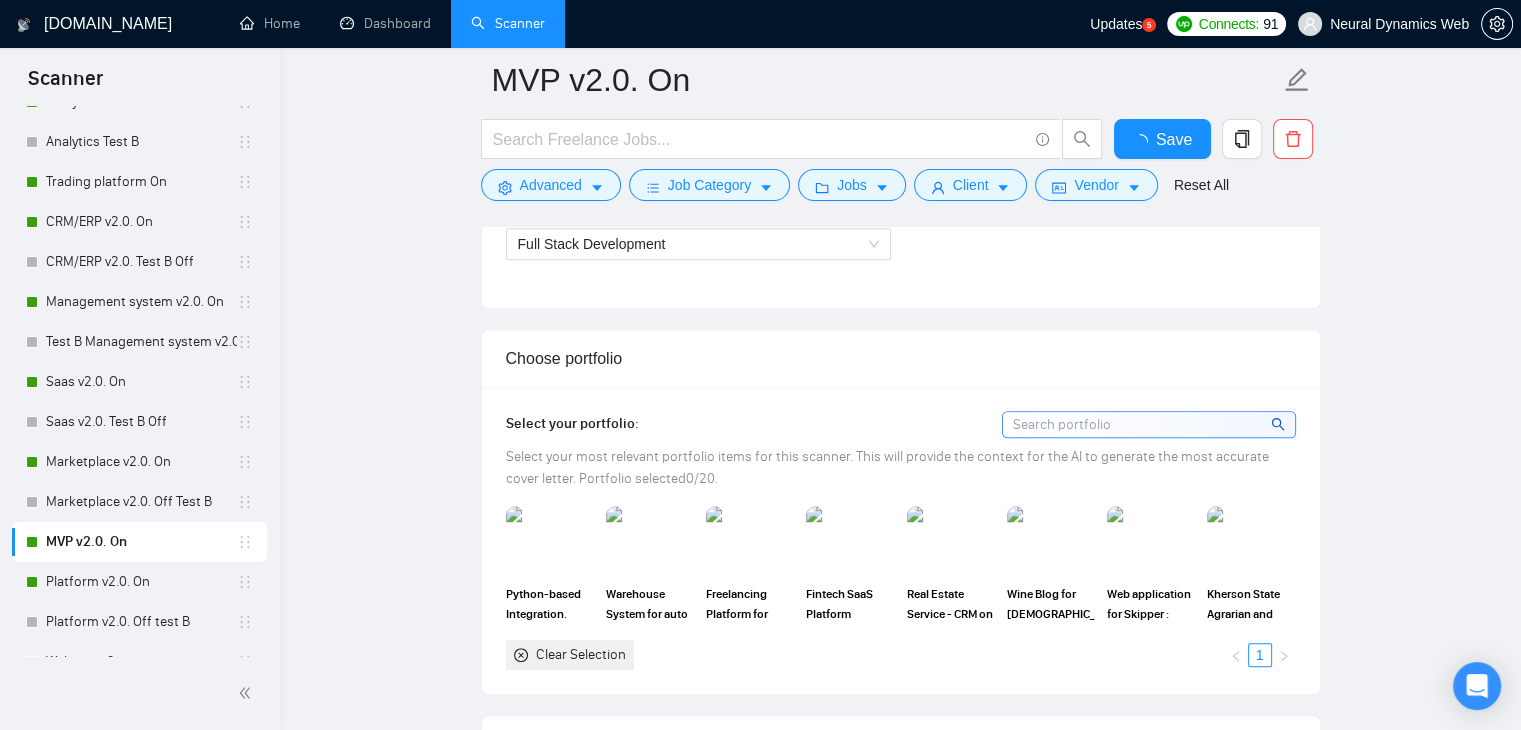 type 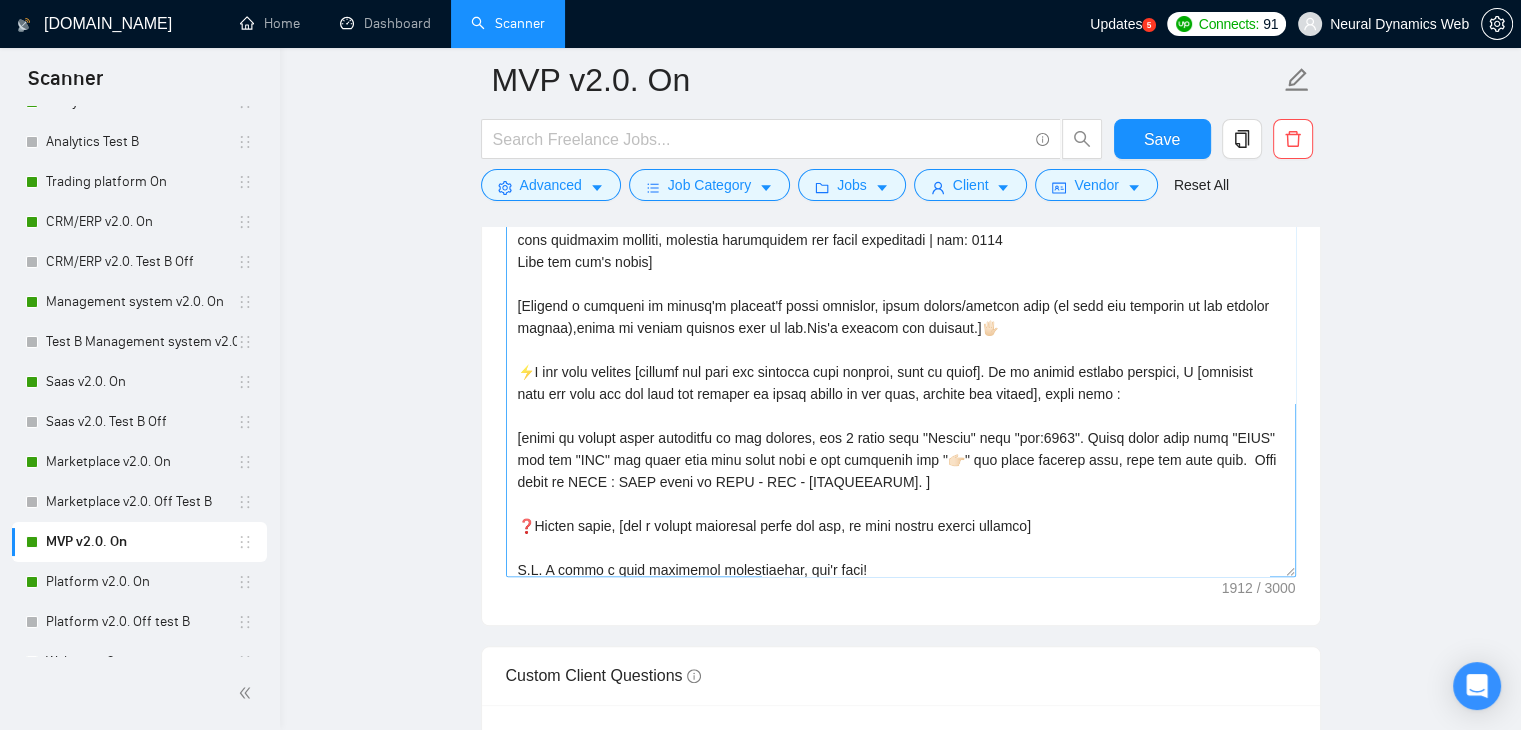 scroll, scrollTop: 242, scrollLeft: 0, axis: vertical 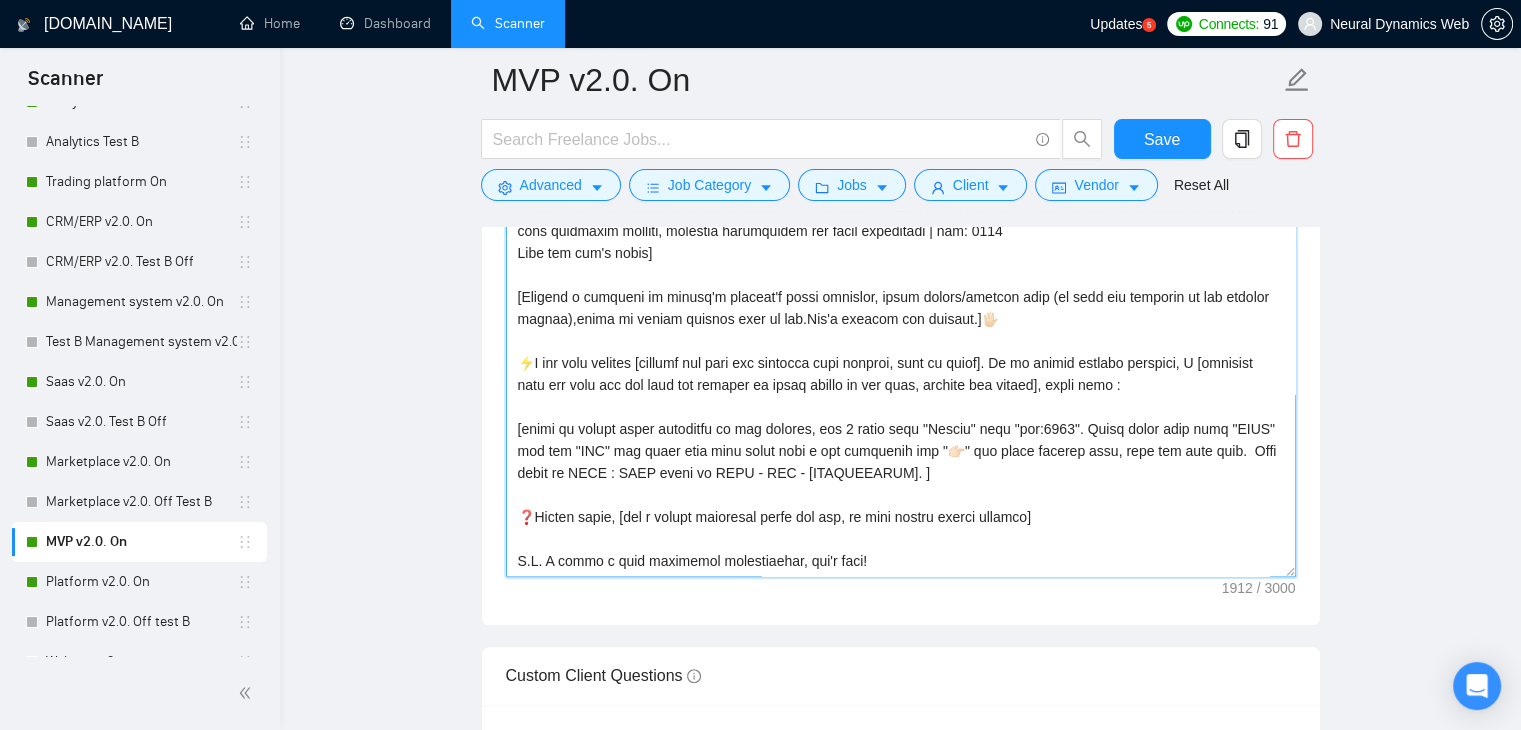 click on "Cover letter template:" at bounding box center (901, 352) 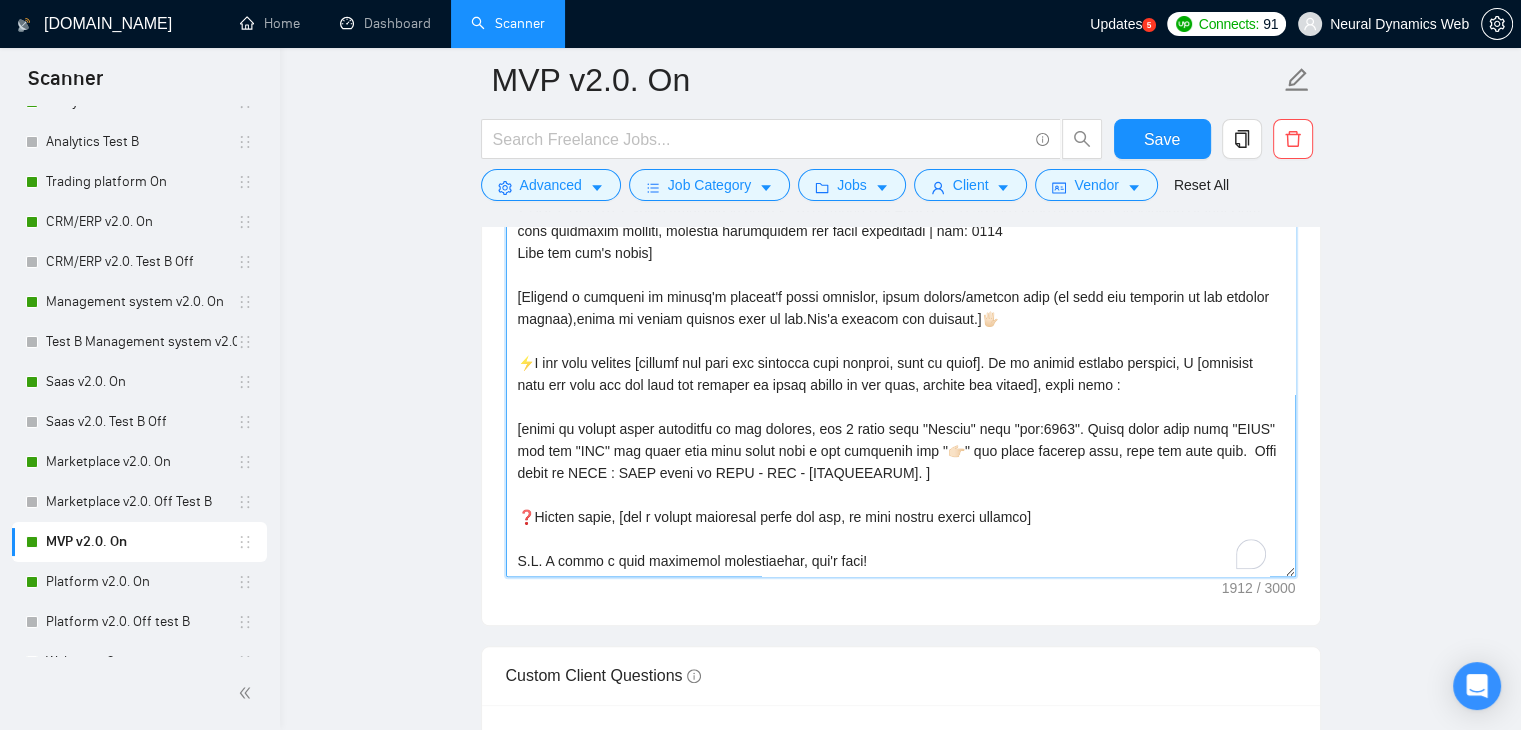 scroll, scrollTop: 241, scrollLeft: 0, axis: vertical 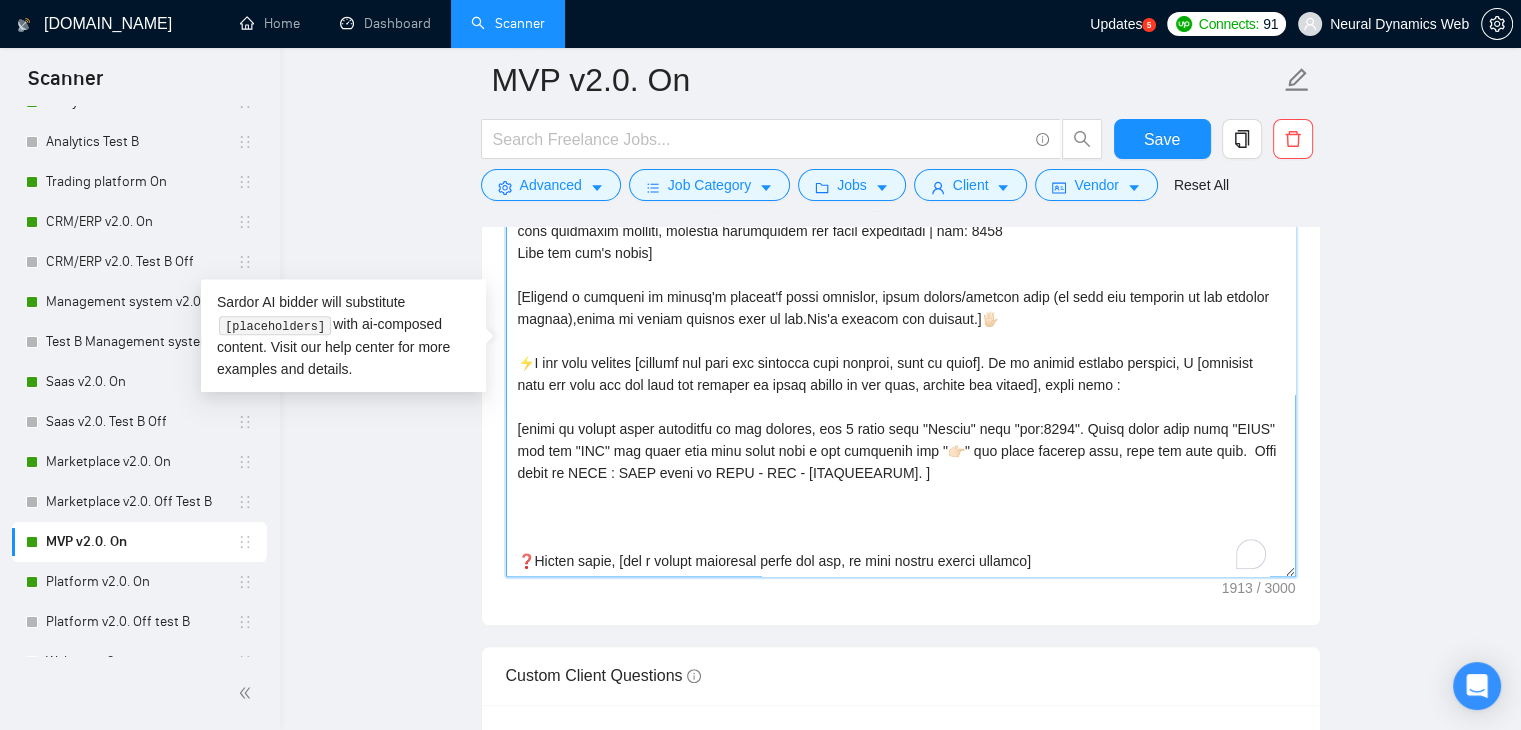 paste on "🎯Why I'm a fit: [Indicate my proficiency with what's needed in job post, add how much experience in years I have and what impact in numbers I brought for what is relevant in the job post] [make it short, don't answer like "which is aligned", 'which is similar", "which is what you need" etc]" 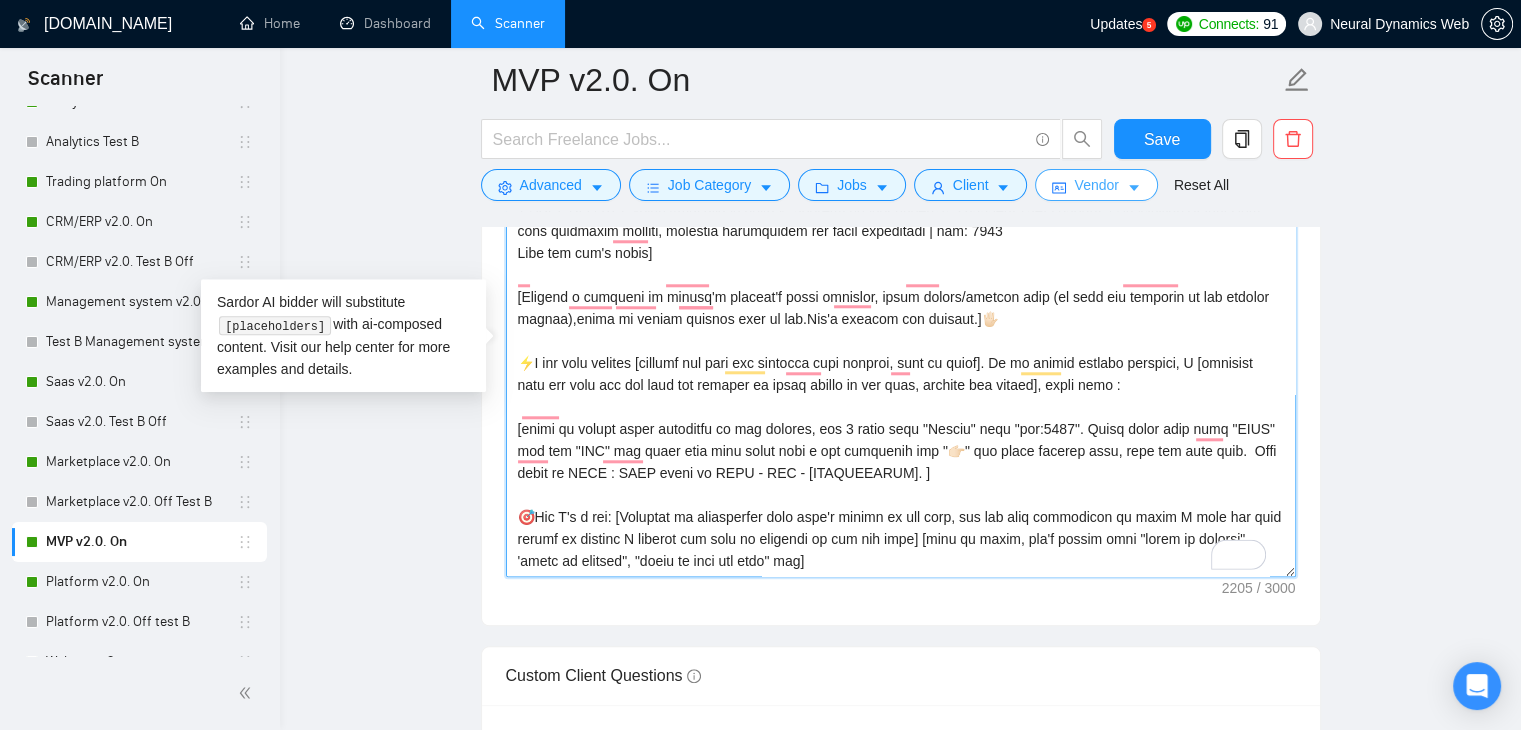 scroll, scrollTop: 330, scrollLeft: 0, axis: vertical 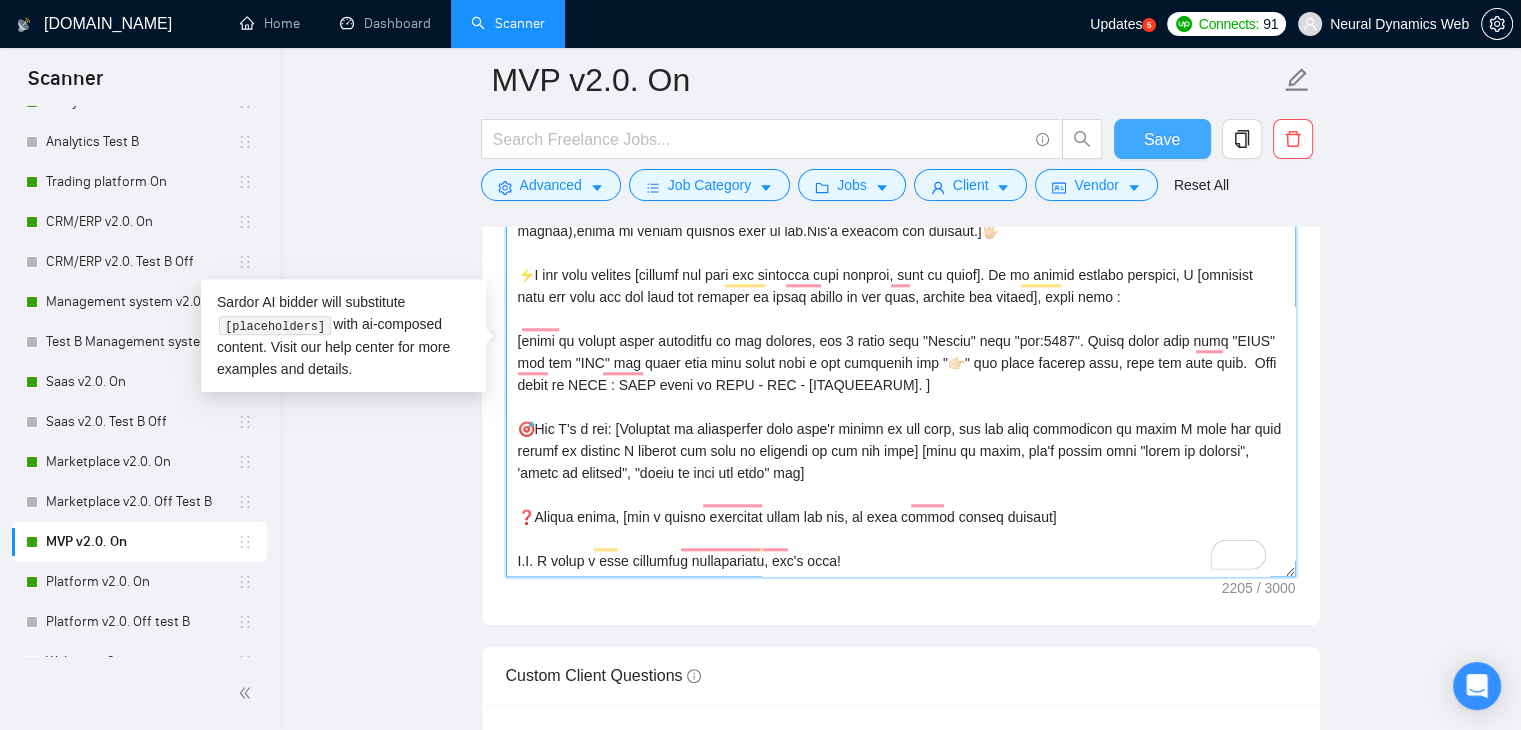 type on "[Folder=
1. CLNT: Tuker | URL: https://www.upwork.com/fl/~014c1e4fcd57b8f655?p=1613884640214515712 | Fintech MVP for Tuker with admin panel and user/transaction management system | tag: 7748
2. CLNT: TubeTamer | URL: https://www.upwork.com/freelancers/bilmaksym?p=1910265674971668480 | Productivity MVP for TubeTamer with real-time data tracking, time analysis and admin panel | tag: 7748
3. CLNT: ByComment | URL: https://www.upwork.com/fl/~014c1e4fcd57b8f655?p=1613891970265165824 | Freelancing marketplace MVP for ByComment with payment processing, AI content recommendations and admin panel | tag: 7748
4.CLNT: Mobile Home Movers | URL: https://www.upwork.com/fl/~014c1e4fcd57b8f655?p=1903104842720059392 | LeadGen MVP marketplace for MobileHomeMovers with leads targeted outreach, AI insights and agent portal | tag: 7748
5.CLNT: Med | URL: https://www.upwork.com/fl/~014c1e4fcd57b8f655?p=1904972218965078016 | Freelancing MVPfor Med with automated payroll, overtime calculation and staff management | tag: 7748
..." 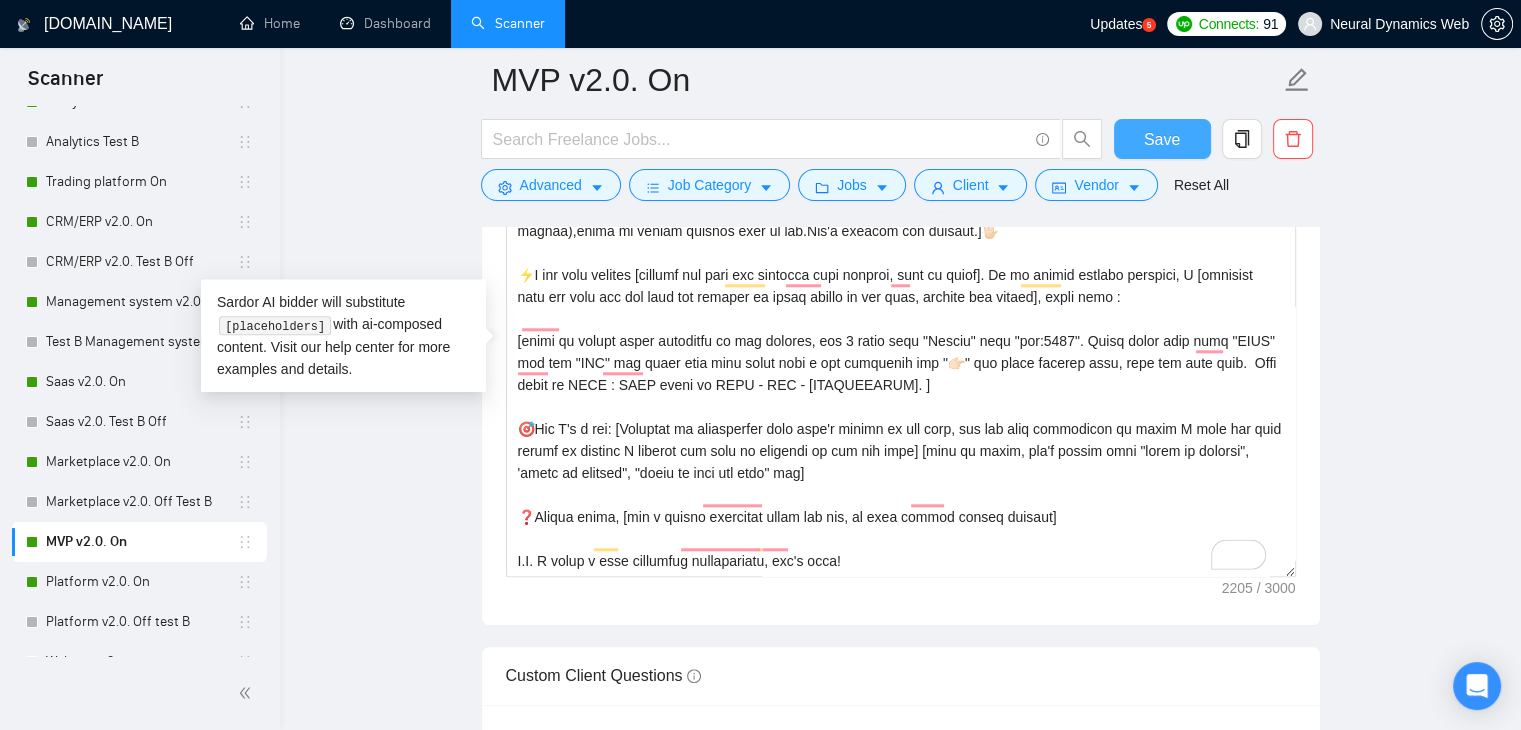 click on "Save" at bounding box center [1162, 139] 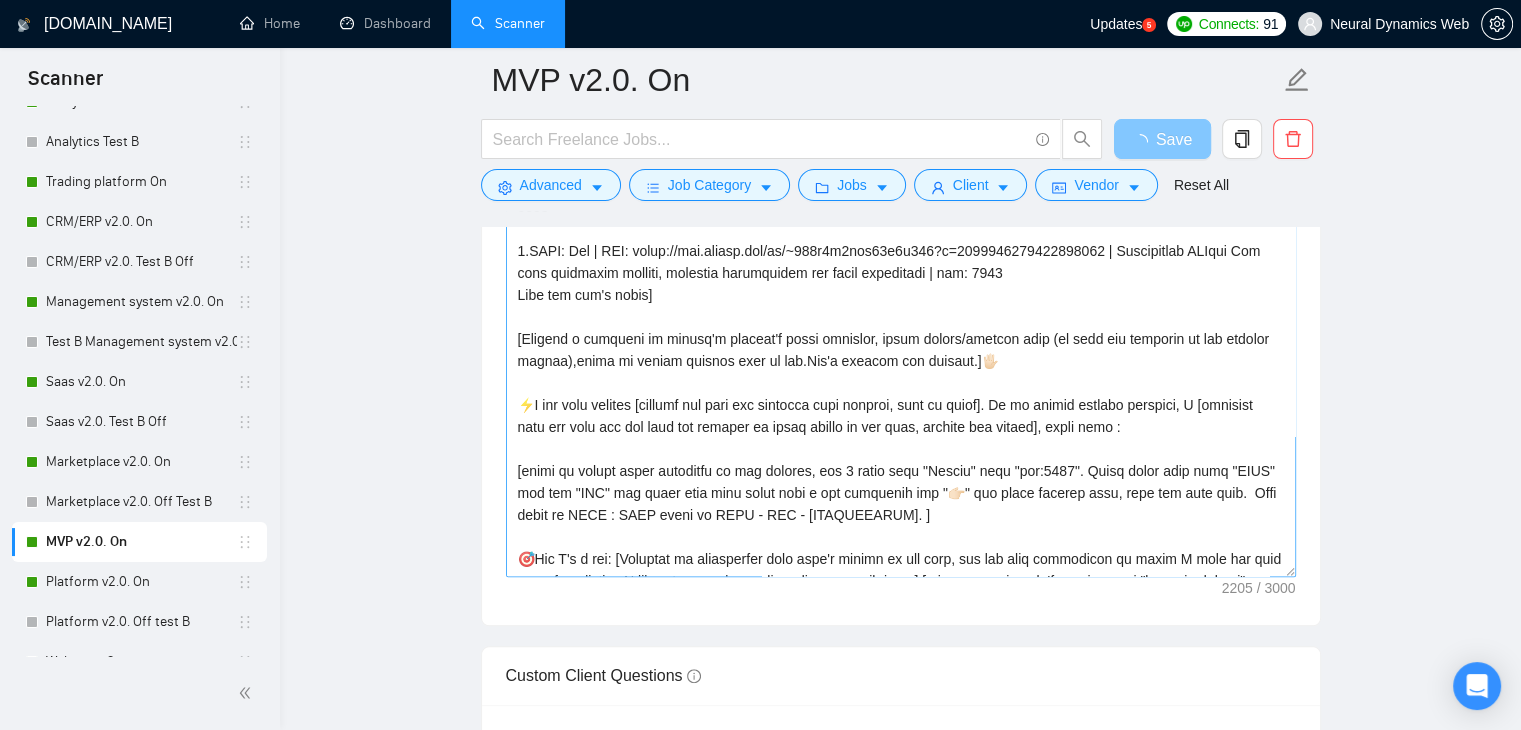 scroll, scrollTop: 300, scrollLeft: 0, axis: vertical 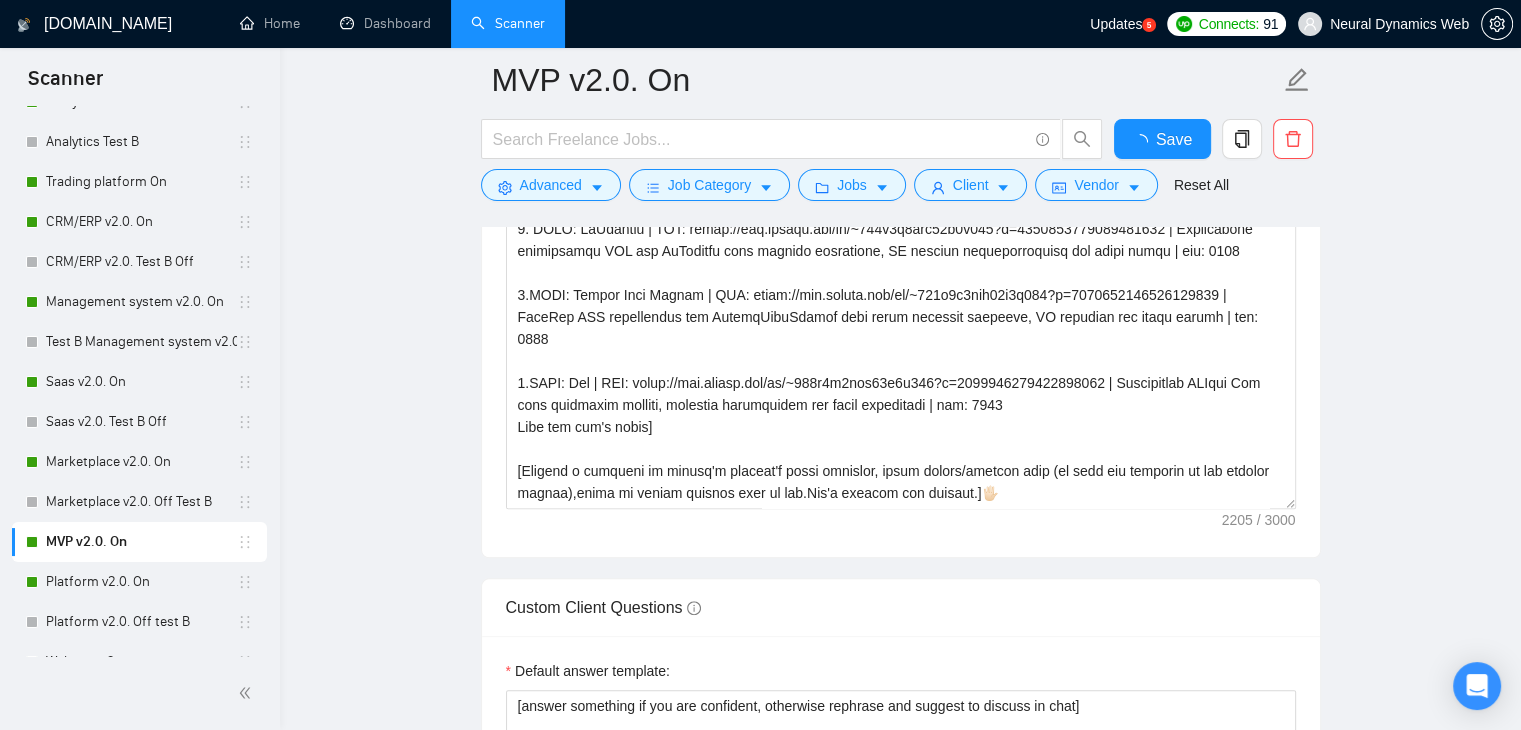 type 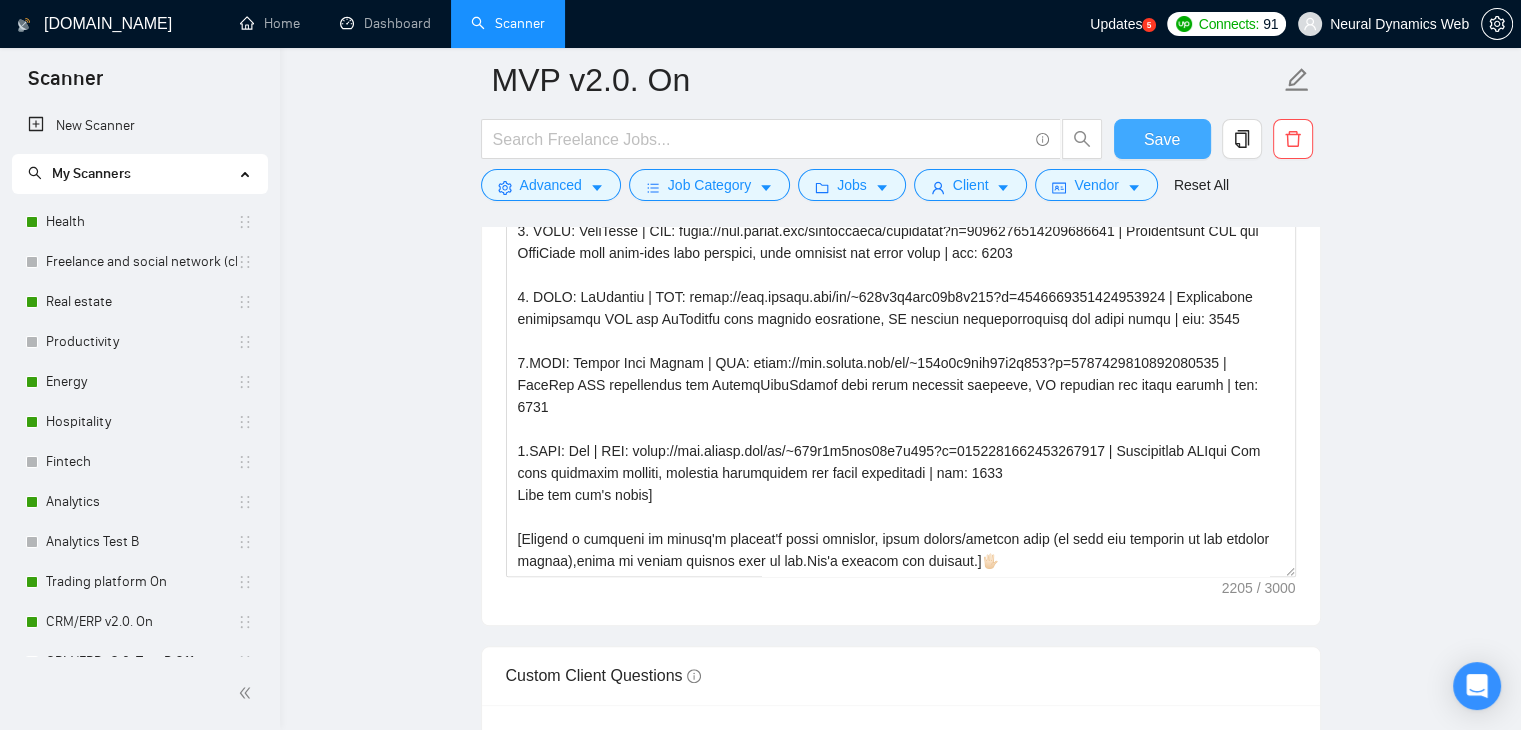 scroll, scrollTop: 1900, scrollLeft: 0, axis: vertical 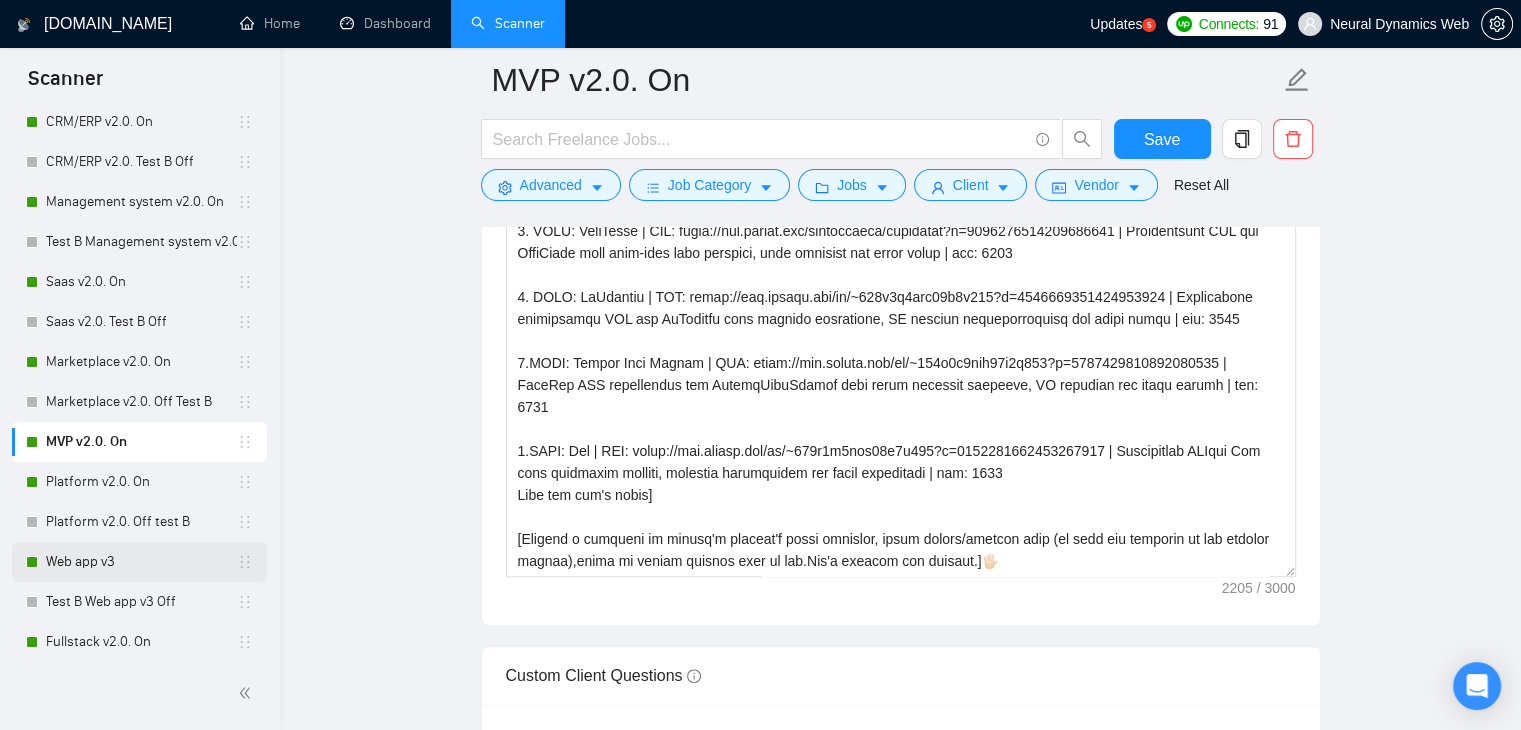 click on "Web app v3" at bounding box center [141, 562] 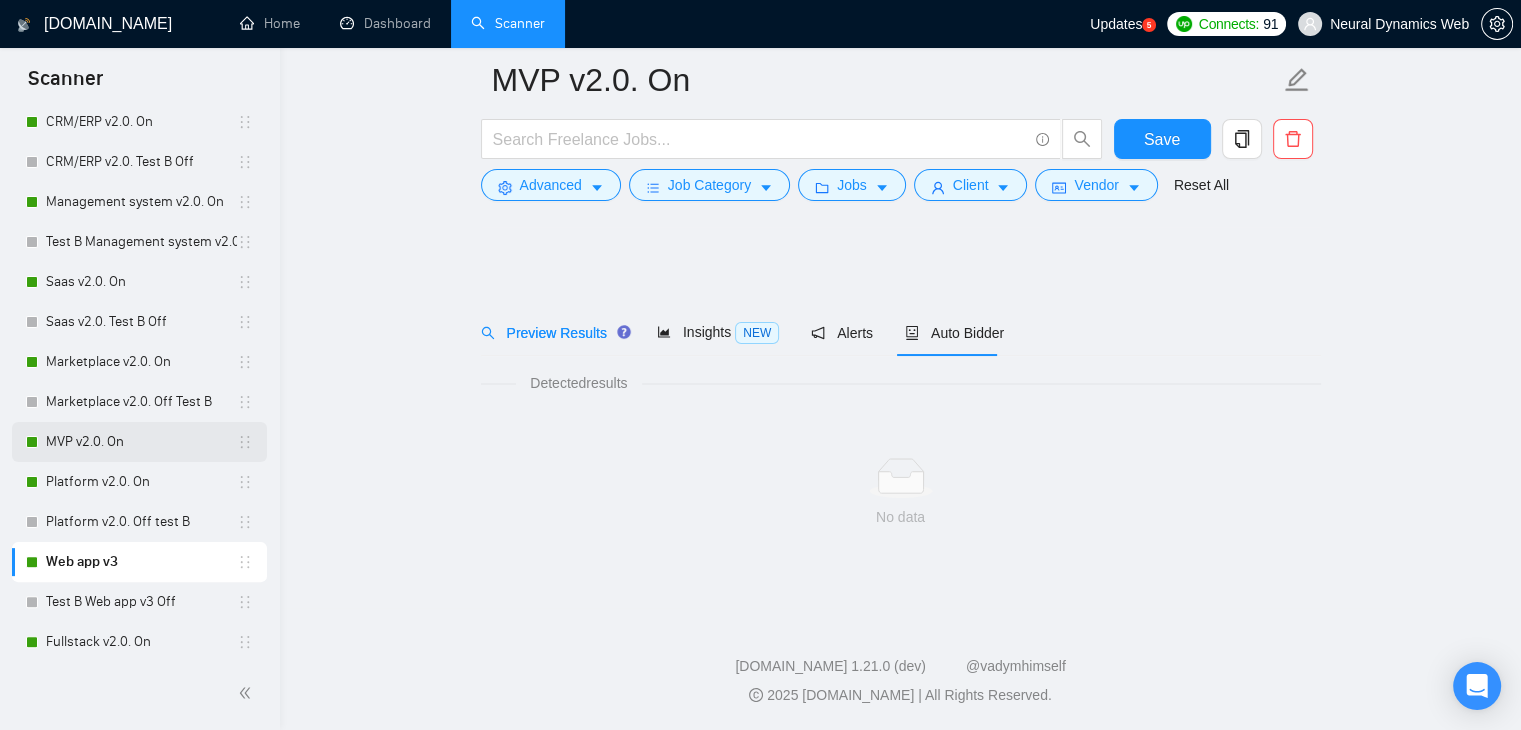scroll, scrollTop: 0, scrollLeft: 0, axis: both 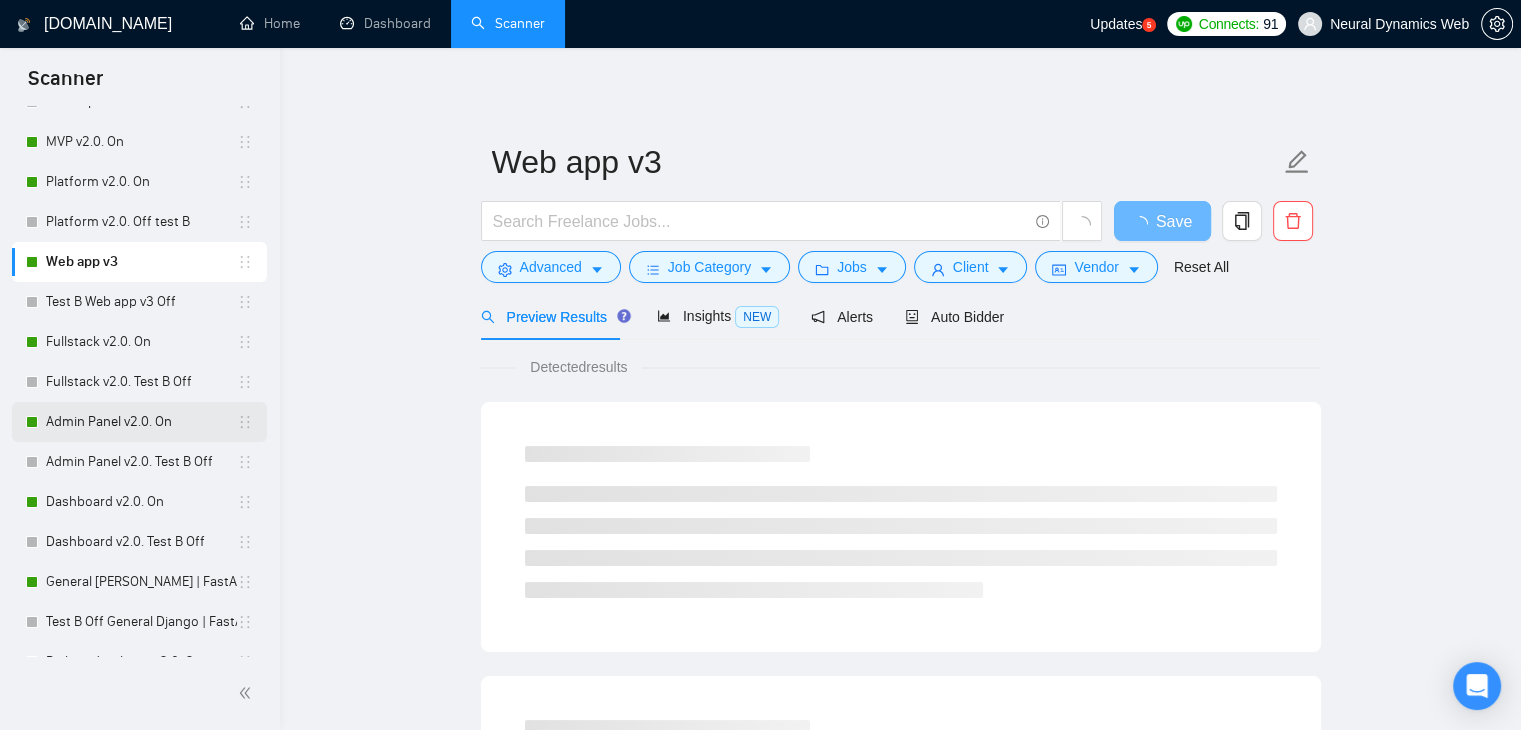 click on "Admin Panel v2.0. On" at bounding box center [141, 422] 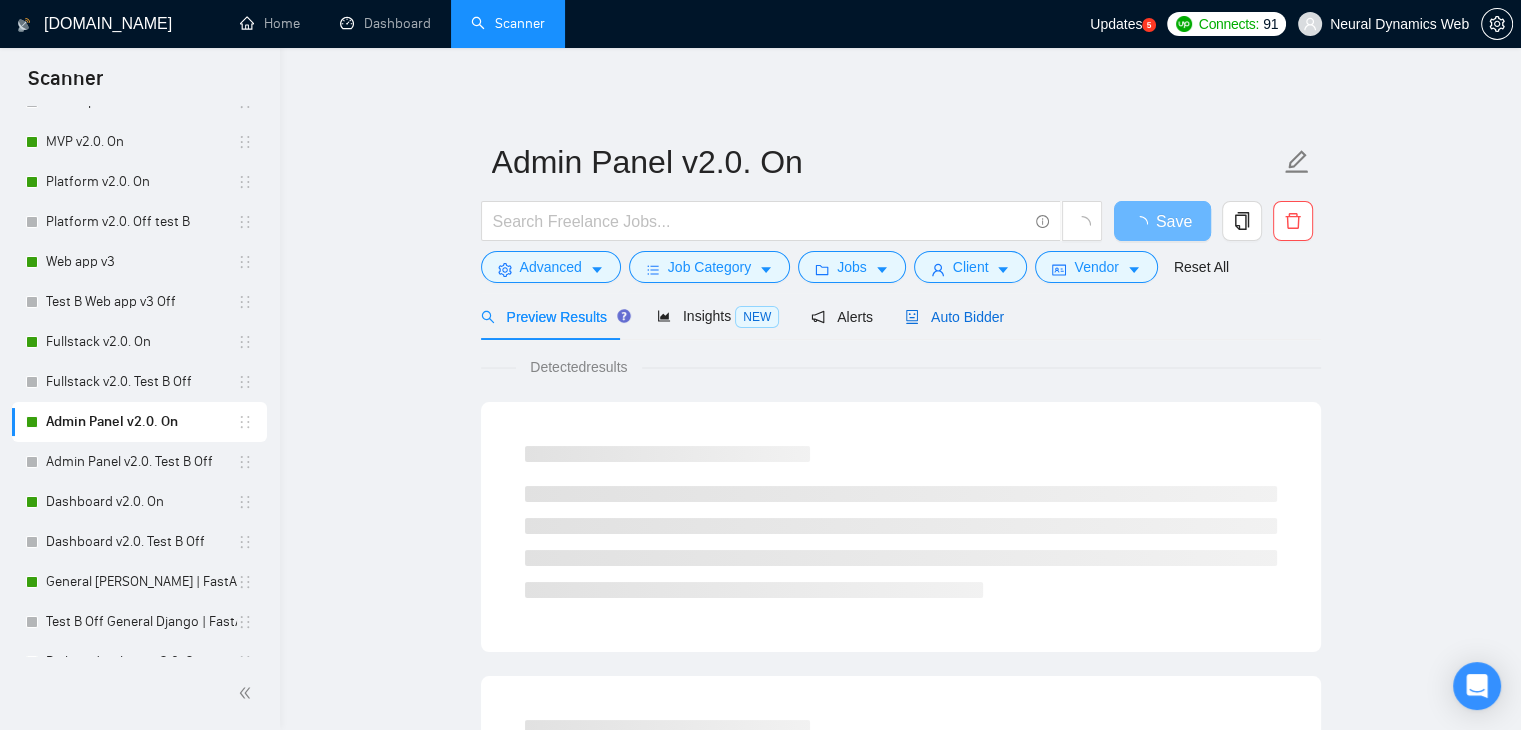 click on "Auto Bidder" at bounding box center [954, 317] 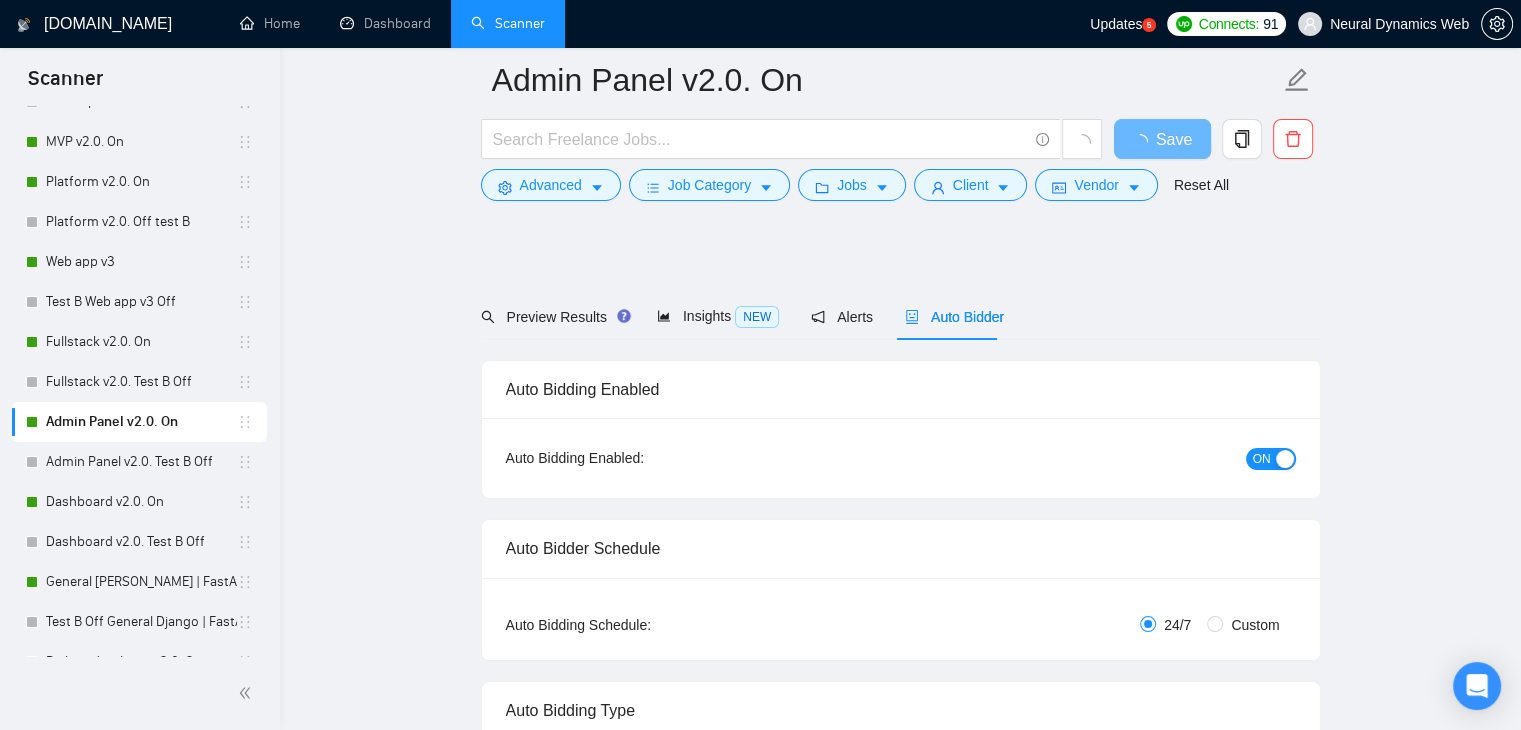 type 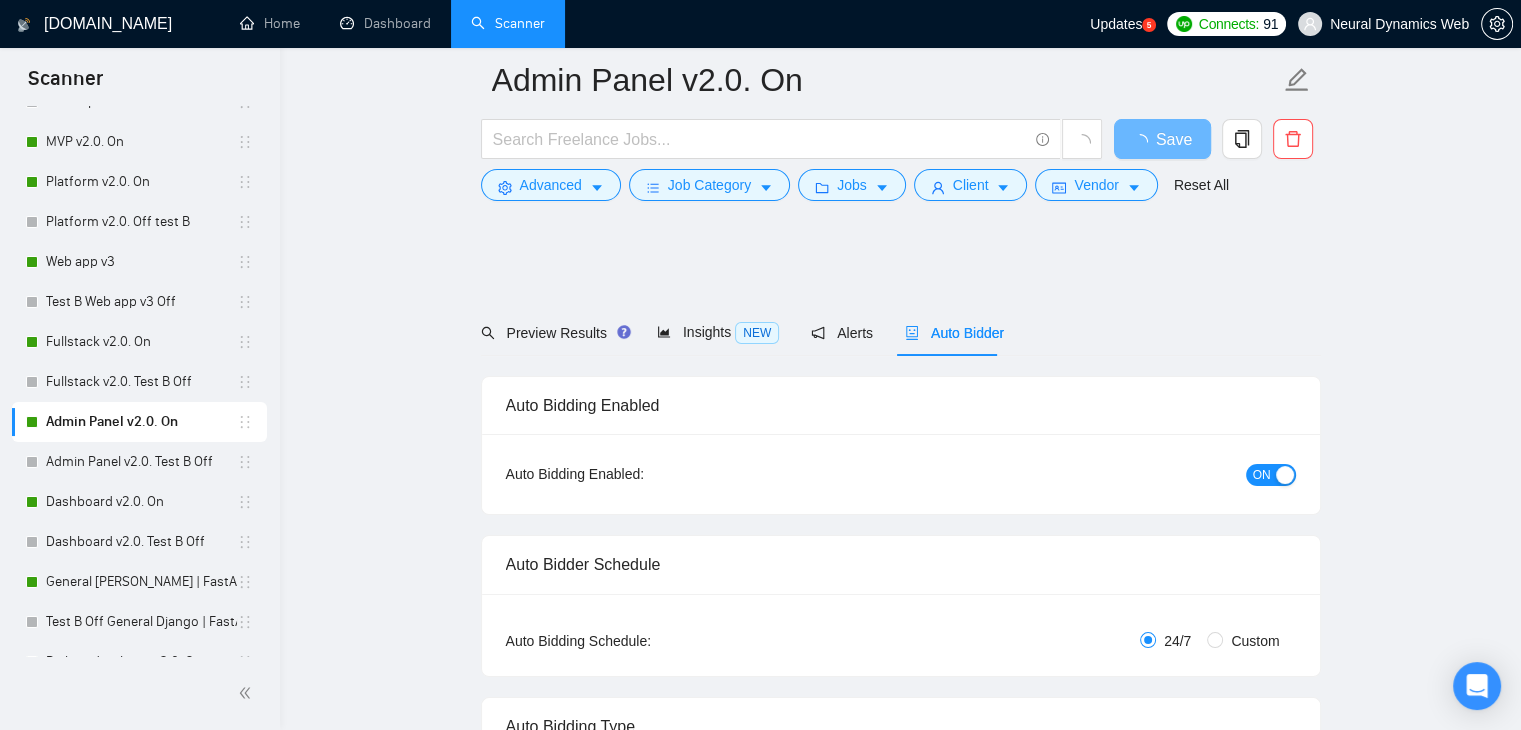 type 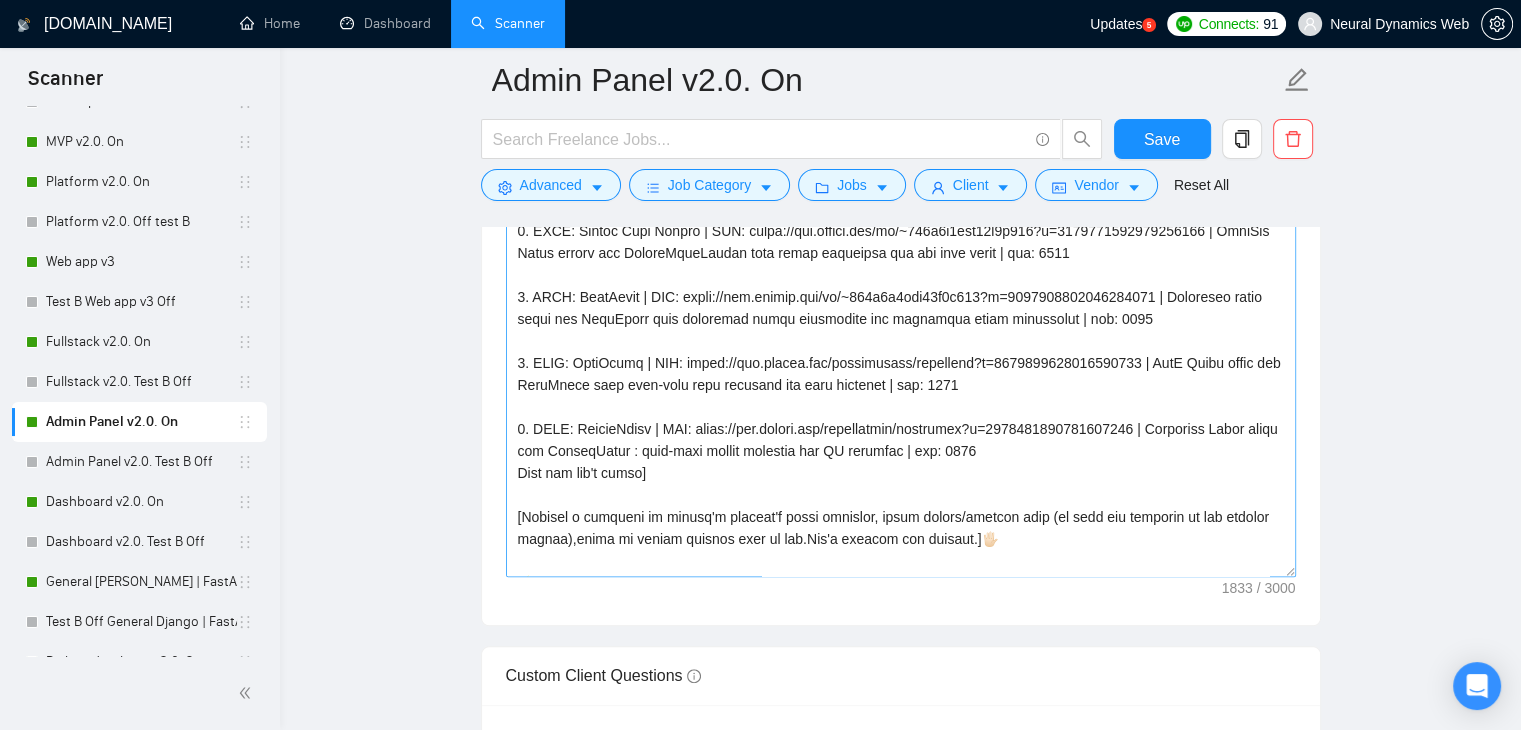 scroll, scrollTop: 200, scrollLeft: 0, axis: vertical 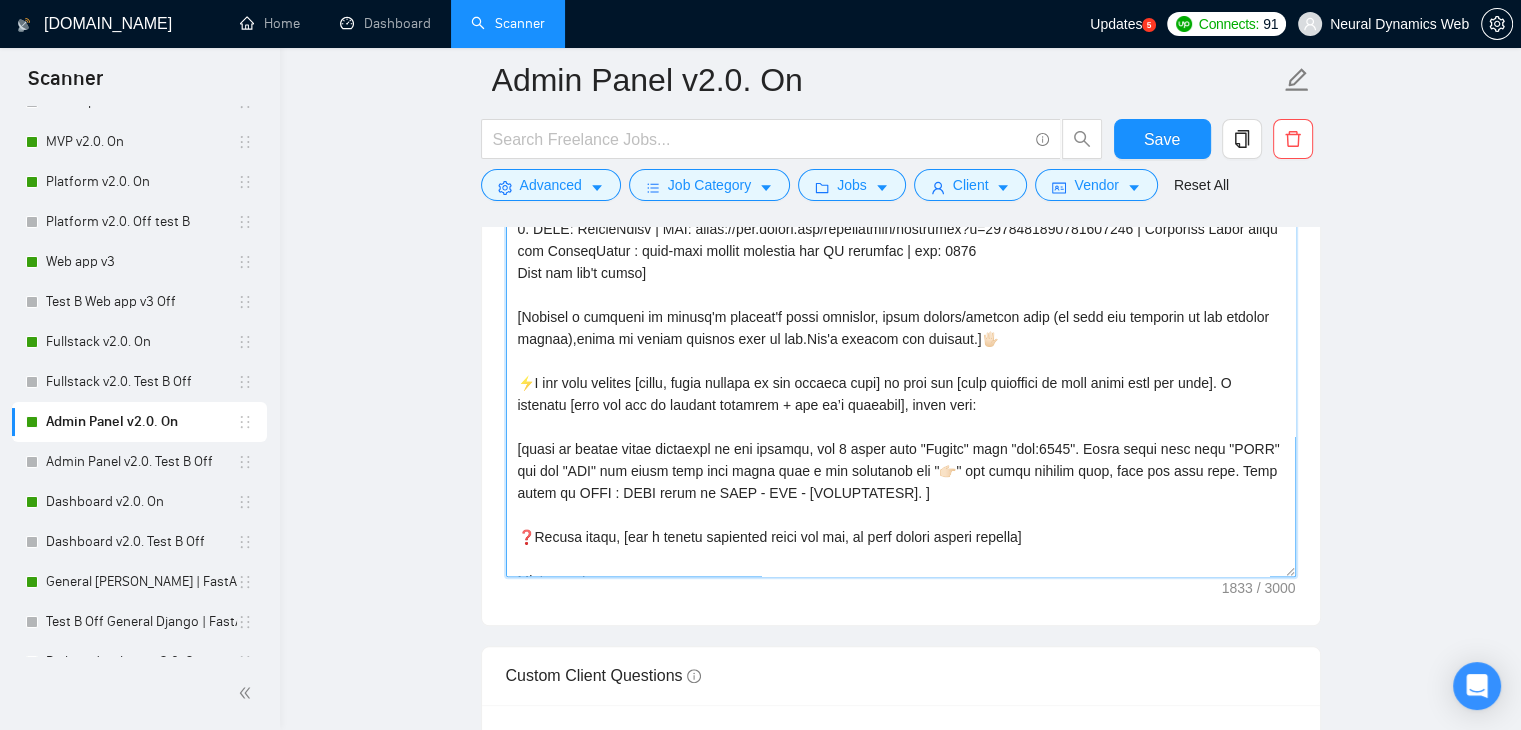 click on "Cover letter template:" at bounding box center (901, 352) 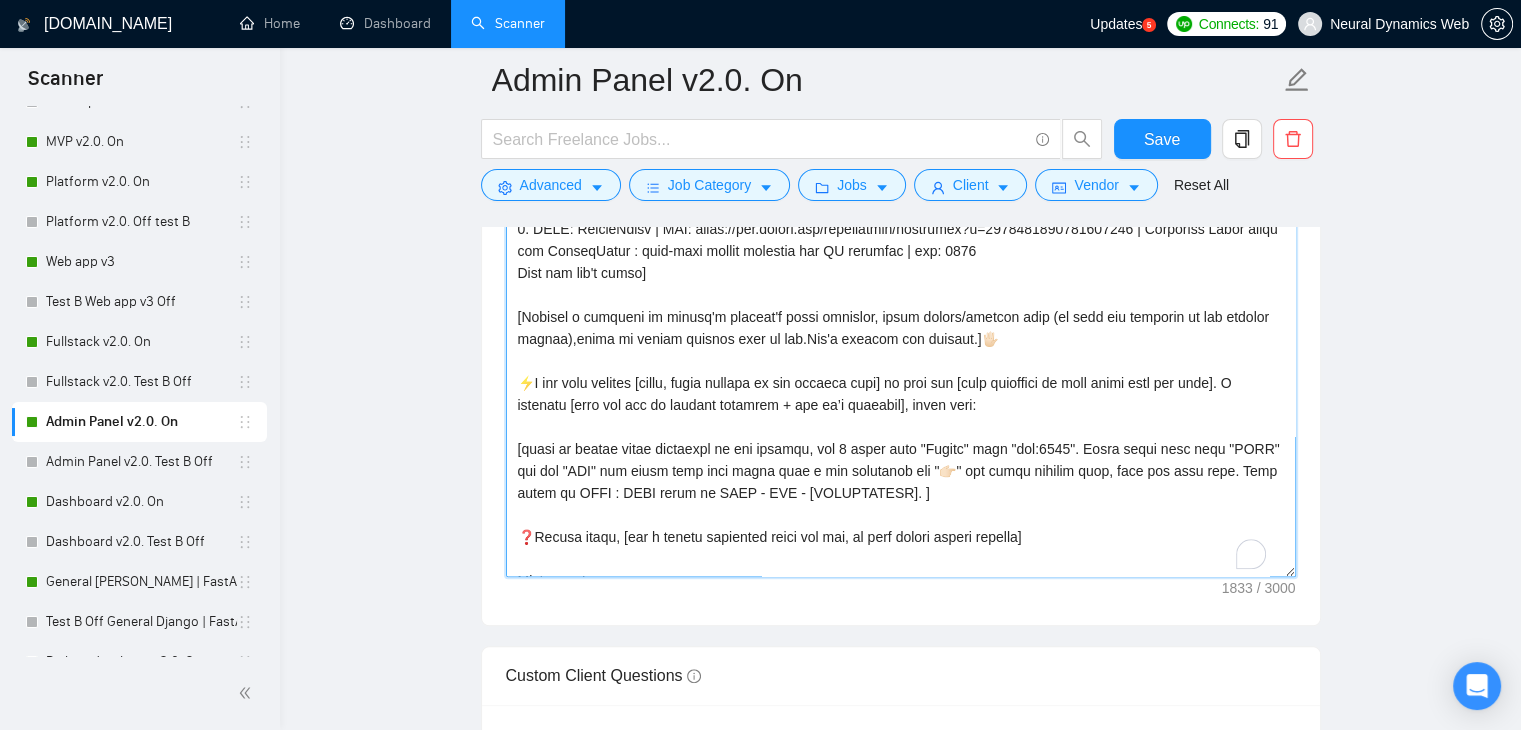scroll, scrollTop: 200, scrollLeft: 0, axis: vertical 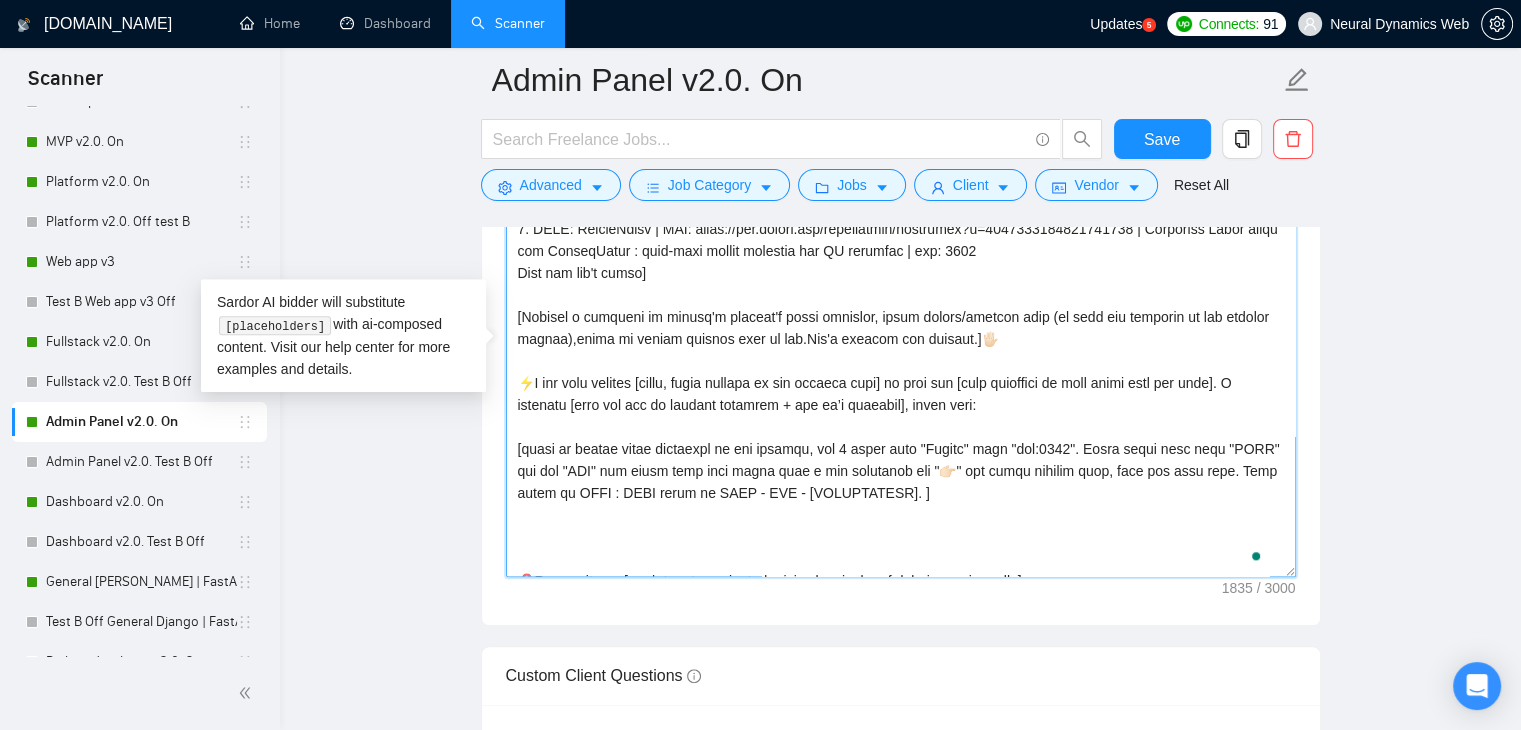 paste on "🎯Why I'm a fit: [Indicate my proficiency with what's needed in job post, add how much experience in years I have and what impact in numbers I brought for what is relevant in the job post] [make it [PERSON_NAME]'t answer like "which is aligned", 'which is similar", "which is what you need" etc]" 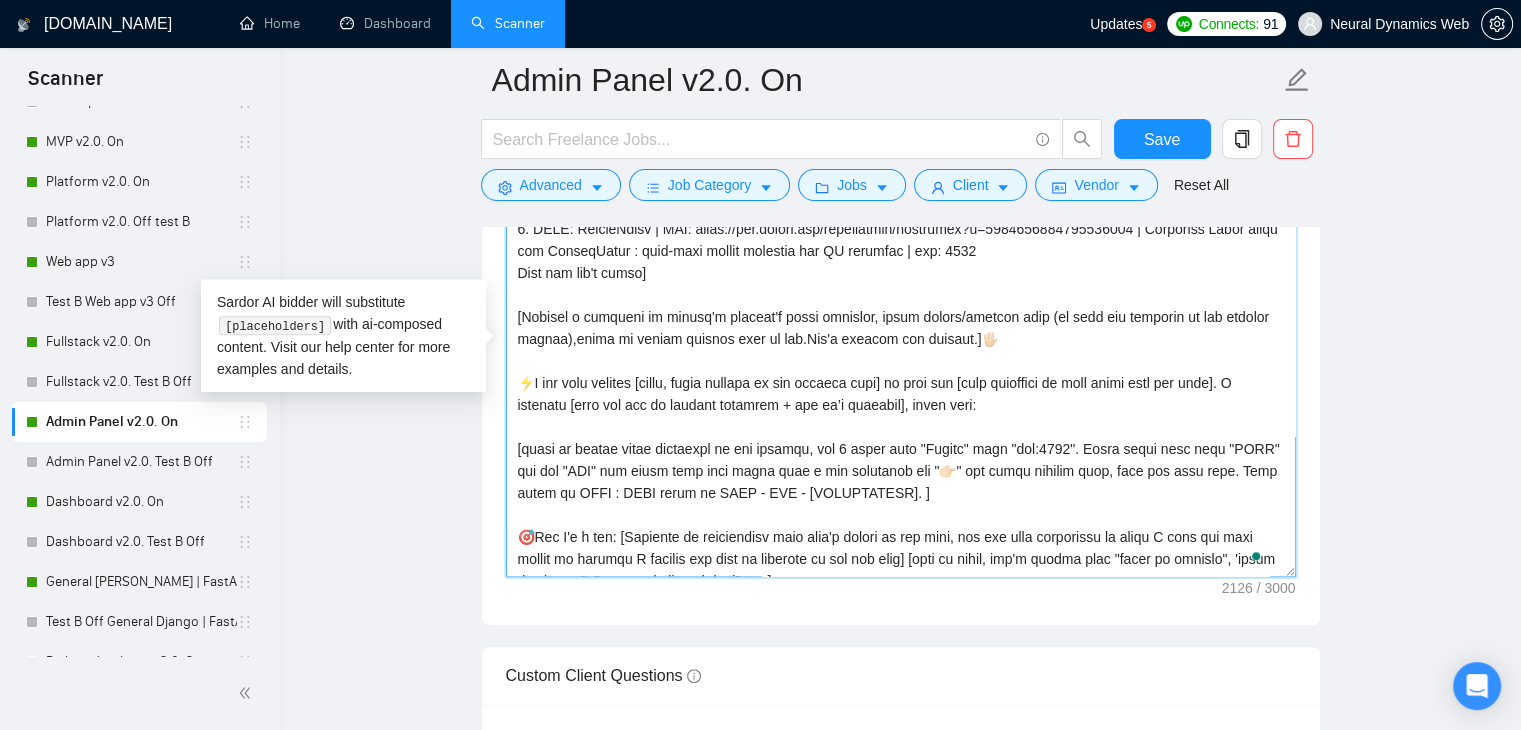 scroll, scrollTop: 214, scrollLeft: 0, axis: vertical 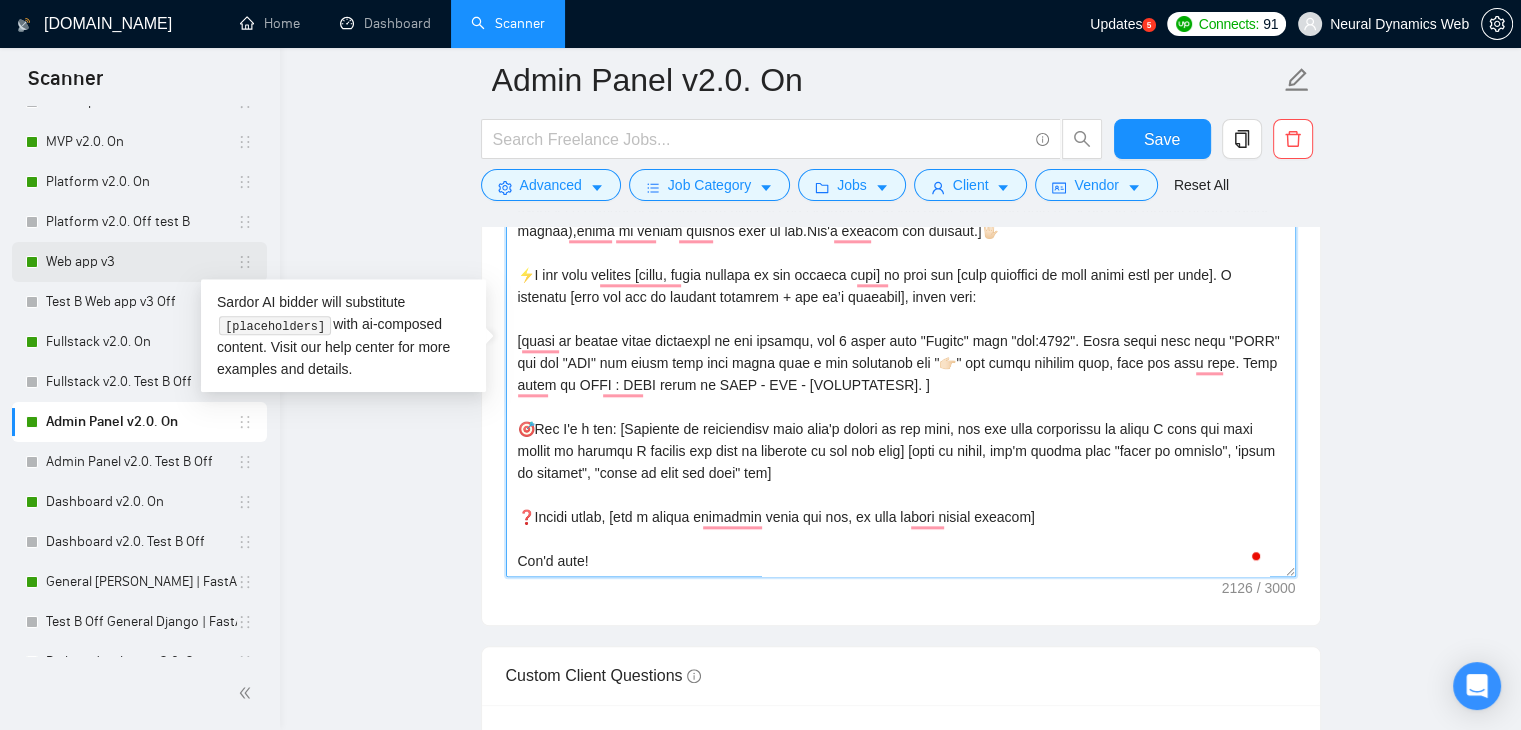 type on "[Folder=
1.CLNT: Woudbourne | URL: https://www.upwork.com/fl/~014c1e4fcd57b8f655?p=1902988869335994368 | Admin panel panel for Woudbourne with automated supplier orders, real-time delivery and role-based dashboards  | tag: 7748
2. CLNT: Mobile Home Movers | URL: https://www.upwork.com/fl/~014c1e4fcd57b8f655?p=1903104842720059392 | LeadGen Admin portal for MobileHomeMovers with email templates and job load board | tag: 7748
3. CLNT: OnlyDrive | URL: https://www.upwork.com/fl/~014c1e4fcd57b8f655?p=1618617141978513408 | Warehouse admin panel for OnlyDrive with automated order processing and optimized stock management | tag: 7748
4. CLNT: TubeTamer | URL: https://www.upwork.com/freelancers/bilmaksym?p=1910265674971668480 | SaaS Admin panel for TubeTamer with real-time data tracking and time analysis | tag: 7748
5. CLNT: StreamScout | URL: https://www.upwork.com/freelancers/bilmaksym?p=1910280582084681728 | Analytics Admin panel for StreamScout : real-time viewer analysis and ML insights | tag: 7748
Read bu..." 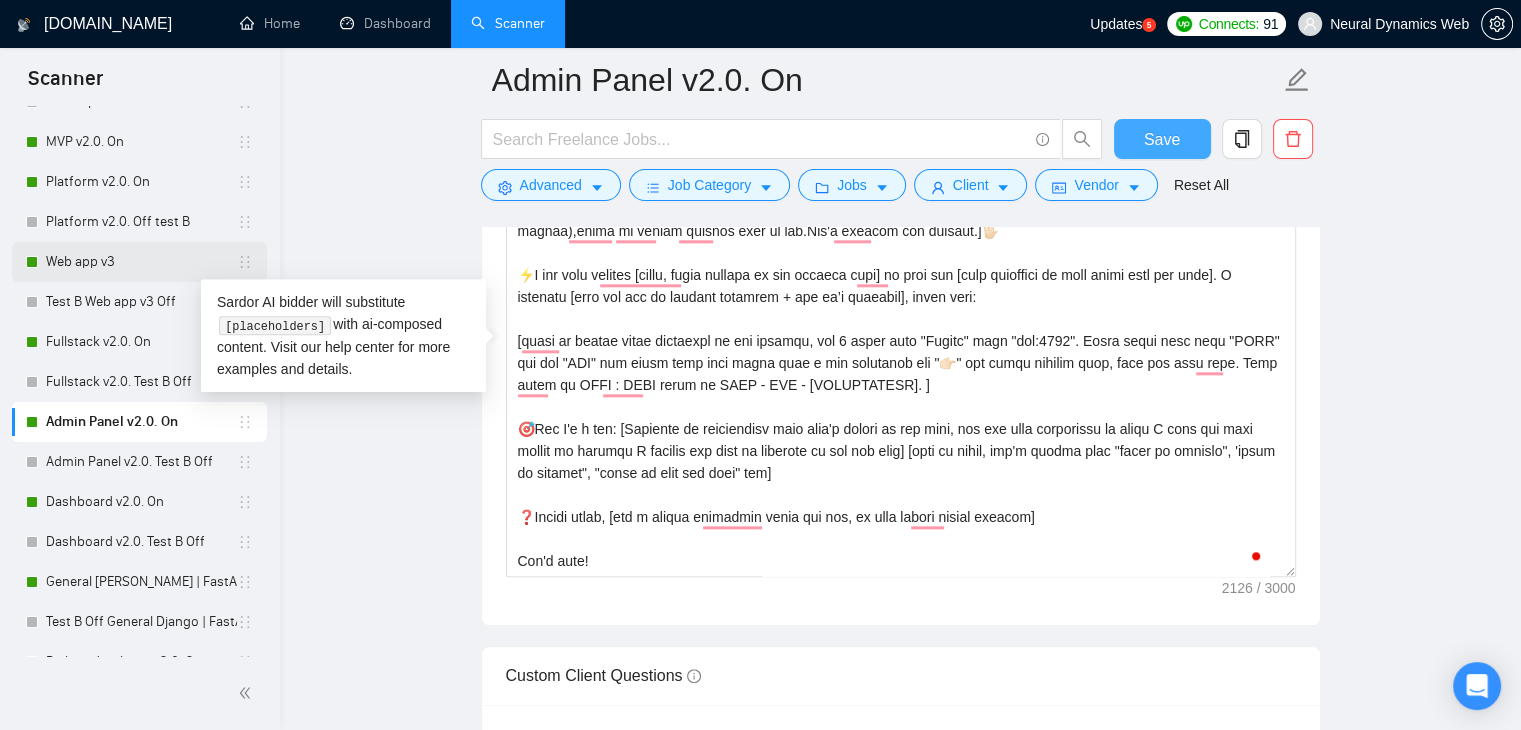 scroll, scrollTop: 308, scrollLeft: 0, axis: vertical 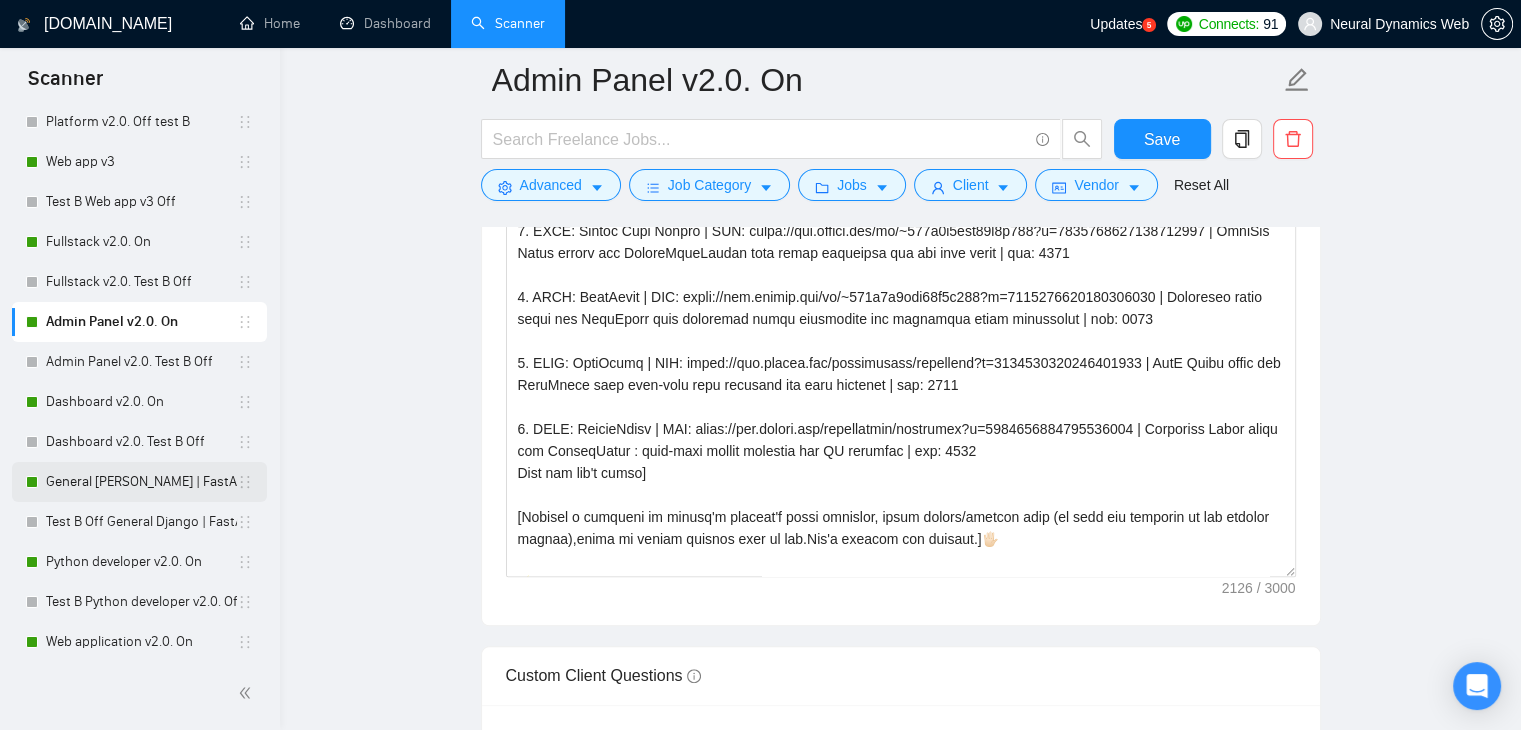 click on "General [PERSON_NAME] | FastAPI v2.0. On" at bounding box center (141, 482) 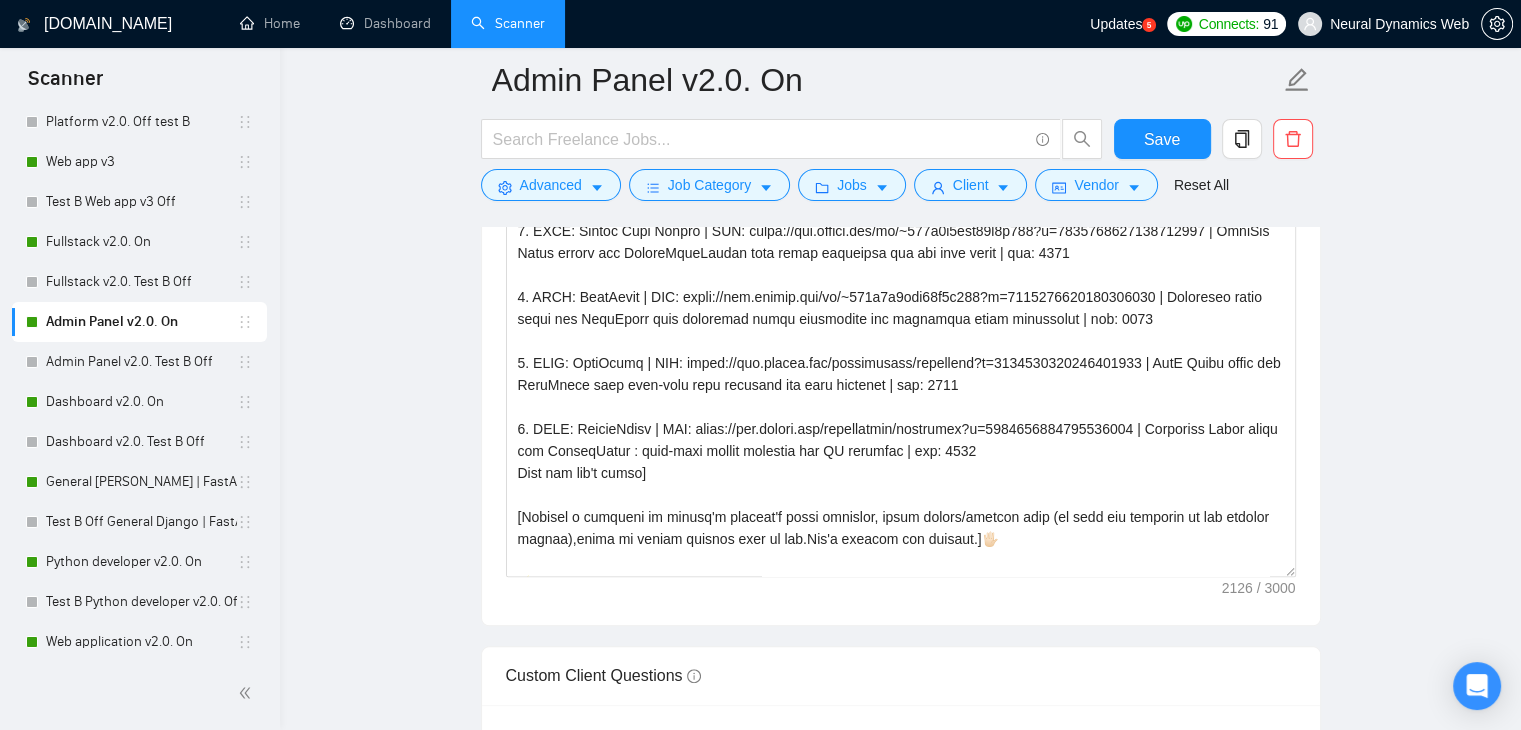 scroll, scrollTop: 0, scrollLeft: 0, axis: both 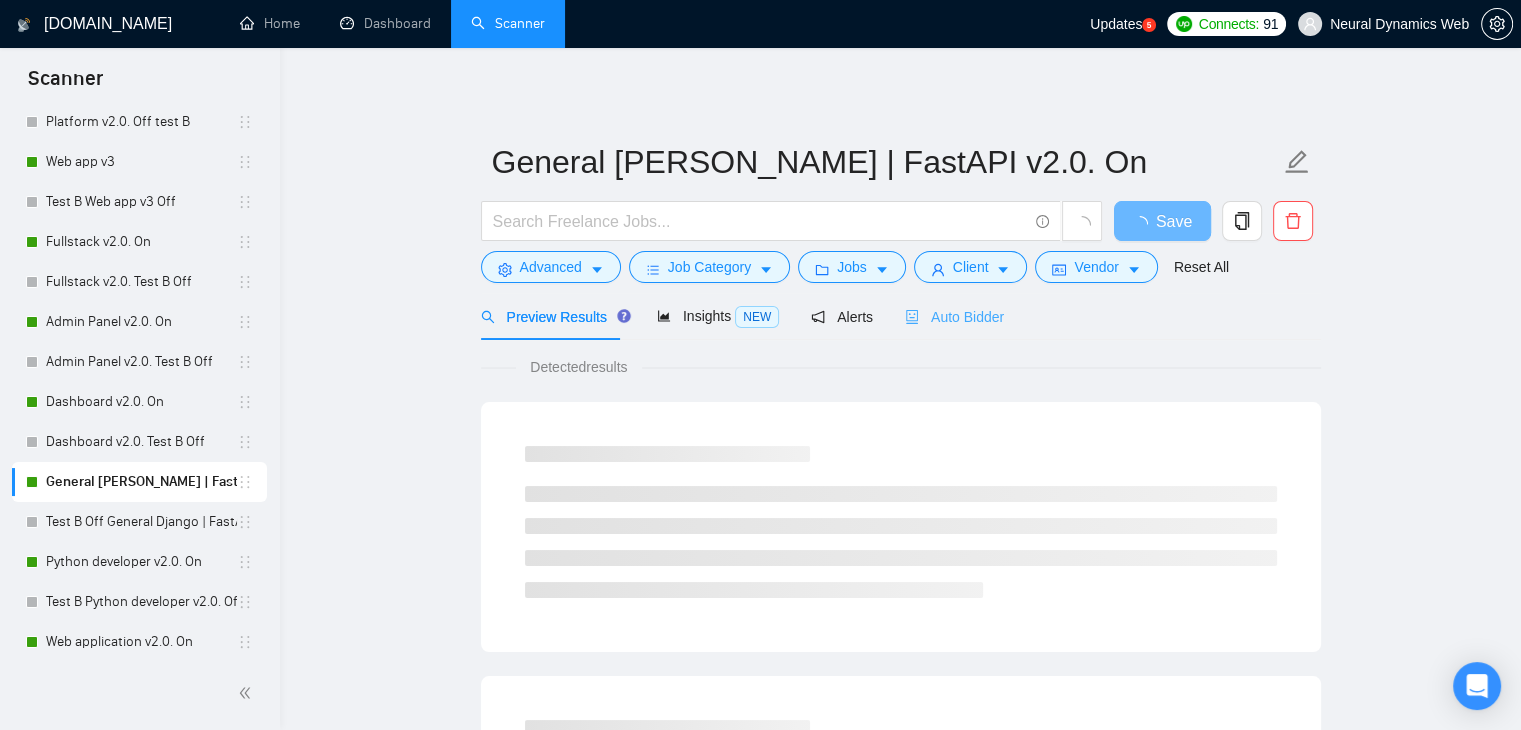 click on "Auto Bidder" at bounding box center [954, 316] 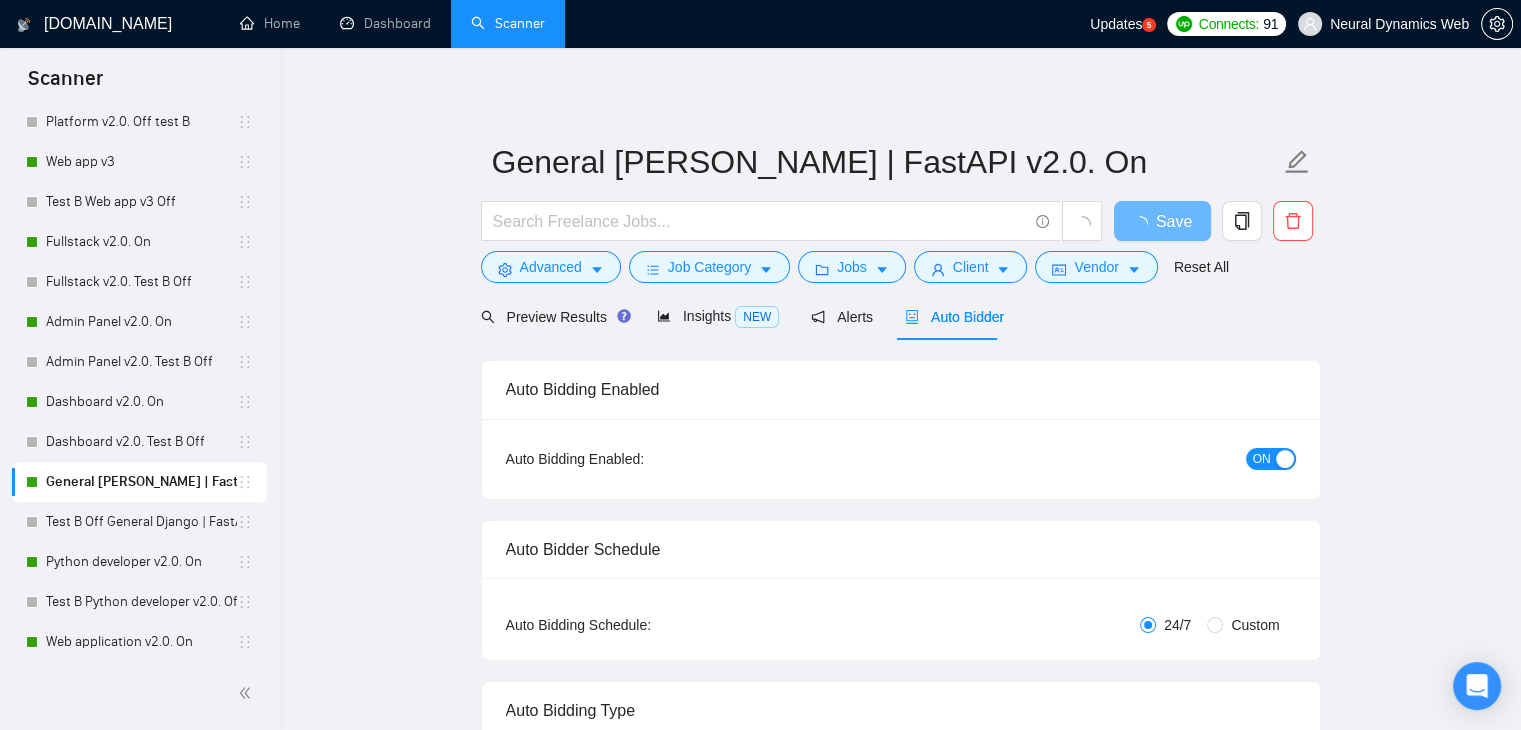 type 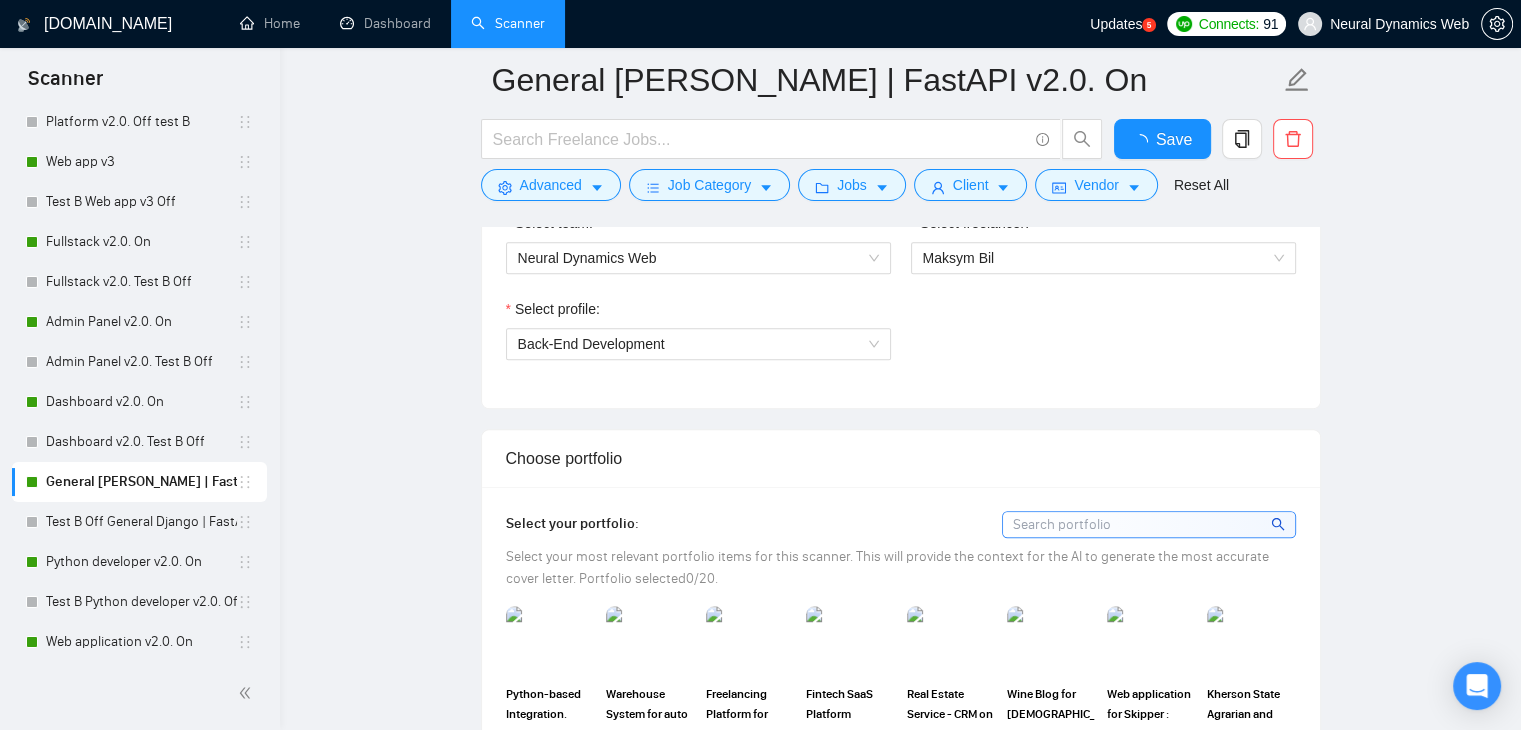 type 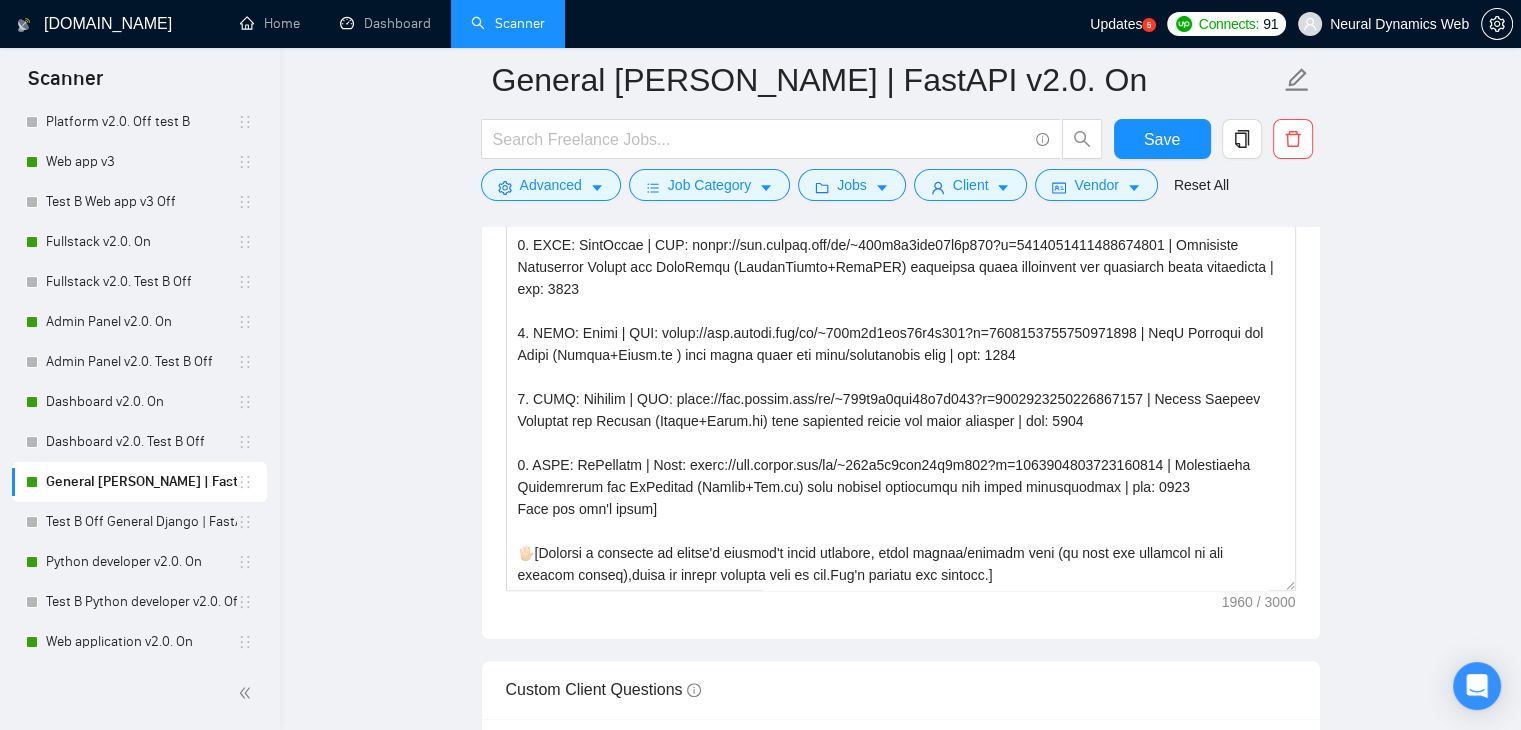 scroll, scrollTop: 2000, scrollLeft: 0, axis: vertical 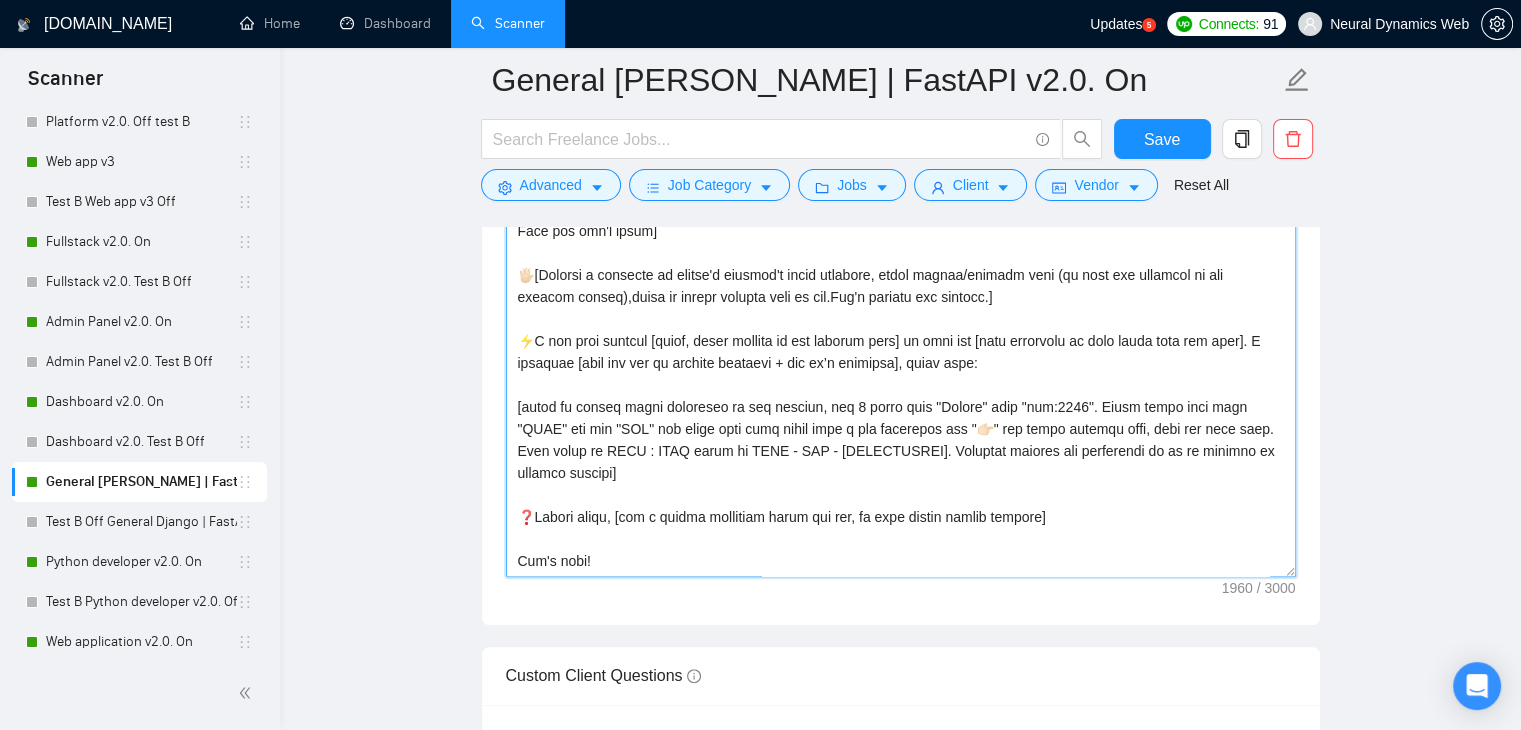 click on "Cover letter template:" at bounding box center (901, 352) 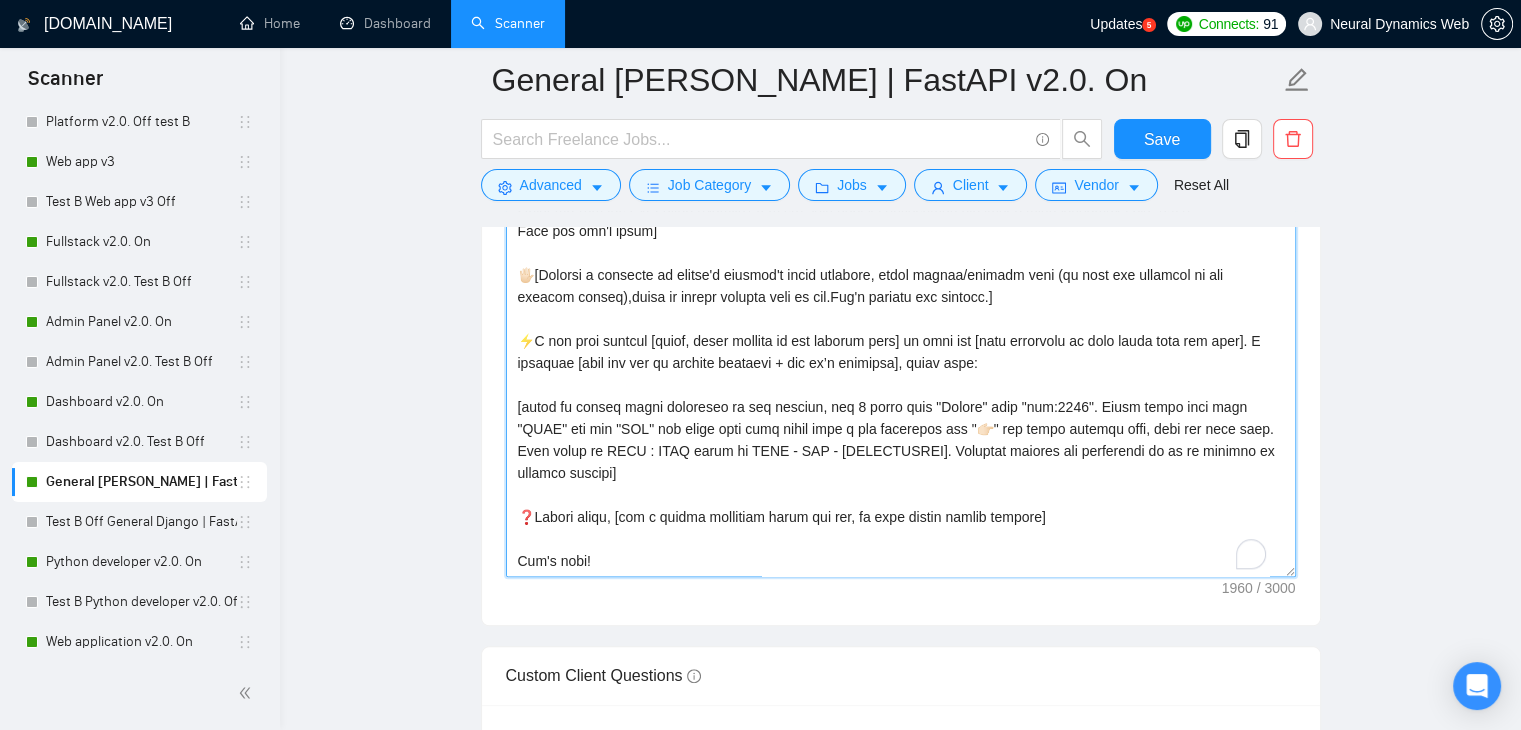 scroll, scrollTop: 285, scrollLeft: 0, axis: vertical 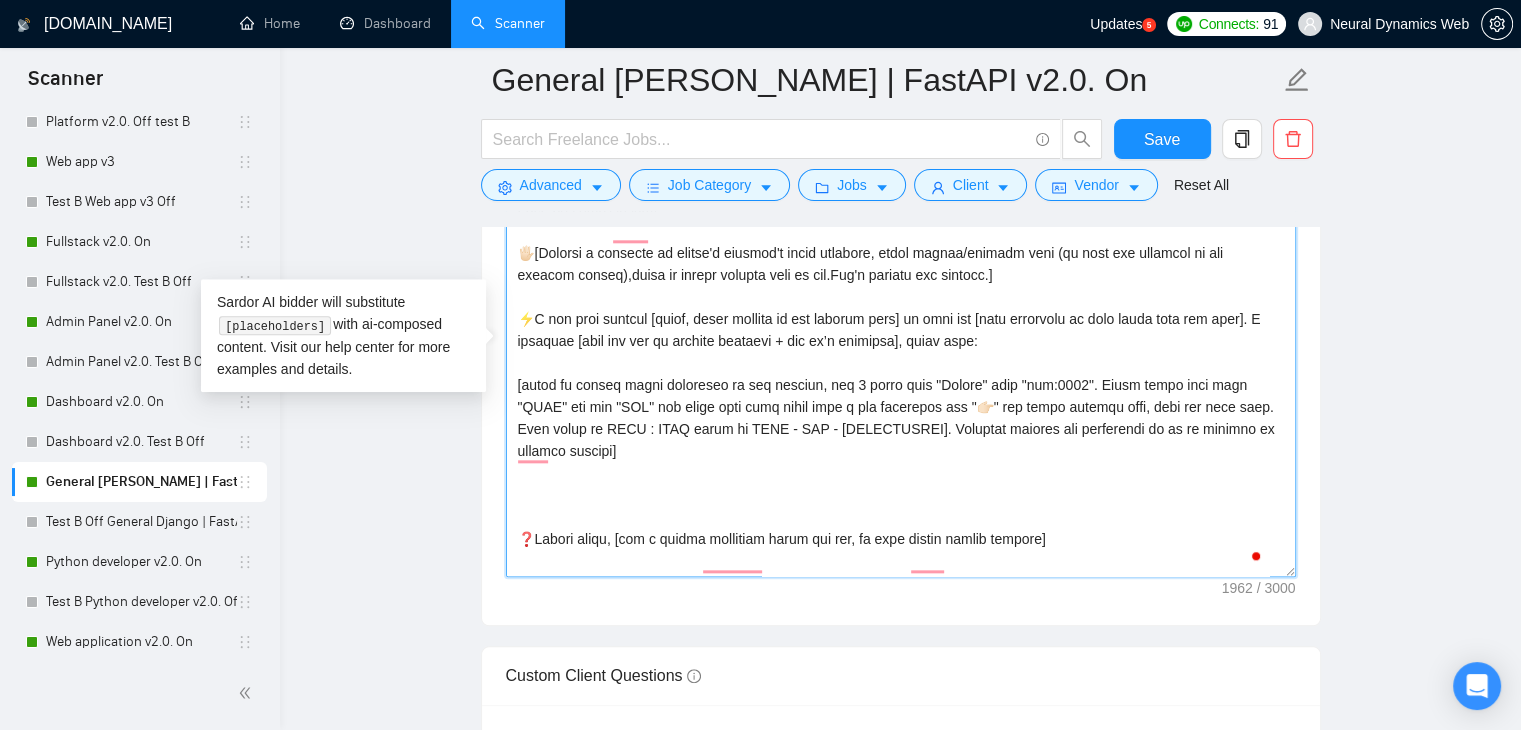 paste on "🎯Why I'm a fit: [Indicate my proficiency with what's needed in job post, add how much experience in years I have and what impact in numbers I brought for what is relevant in the job post] [make it short, don't answer like "which is aligned", 'which is similar", "which is what you need" etc]" 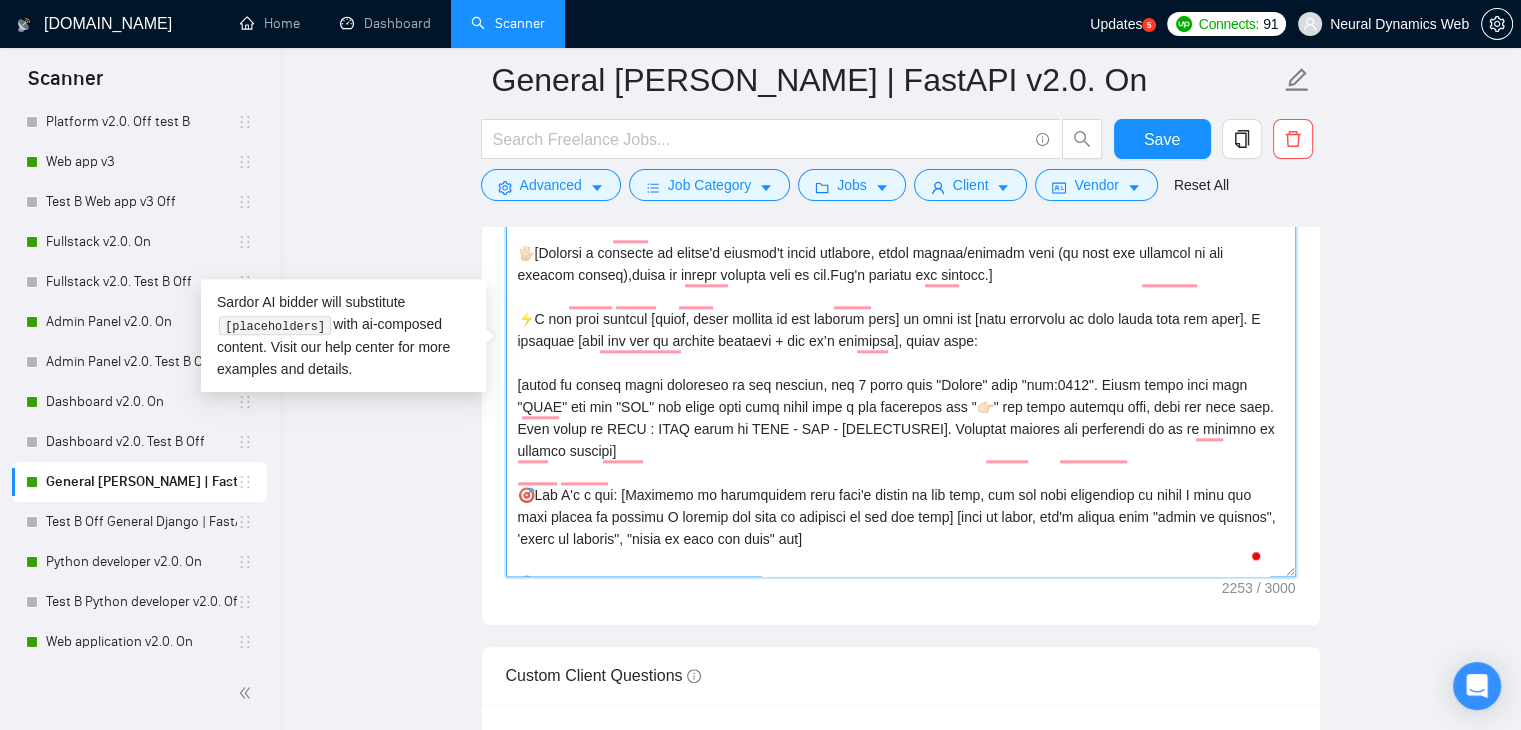 scroll, scrollTop: 286, scrollLeft: 0, axis: vertical 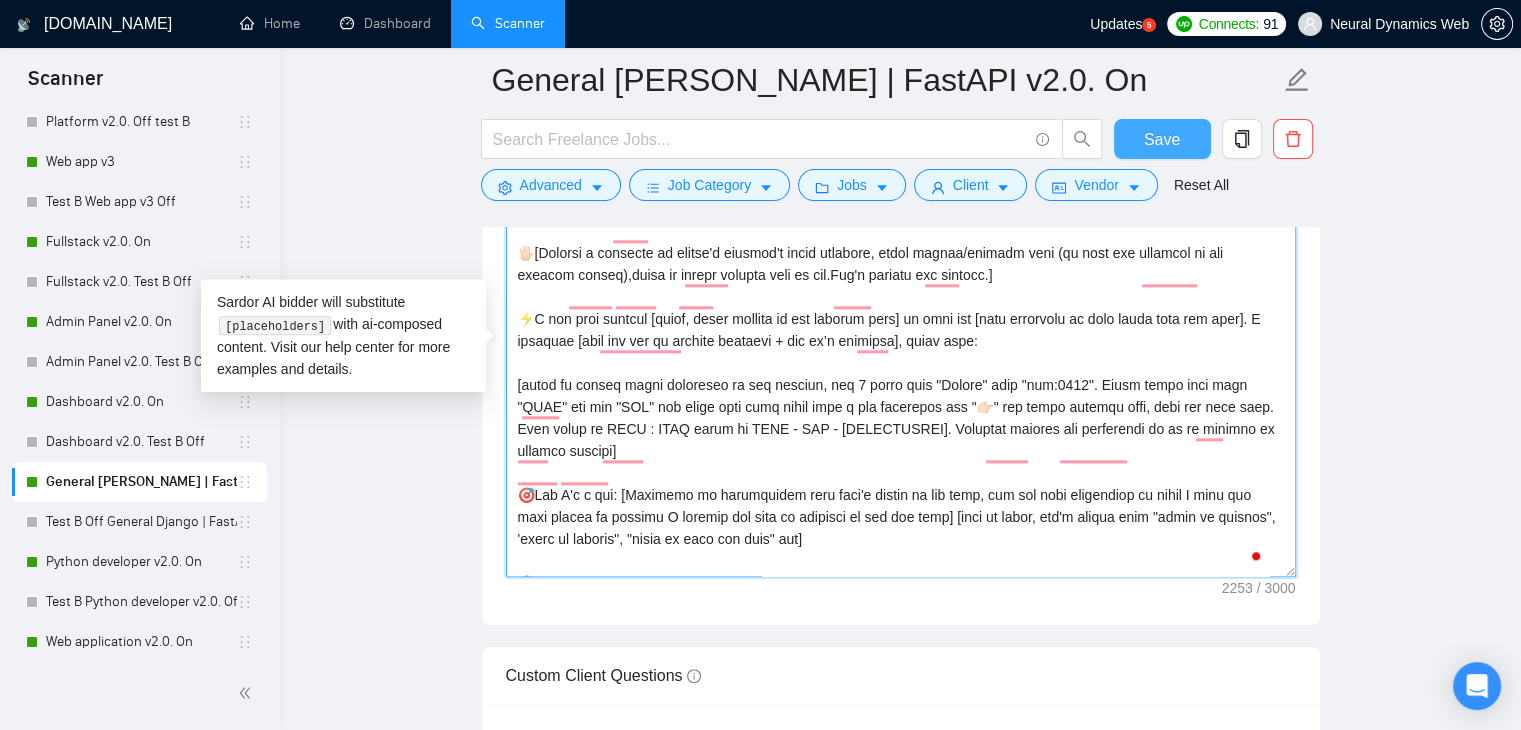 type on "[Folder=
1.CLNT: Woudbourne | URL: https://www.upwork.com/fl/~014c1e4fcd57b8f655?p=1902988869335994368 | Food Distribution Management System for Woudbourne (Python, Django) automated supplier orders and role-based dashboards | tag: 7748
2. CLNT: OnlyDrive | URL: https://www.upwork.com/fl/~014c1e4fcd57b8f655?p=1618617141978513408 | Warehouse Management System for OnlyDrive (PythonDjango+FastAPI) automated order processing and optimized stock management | tag: 7748
3. CLNT: Tuker | URL: https://www.upwork.com/fl/~014c1e4fcd57b8f655?p=1613884640214515712 | SaaS Platfrom for Tuker (Django+React.js ) with admin panel and user/transaction mgmt | tag: 7748
4. CLNT: Skipper | URL: https://www.upwork.com/fl/~014c1e4fcd57b8f655?p=1580896829029847040 | Online Logbook Platform for Skipper (Django+React.js) with automated resume and stats tracking | tag: 7748
5. CLNT: ByComment | Link: https://www.upwork.com/fl/~014c1e4fcd57b8f655?p=1613891970265165824 | Freelancing Marketplace for ByComment (Django+Vue.js) with pa..." 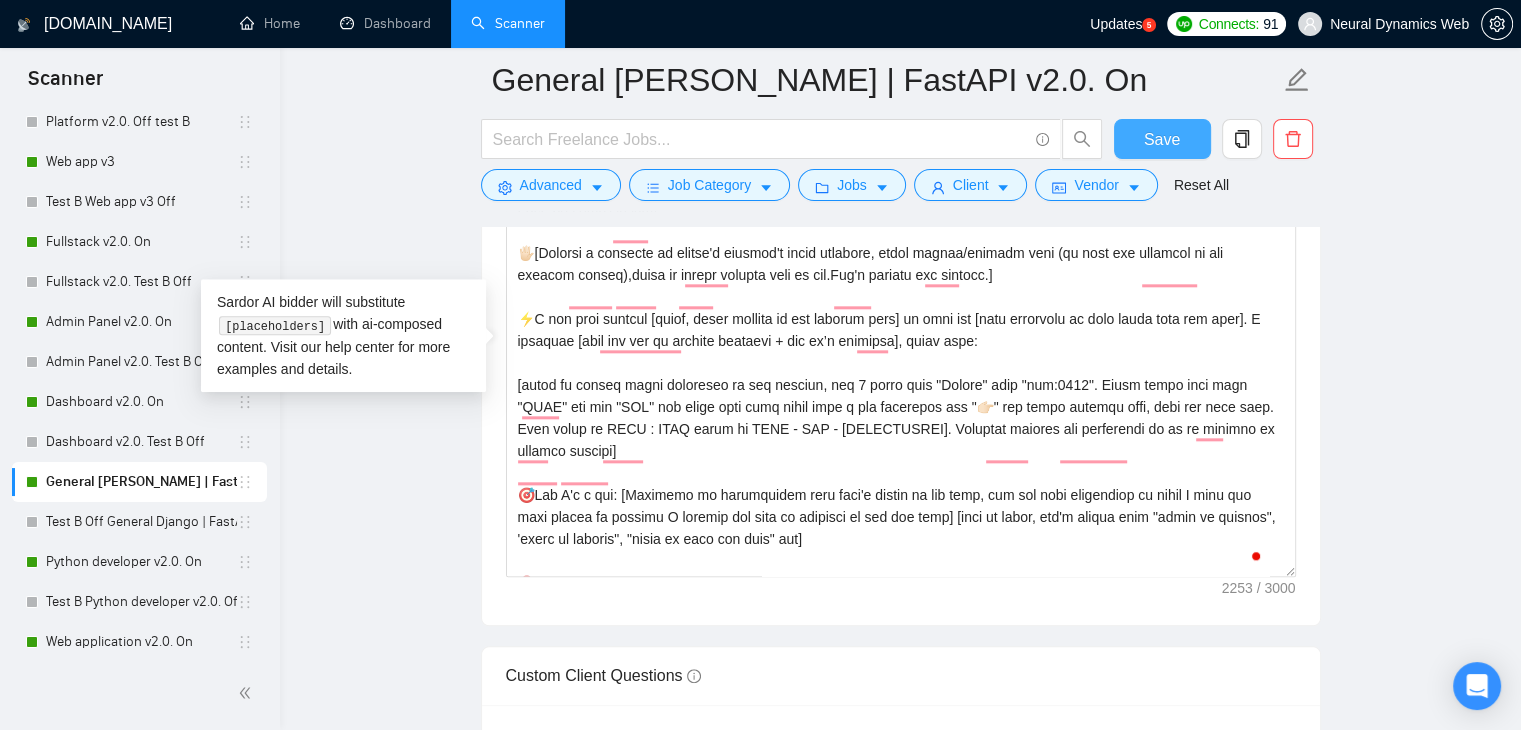 click on "Save" at bounding box center [1162, 139] 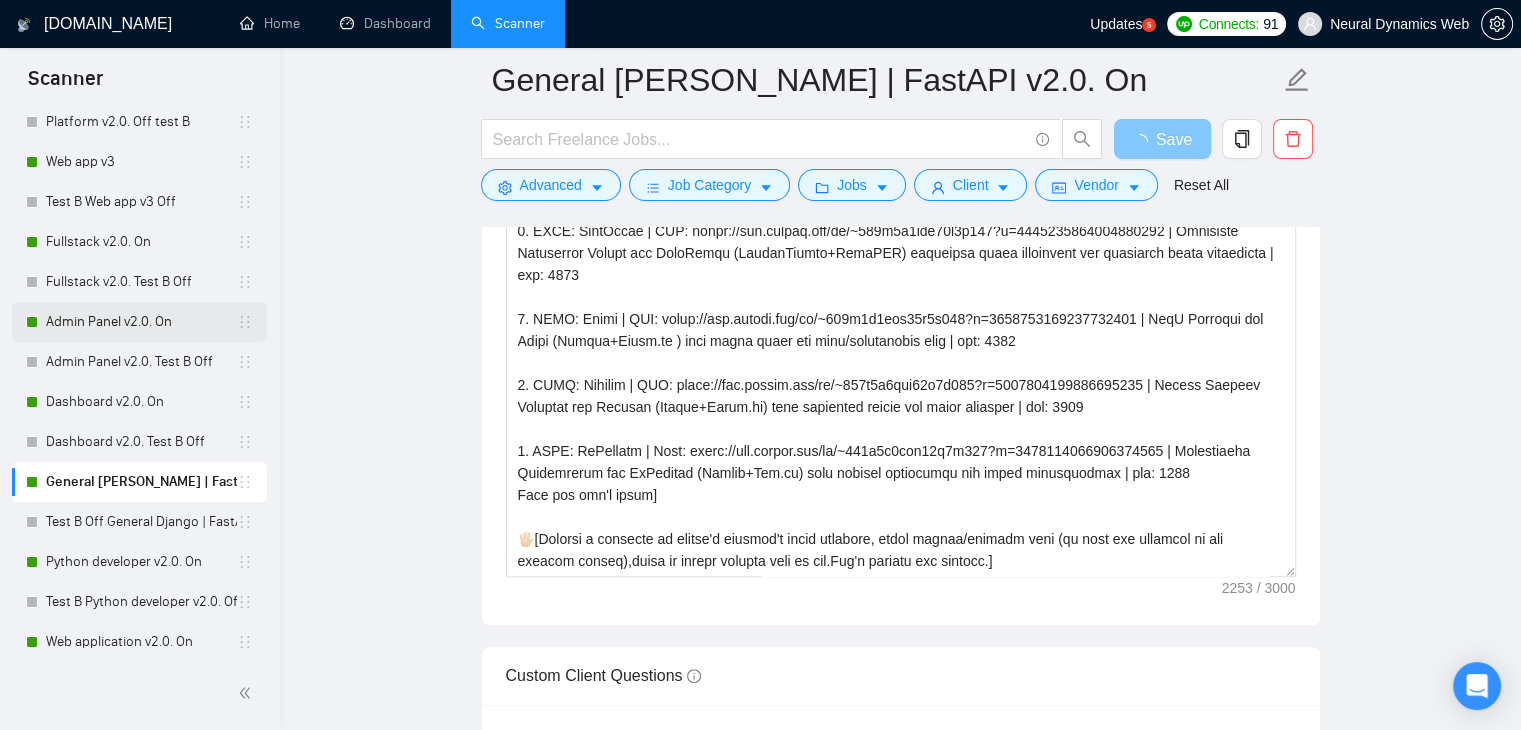 scroll, scrollTop: 1000, scrollLeft: 0, axis: vertical 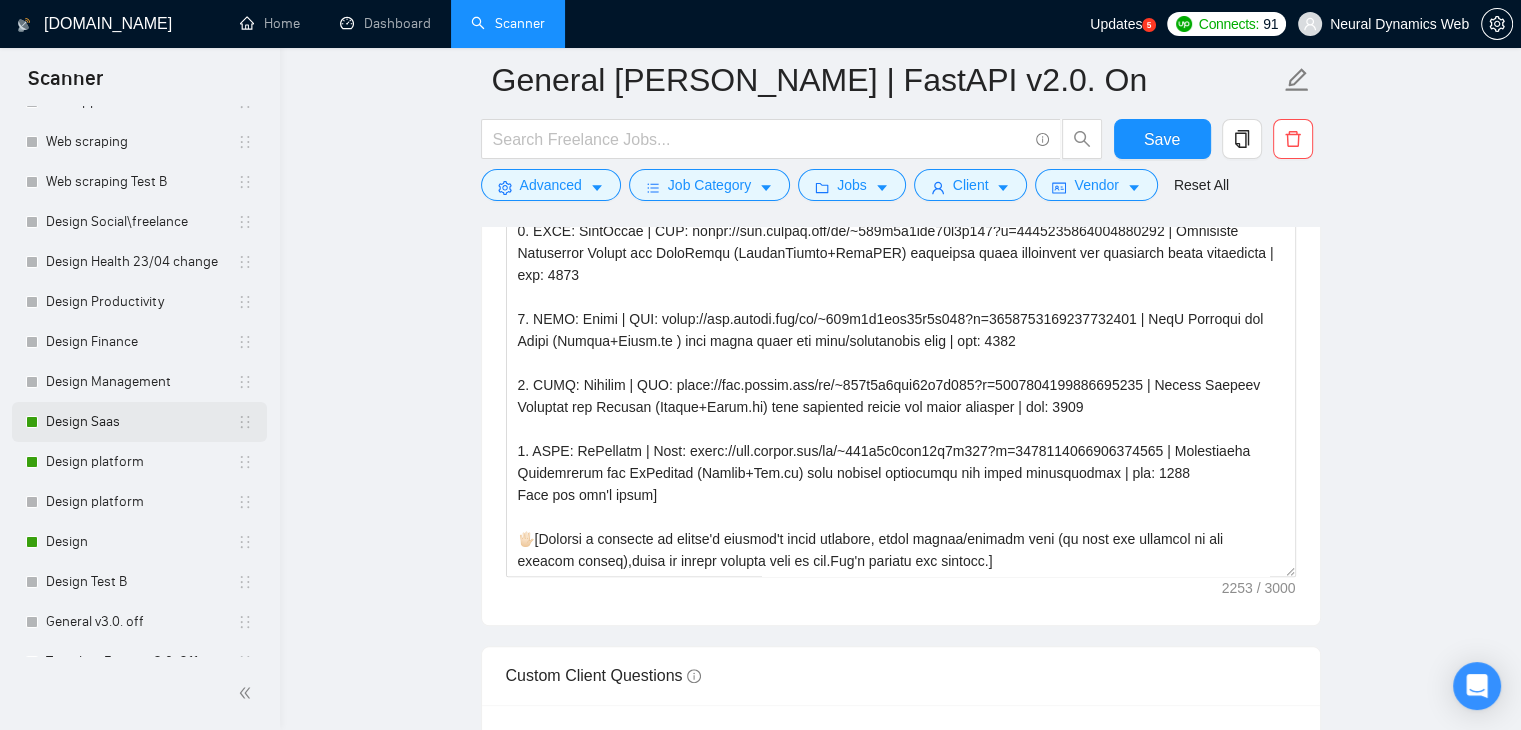 click on "Design Saas" at bounding box center [141, 422] 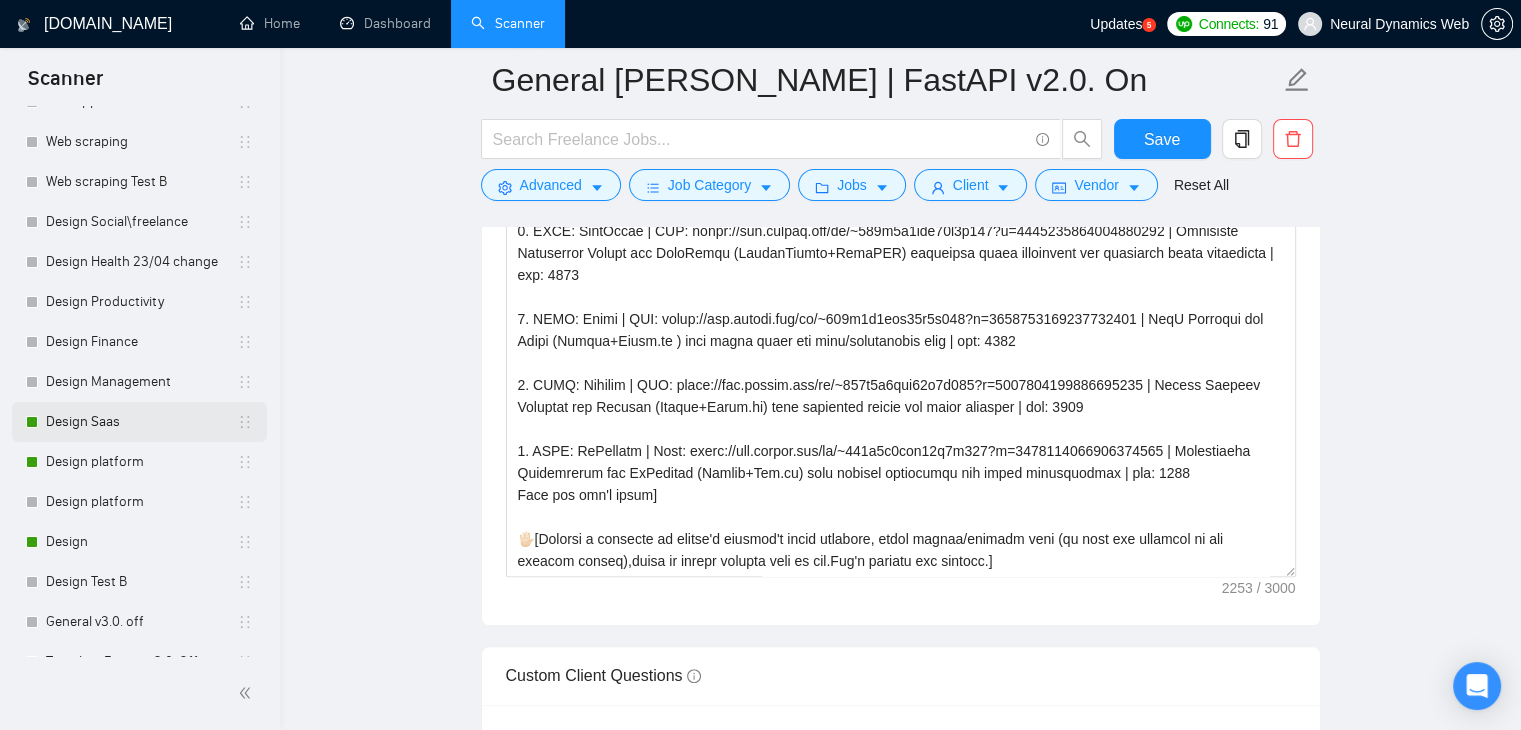 scroll, scrollTop: 0, scrollLeft: 0, axis: both 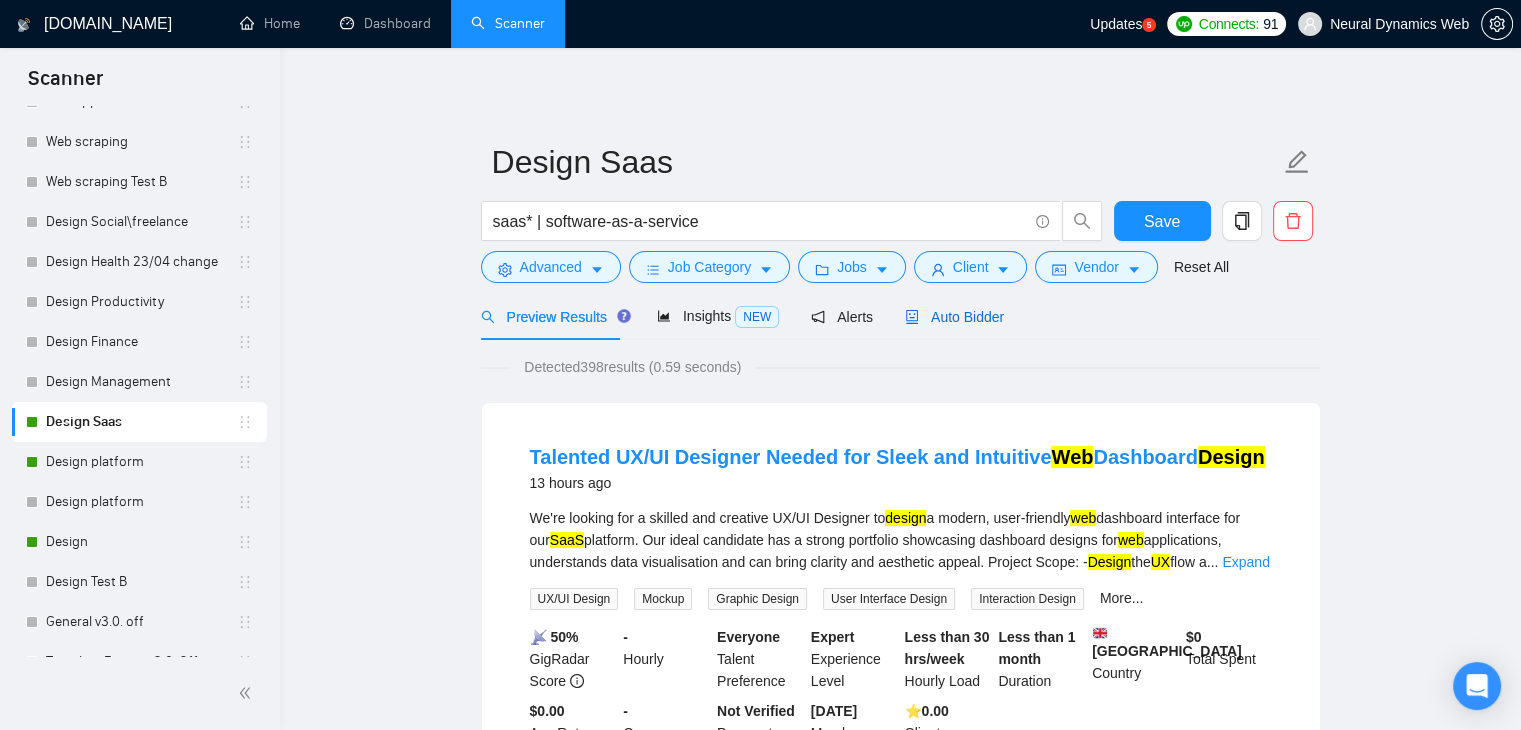 click on "Auto Bidder" at bounding box center (954, 317) 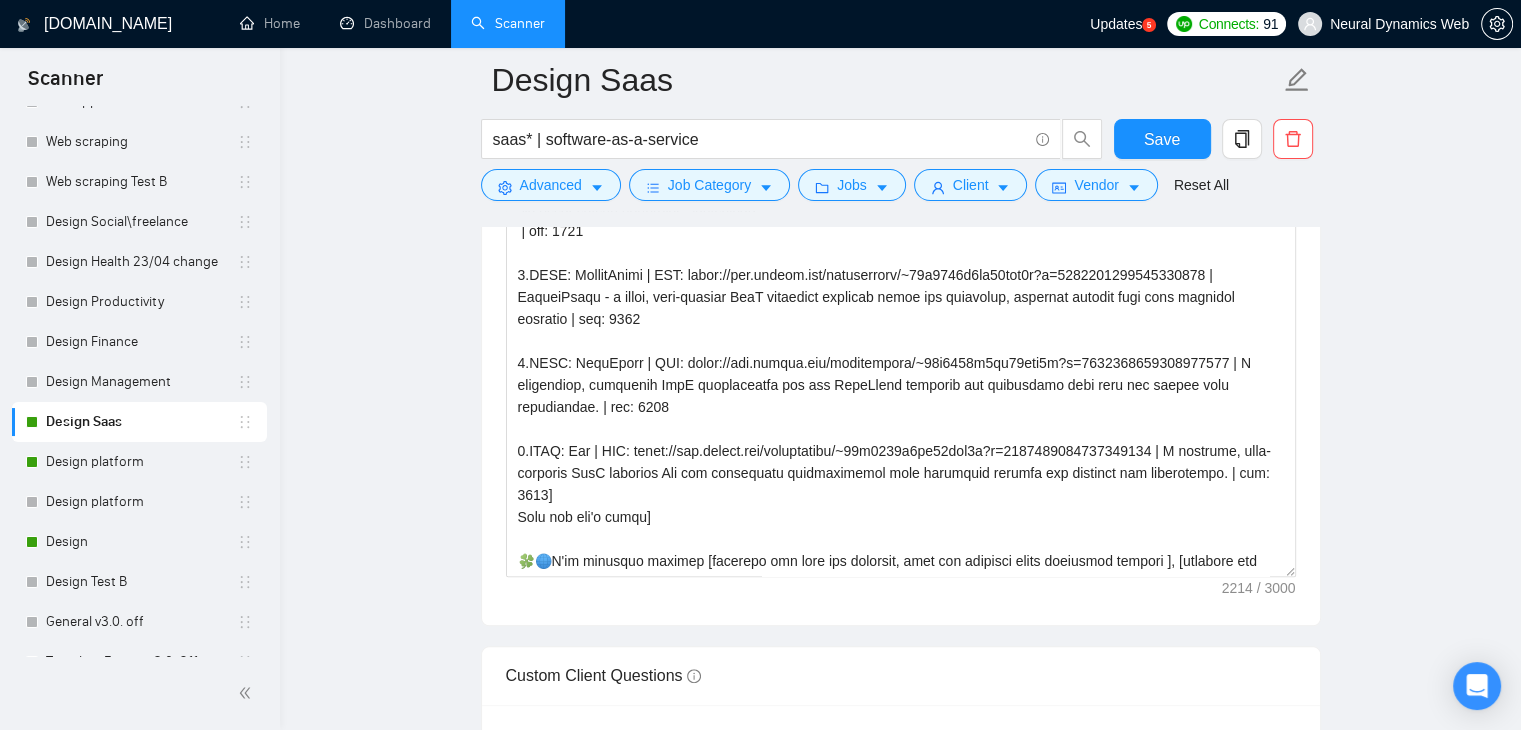 scroll, scrollTop: 2100, scrollLeft: 0, axis: vertical 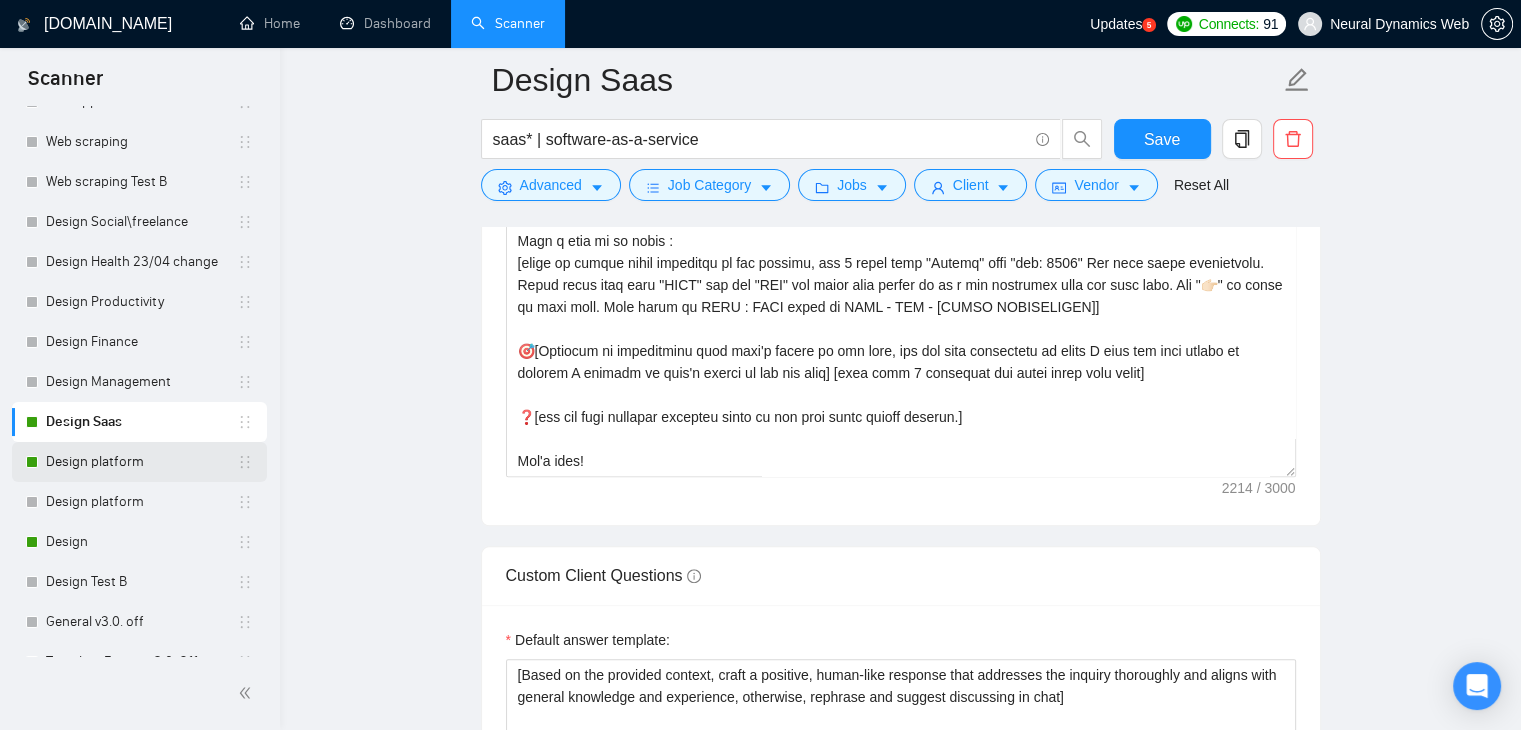 click on "Design platform" at bounding box center [141, 462] 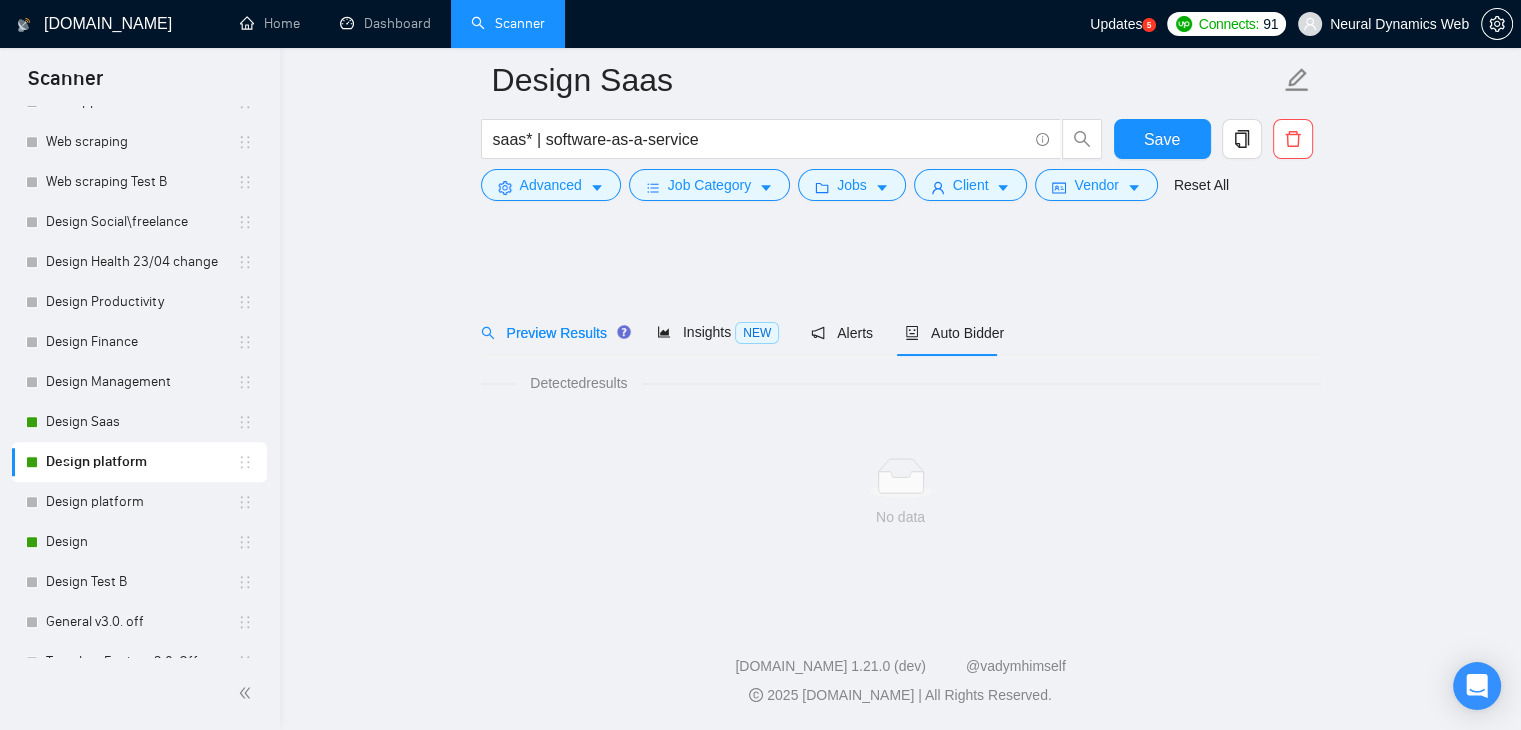 scroll, scrollTop: 0, scrollLeft: 0, axis: both 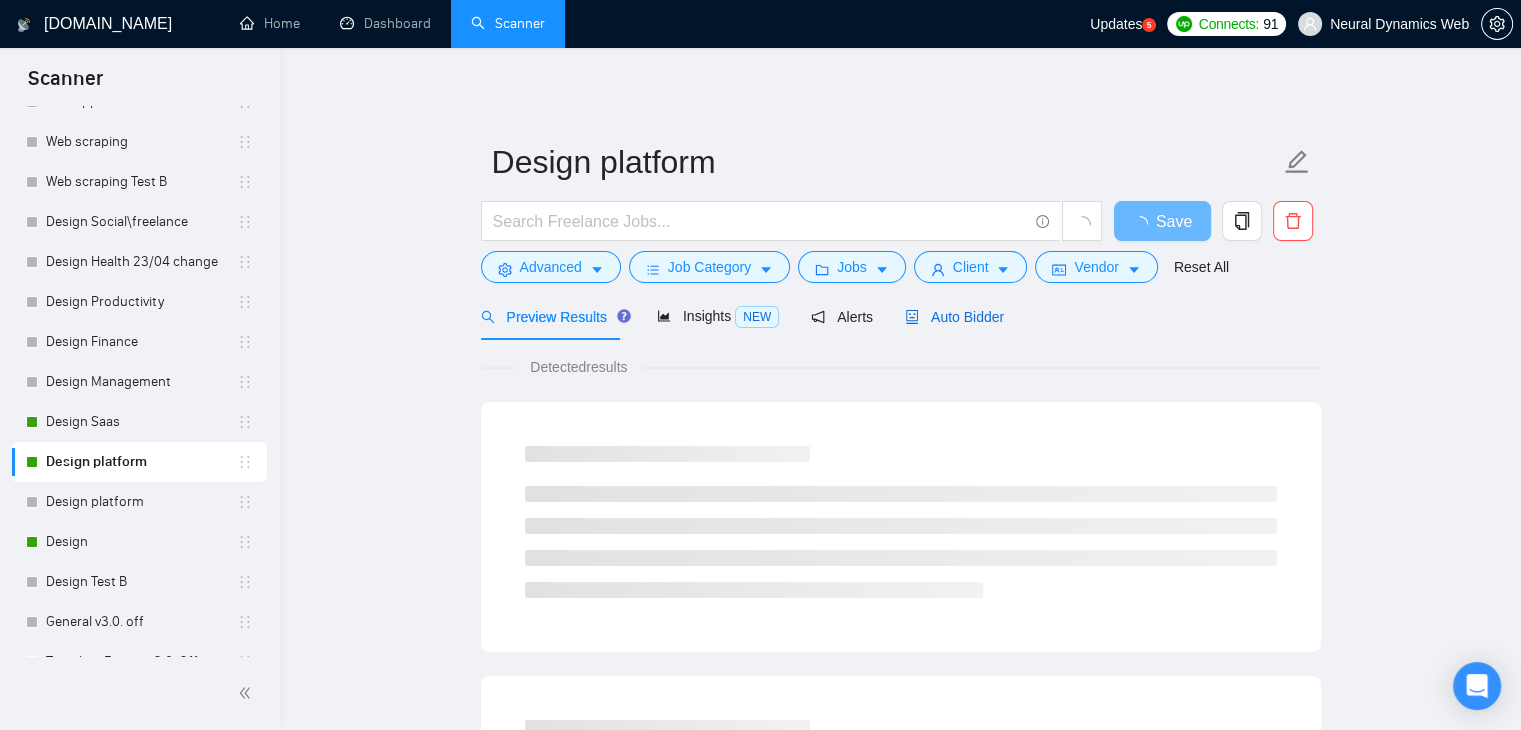 click on "Auto Bidder" at bounding box center (954, 317) 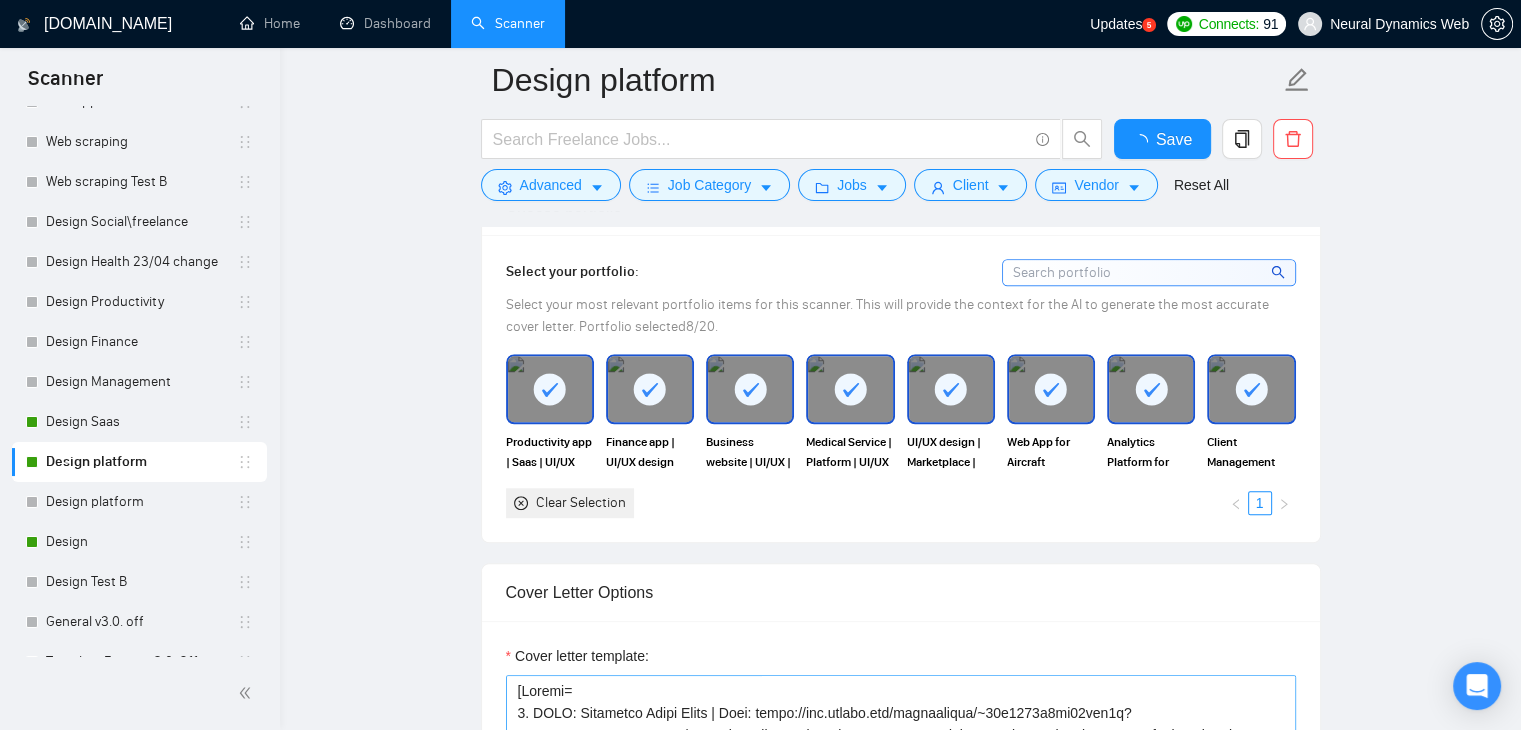 scroll, scrollTop: 1800, scrollLeft: 0, axis: vertical 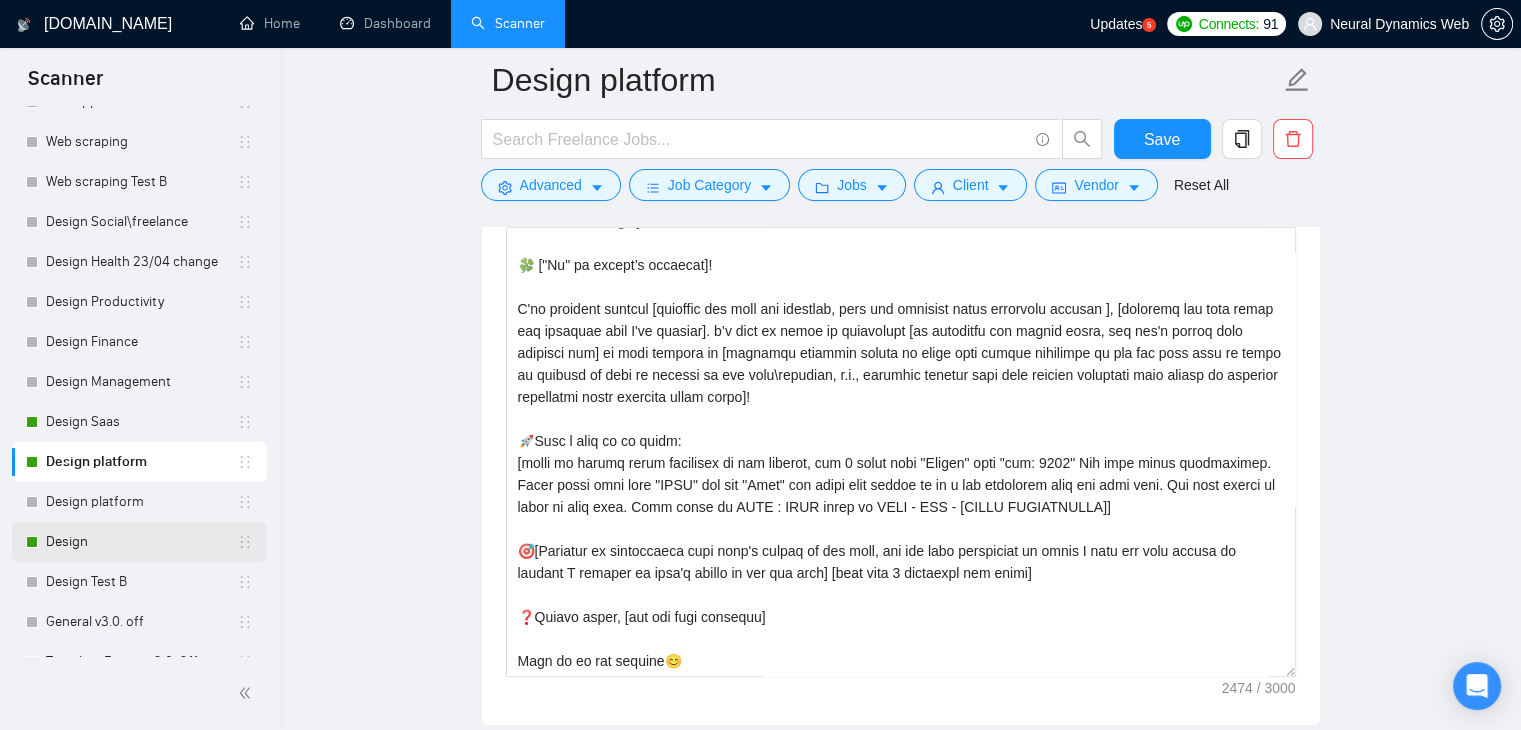 click on "Design" at bounding box center (141, 542) 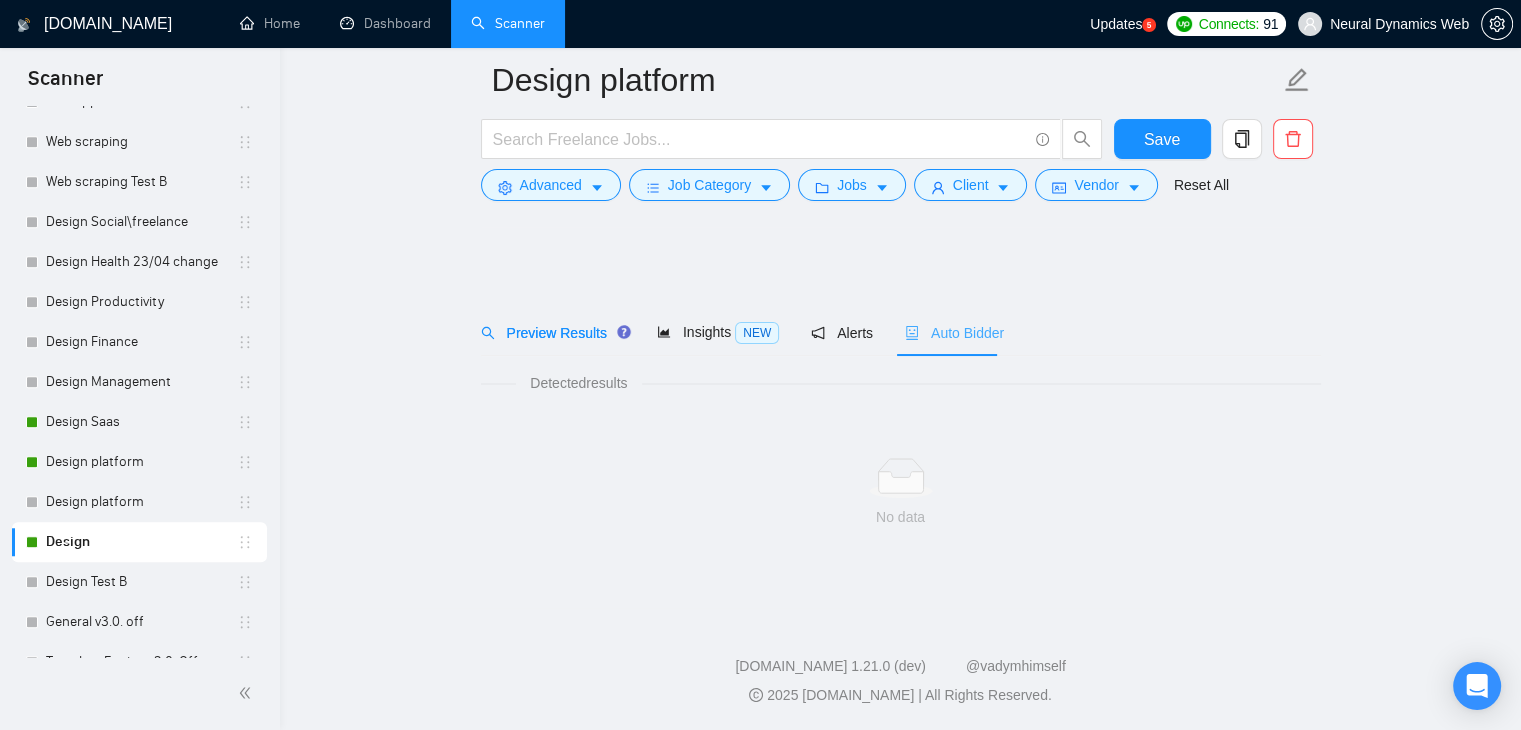 scroll, scrollTop: 0, scrollLeft: 0, axis: both 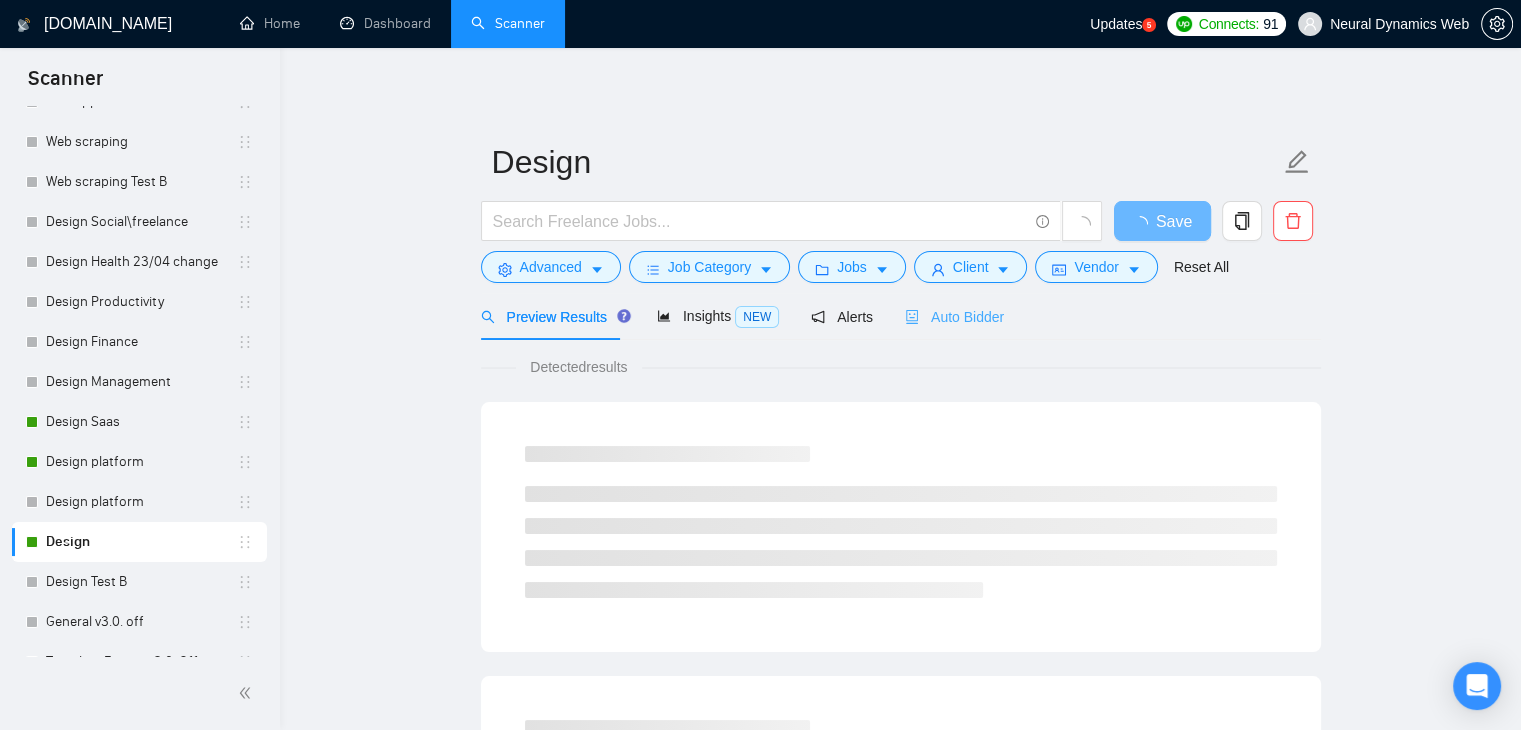 click on "Auto Bidder" at bounding box center (954, 316) 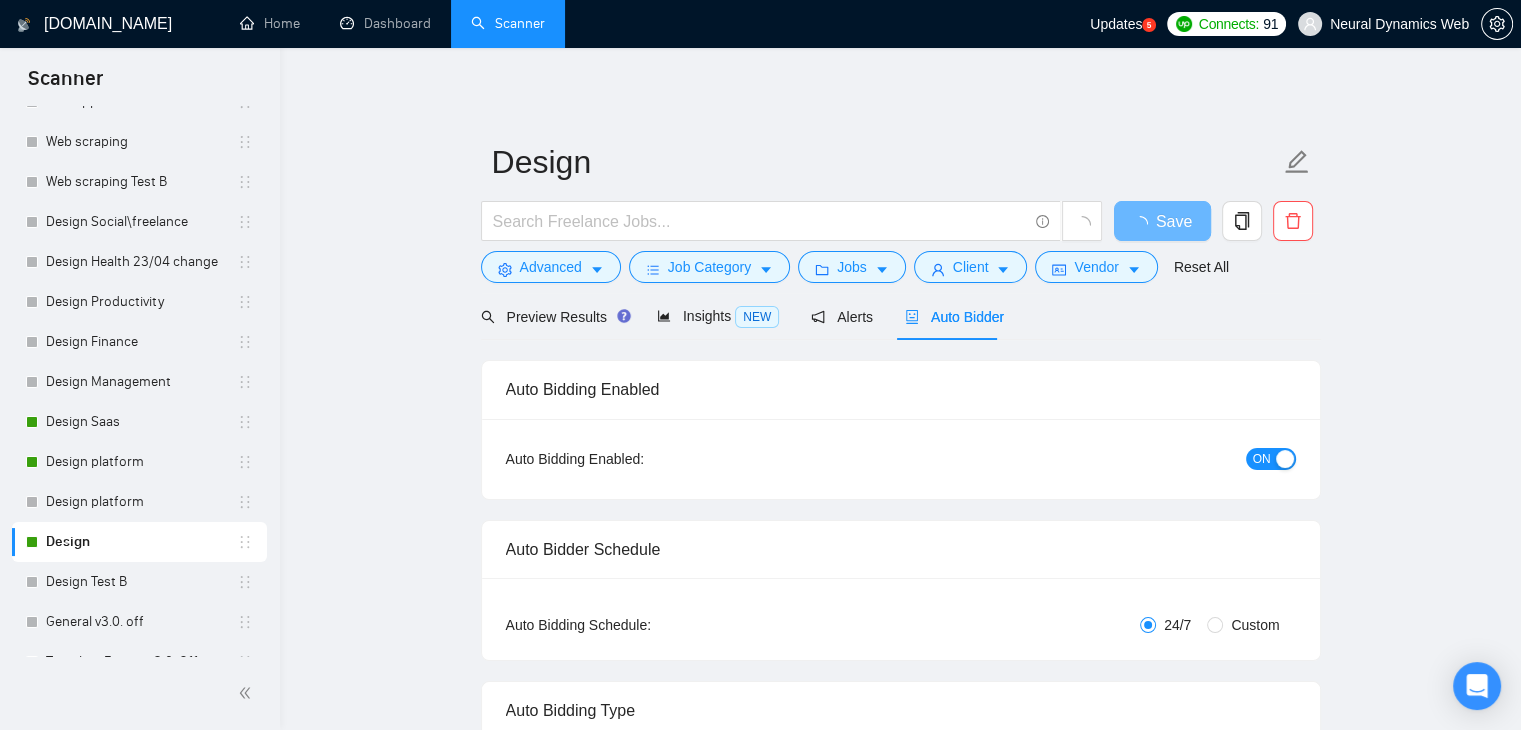 type 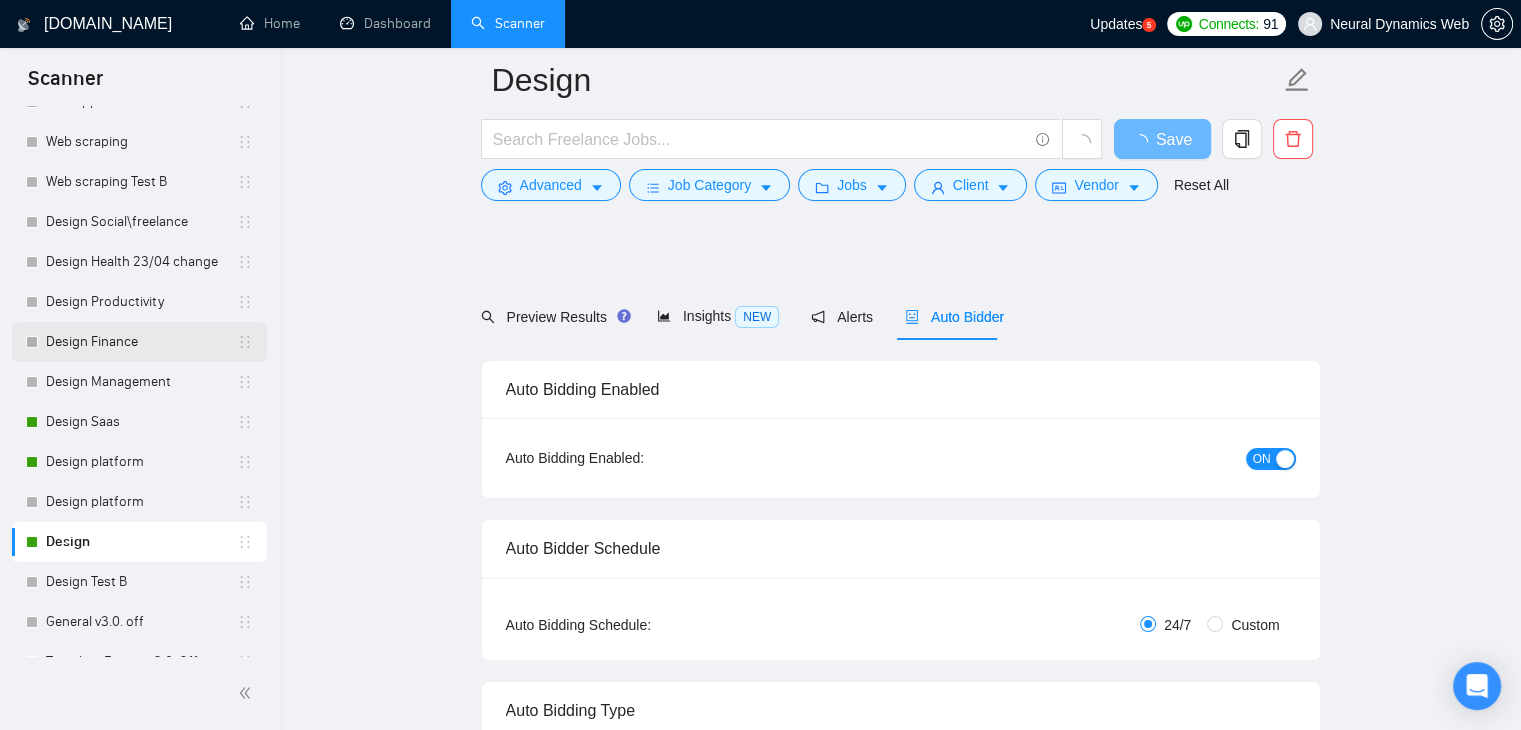 scroll, scrollTop: 1900, scrollLeft: 0, axis: vertical 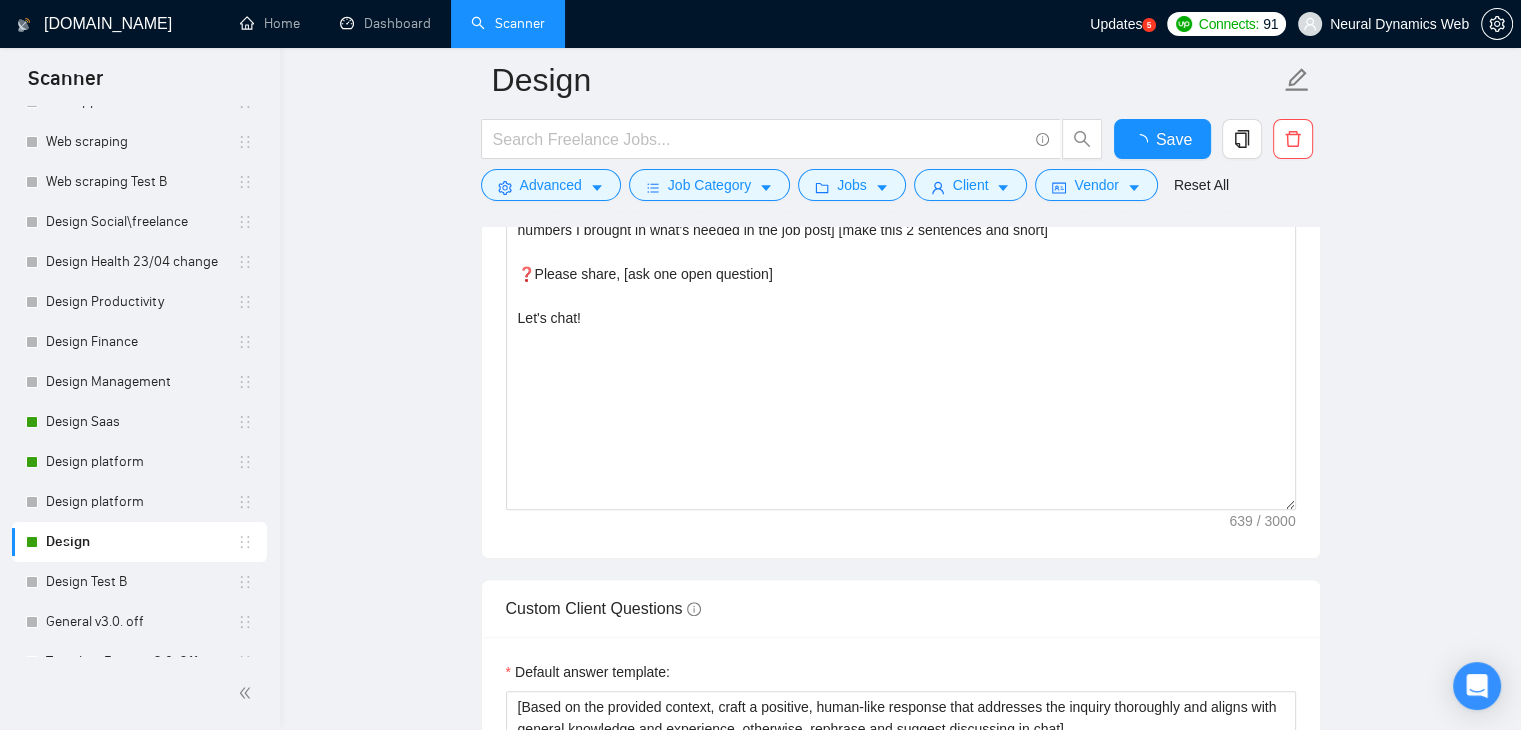 type 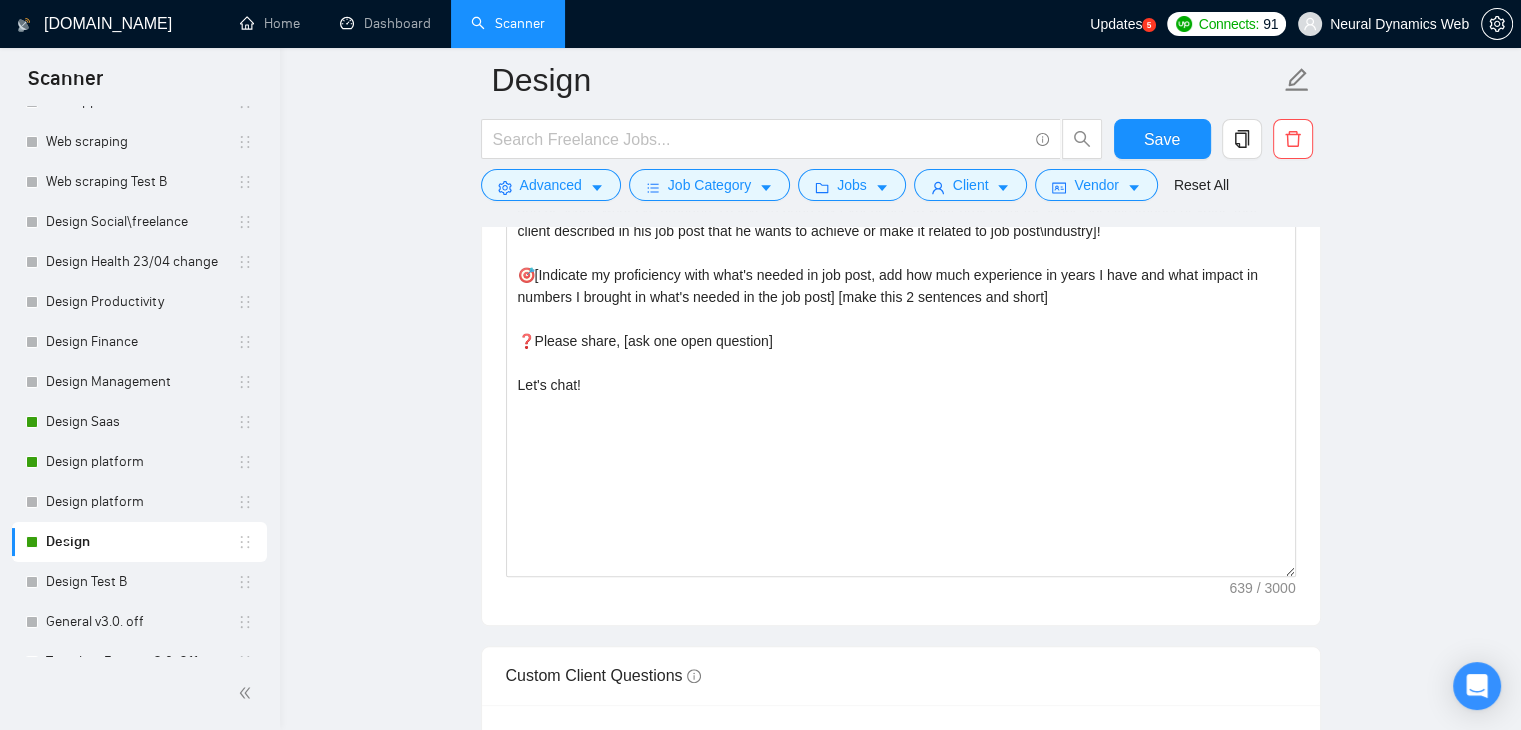 scroll, scrollTop: 1464, scrollLeft: 0, axis: vertical 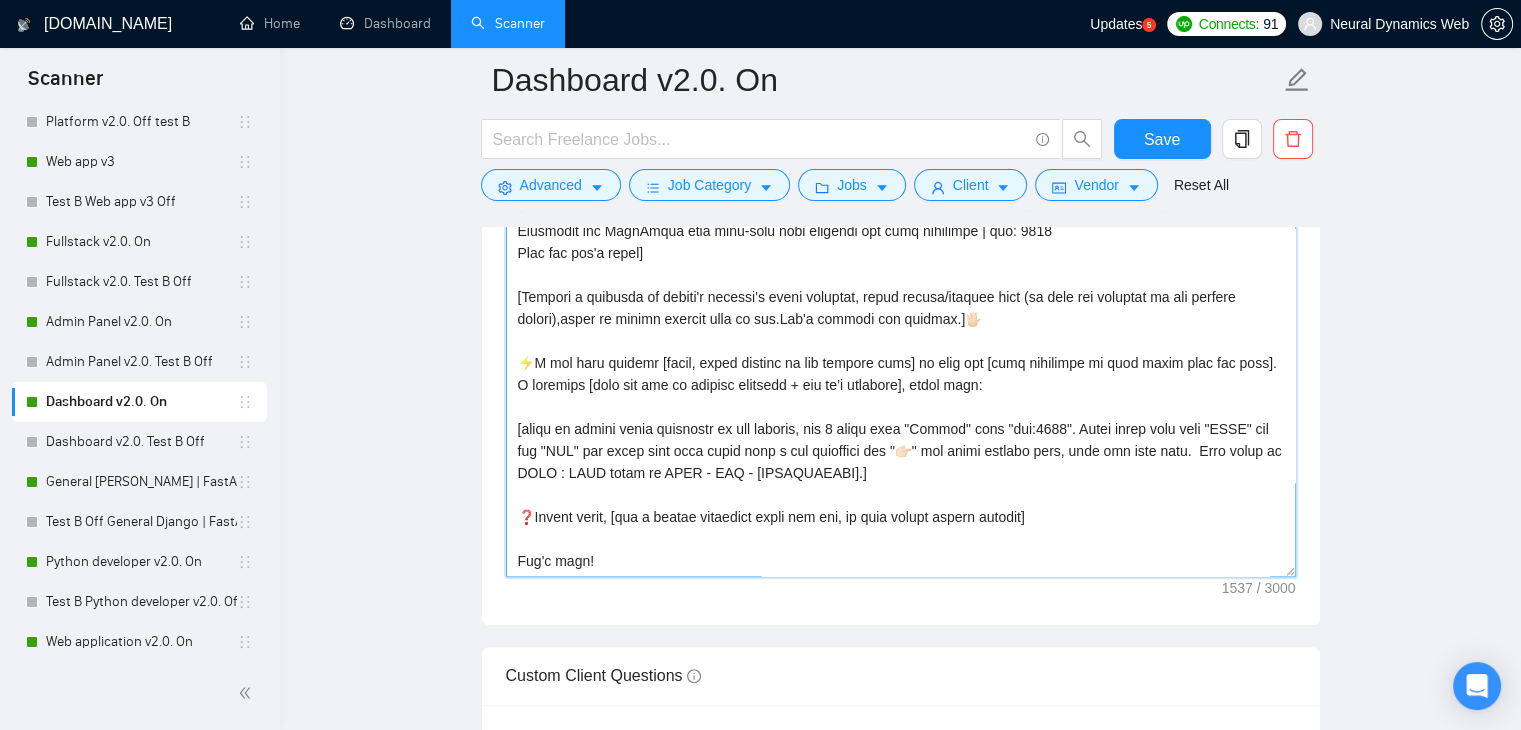 click on "Cover letter template:" at bounding box center (901, 352) 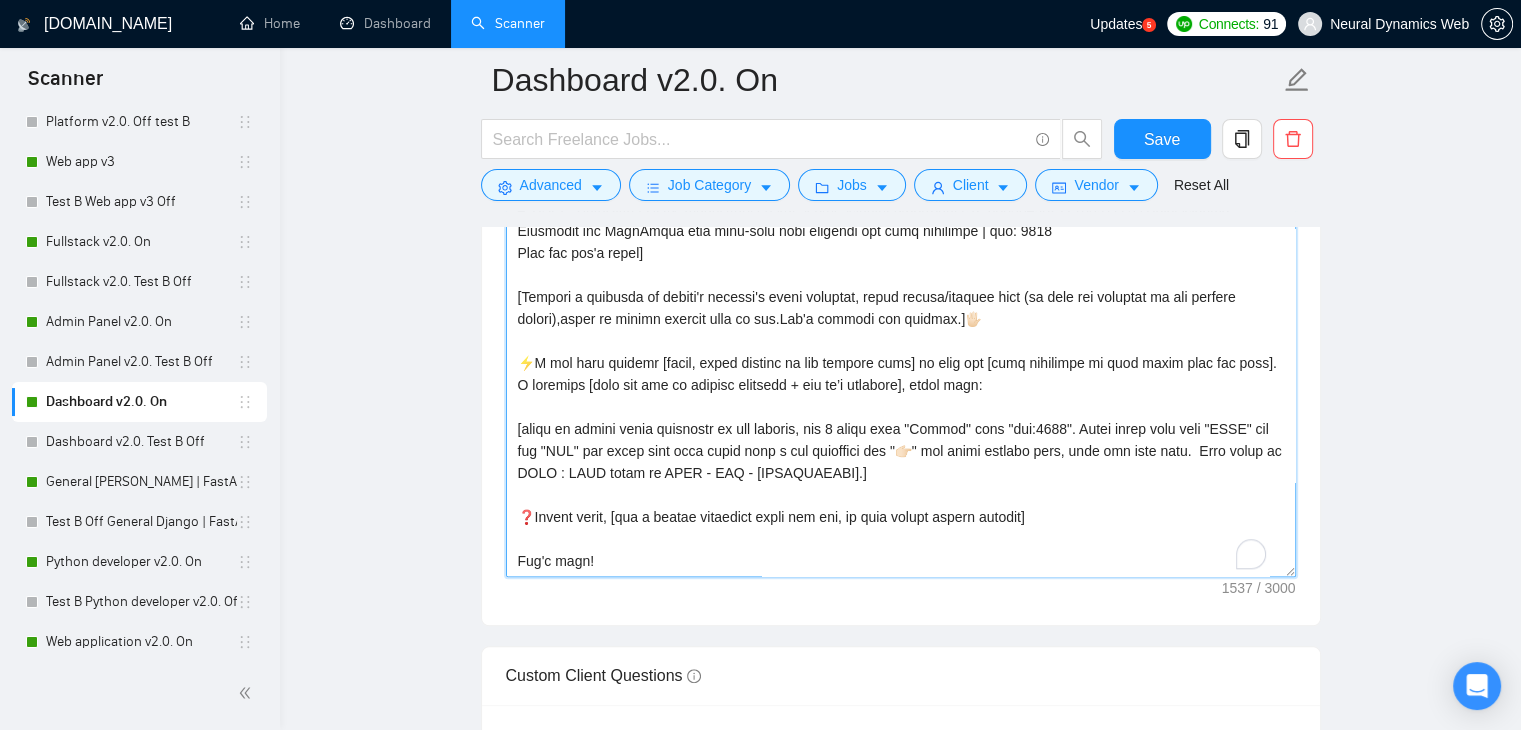 scroll, scrollTop: 175, scrollLeft: 0, axis: vertical 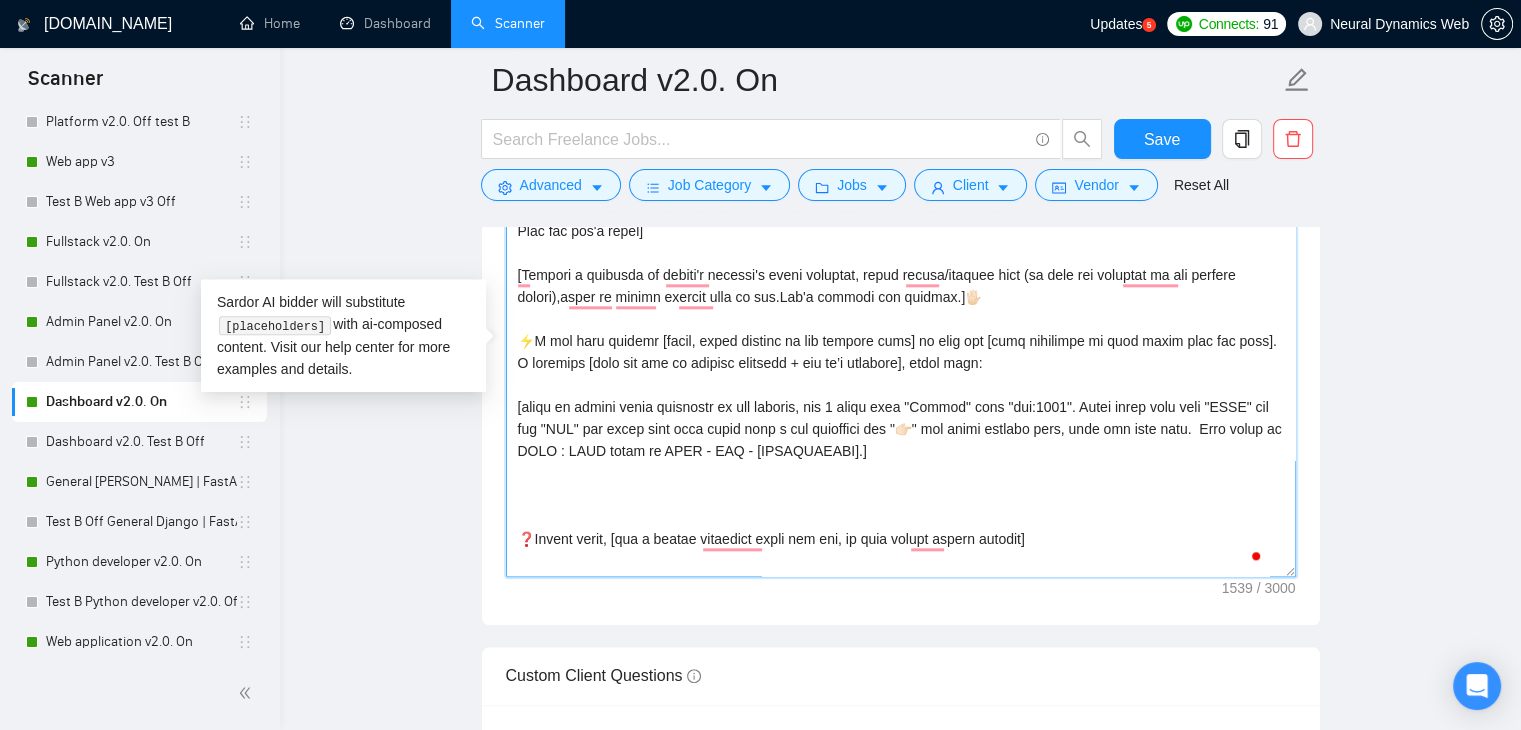paste on "🎯Why I'm a fit: [Indicate my proficiency with what's needed in job post, add how much experience in years I have and what impact in numbers I brought for what is relevant in the job post] [make it [PERSON_NAME]'t answer like "which is aligned", 'which is similar", "which is what you need" etc]" 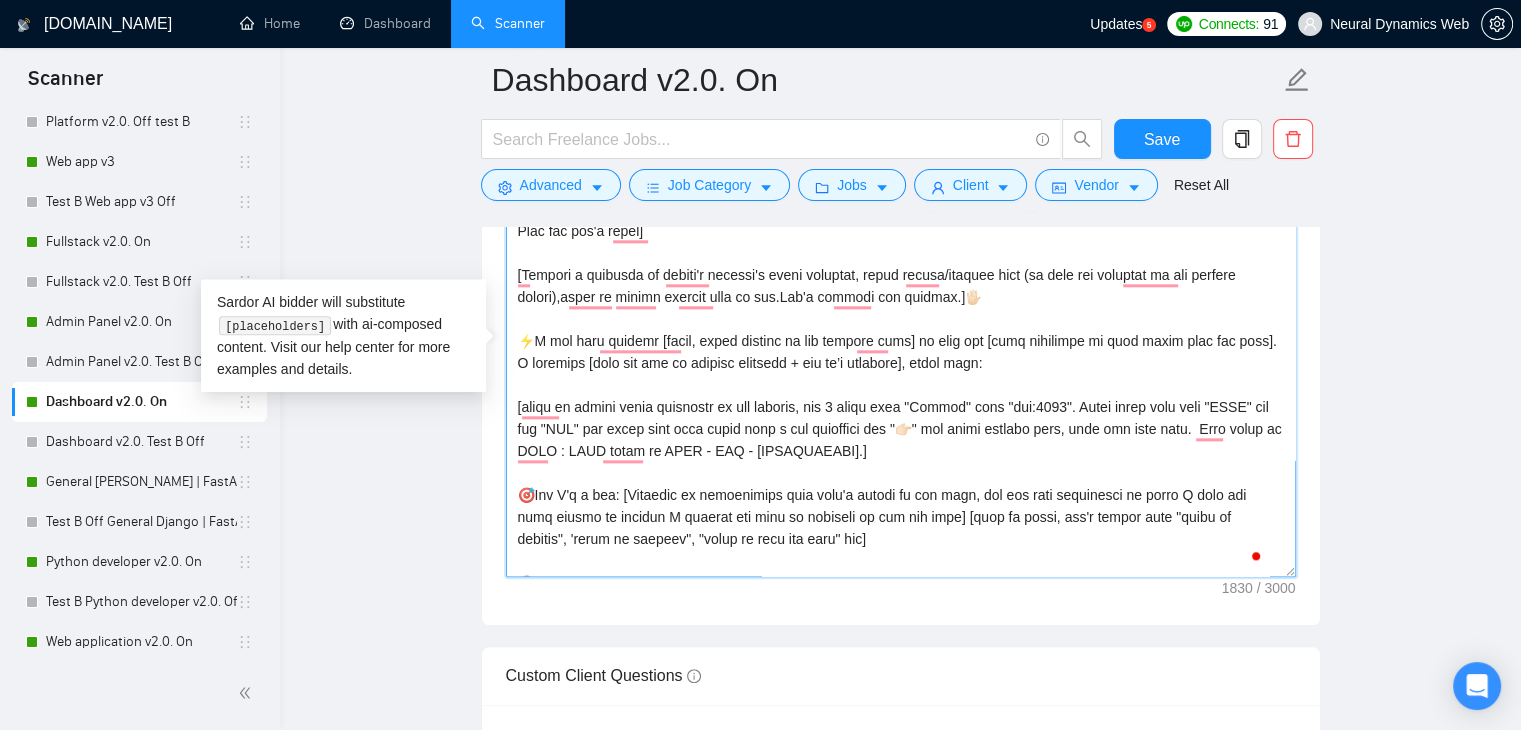 scroll, scrollTop: 176, scrollLeft: 0, axis: vertical 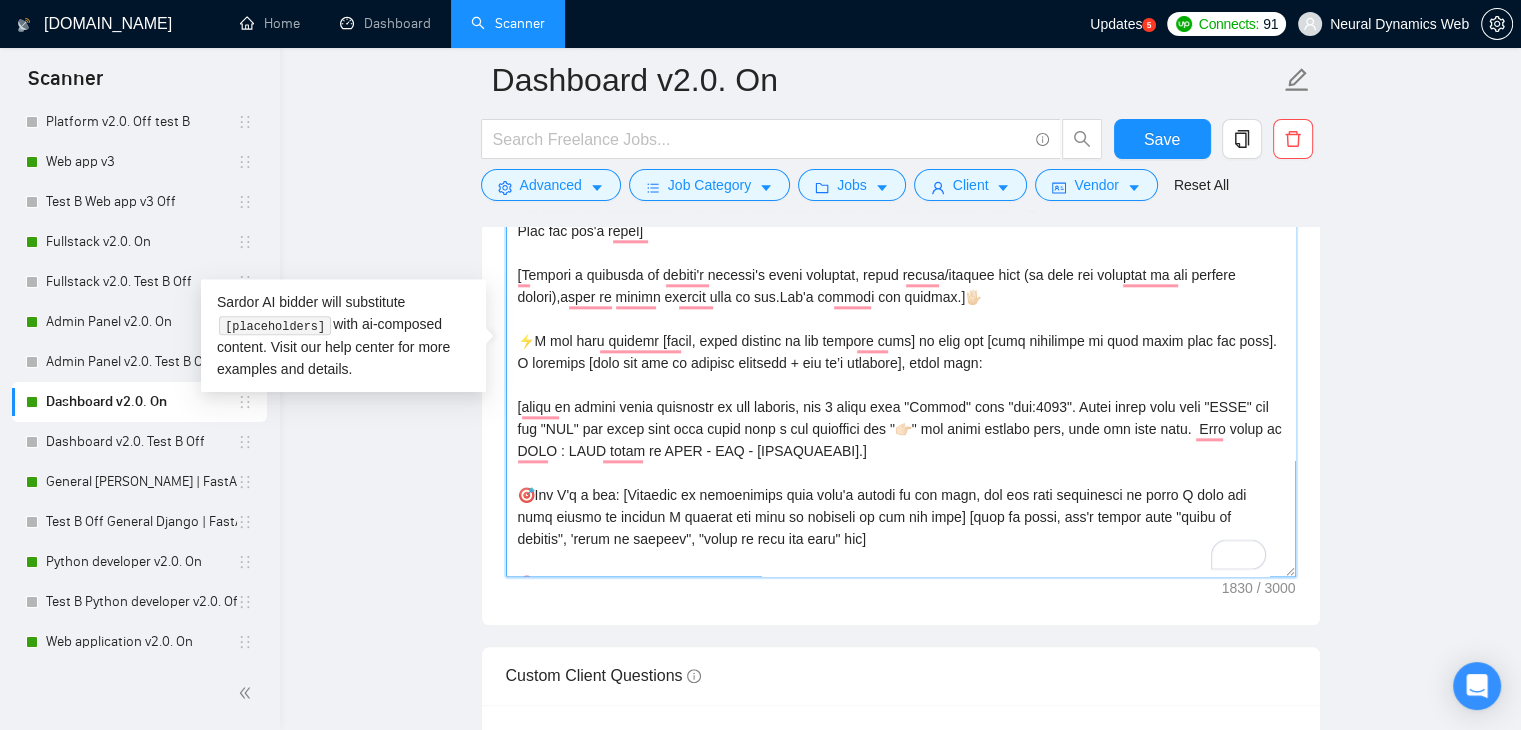 drag, startPoint x: 599, startPoint y: 337, endPoint x: 570, endPoint y: 334, distance: 29.15476 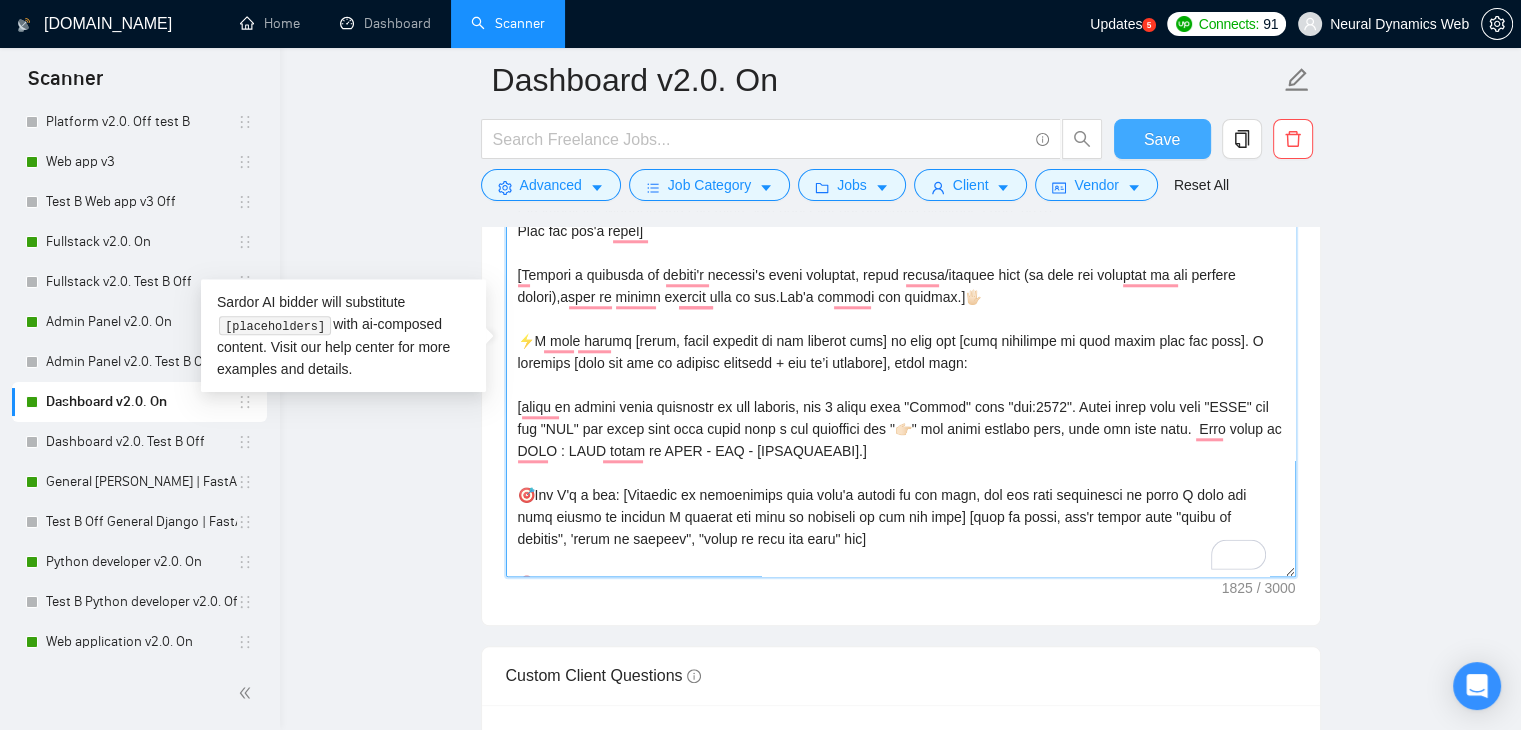type on "[Folder=
1.CLNT: Woudbourne | URL: https://www.upwork.com/fl/~014c1e4fcd57b8f655?p=1902988869335994368 | Custom CRM for Woudbourne with role-based dashboards | tag: 7748
2. CLNT: StreamScout | URL: https://www.upwork.com/freelancers/bilmaksym?p=1910280582084681728 | Streaming Analytics dashboard for StreamScout with real-time viewer analysis and ML insights| tag: 7748
3. CLNT: Aspen | URL: https://www.upwork.com/freelancers/bilmaksym?p=1910257548875522048 | Dashboard for Aspen with real-time data analysis| tag: 7748
4. CLNT: TubeTamer | URL: https://www.upwork.com/freelancers/bilmaksym?p=1910265674971668480 | Productivity Dashboard for TubeTamer with real-time data tracking and time analysisl | tag: 7748
Read but don't write]
[Compose a greeting in client's country's local language, using client/company name (if name not provided do not address person),based on client current time of day.Don't mention any country.]🖐🏻
⚡️I cand eliver [short, clear version of the project goal] to help you [main objectiv..." 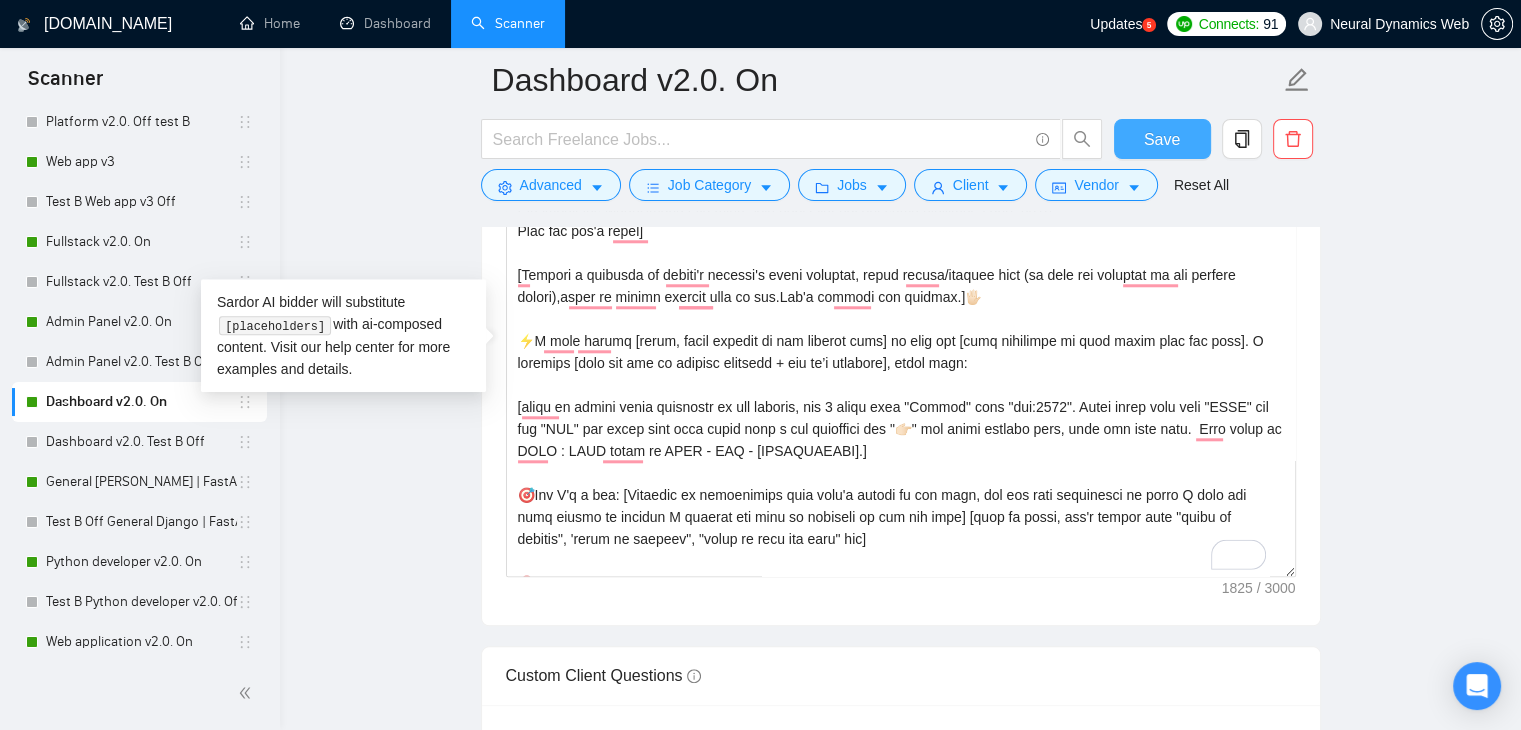 drag, startPoint x: 1172, startPoint y: 136, endPoint x: 704, endPoint y: 1, distance: 487.08212 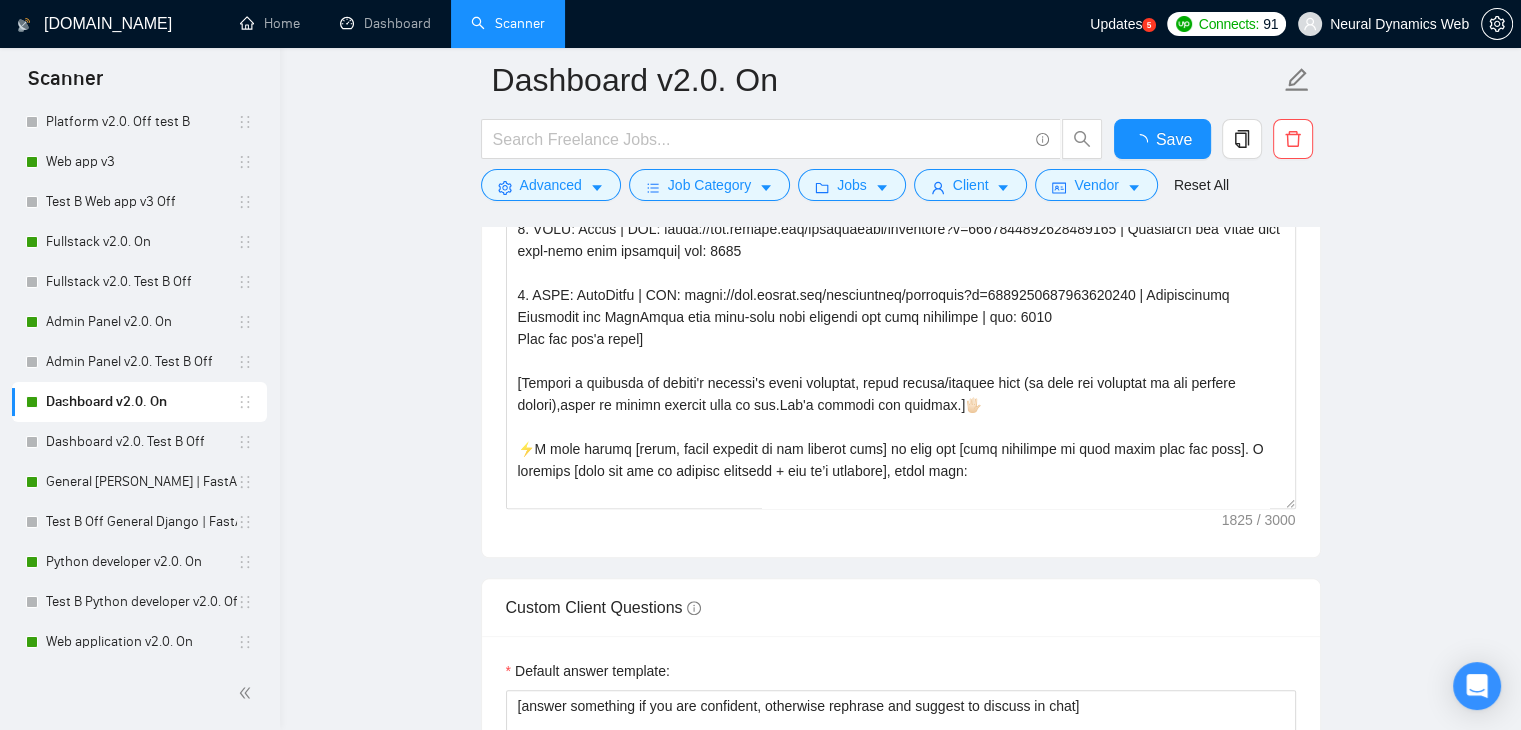 type 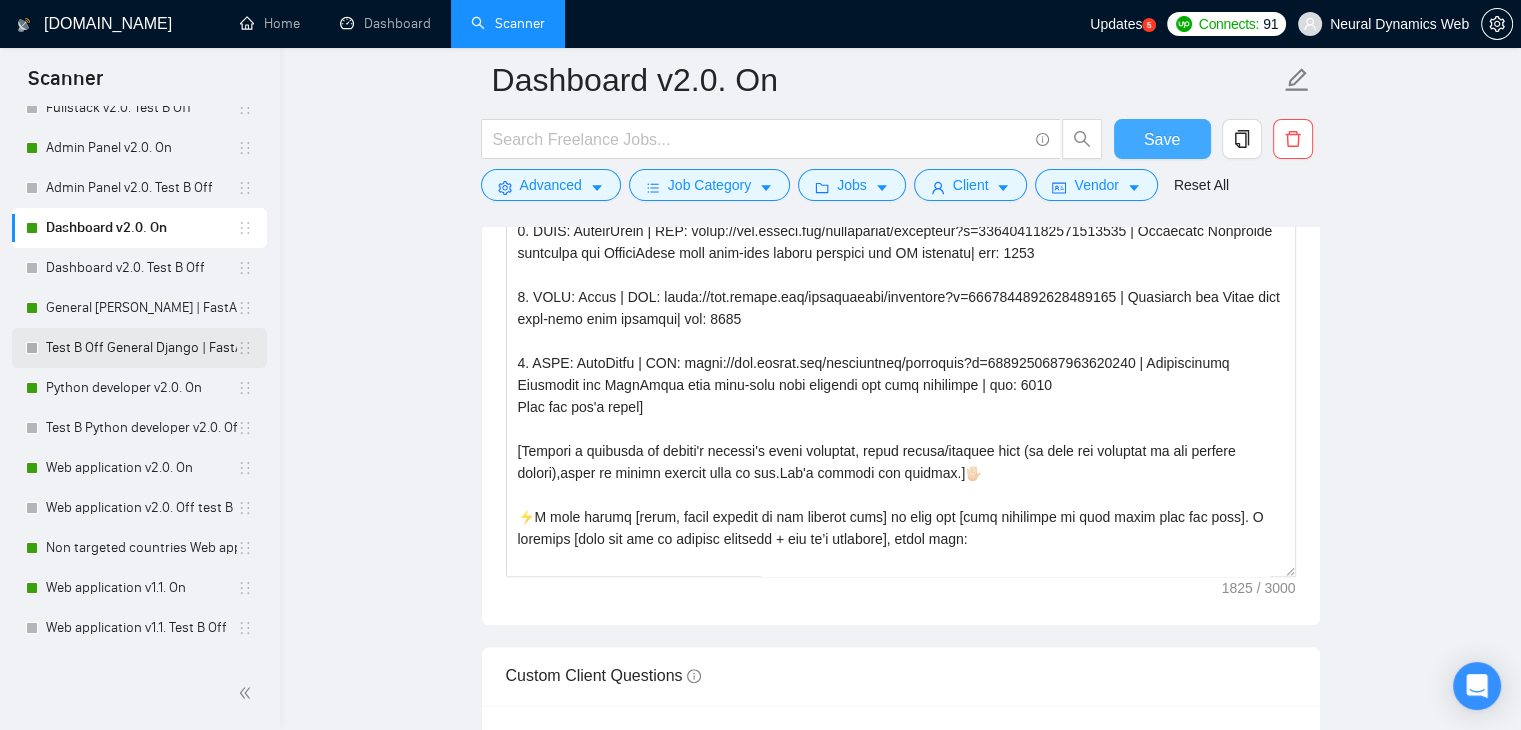 scroll, scrollTop: 1100, scrollLeft: 0, axis: vertical 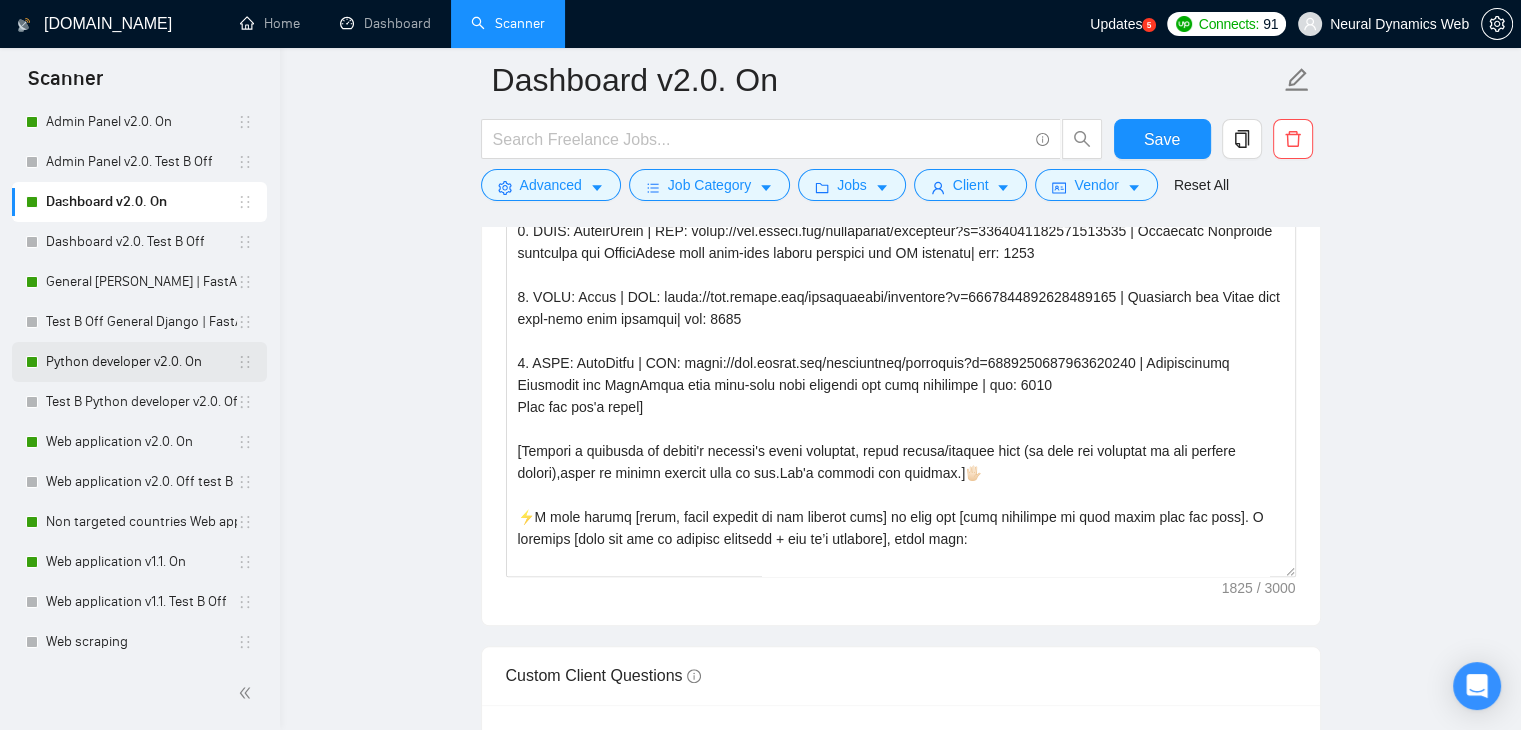 click on "Python developer v2.0. On" at bounding box center [141, 362] 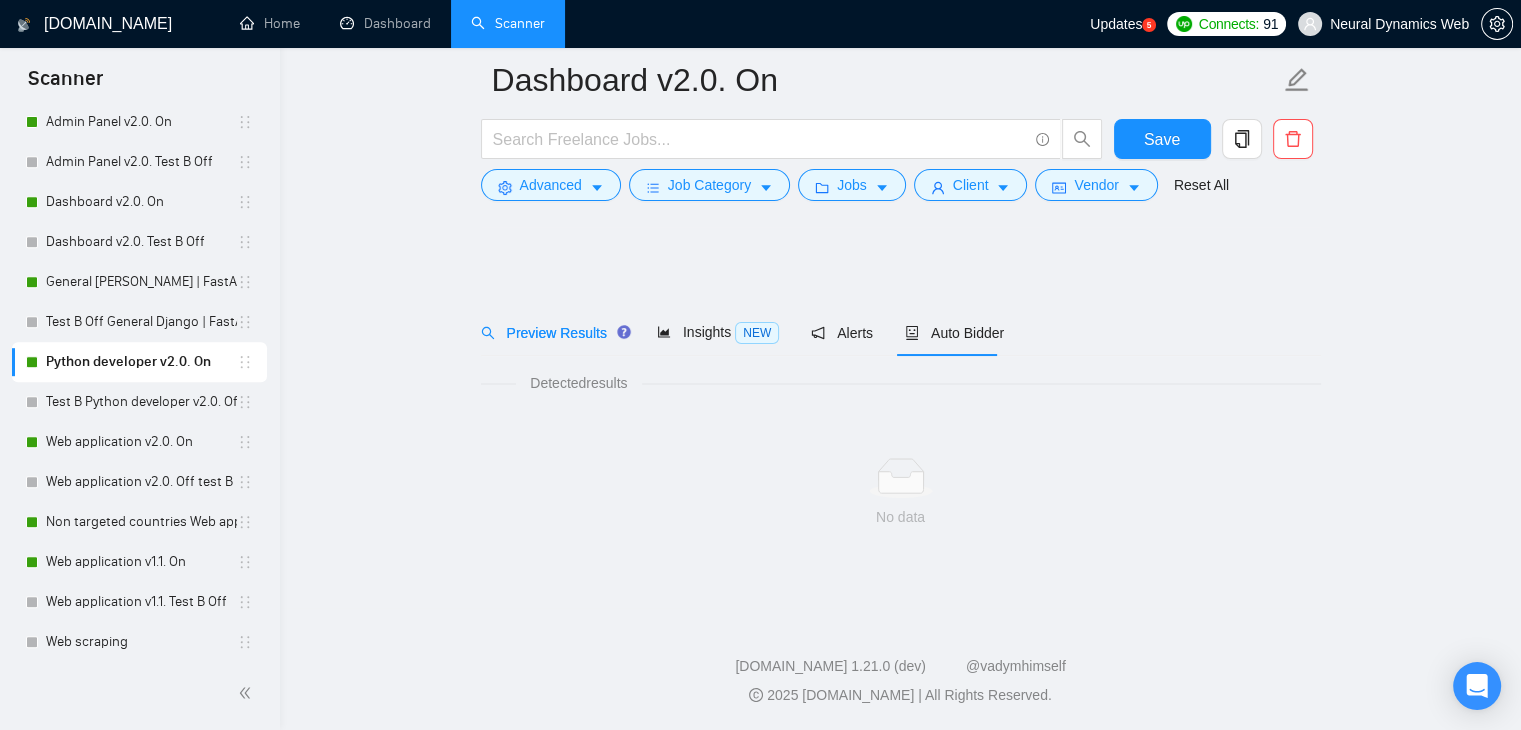 scroll, scrollTop: 0, scrollLeft: 0, axis: both 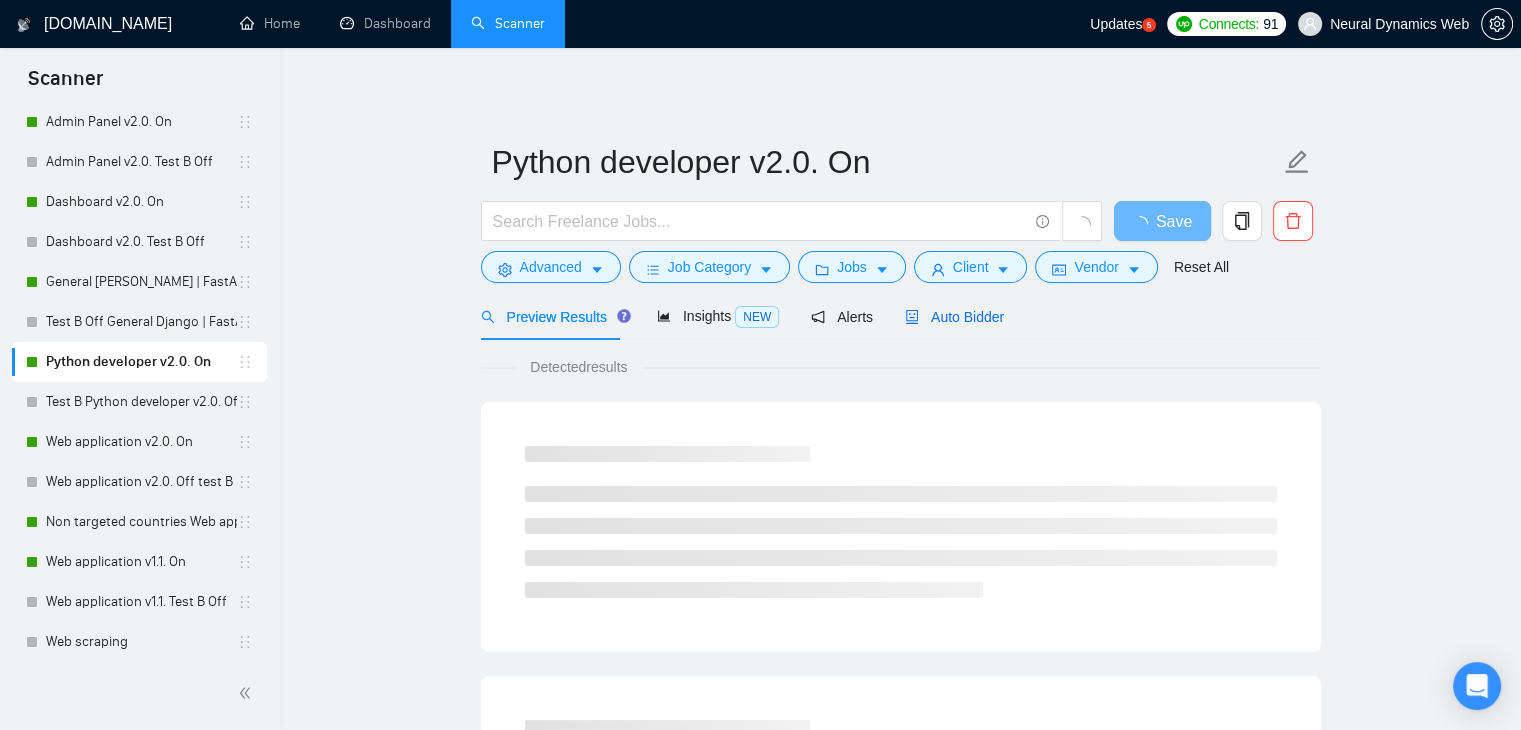 click on "Auto Bidder" at bounding box center [954, 317] 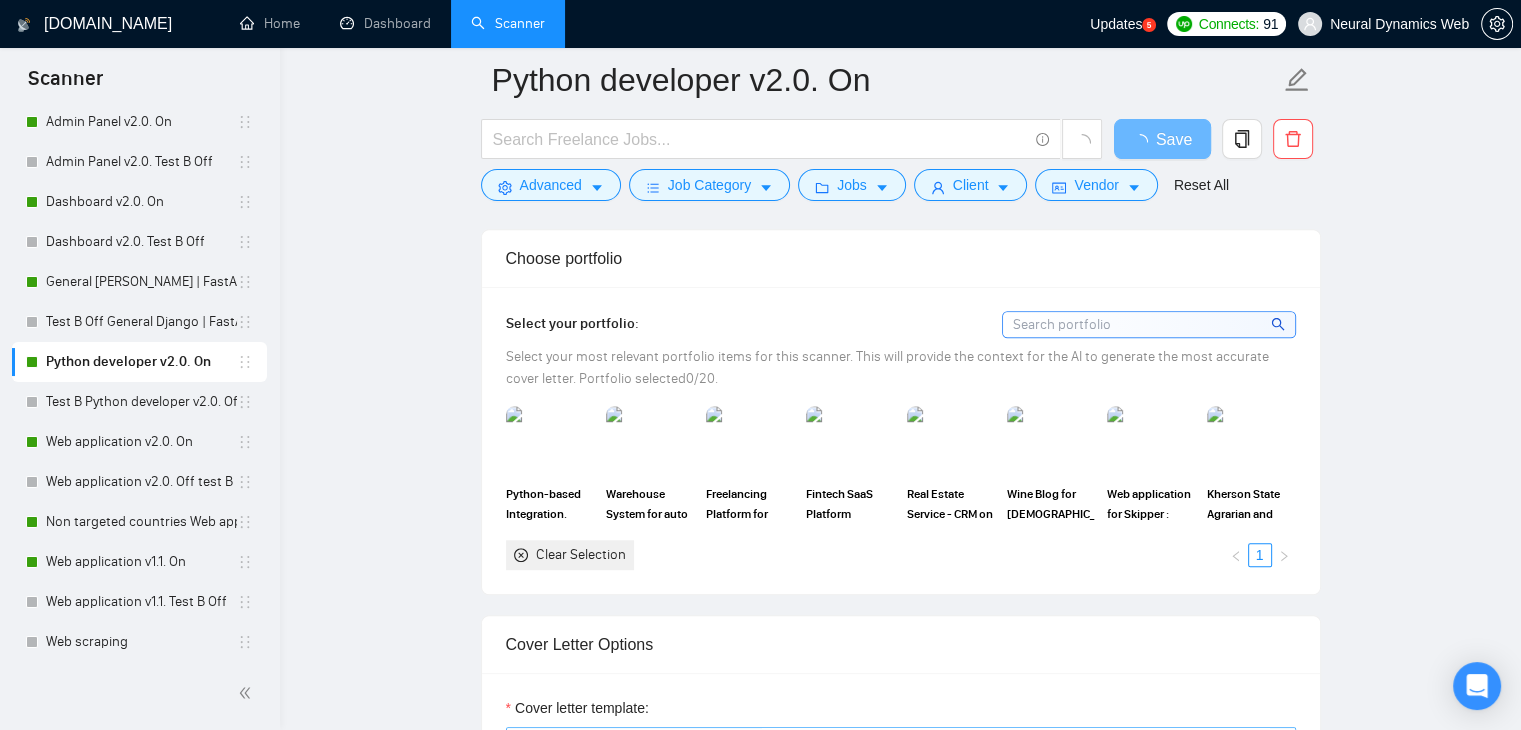 scroll, scrollTop: 1800, scrollLeft: 0, axis: vertical 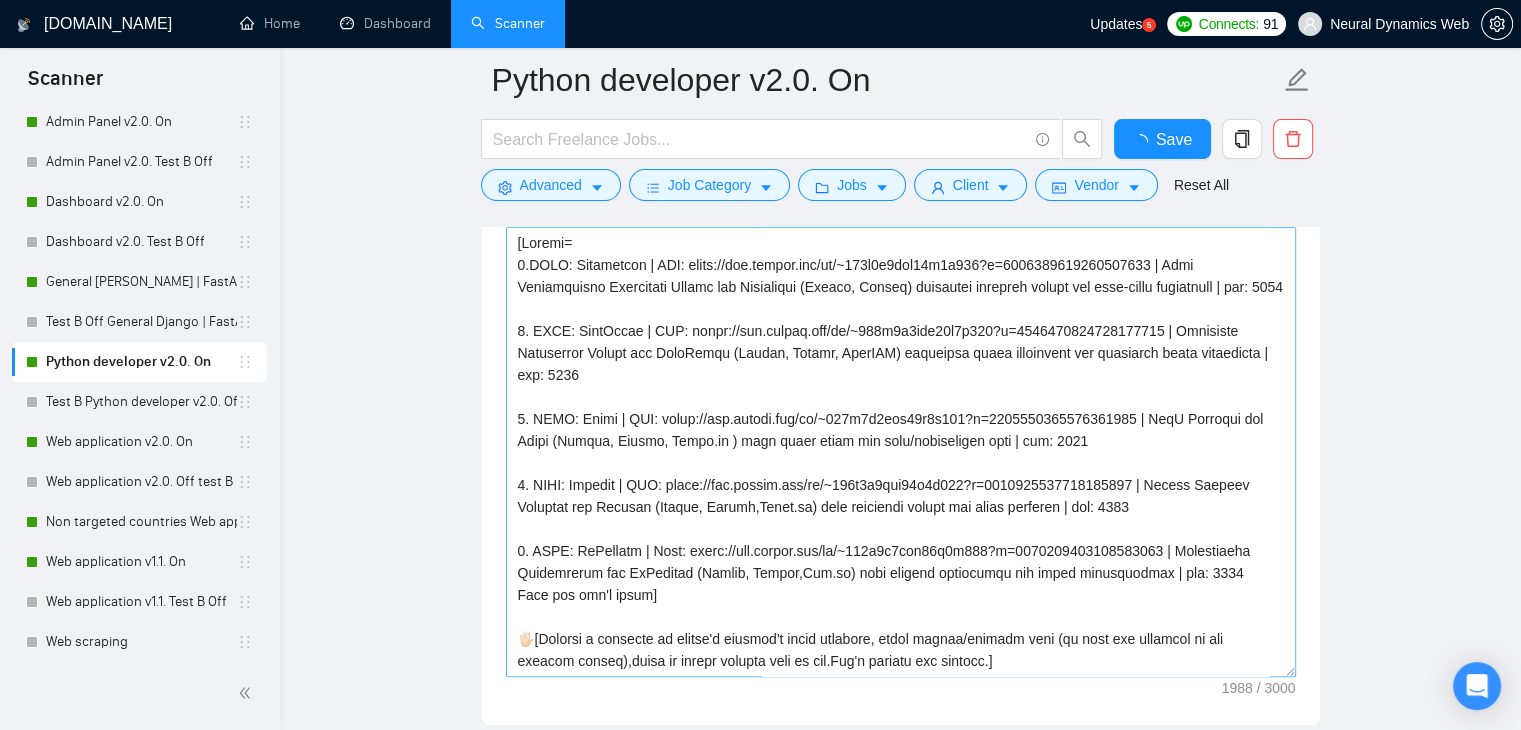 type 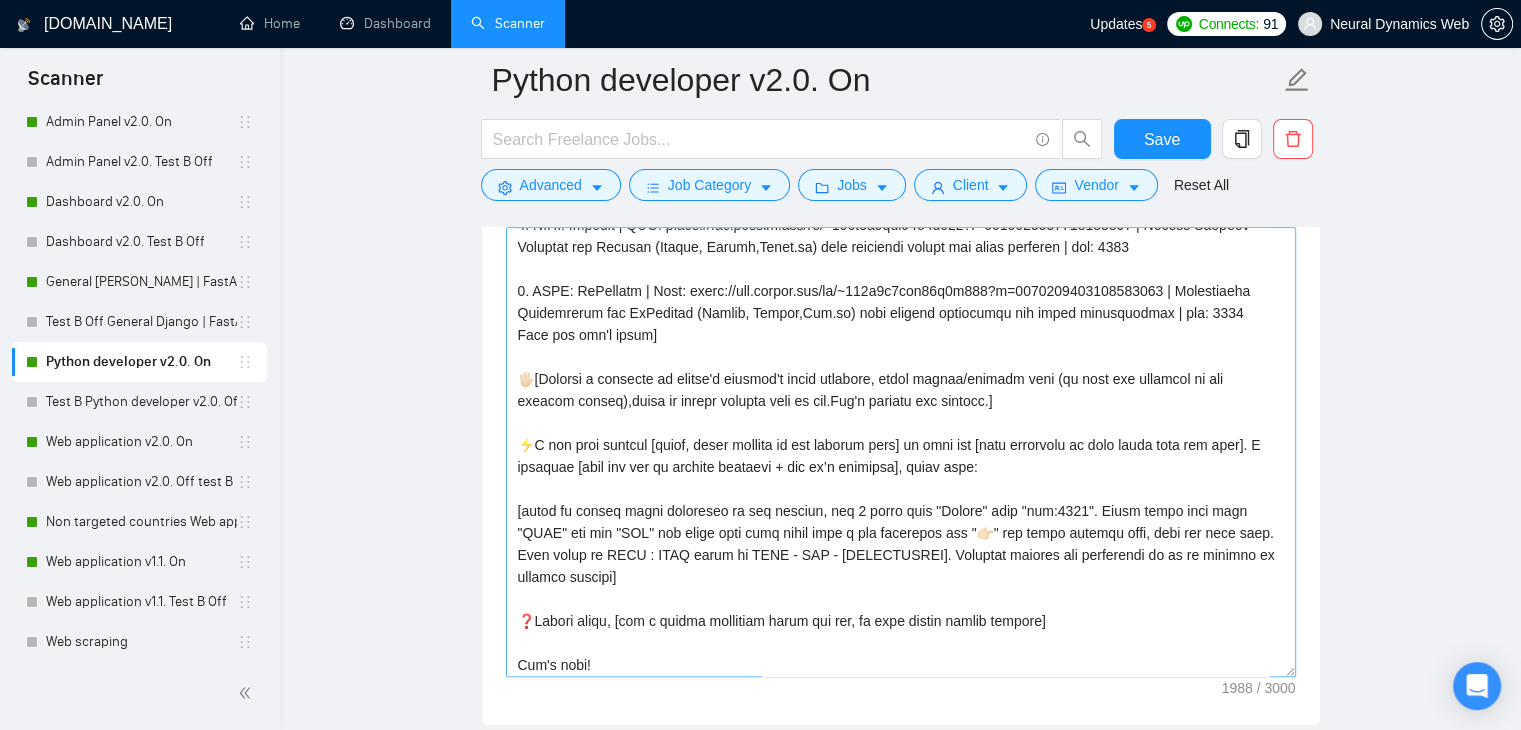 scroll, scrollTop: 286, scrollLeft: 0, axis: vertical 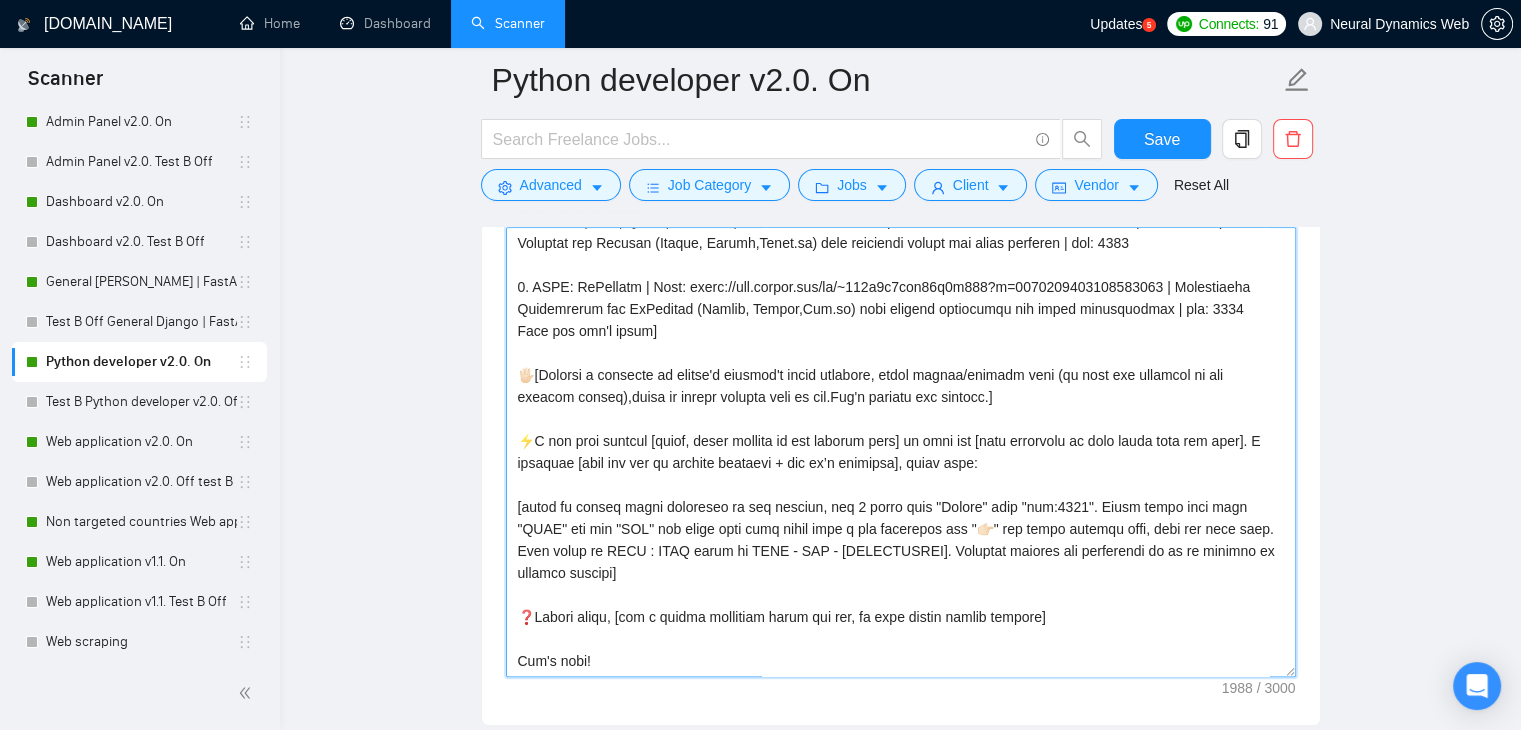click on "Cover letter template:" at bounding box center [901, 452] 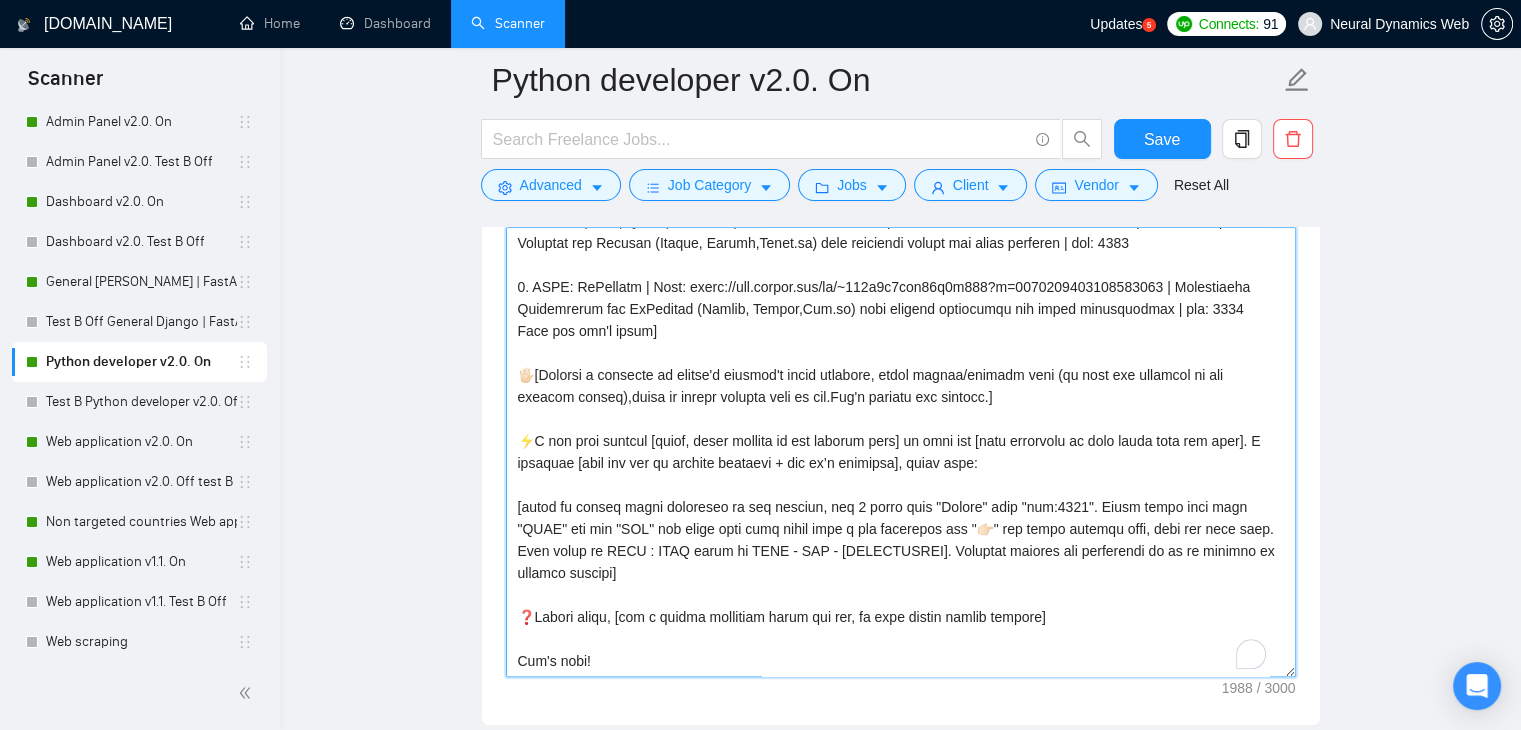 scroll, scrollTop: 285, scrollLeft: 0, axis: vertical 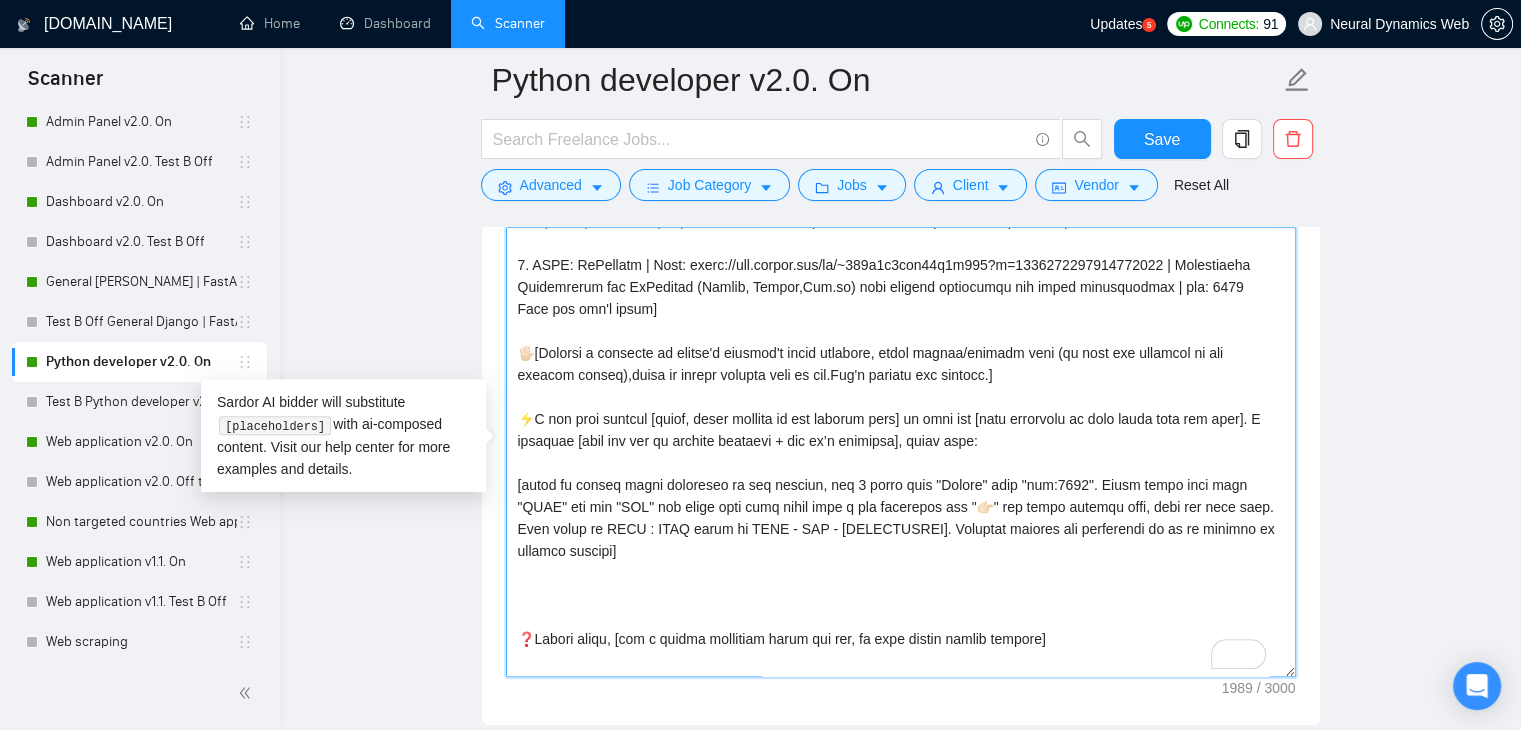 paste on "🎯Why I'm a fit: [Indicate my proficiency with what's needed in job post, add how much experience in years I have and what impact in numbers I brought for what is relevant in the job post] [make it [PERSON_NAME]'t answer like "which is aligned", 'which is similar", "which is what you need" etc]" 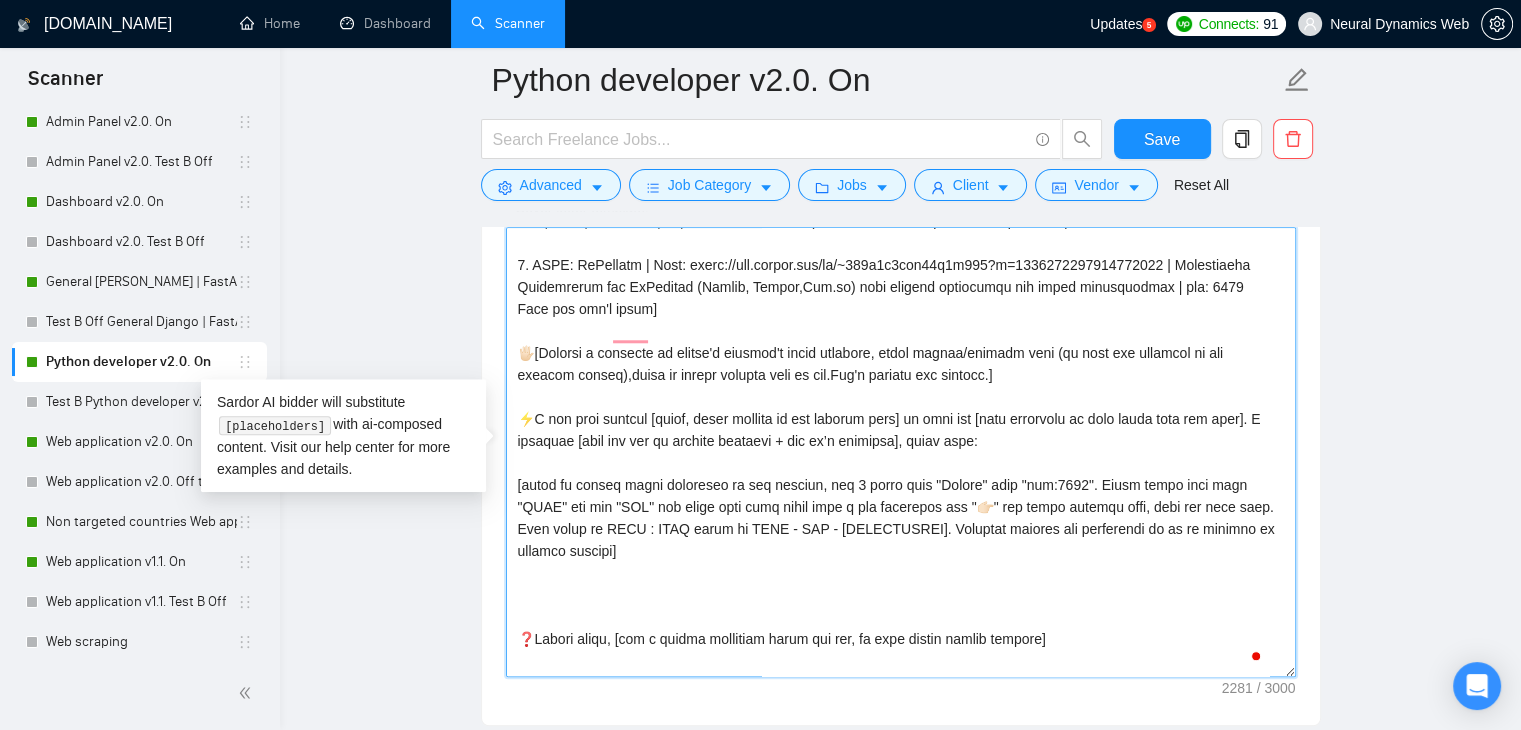 type on "[Folder=
1.CLNT: Woudbourne | URL: https://www.upwork.com/fl/~014c1e4fcd57b8f655?p=1902988869335994368 | Food Distribution Management System for Woudbourne (Python, Django) automated supplier orders and role-based dashboards | tag: 7748
2. CLNT: OnlyDrive | URL: https://www.upwork.com/fl/~014c1e4fcd57b8f655?p=1618617141978513408 | Warehouse Management System for OnlyDrive (Python, Django, FastAPI) automated order processing and optimized stock management | tag: 7748
3. CLNT: Tuker | URL: https://www.upwork.com/fl/~014c1e4fcd57b8f655?p=1613884640214515712 | SaaS Platfrom for Tuker (Python, Django, React.js ) with admin panel and user/transaction mgmt | tag: 7748
4. CLNT: Skipper | URL: https://www.upwork.com/fl/~014c1e4fcd57b8f655?p=1580896829029847040 | Online Logbook Platform for Skipper (Python, Django,React.js) with automated resume and stats tracking | tag: 7748
5. CLNT: ByComment | Link: https://www.upwork.com/fl/~014c1e4fcd57b8f655?p=1613891970265165824 | Freelancing Marketplace for ByComment (Py..." 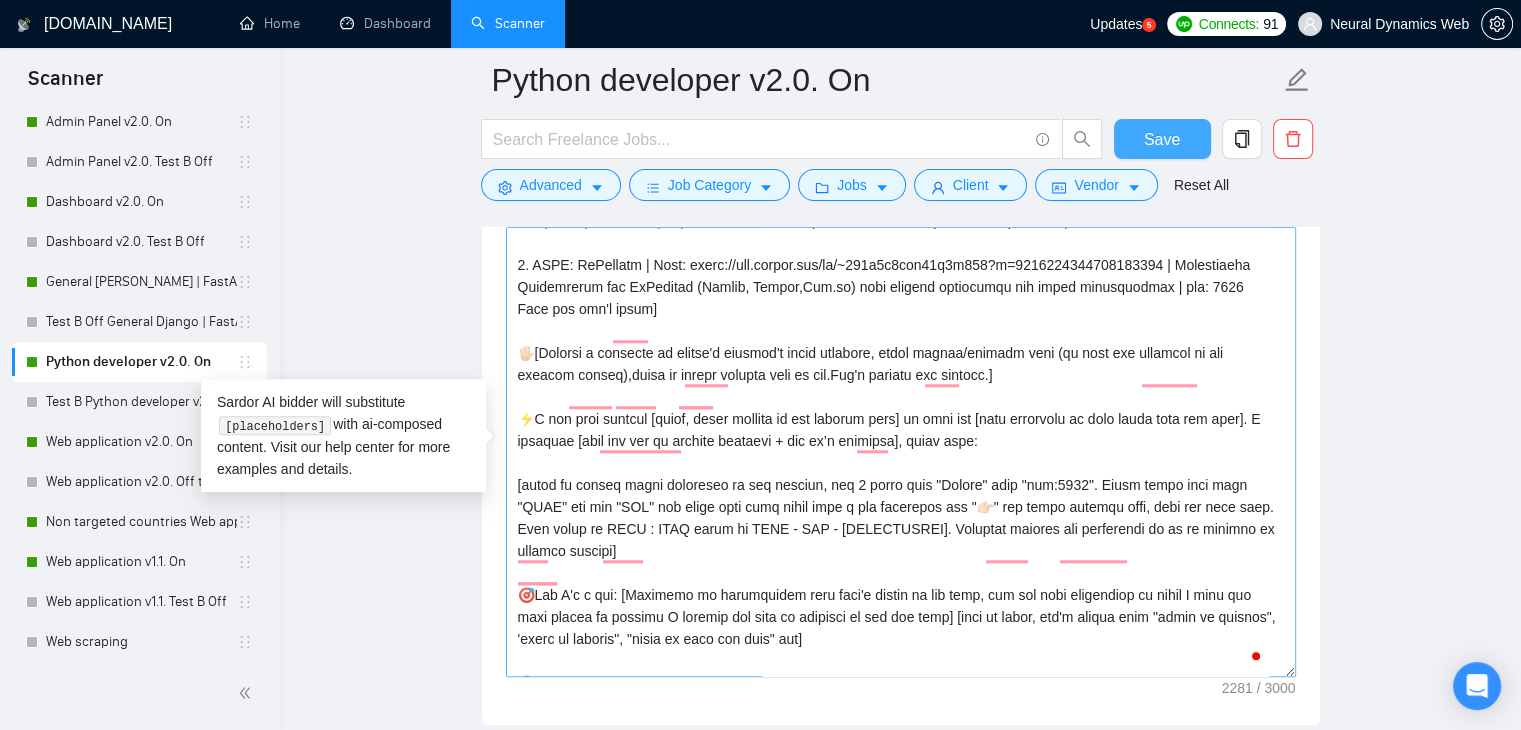 click on "Save" at bounding box center (1162, 139) 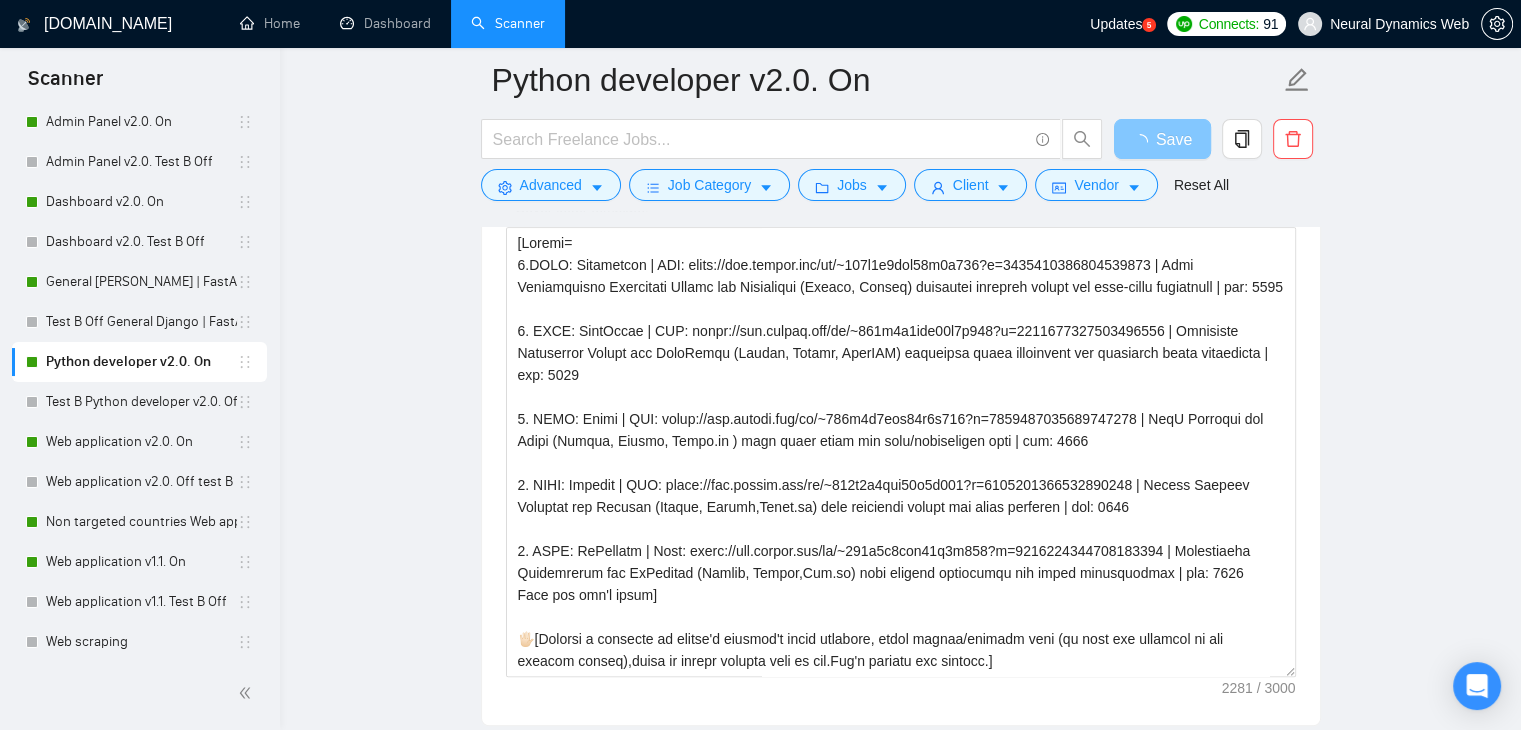 scroll, scrollTop: 1200, scrollLeft: 0, axis: vertical 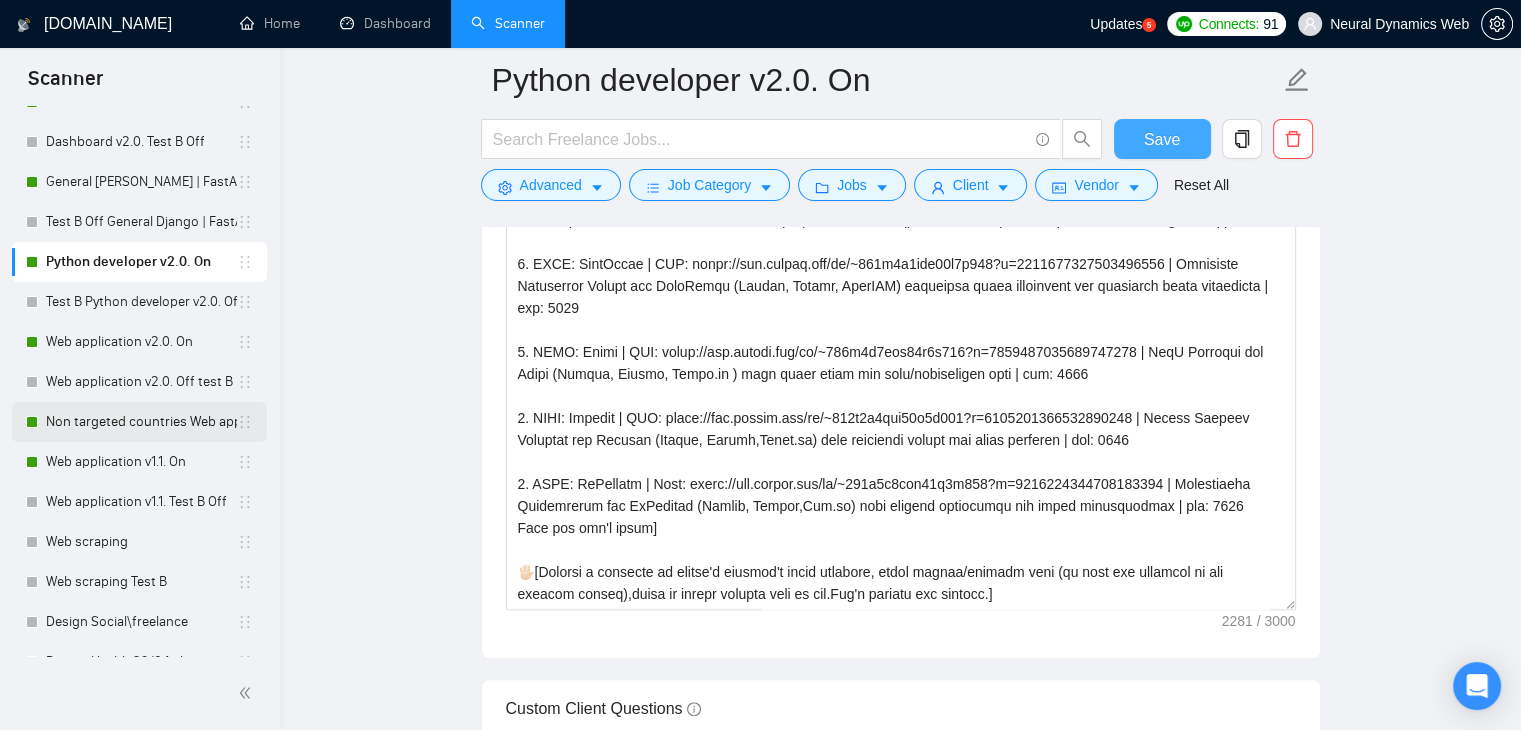 type 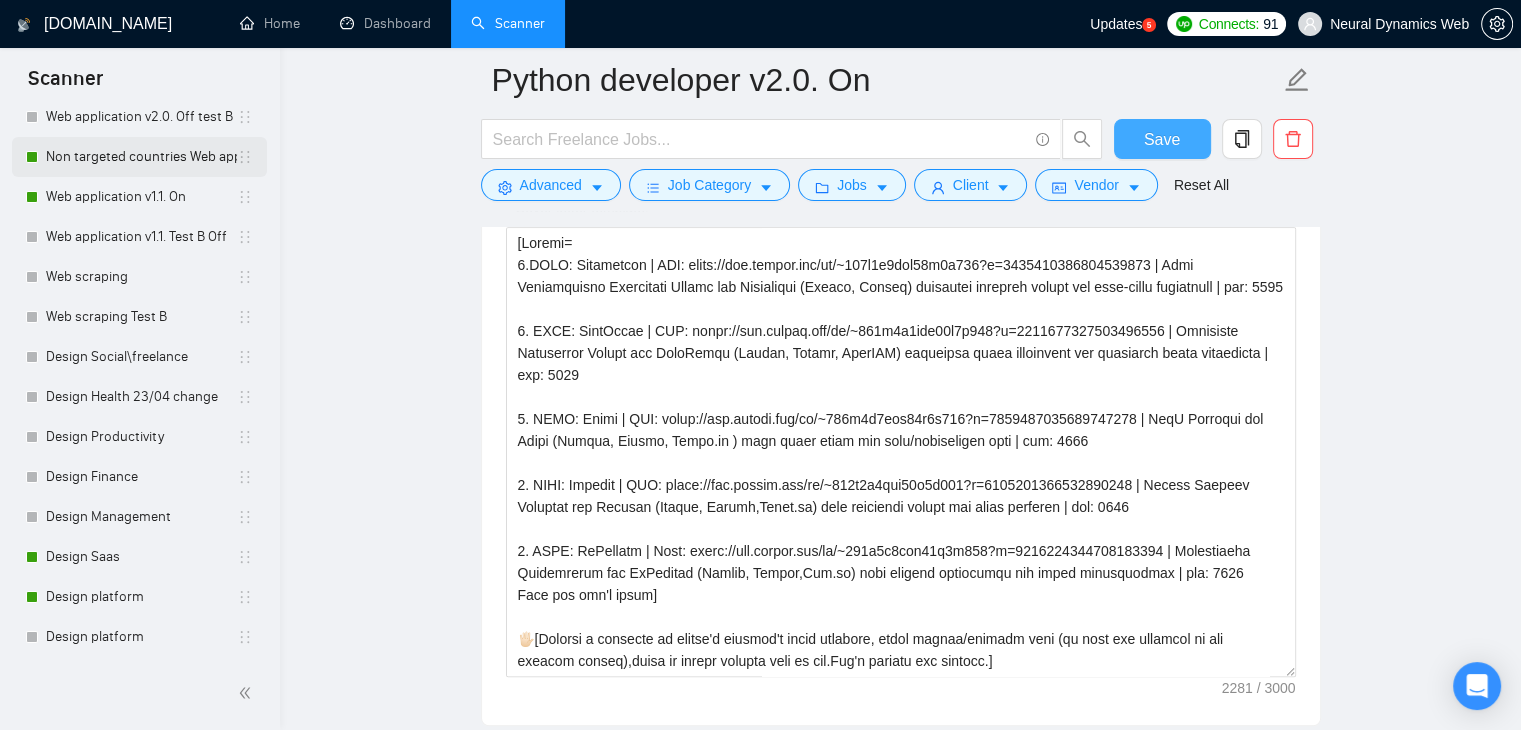 scroll, scrollTop: 1500, scrollLeft: 0, axis: vertical 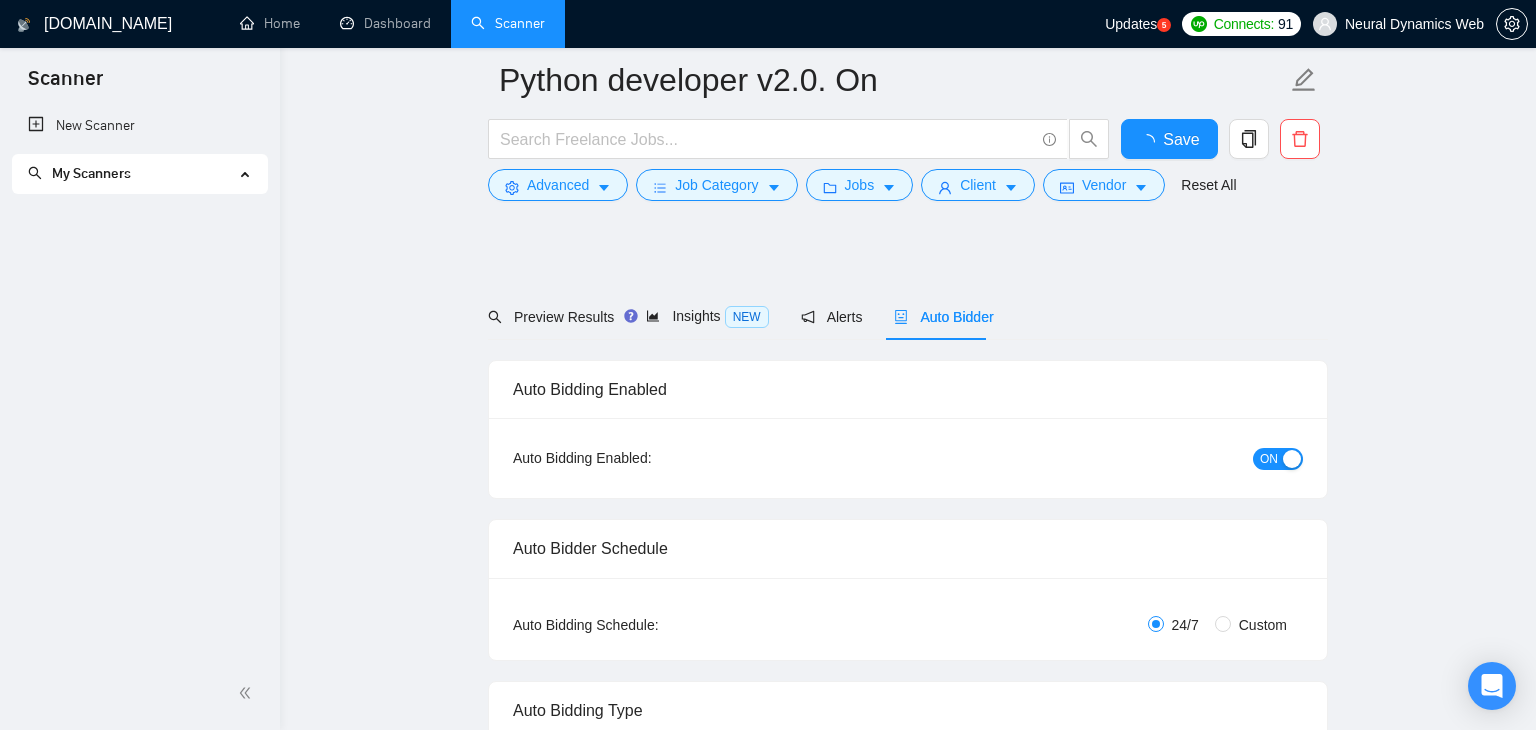 type 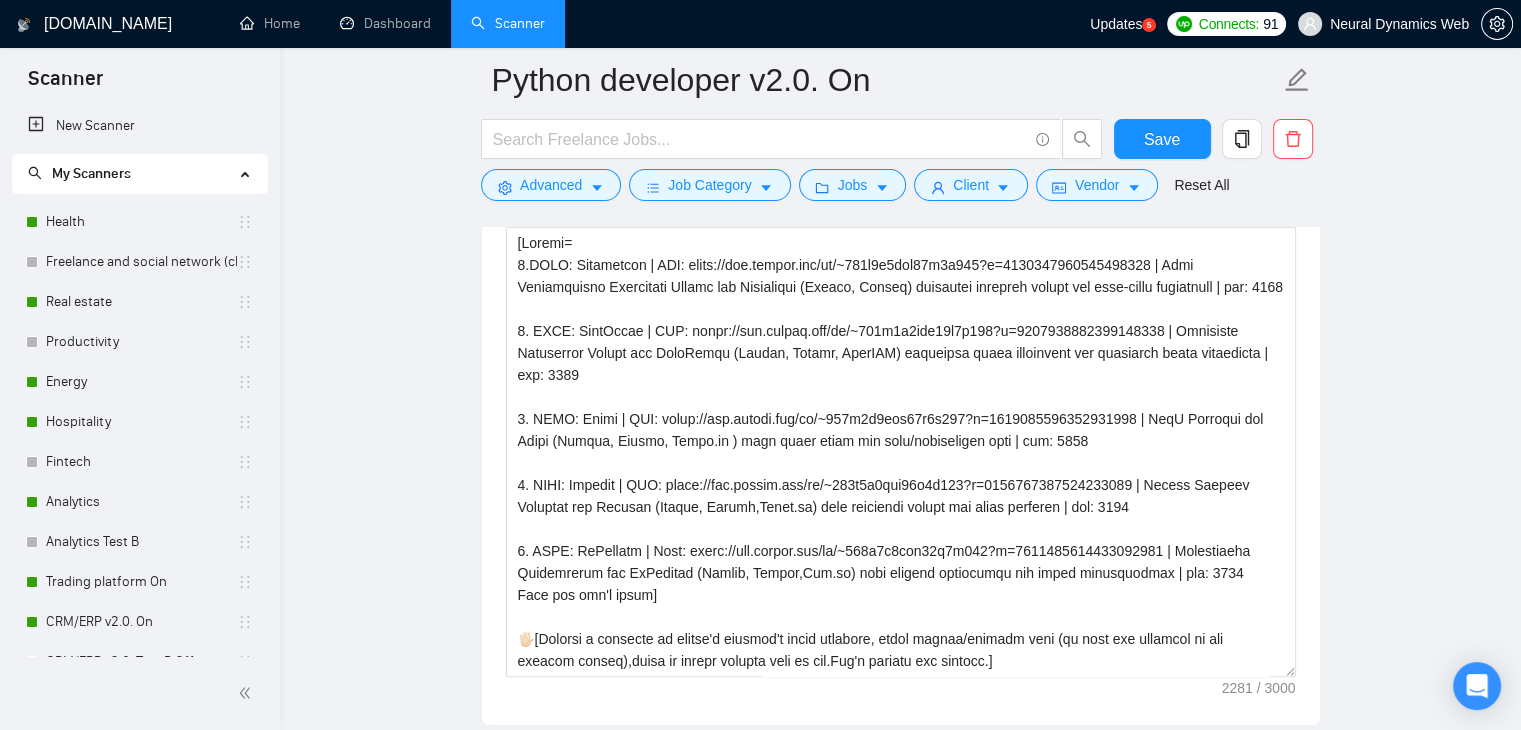 scroll, scrollTop: 1800, scrollLeft: 0, axis: vertical 